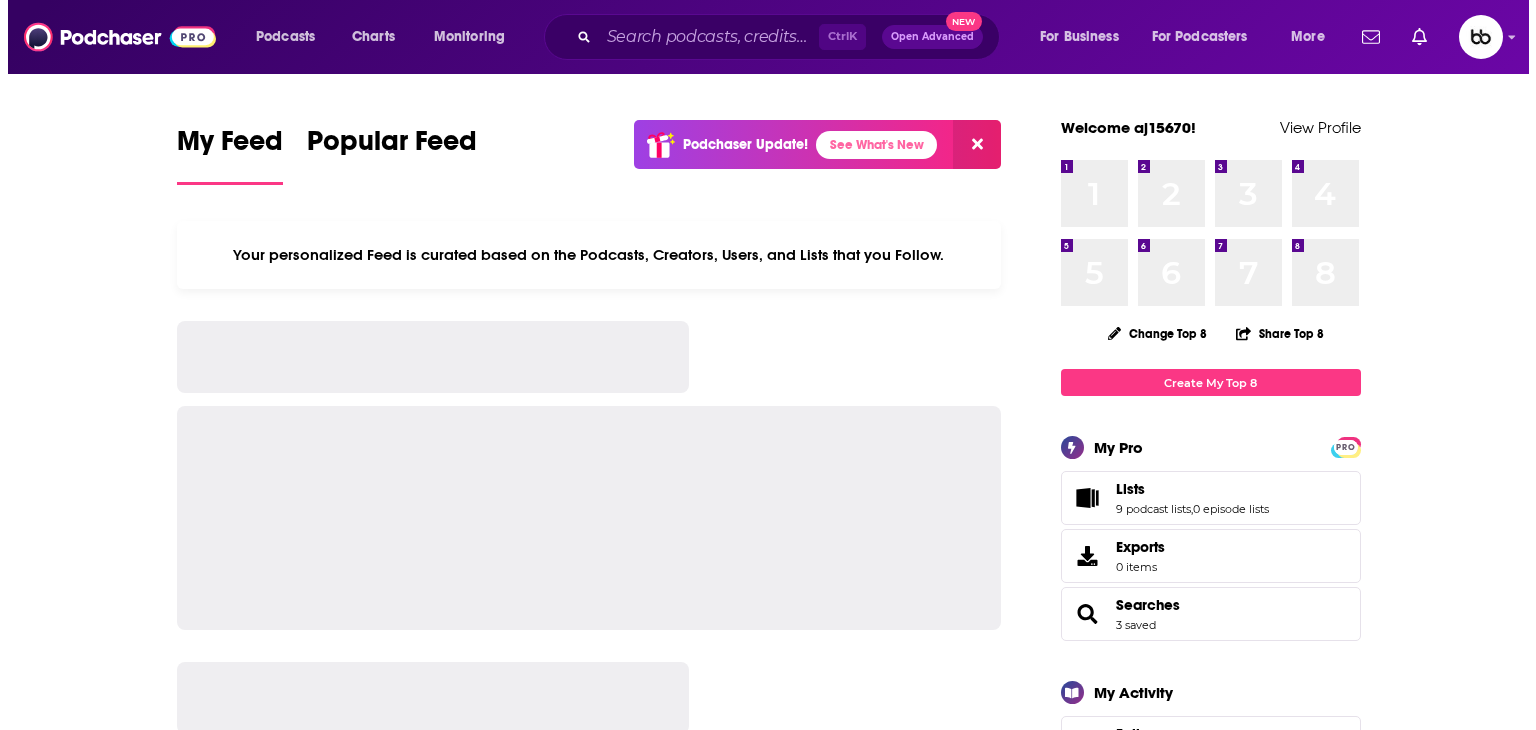 scroll, scrollTop: 0, scrollLeft: 0, axis: both 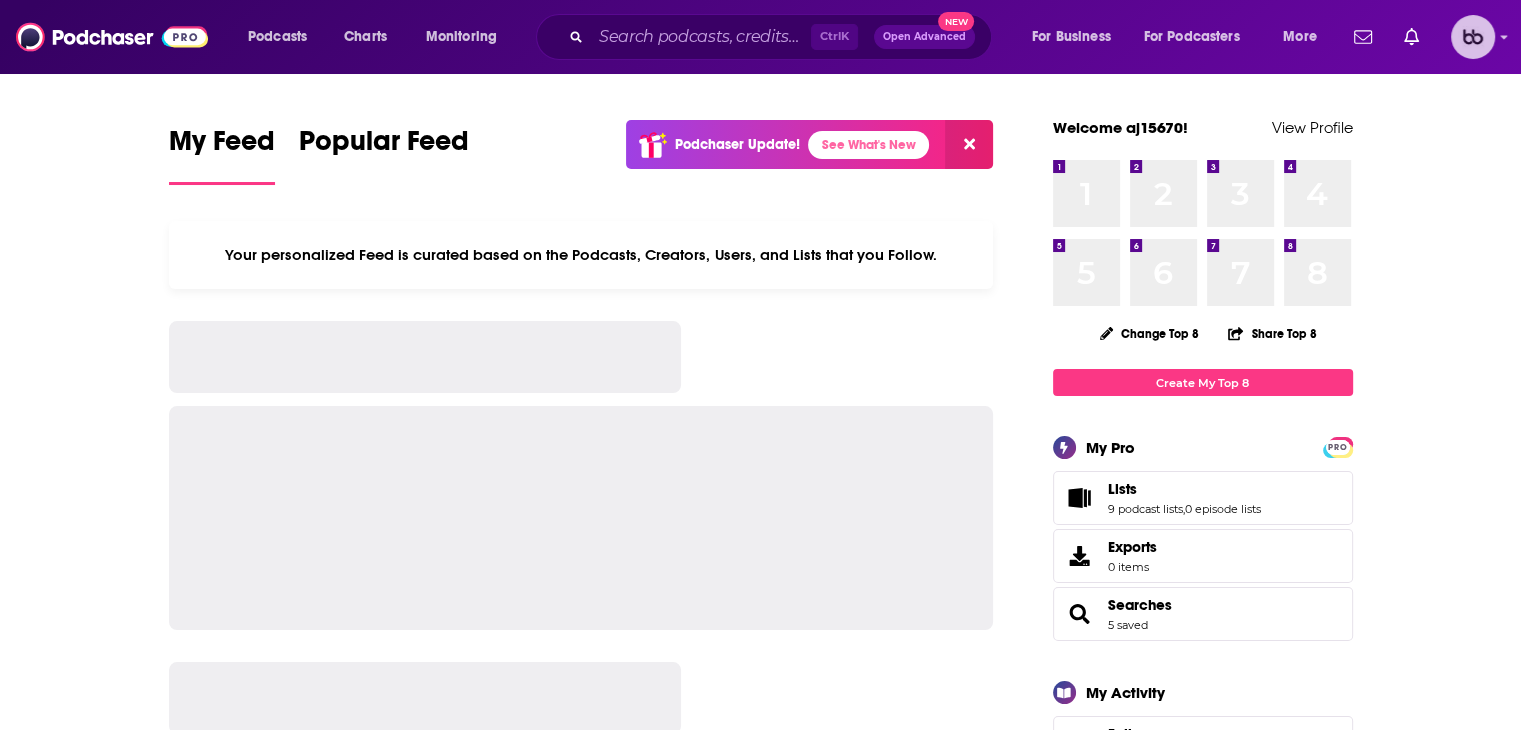 click at bounding box center (1473, 37) 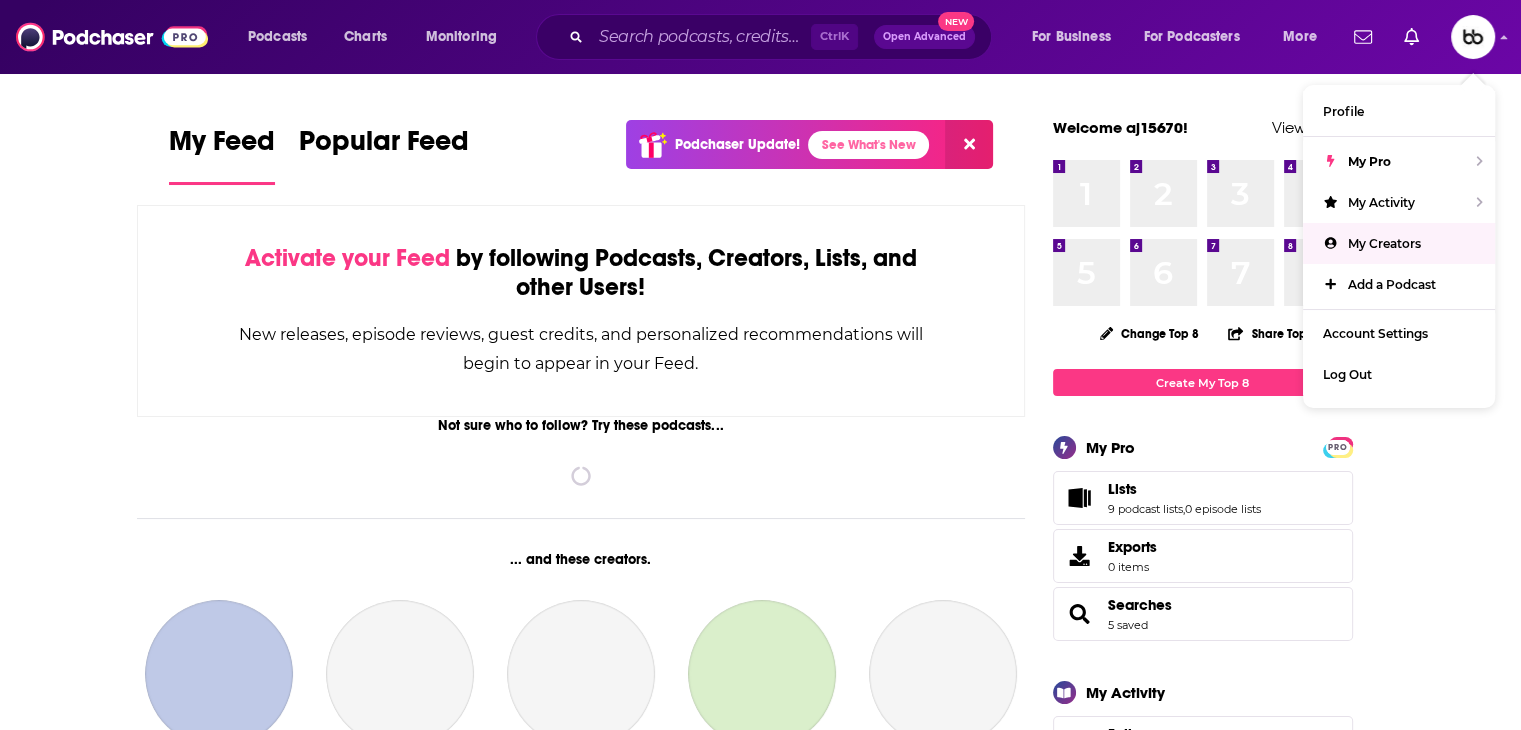 click on "My Feed Popular Feed Podchaser Update! See What's New Activate your Feed   by following Podcasts, Creators, Lists, and other Users! New releases, episode reviews, guest credits, and personalized recommendations will begin to appear in your Feed. Not sure who to follow? Try these podcasts... spinner ... and these creators. [PERSON_NAME] Host on Insight for Living Canada - … and Insight for Living Daily Bro… Follow [PERSON_NAME] Host on Les Grandes Gueules Follow [PERSON_NAME] Host on Les Grandes Gueules Follow [PERSON_NAME] Producer on [PERSON_NAME] After Party Follow [PERSON_NAME] Host on The [PERSON_NAME] Show Highlights, The [PERSON_NAME] Show, The EntreLeadership Podcast, and [PERSON_NAME] Everyday Millionaires Follow [PERSON_NAME] Producer on [PERSON_NAME] After Party Follow [PERSON_NAME] Host on Zero To Travel Podcast Follow [PERSON_NAME] Host on AXE TO GRIND PODCAST Follow [PERSON_NAME] Host and Guest on The Rewatchables and House of R Follow [PERSON_NAME] Host and Co-Host on Almost 30 Follow [PERSON_NAME] [PERSON_NAME] Follow 1" at bounding box center [761, 1824] 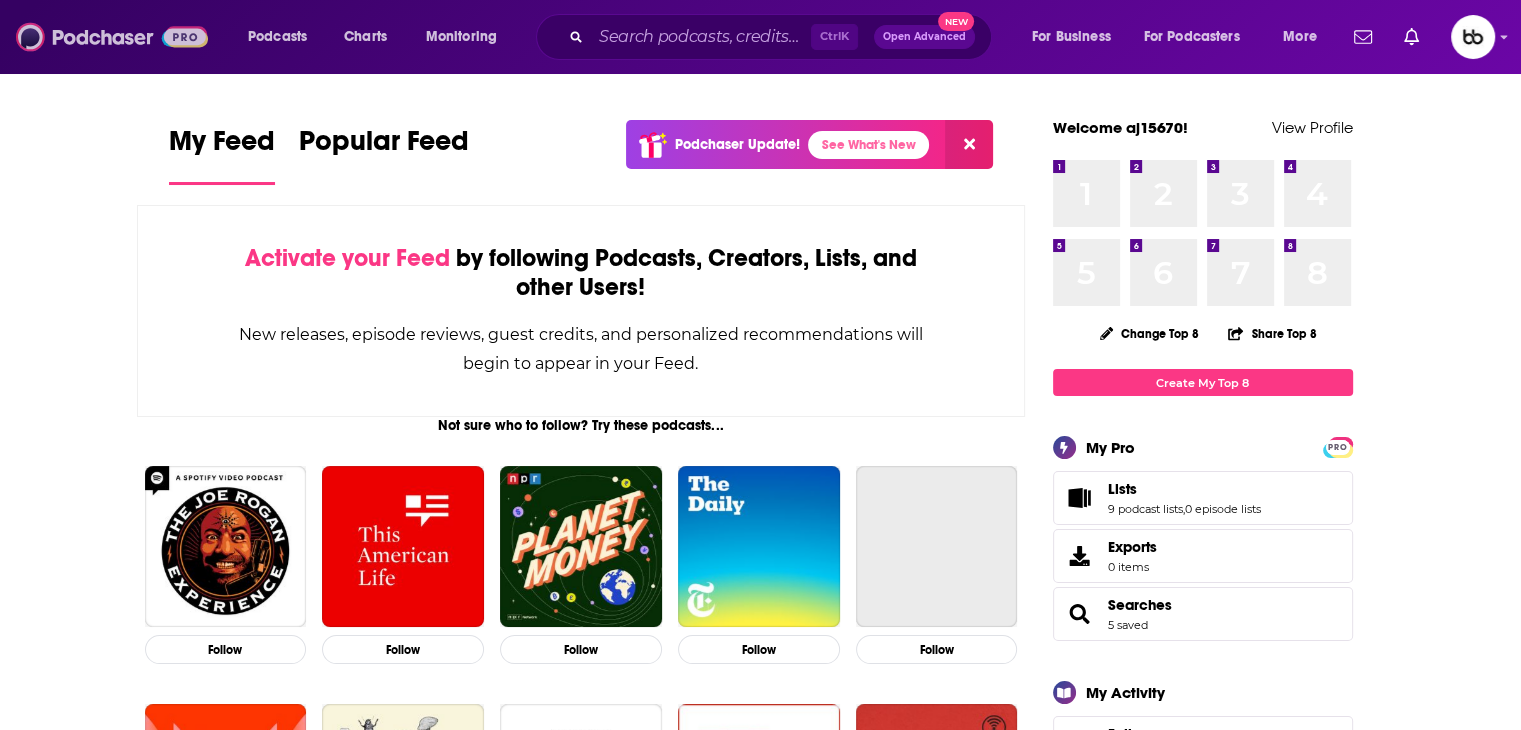 click at bounding box center (112, 37) 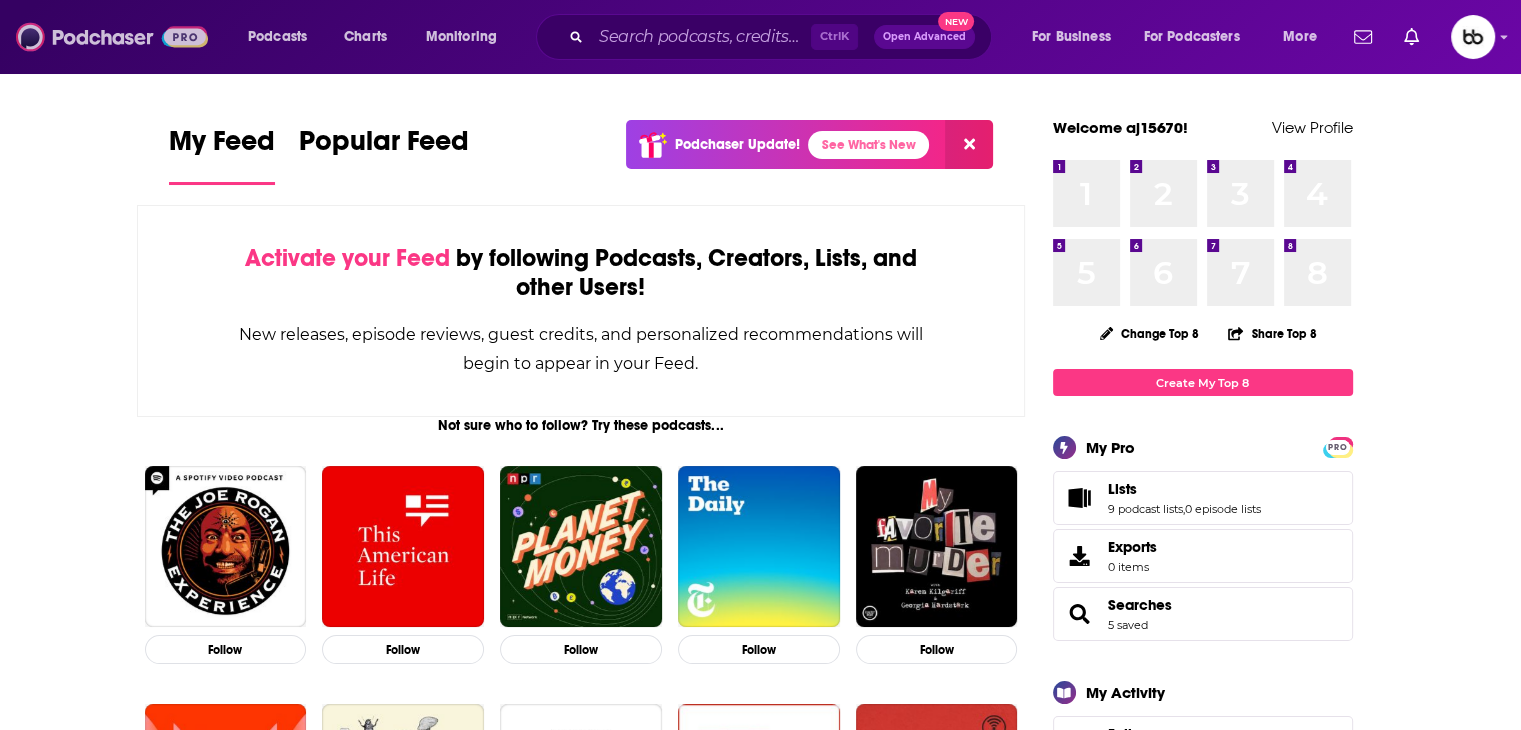 click at bounding box center [112, 37] 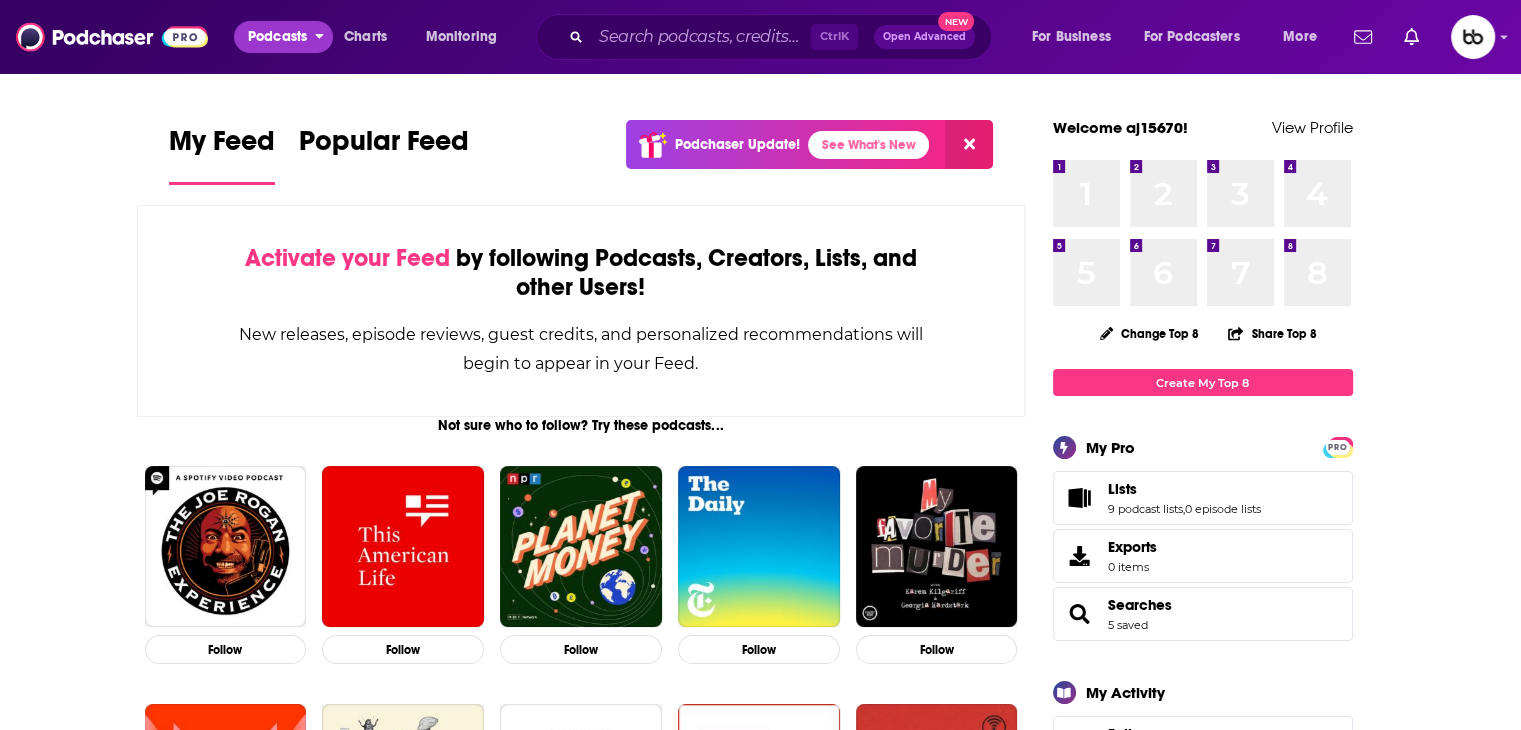 click on "Podcasts" at bounding box center [277, 37] 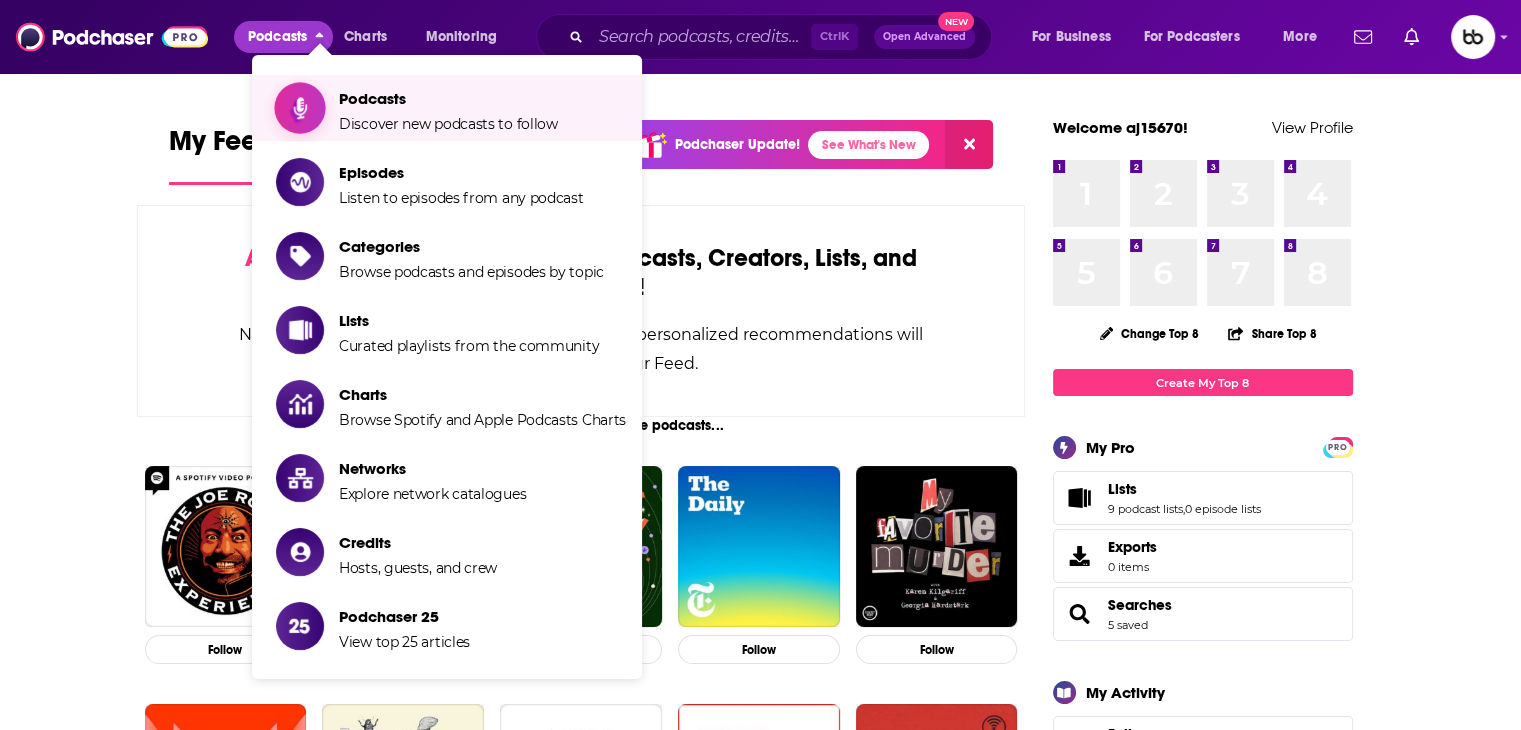 click on "Podcasts" at bounding box center [448, 98] 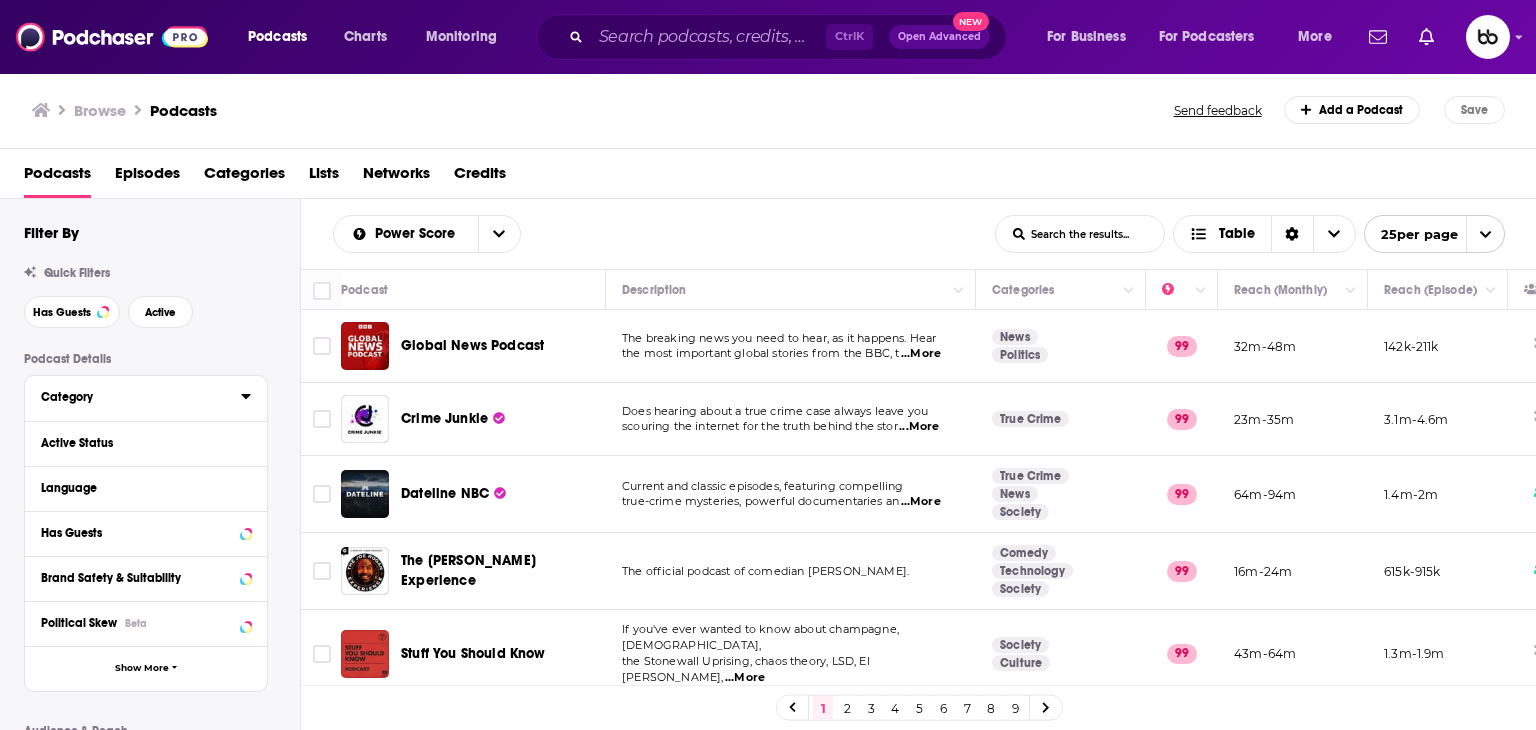 click 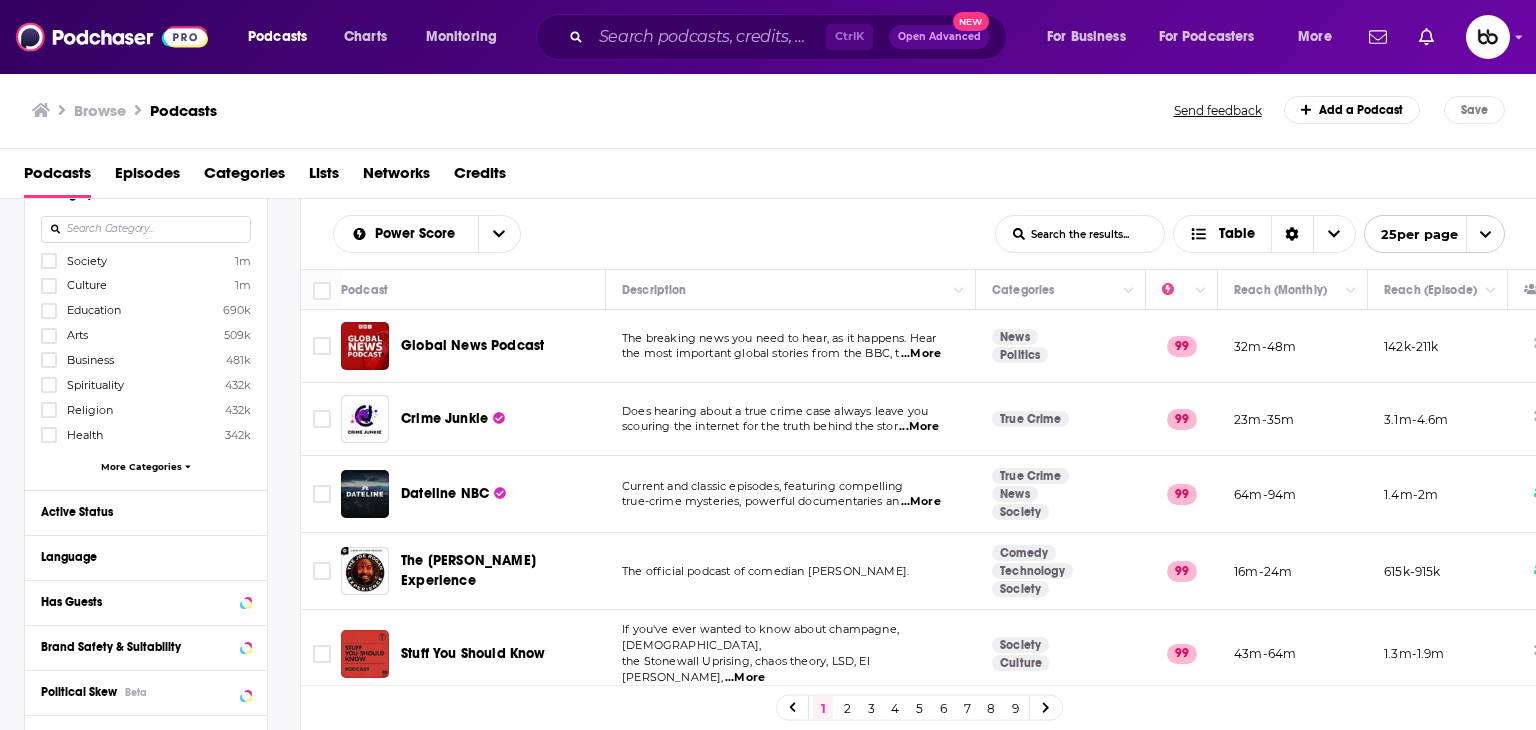 scroll, scrollTop: 200, scrollLeft: 0, axis: vertical 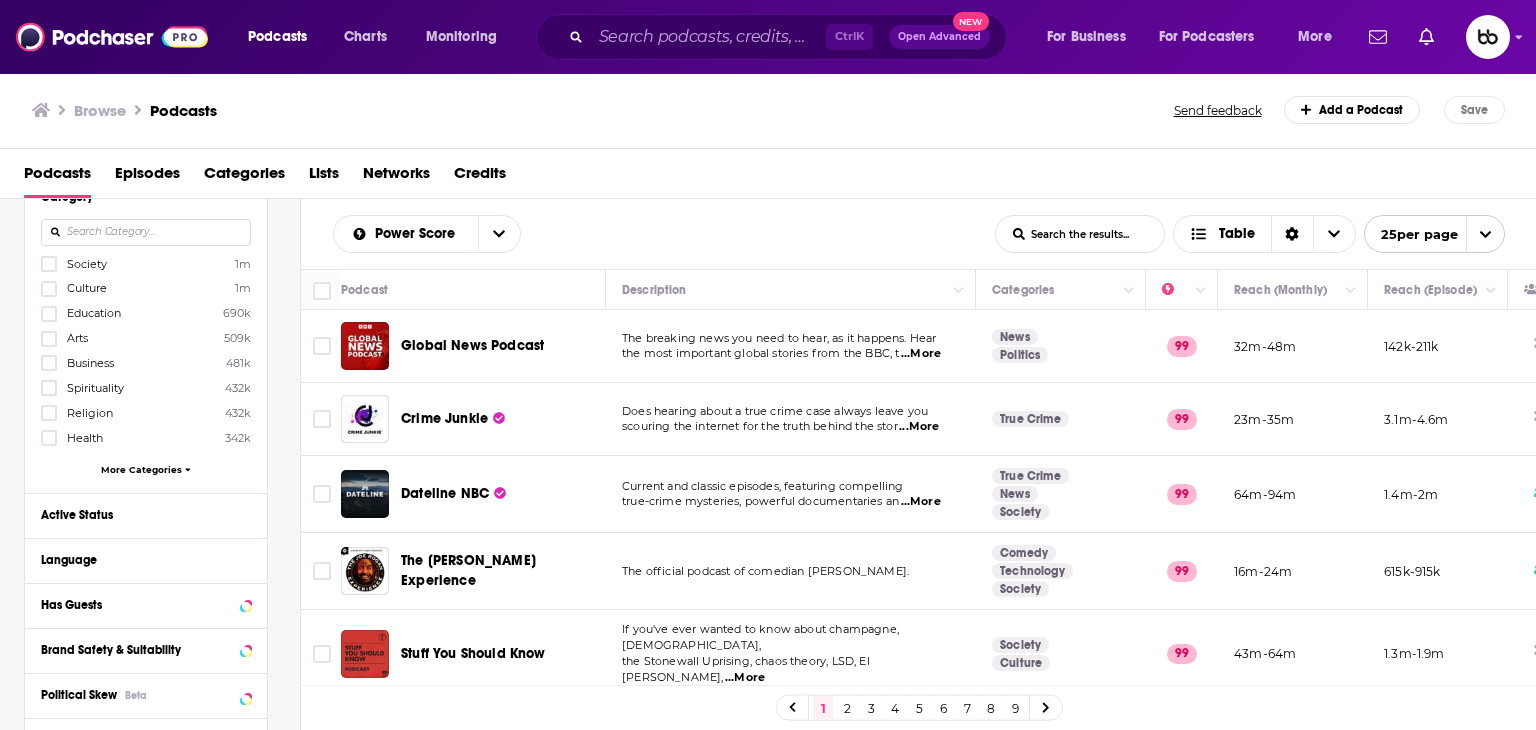 click on "More Categories" at bounding box center (141, 469) 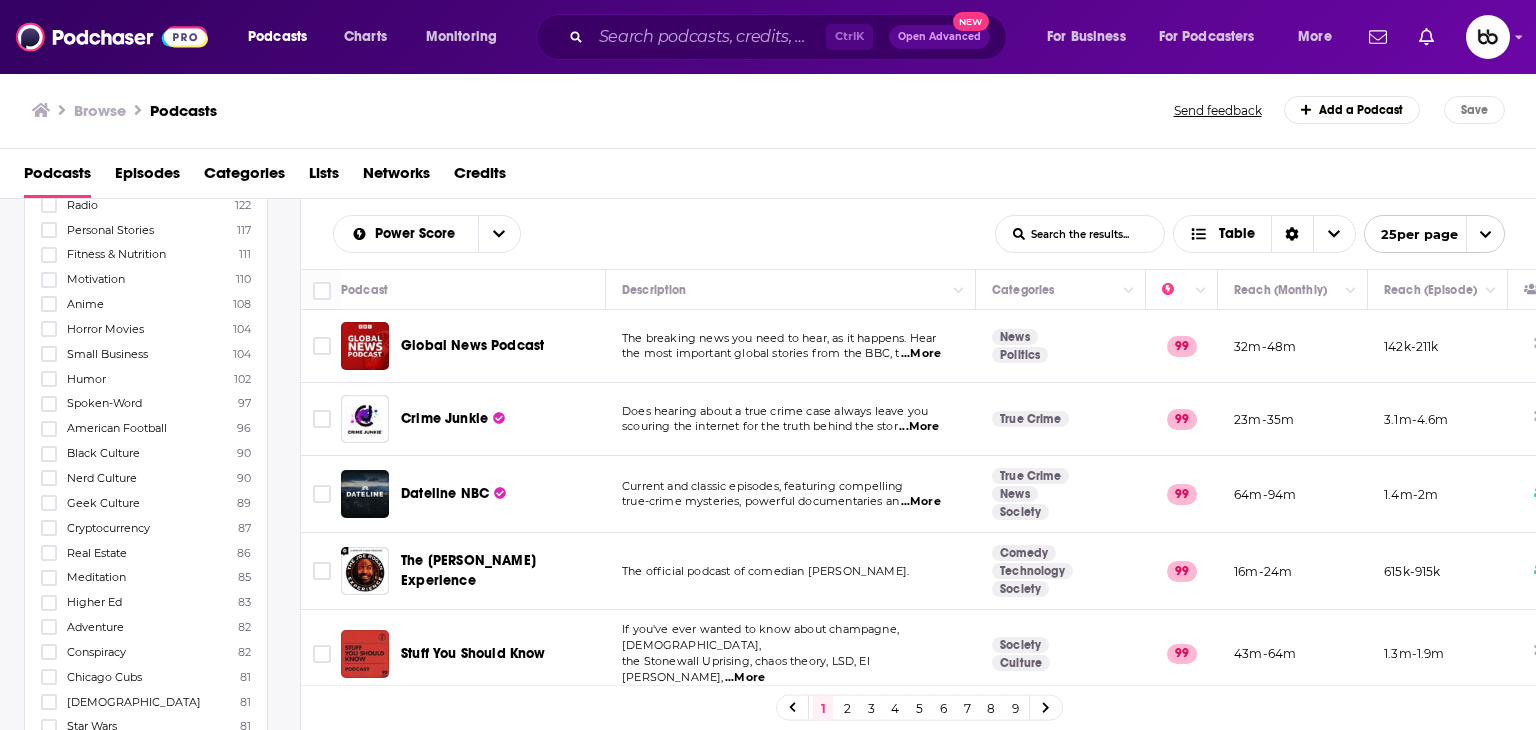 scroll, scrollTop: 4100, scrollLeft: 0, axis: vertical 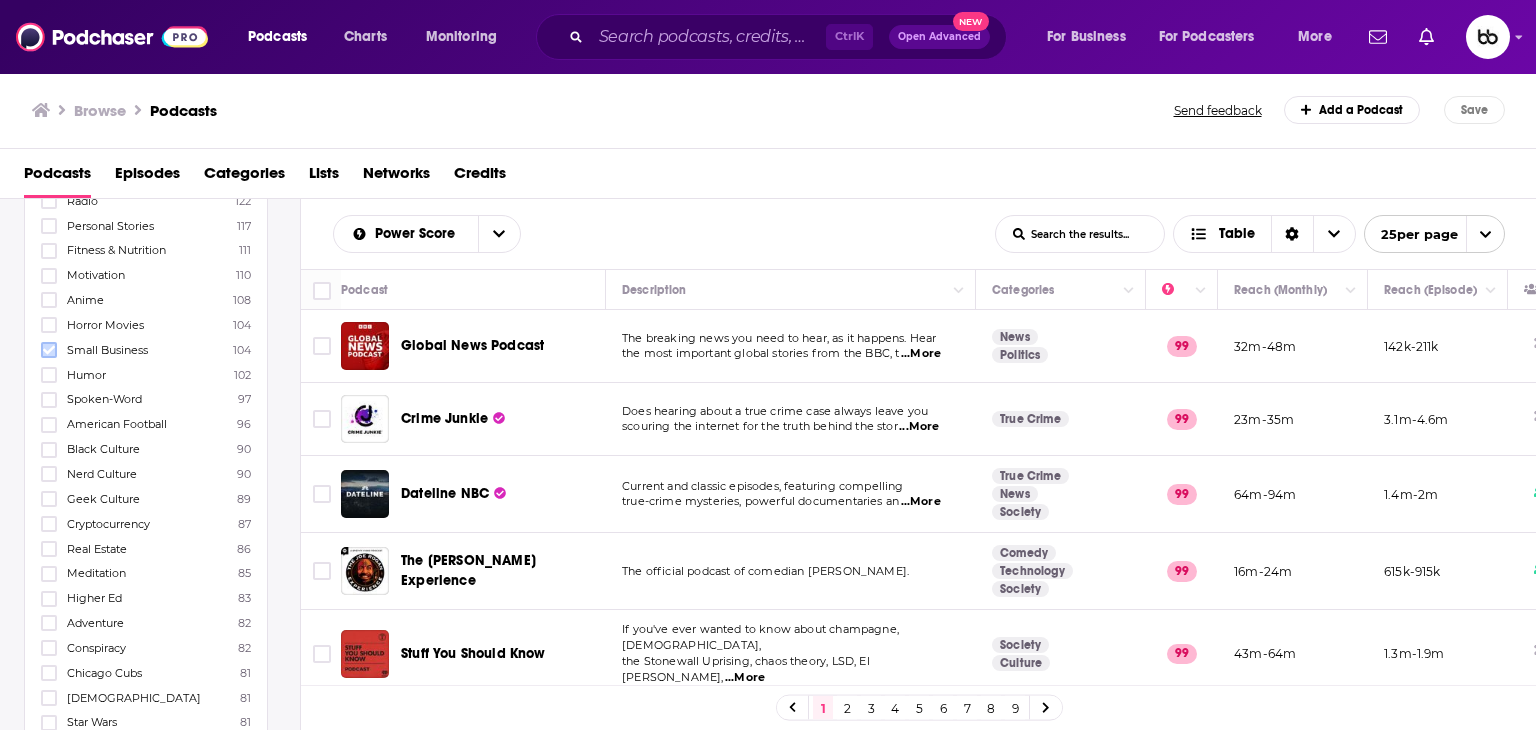 click 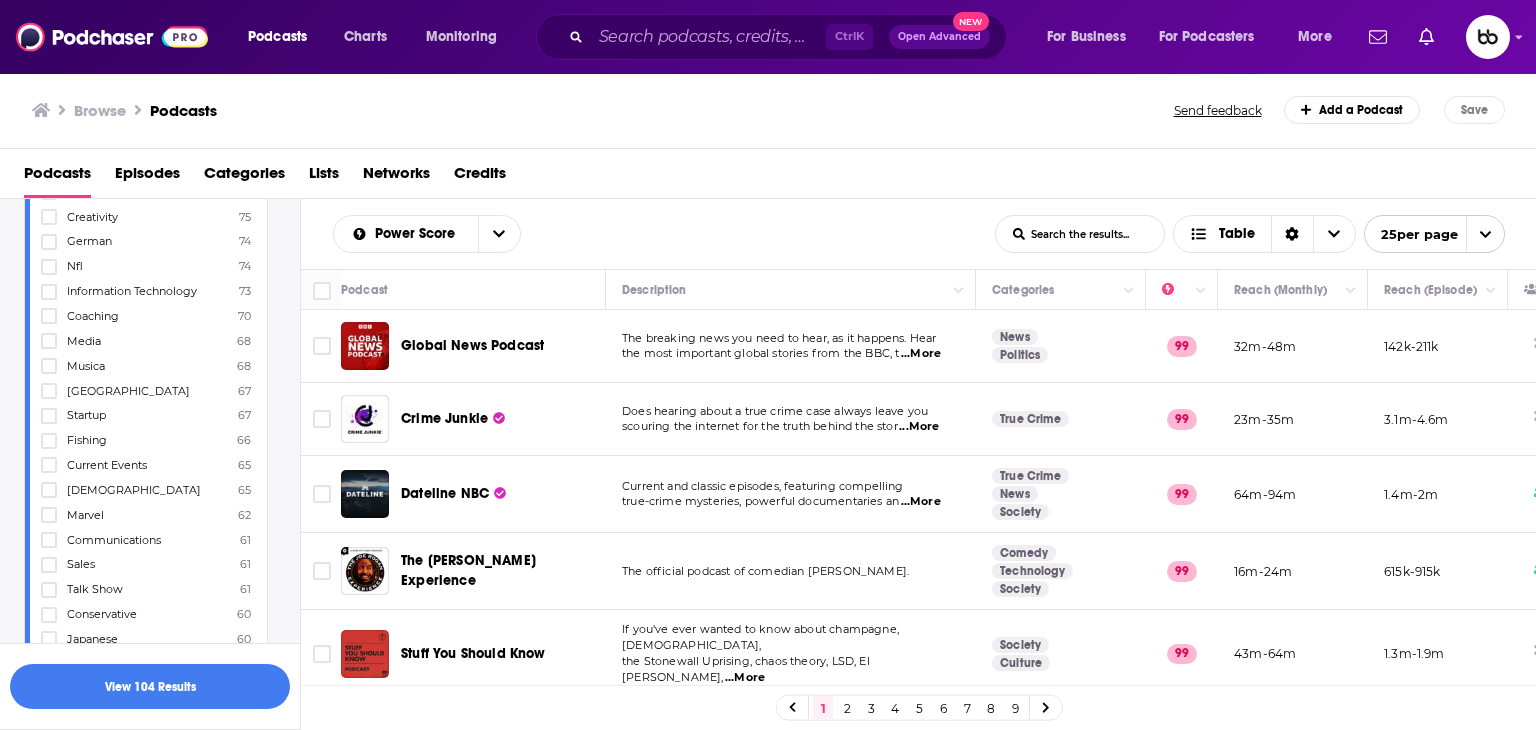 scroll, scrollTop: 4752, scrollLeft: 0, axis: vertical 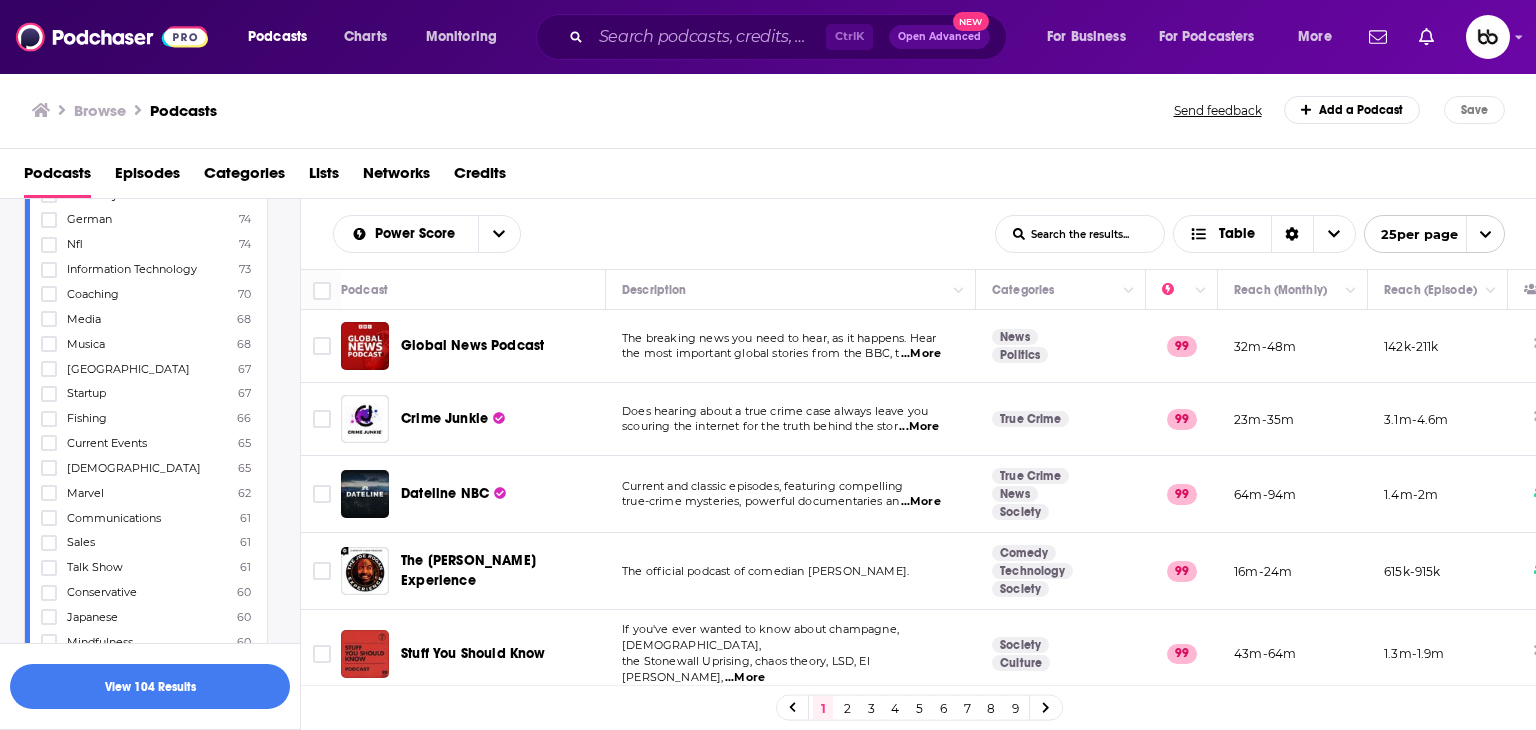 click 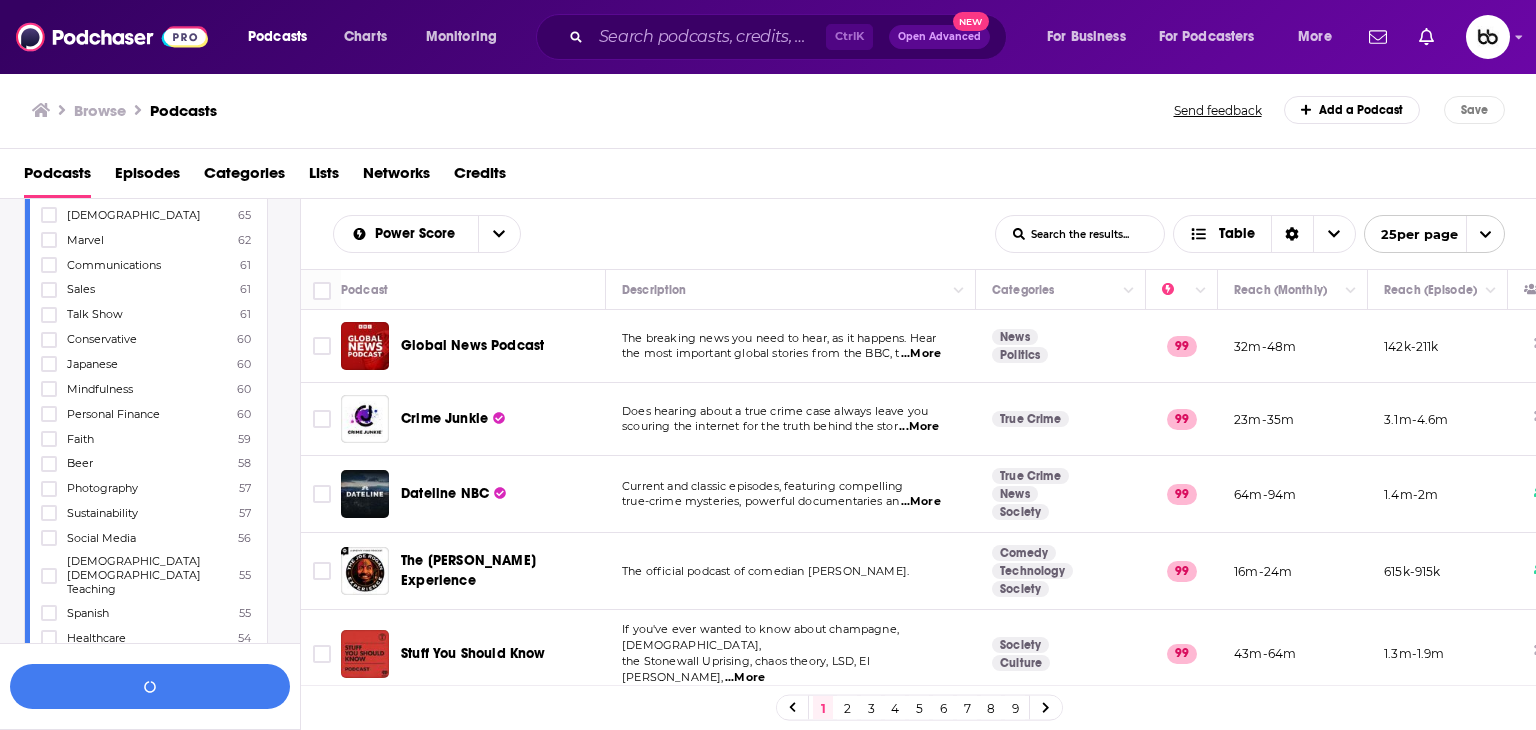 scroll, scrollTop: 5052, scrollLeft: 0, axis: vertical 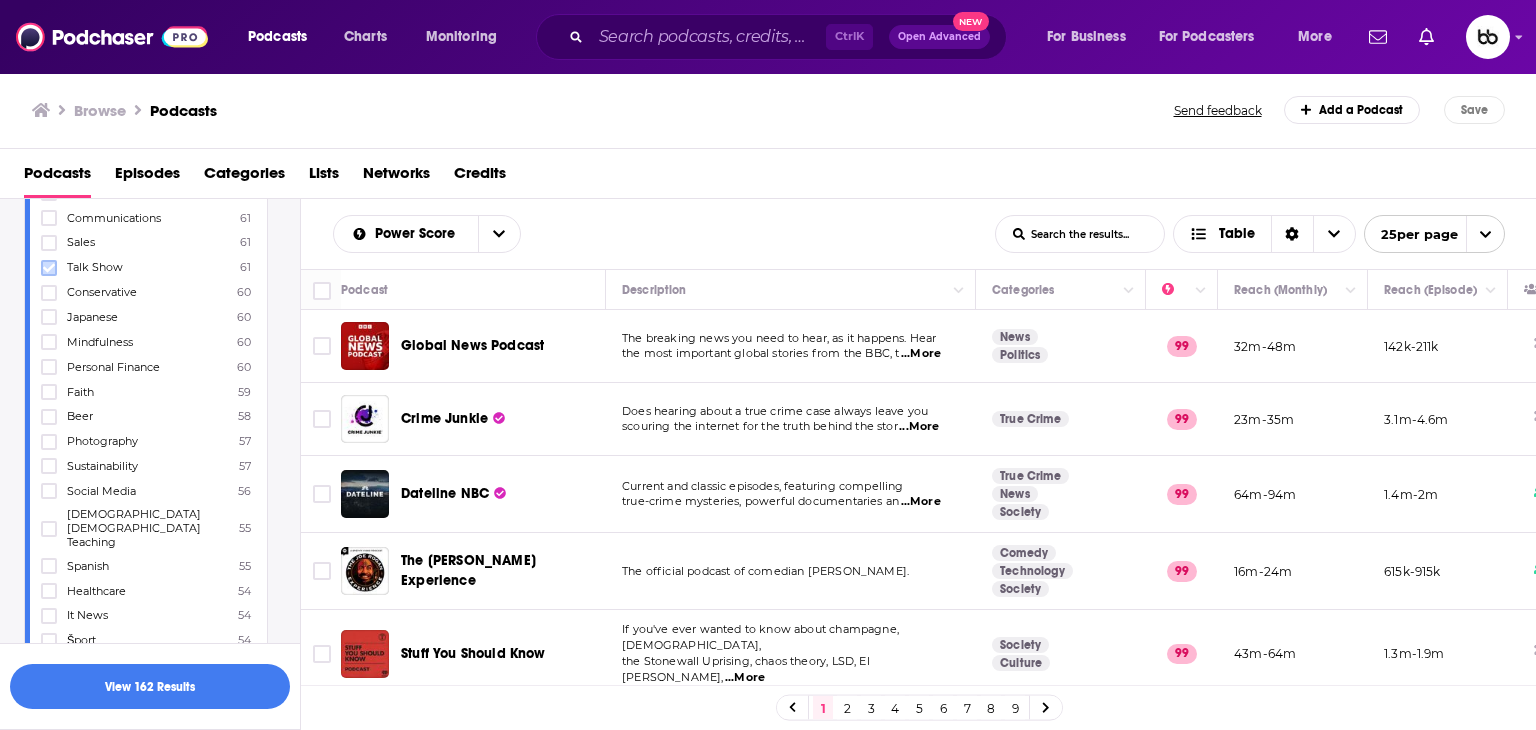 click 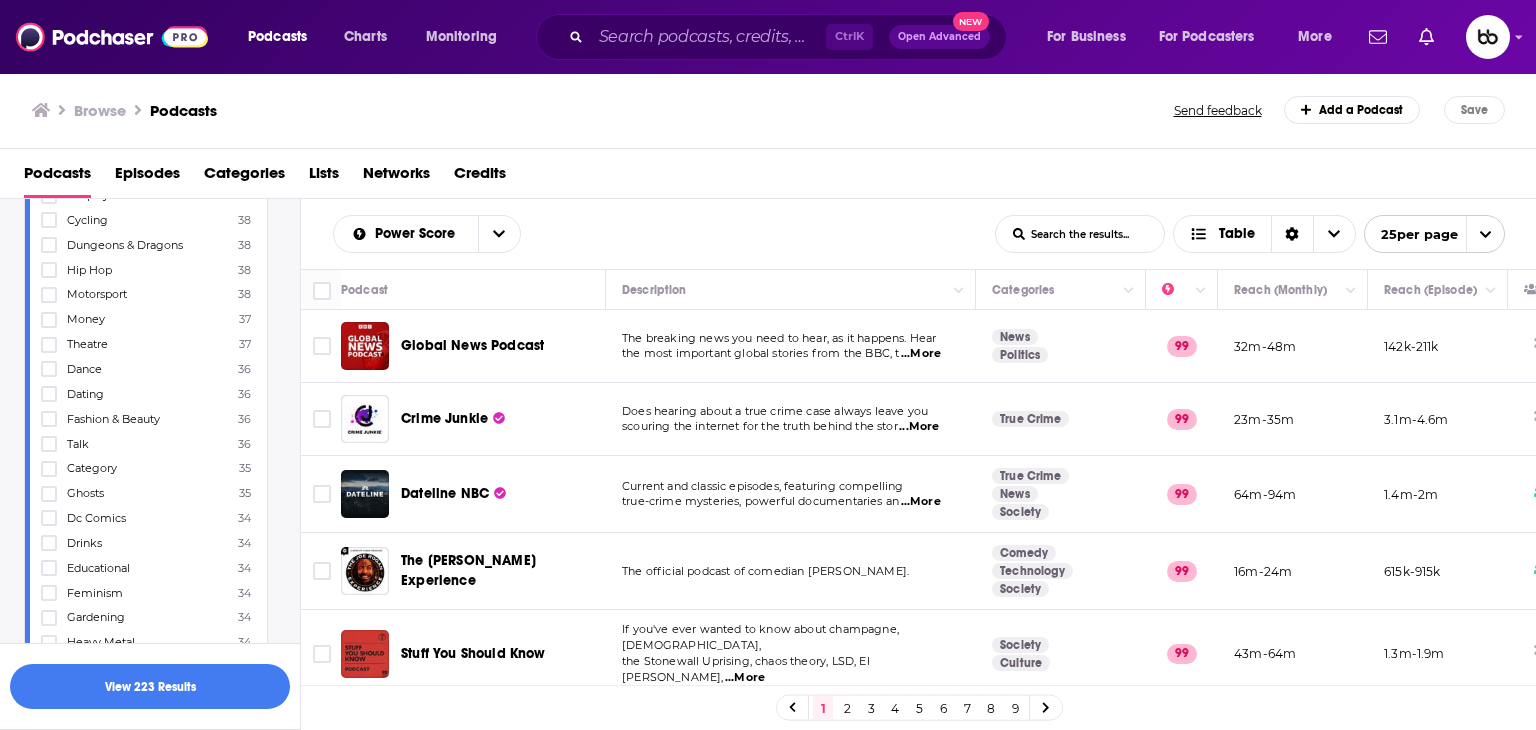 scroll, scrollTop: 6452, scrollLeft: 0, axis: vertical 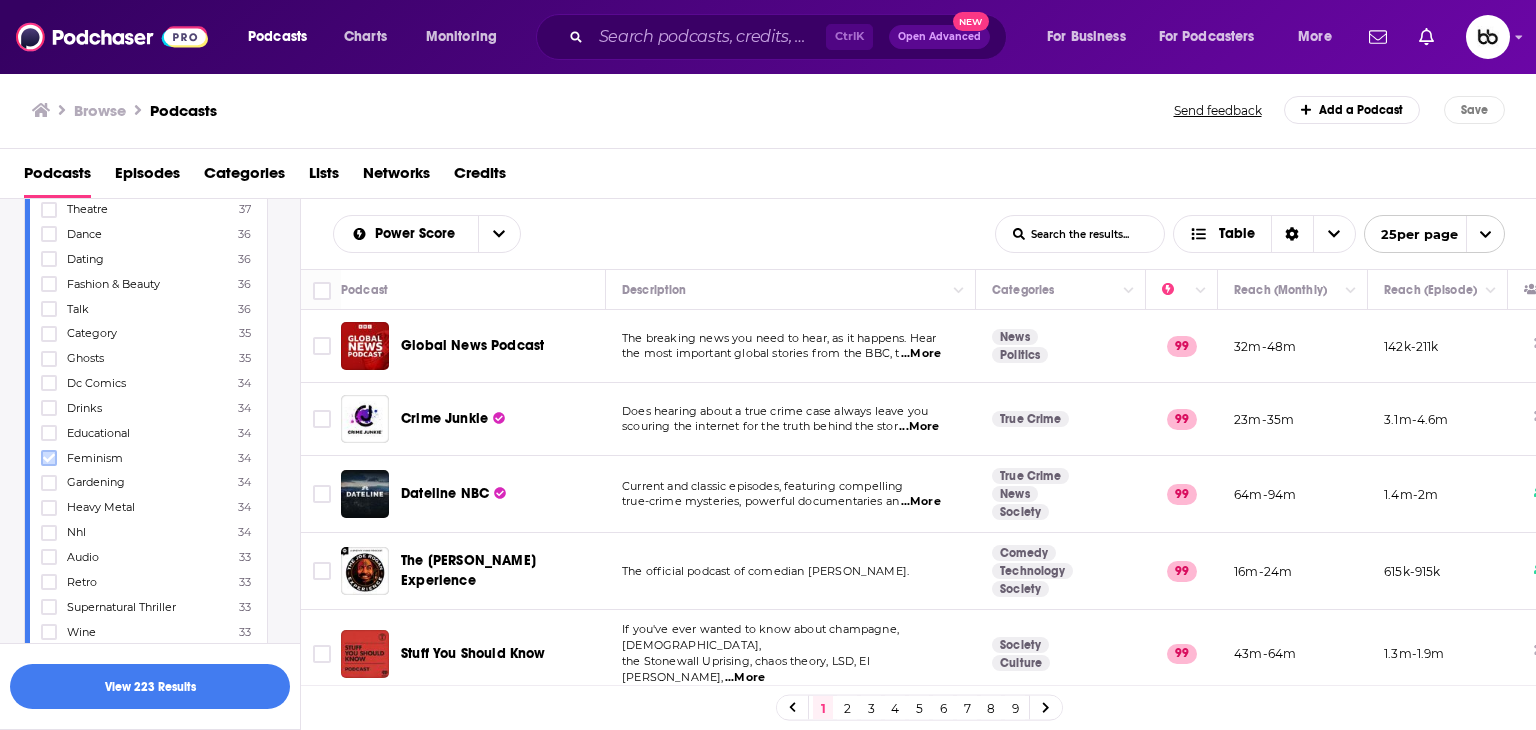 click 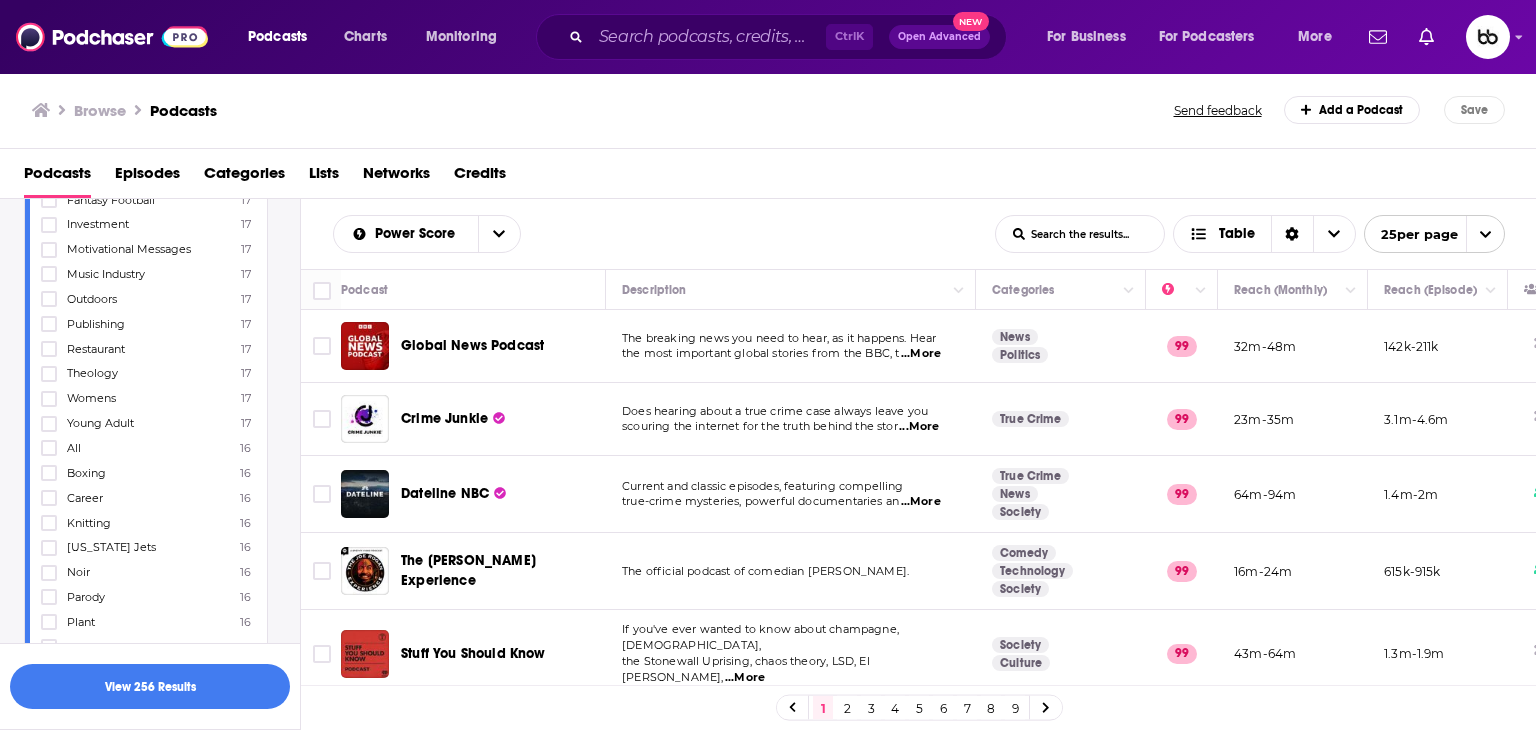 scroll, scrollTop: 9752, scrollLeft: 0, axis: vertical 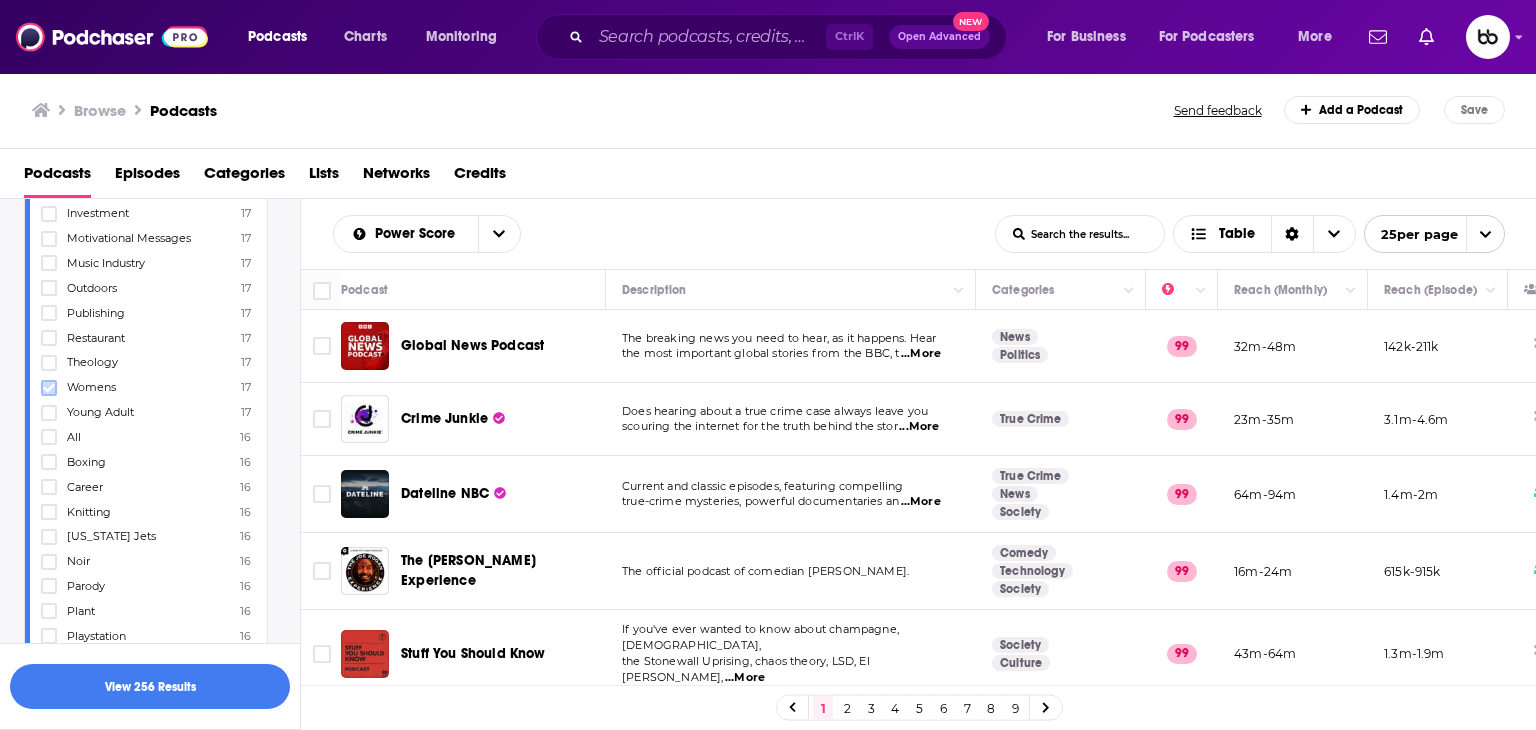 click 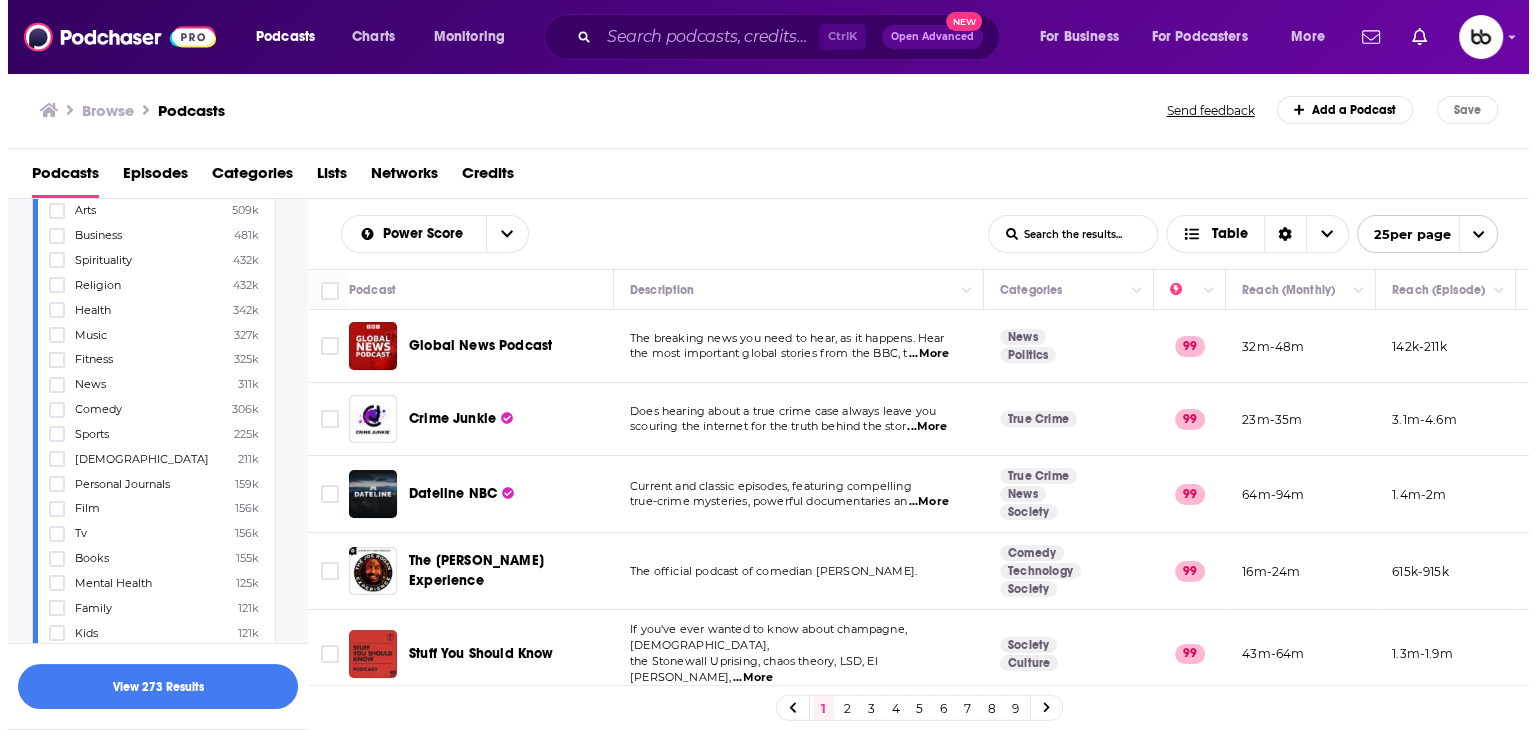scroll, scrollTop: 0, scrollLeft: 0, axis: both 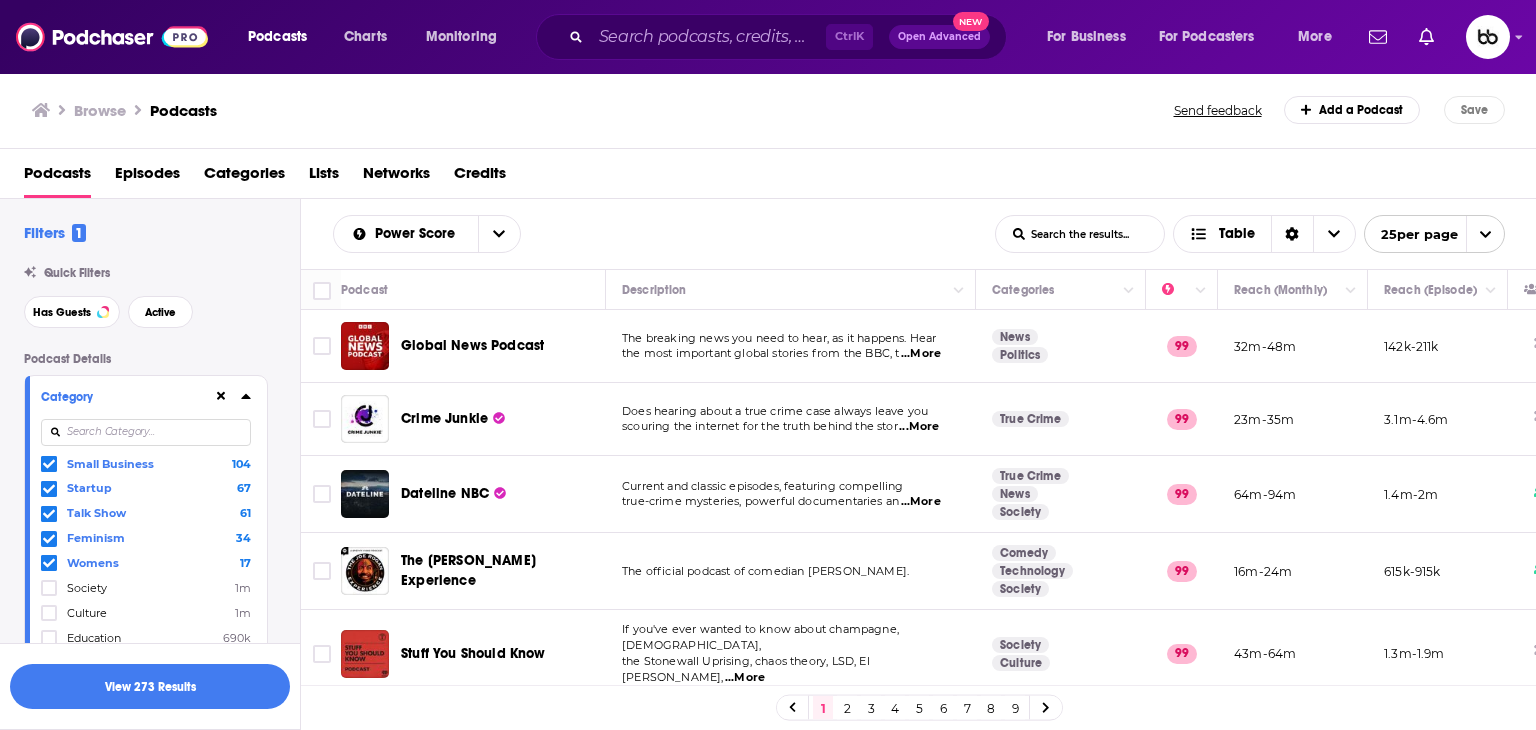 click 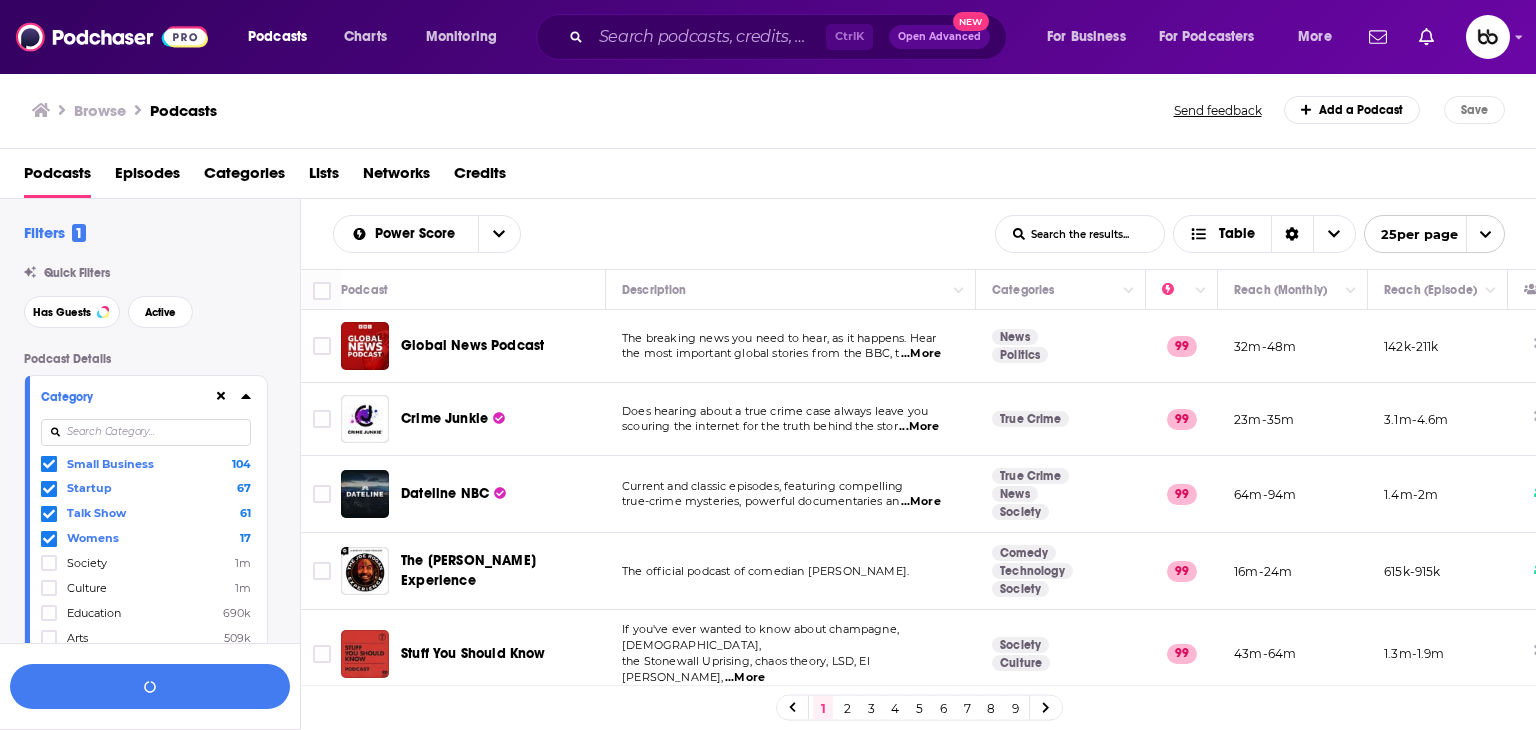 click at bounding box center (146, 432) 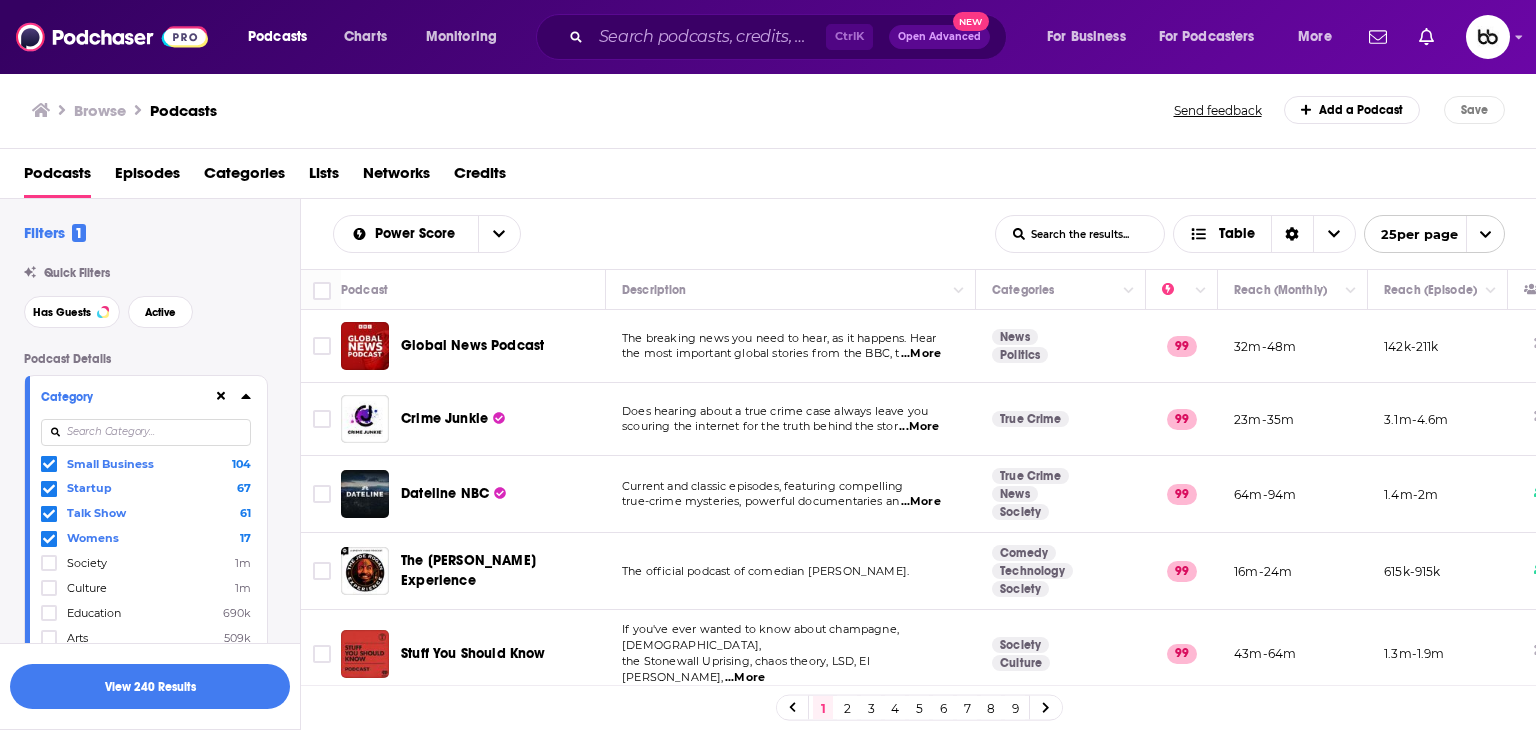 click on "Category" at bounding box center [120, 397] 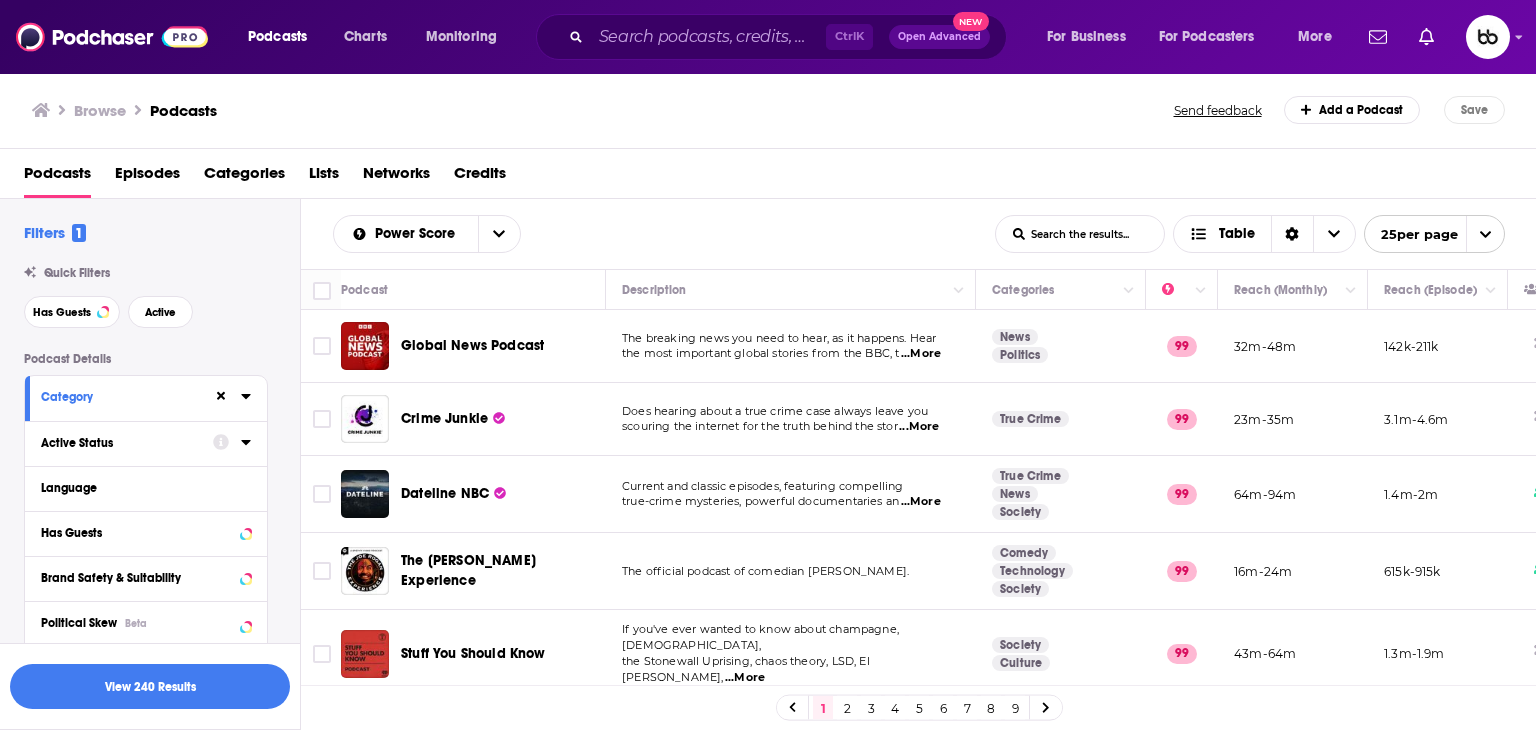 click 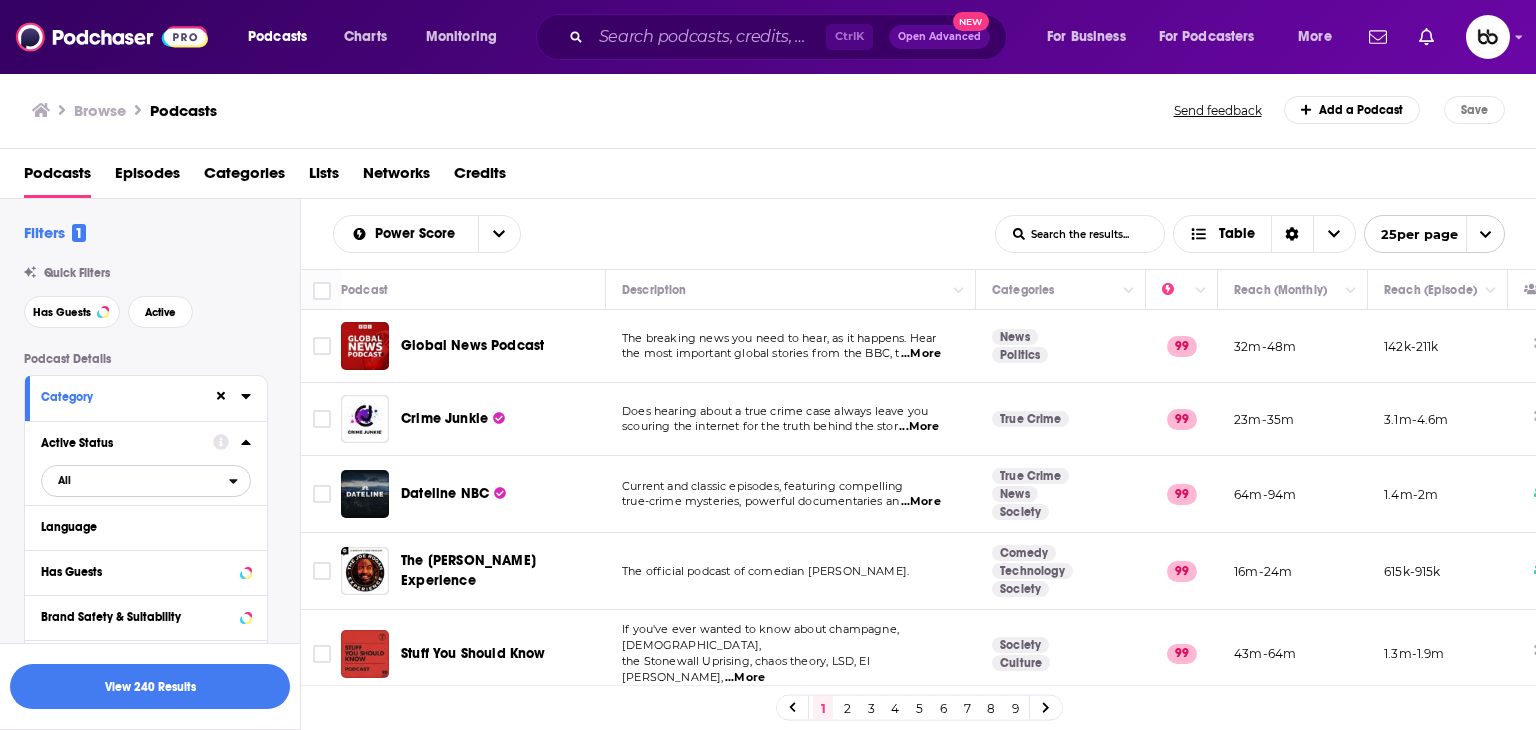 click on "All" at bounding box center [135, 480] 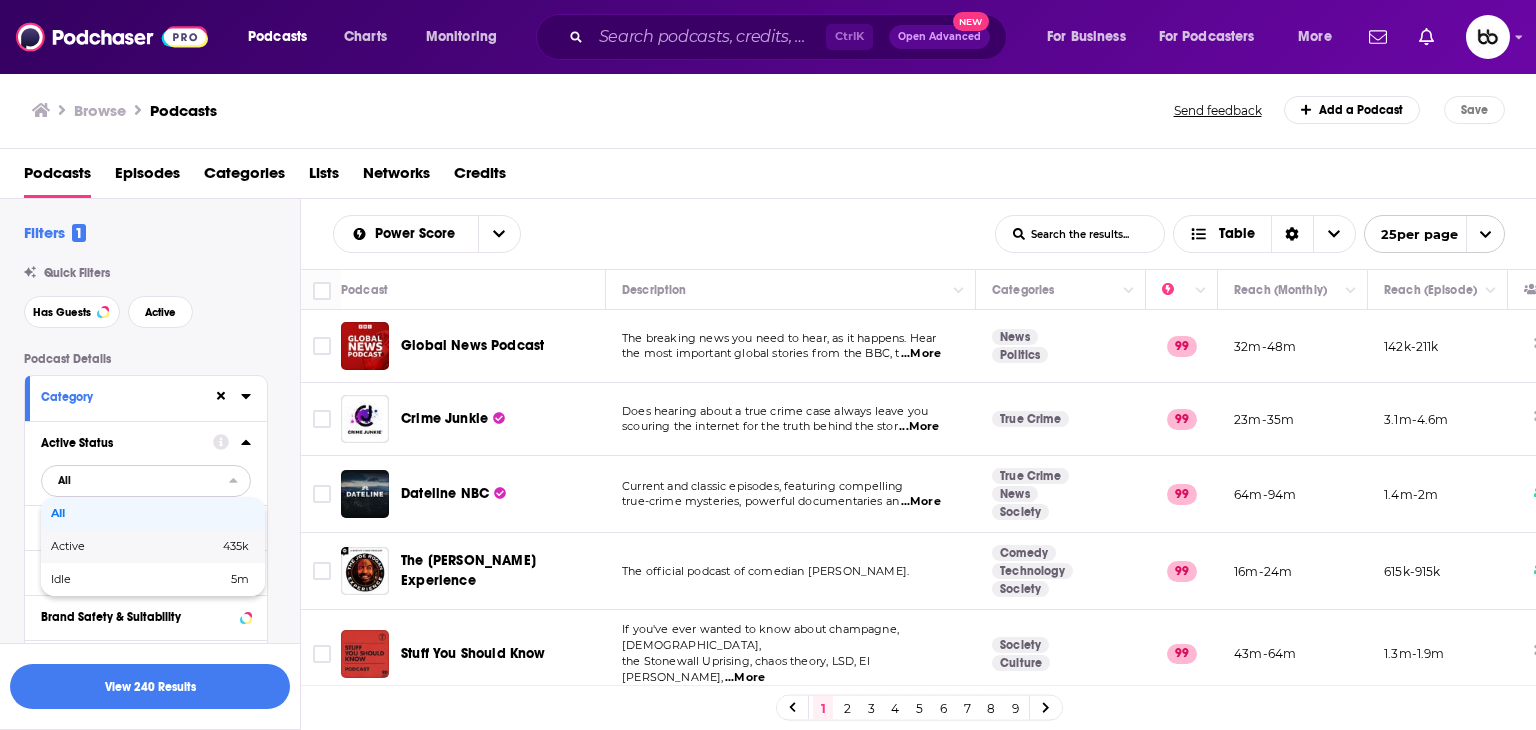 click on "Active" at bounding box center [101, 546] 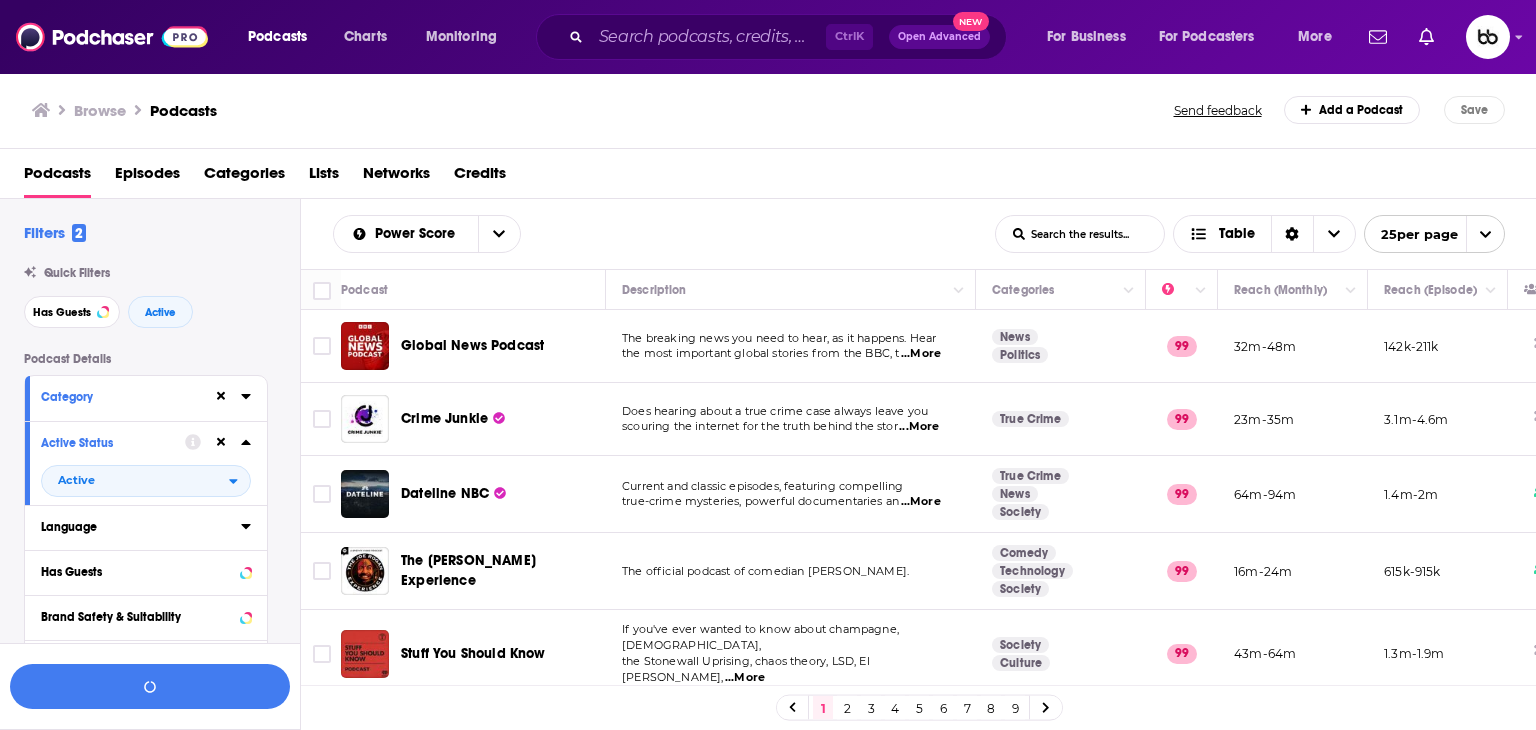 click 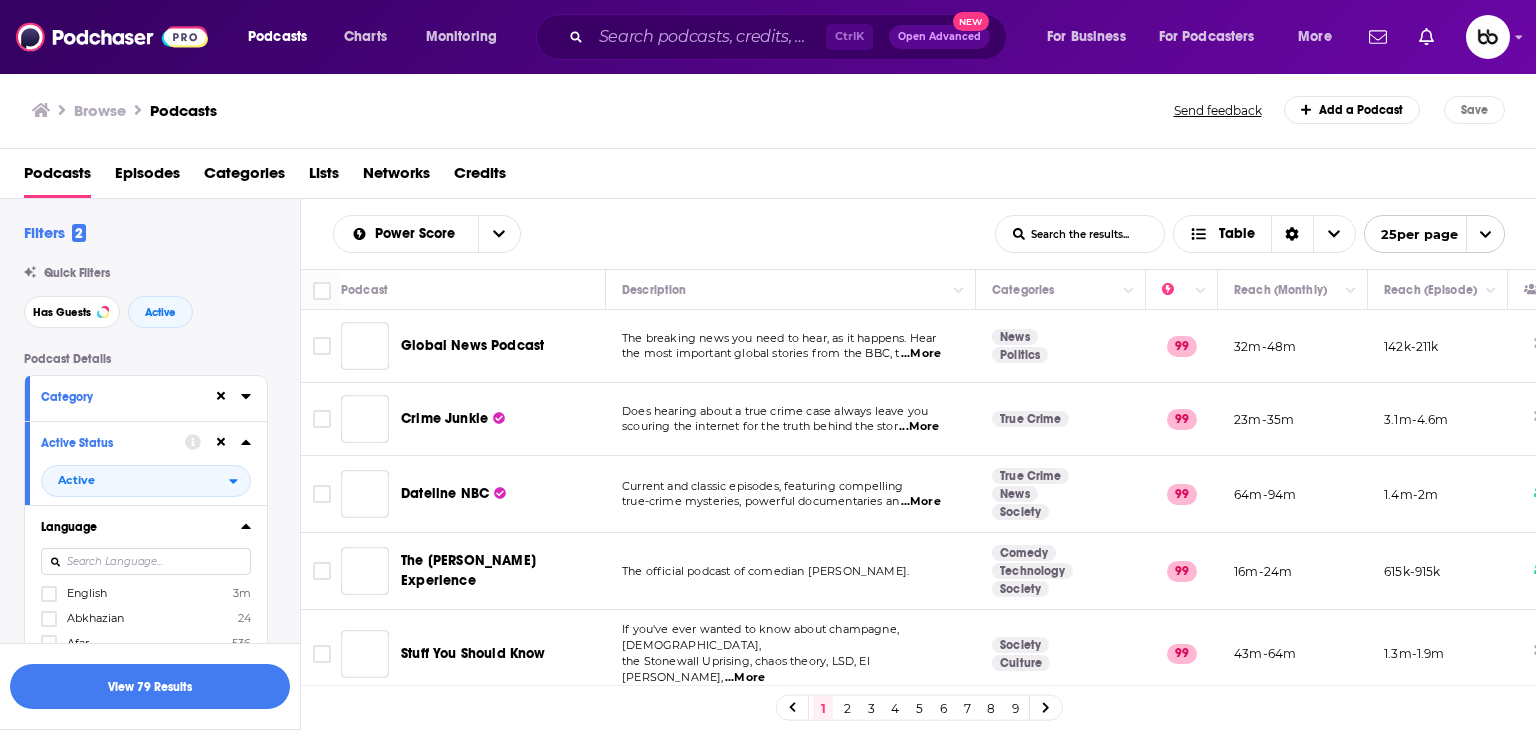 scroll, scrollTop: 200, scrollLeft: 0, axis: vertical 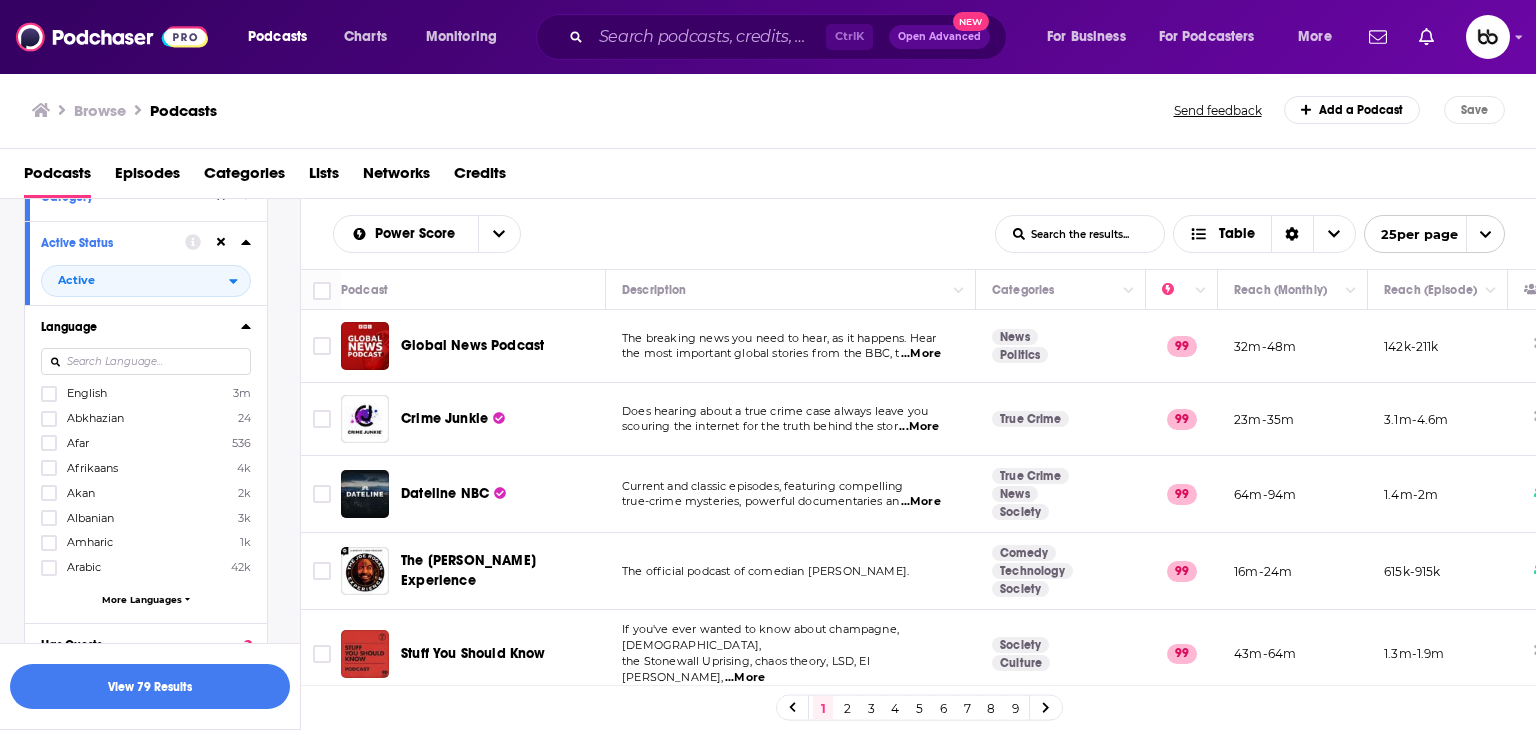 click on "Language English 3m Abkhazian 24 Afar 536 Afrikaans 4k Akan 2k Albanian 3k Amharic 1k Arabic 42k More Languages" at bounding box center (146, 464) 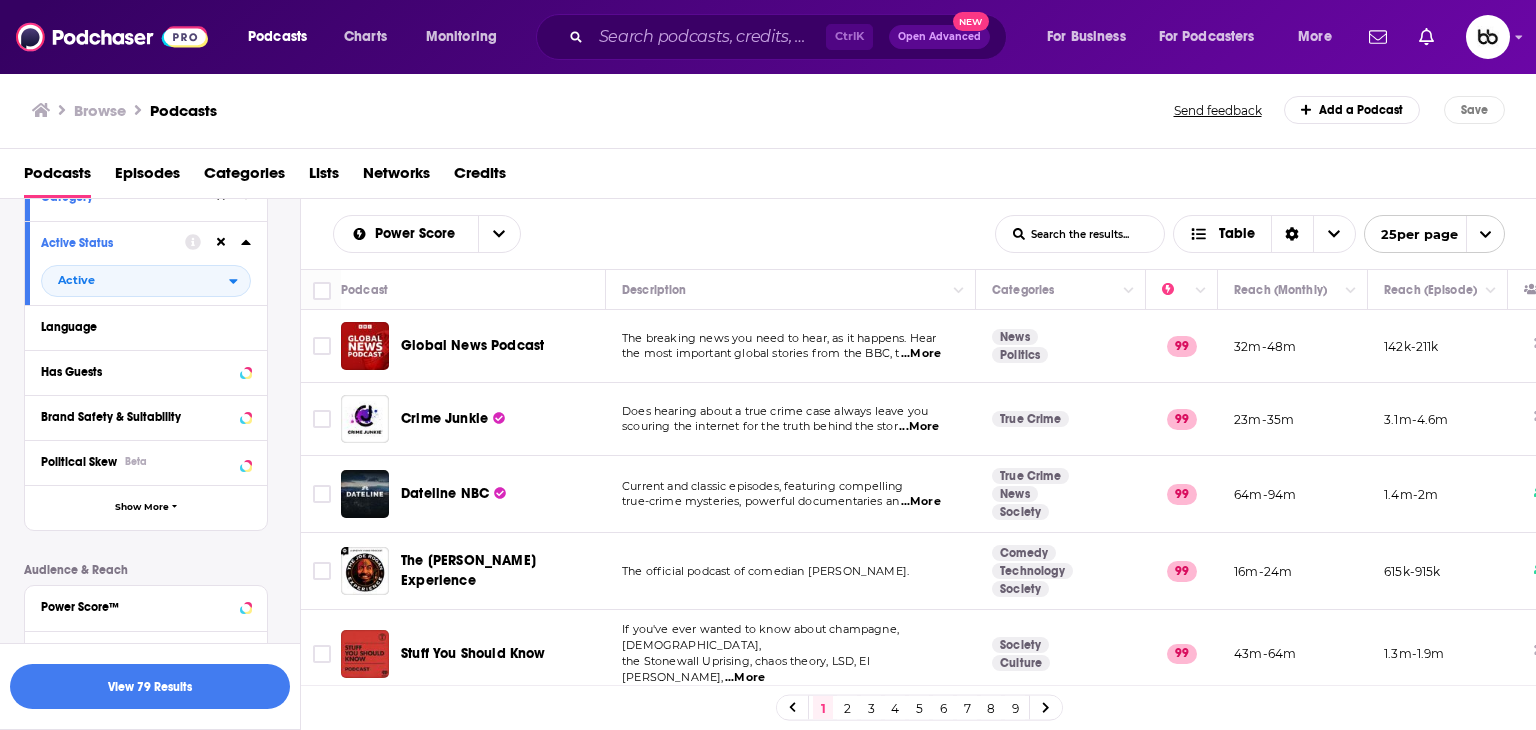 click on "Has Guests" at bounding box center (146, 372) 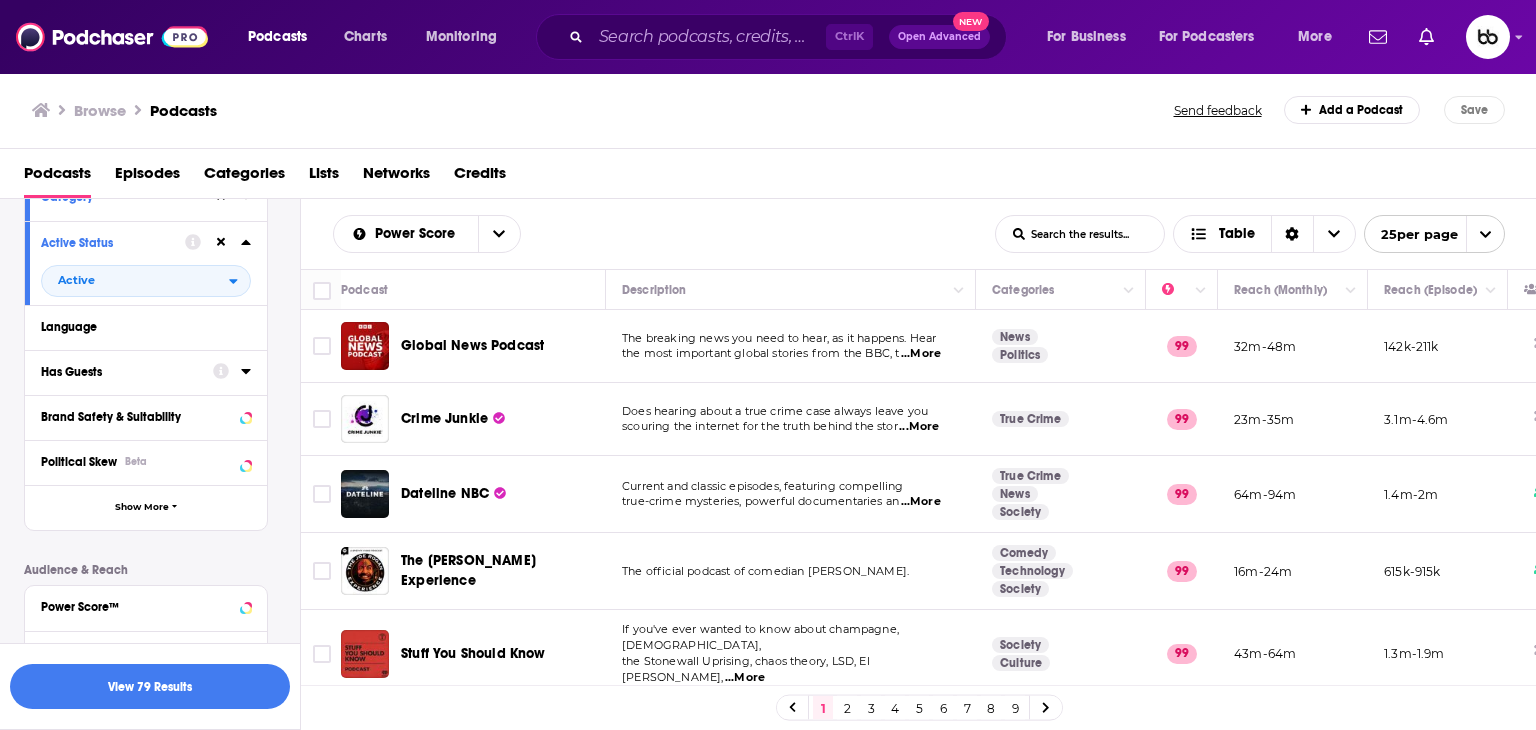 click 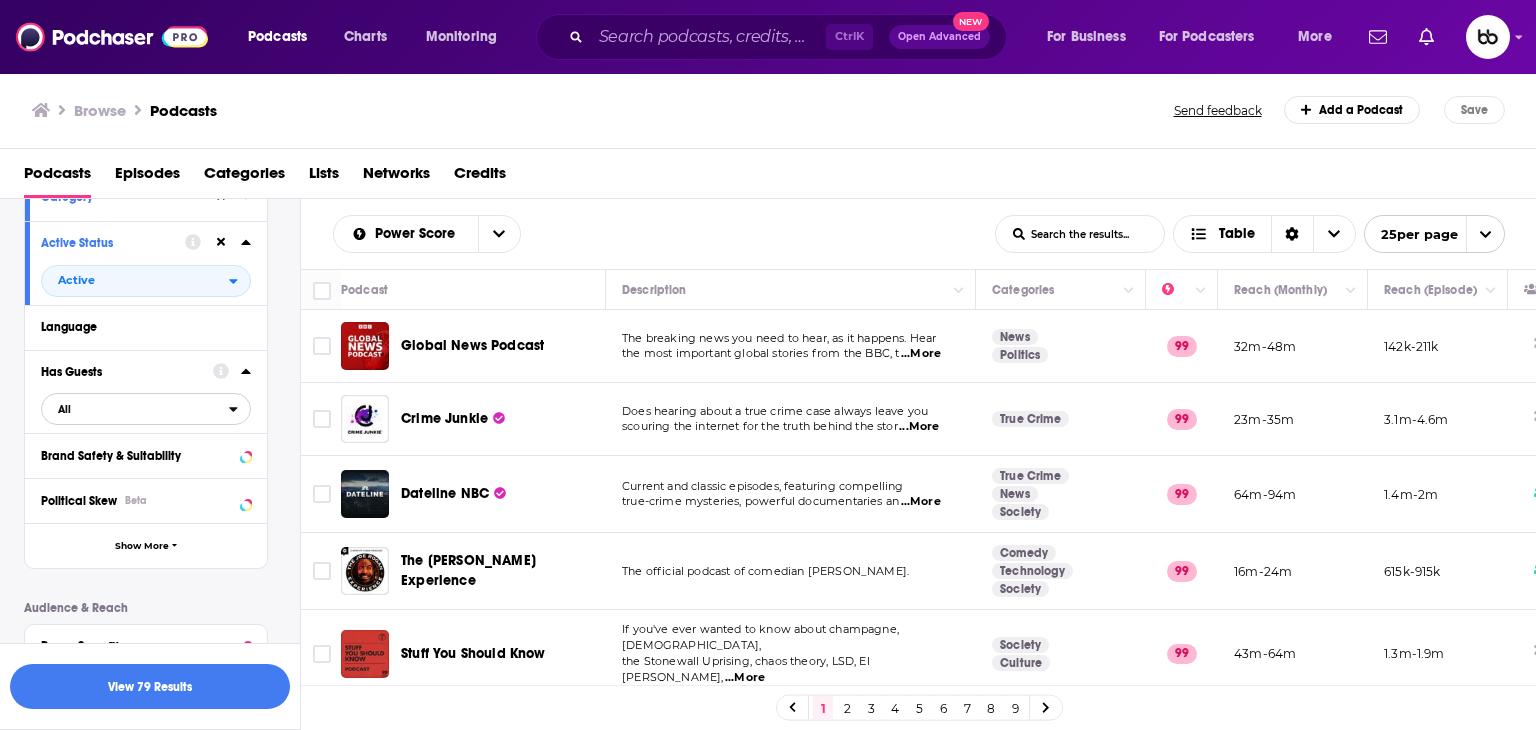 click on "All" at bounding box center [135, 409] 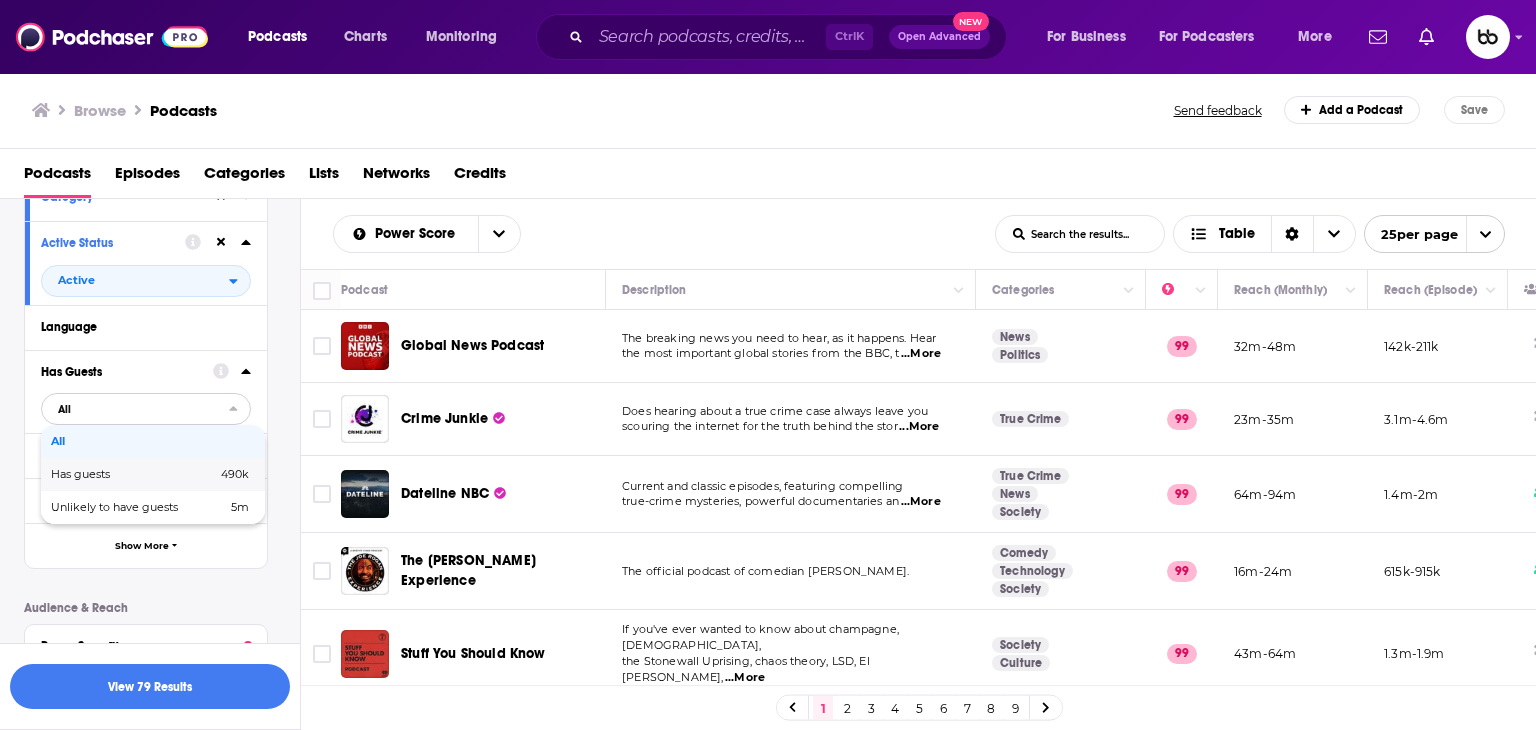 click on "Has guests" at bounding box center [107, 474] 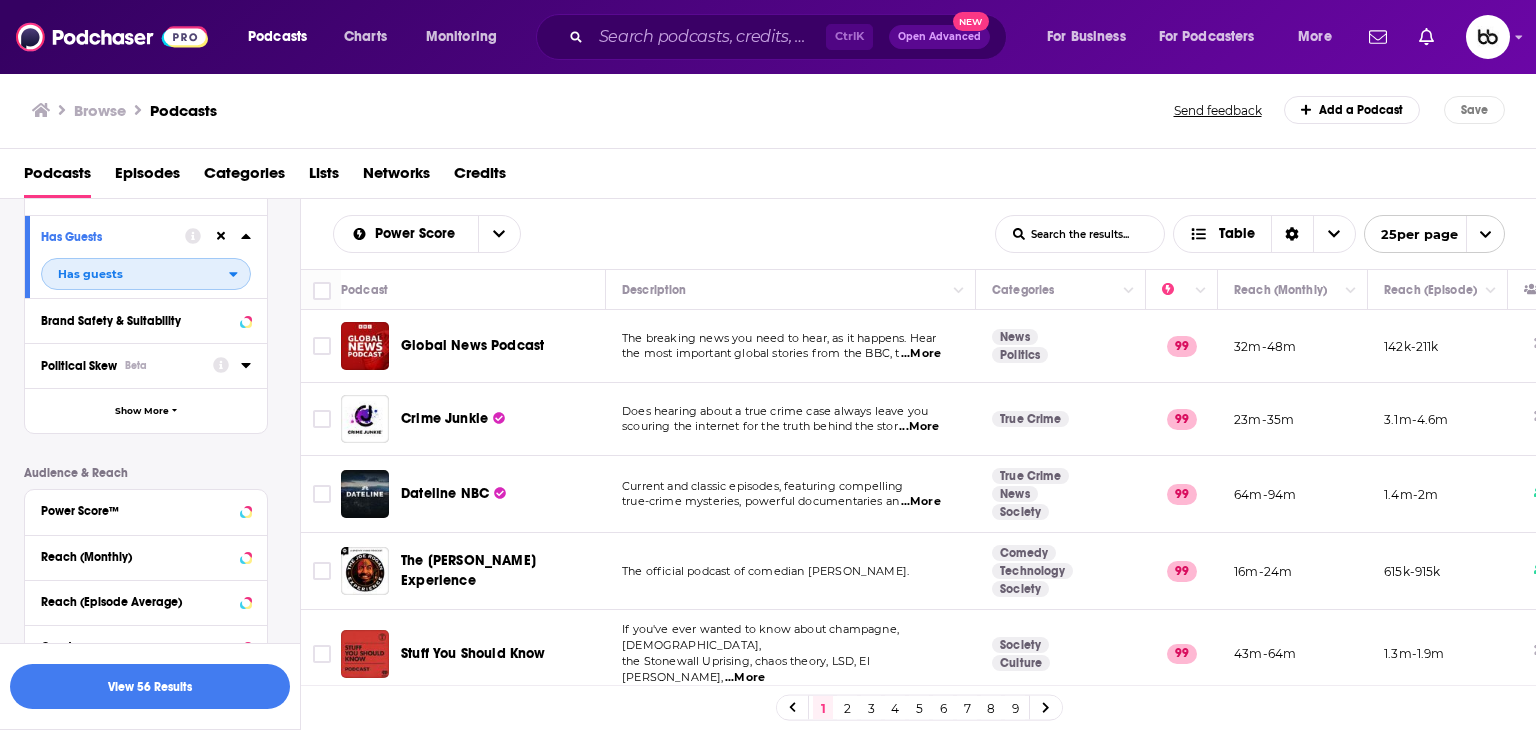 scroll, scrollTop: 400, scrollLeft: 0, axis: vertical 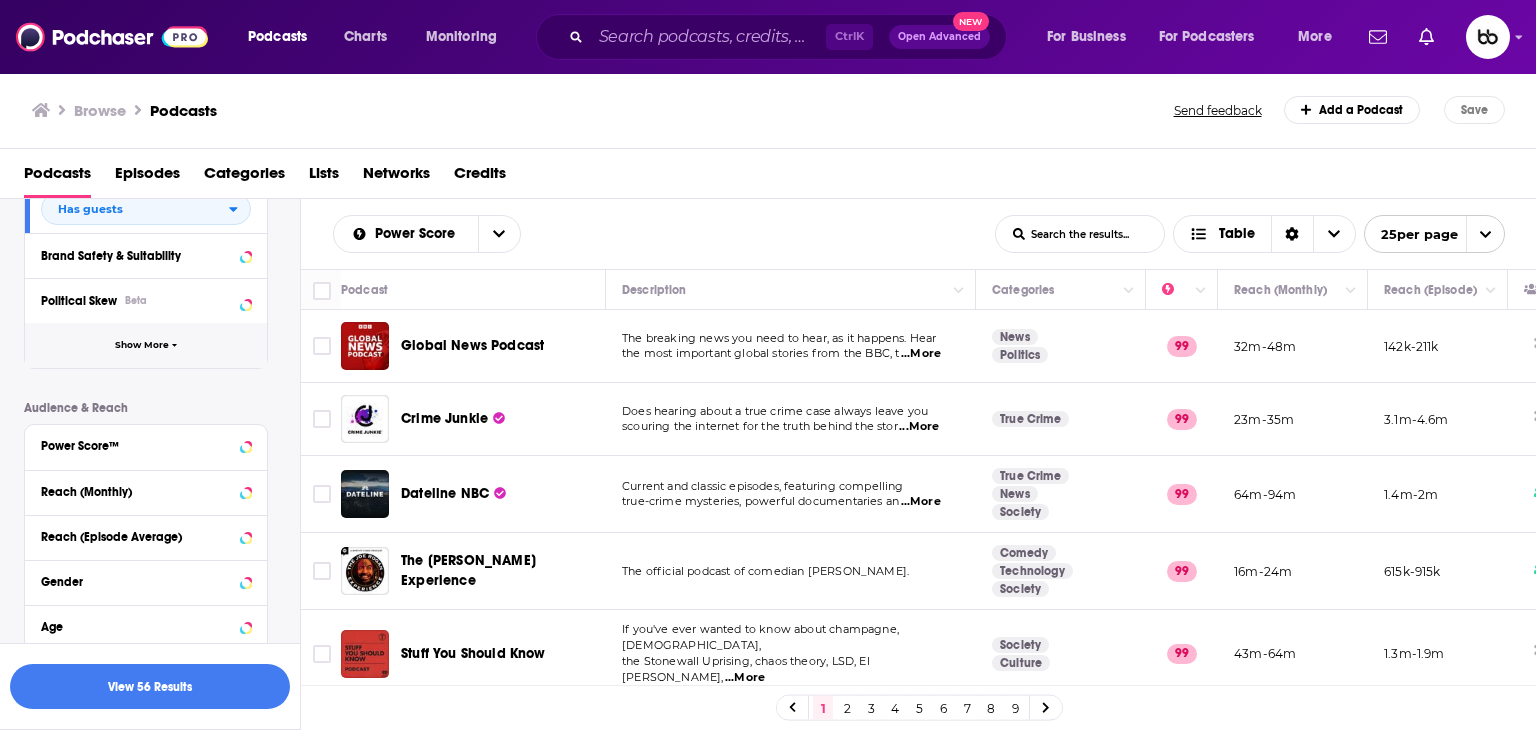 click on "Show More" at bounding box center [142, 345] 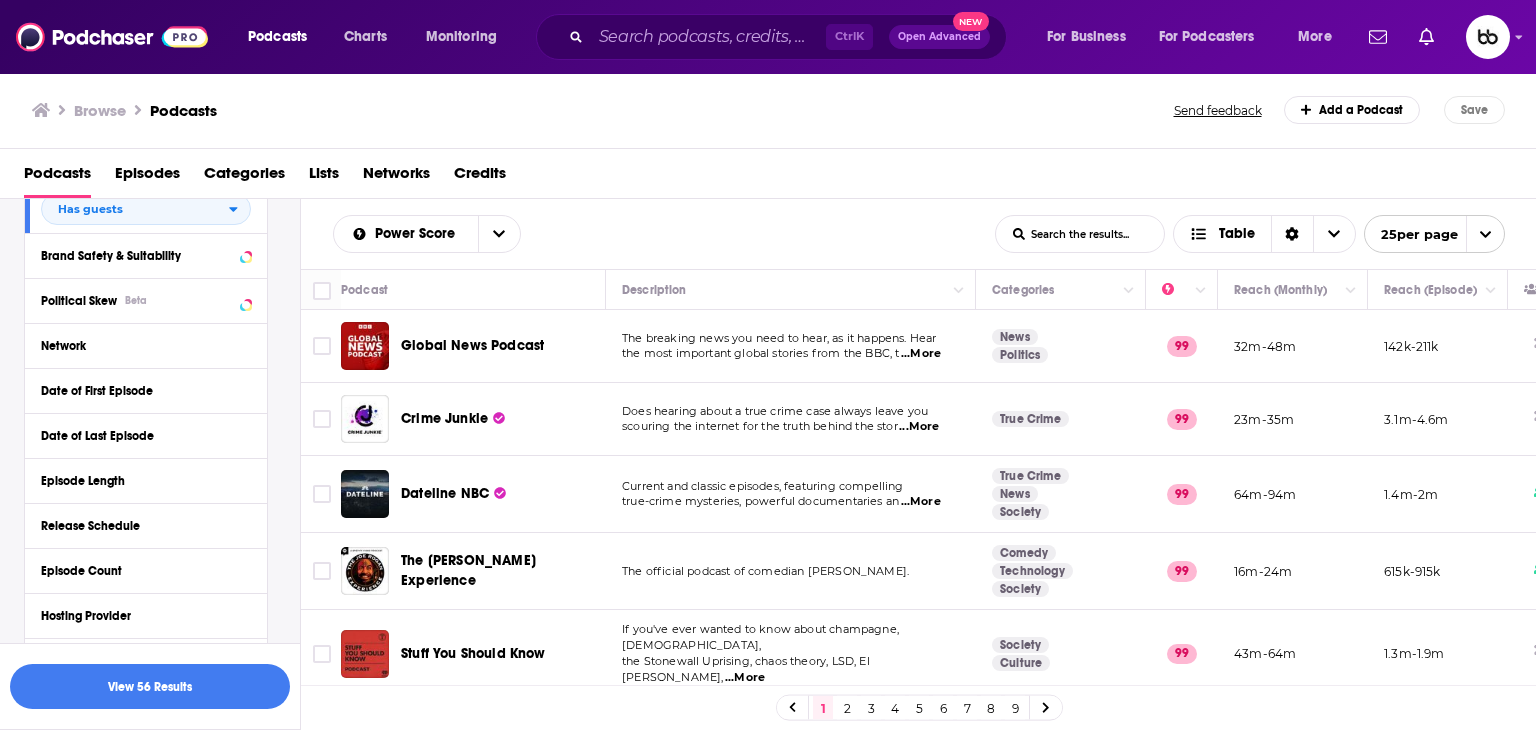 click on "Date of First Episode" at bounding box center (146, 390) 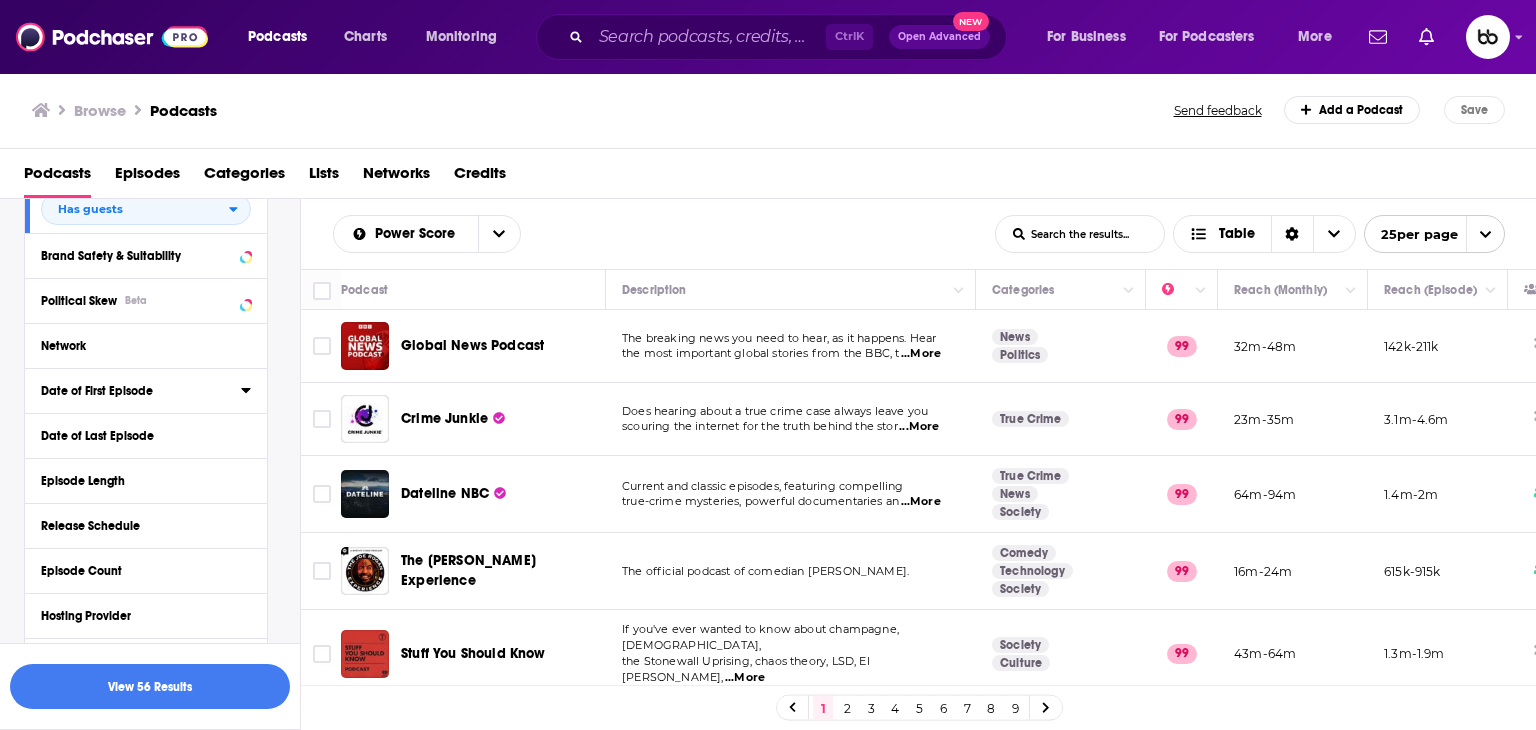 click 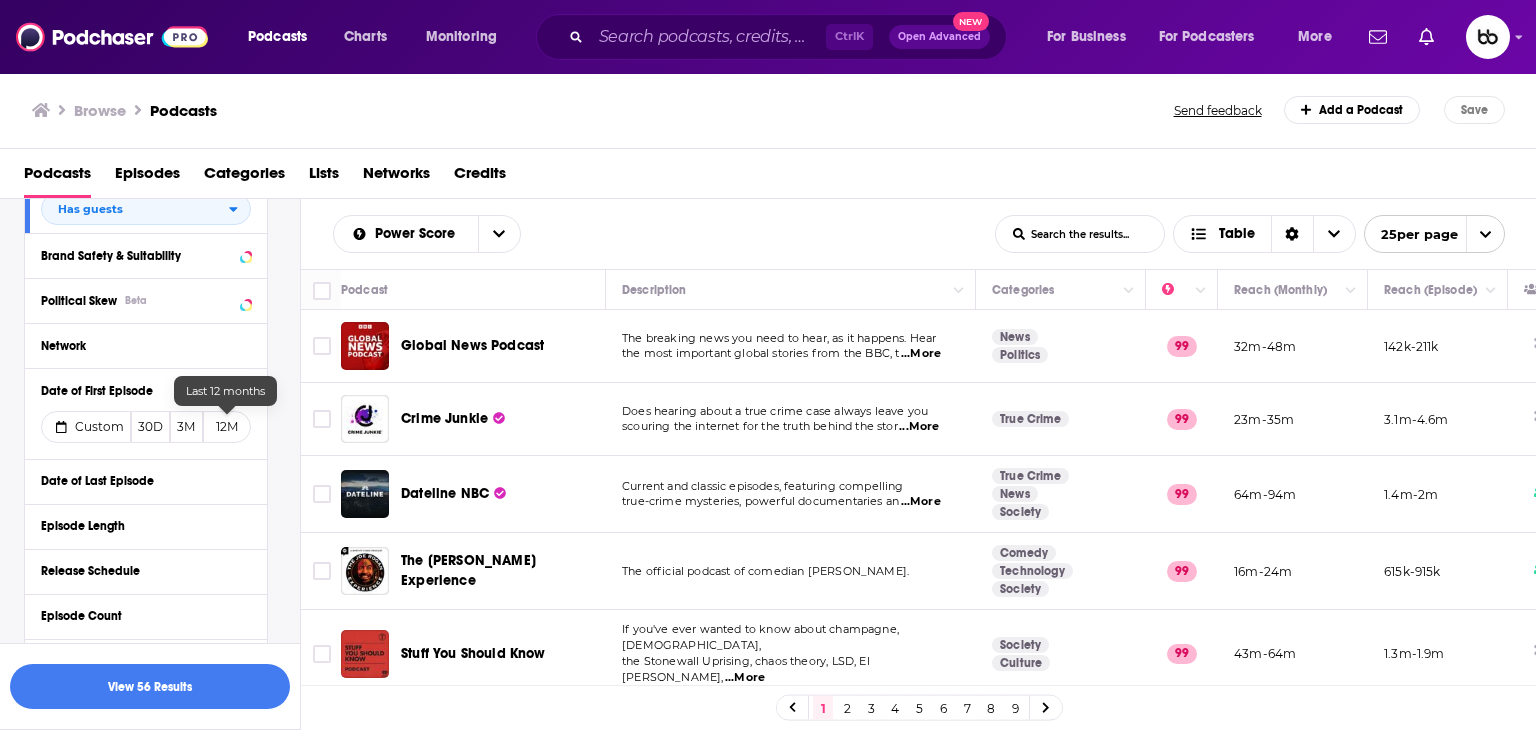 click on "12M" at bounding box center (227, 427) 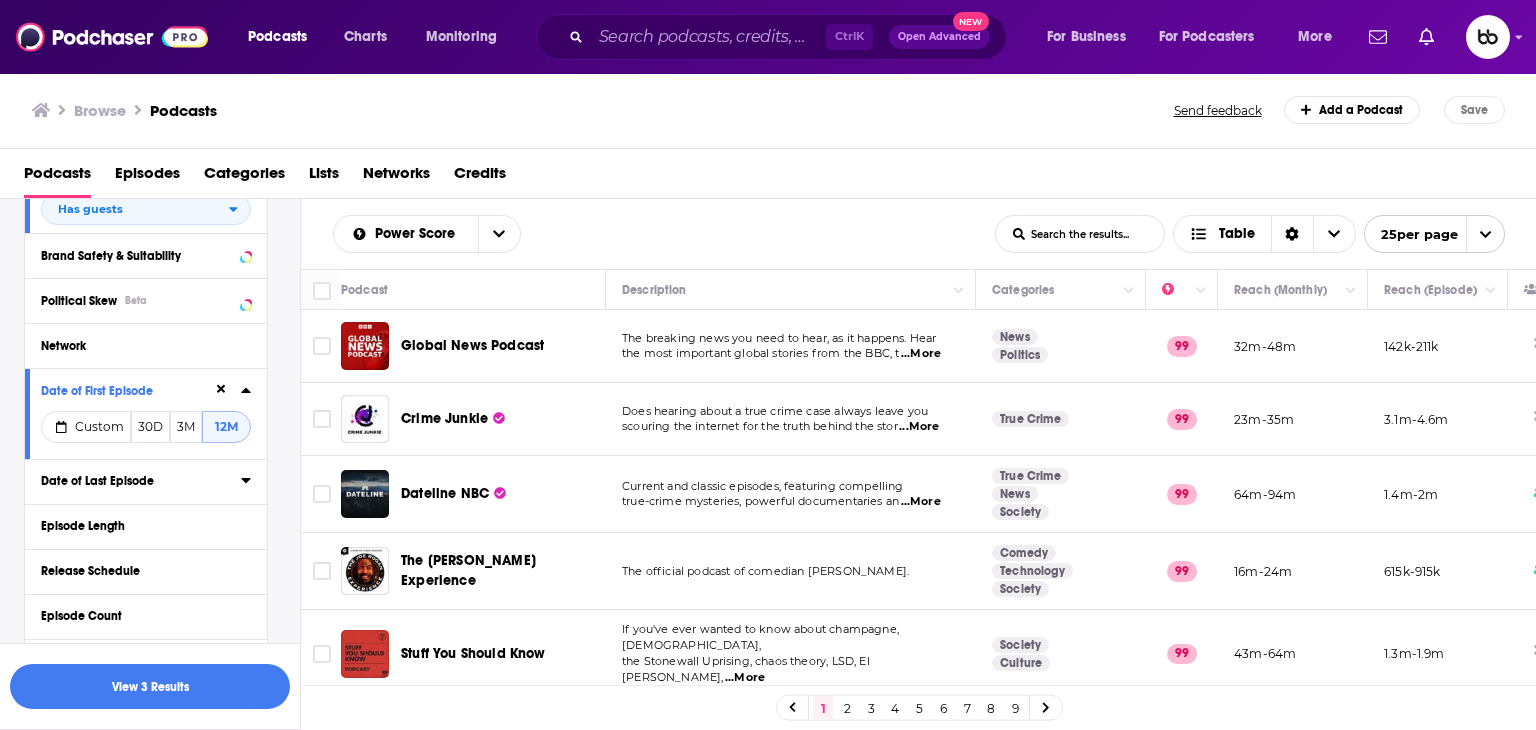 click 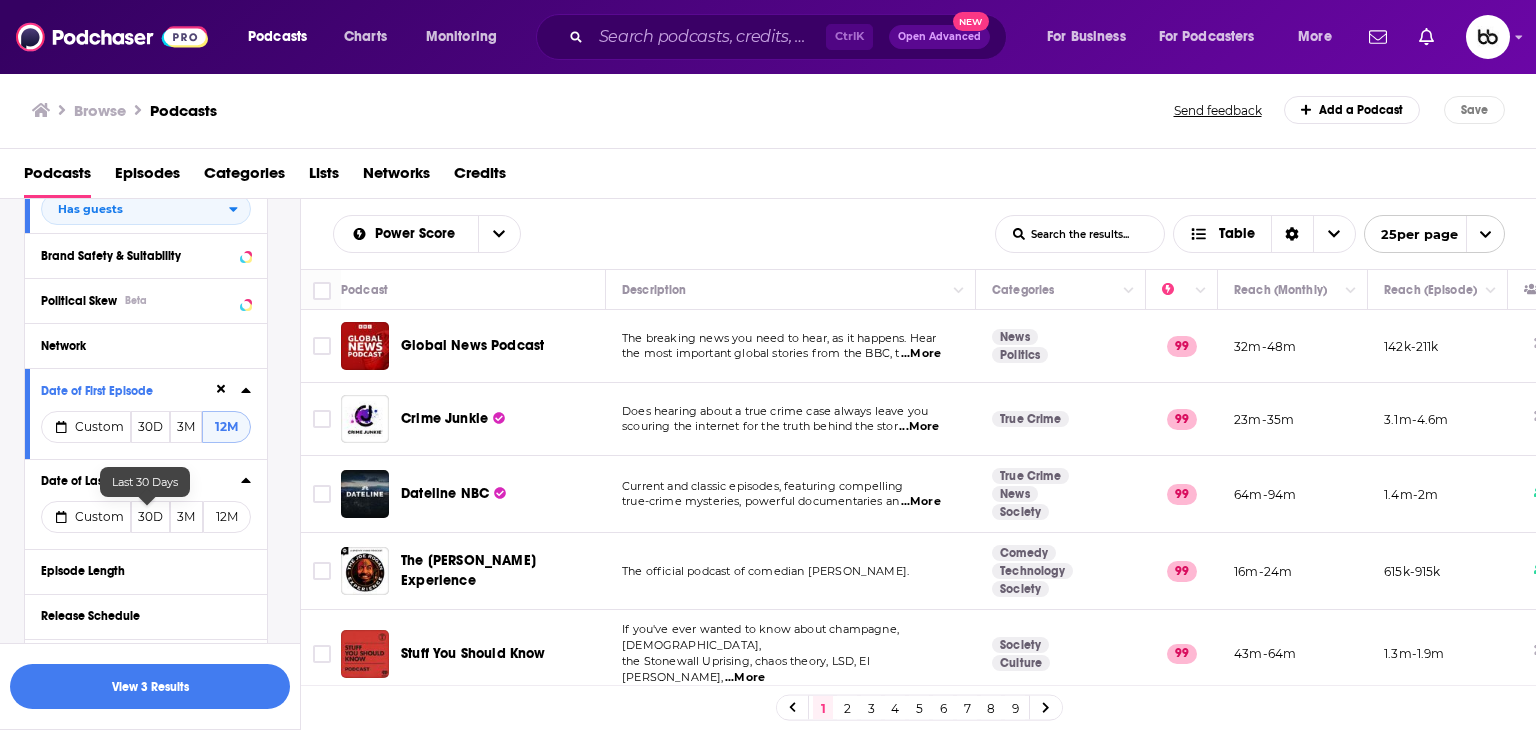 click on "30D" at bounding box center [150, 517] 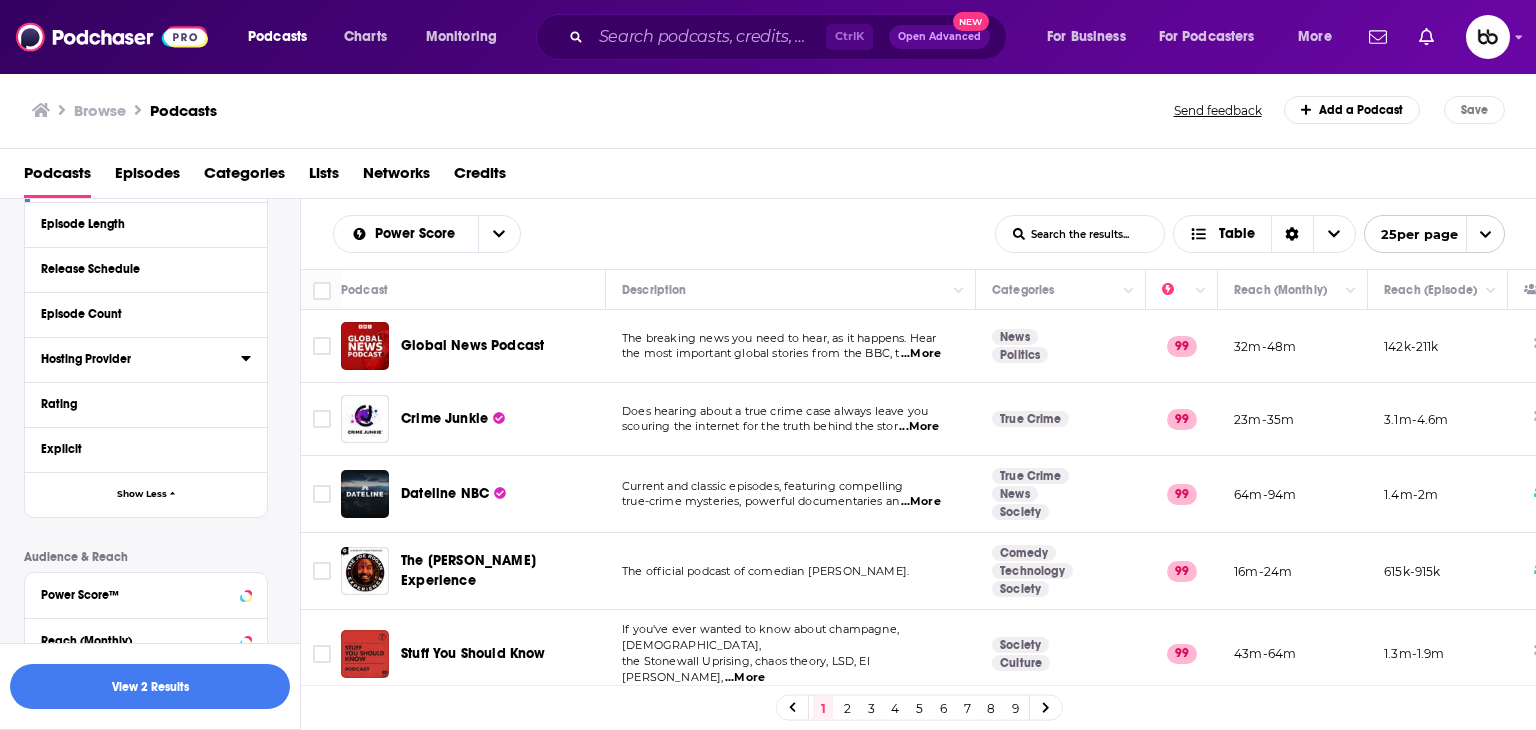 scroll, scrollTop: 800, scrollLeft: 0, axis: vertical 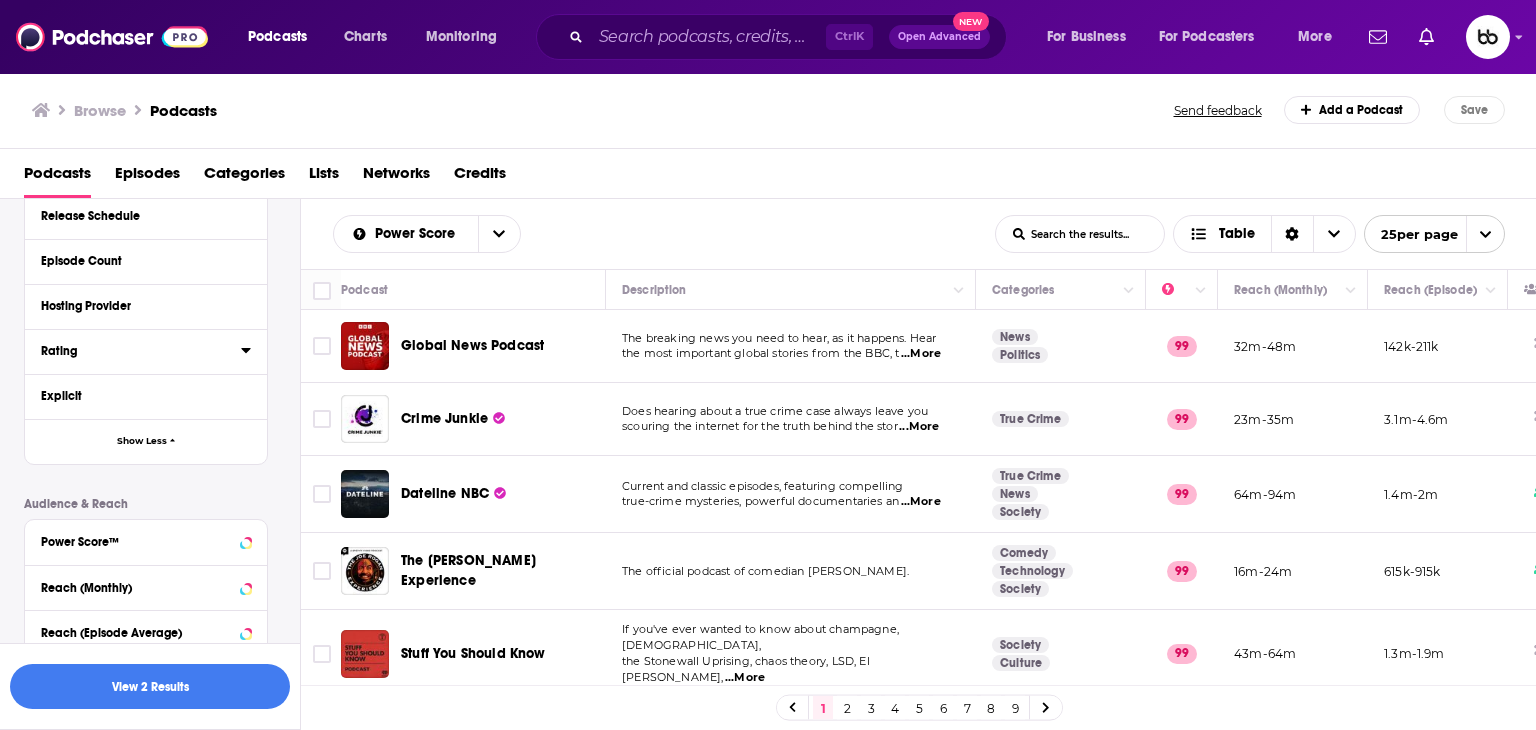 click 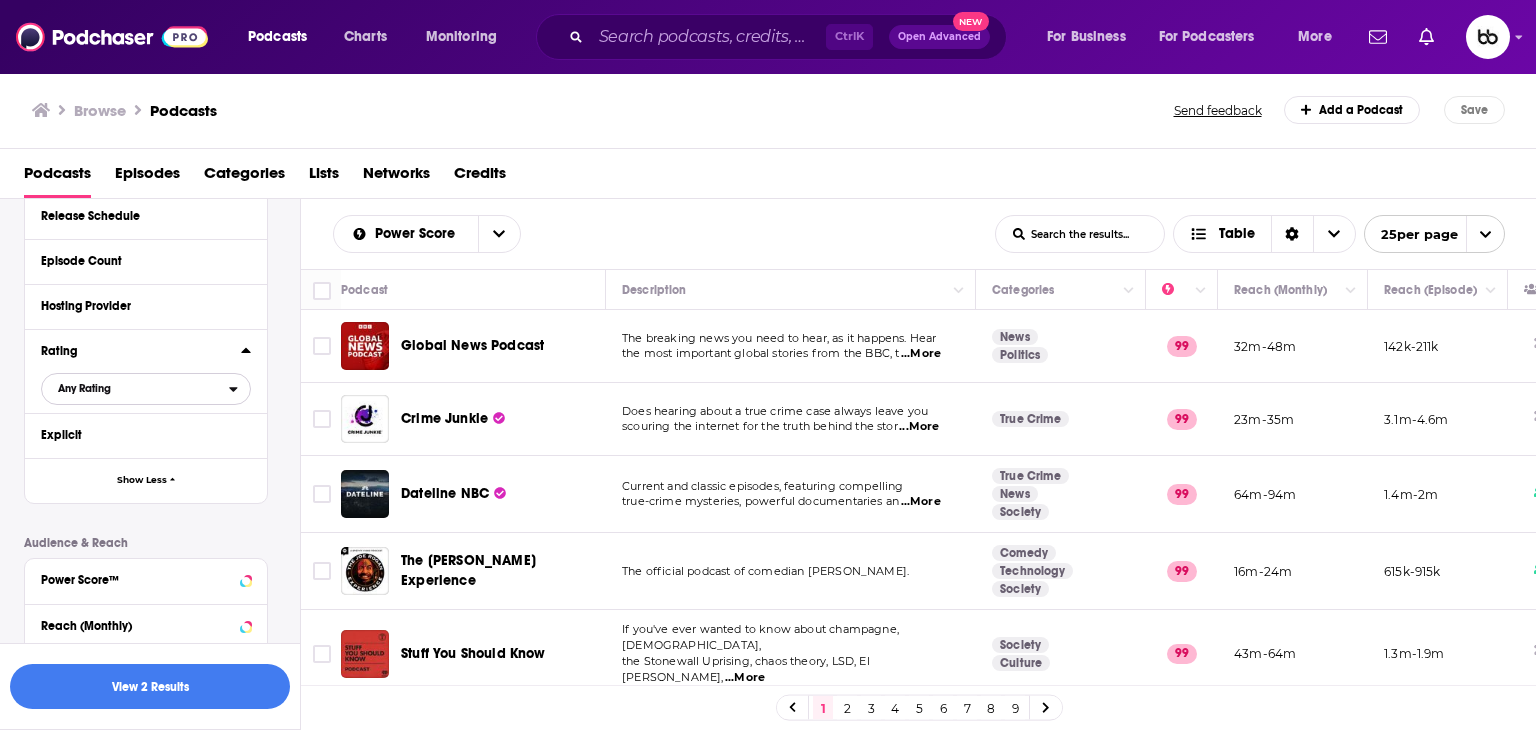 click 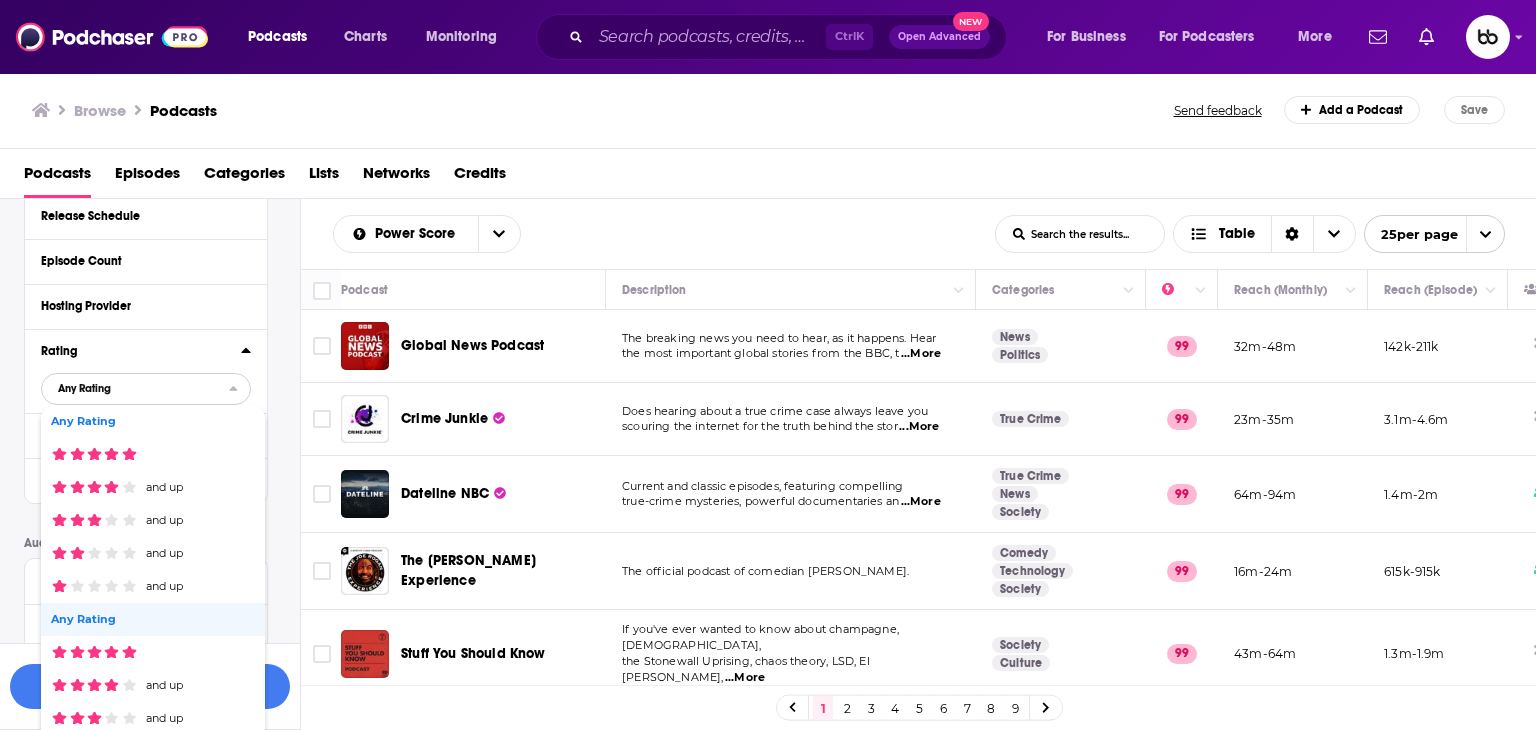 click 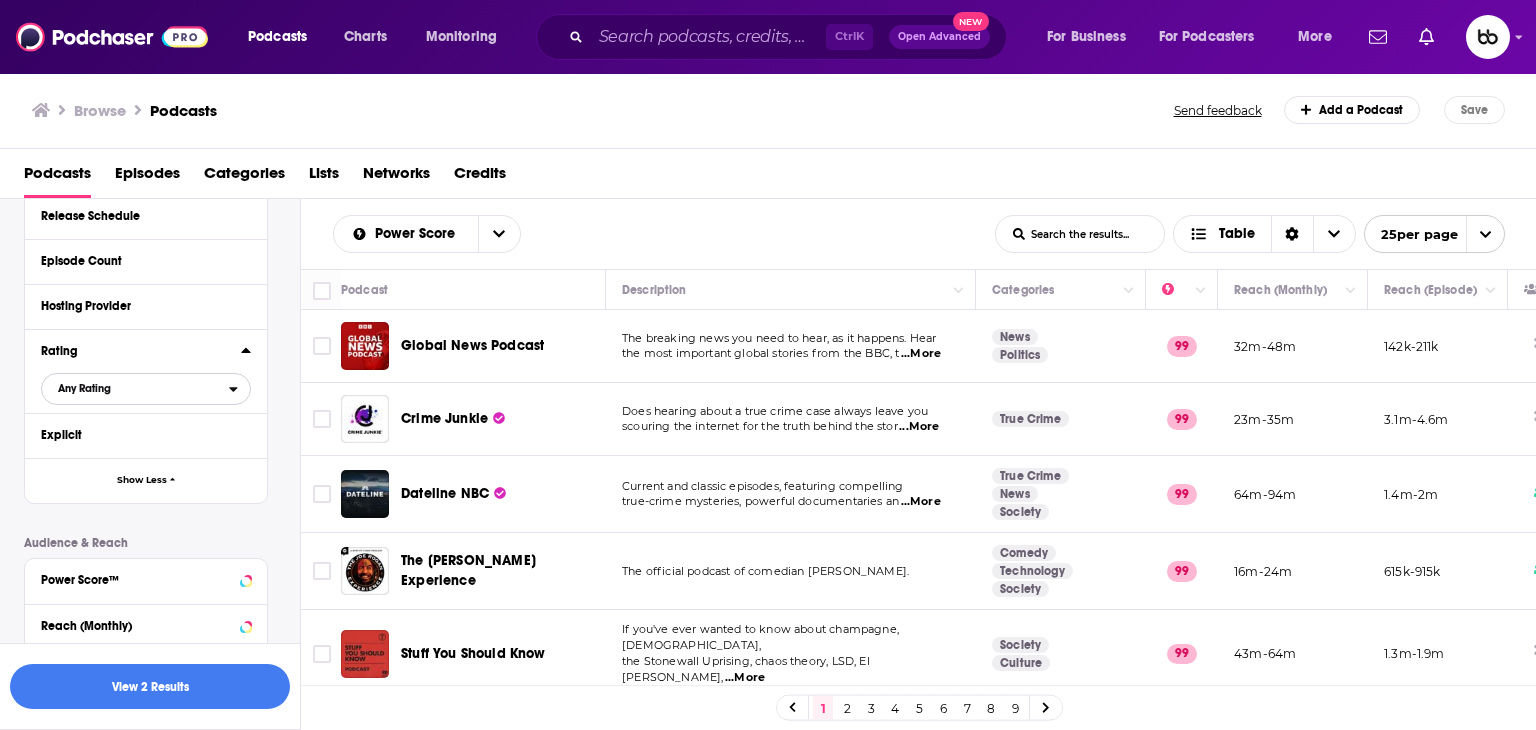 click on "Any Rating" at bounding box center (135, 388) 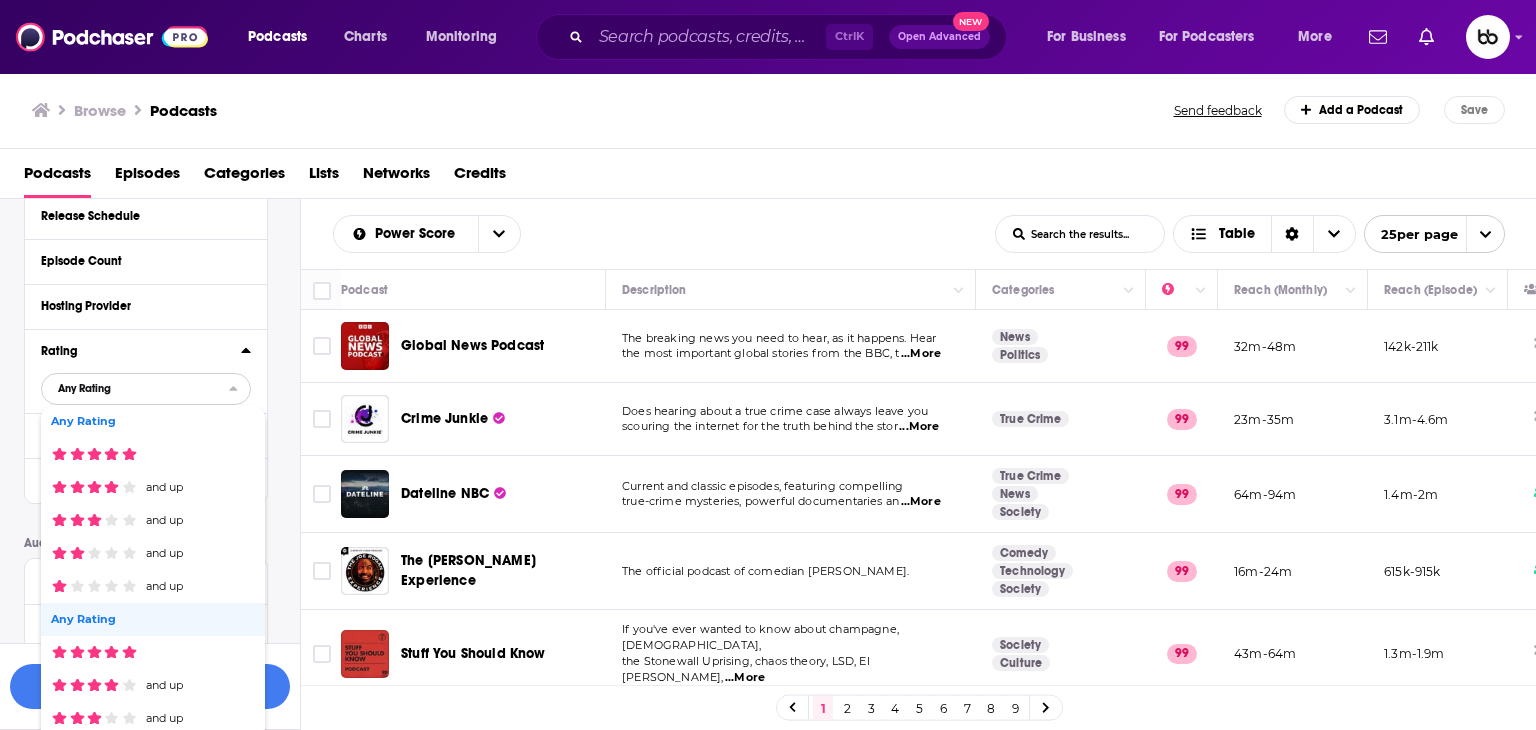 click at bounding box center [239, 389] 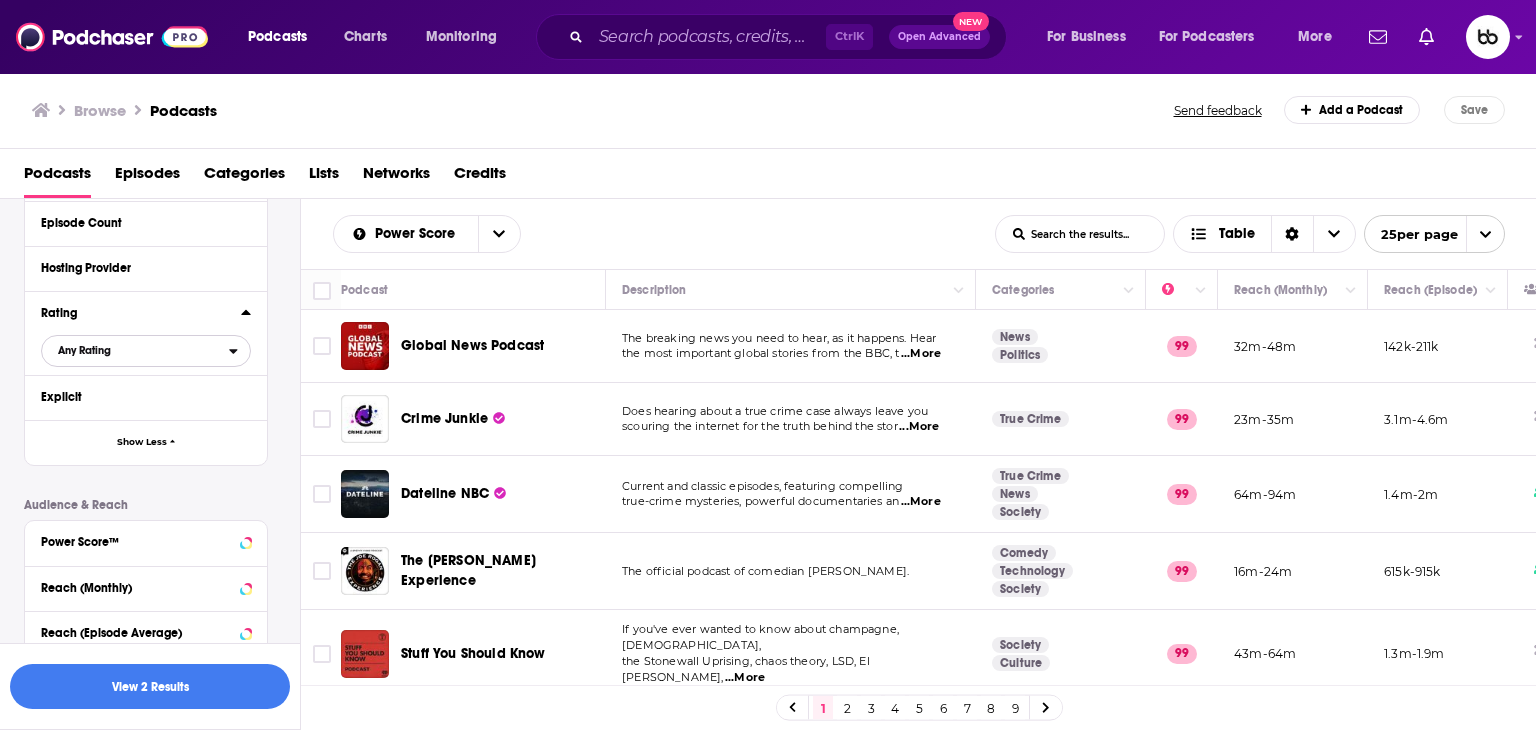 scroll, scrollTop: 1000, scrollLeft: 0, axis: vertical 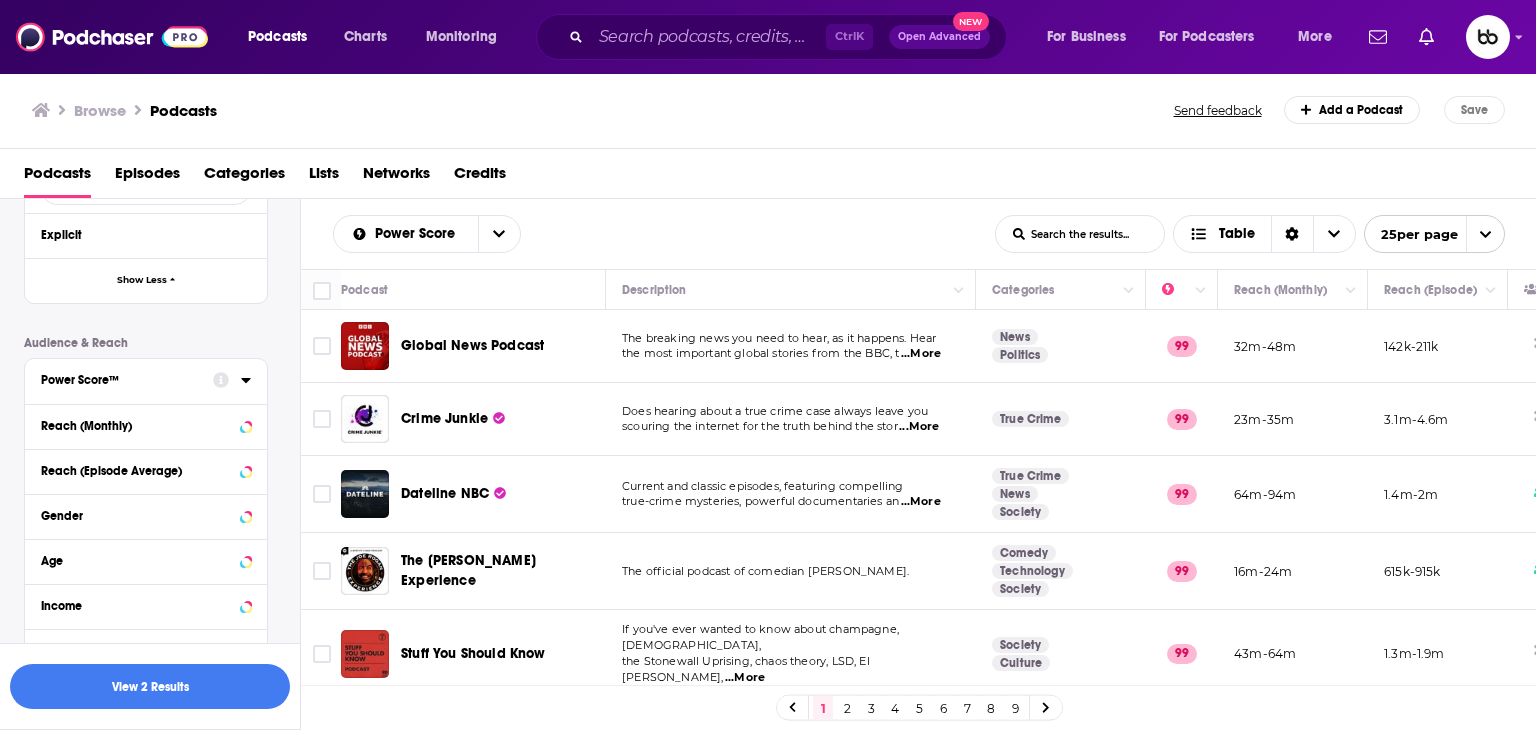 click 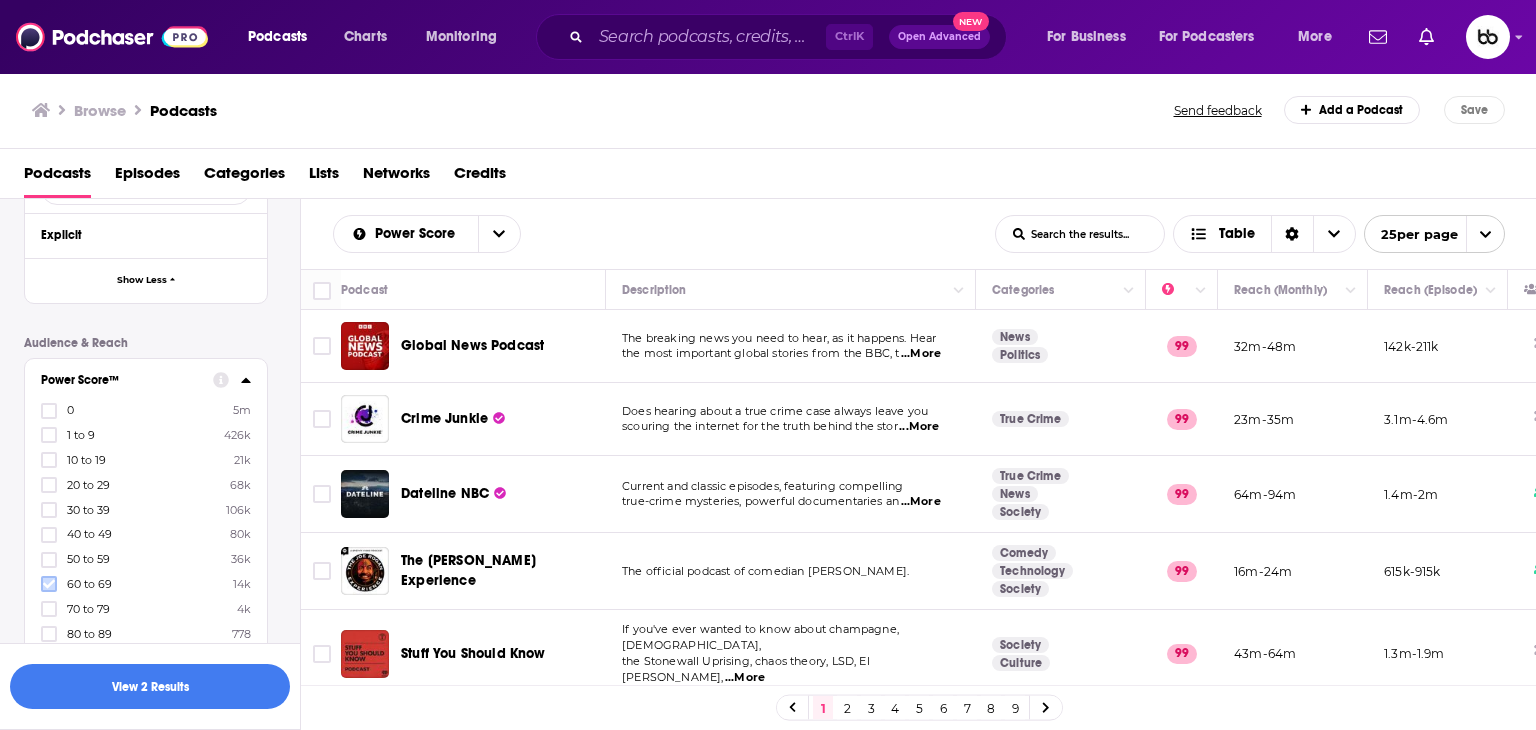 click 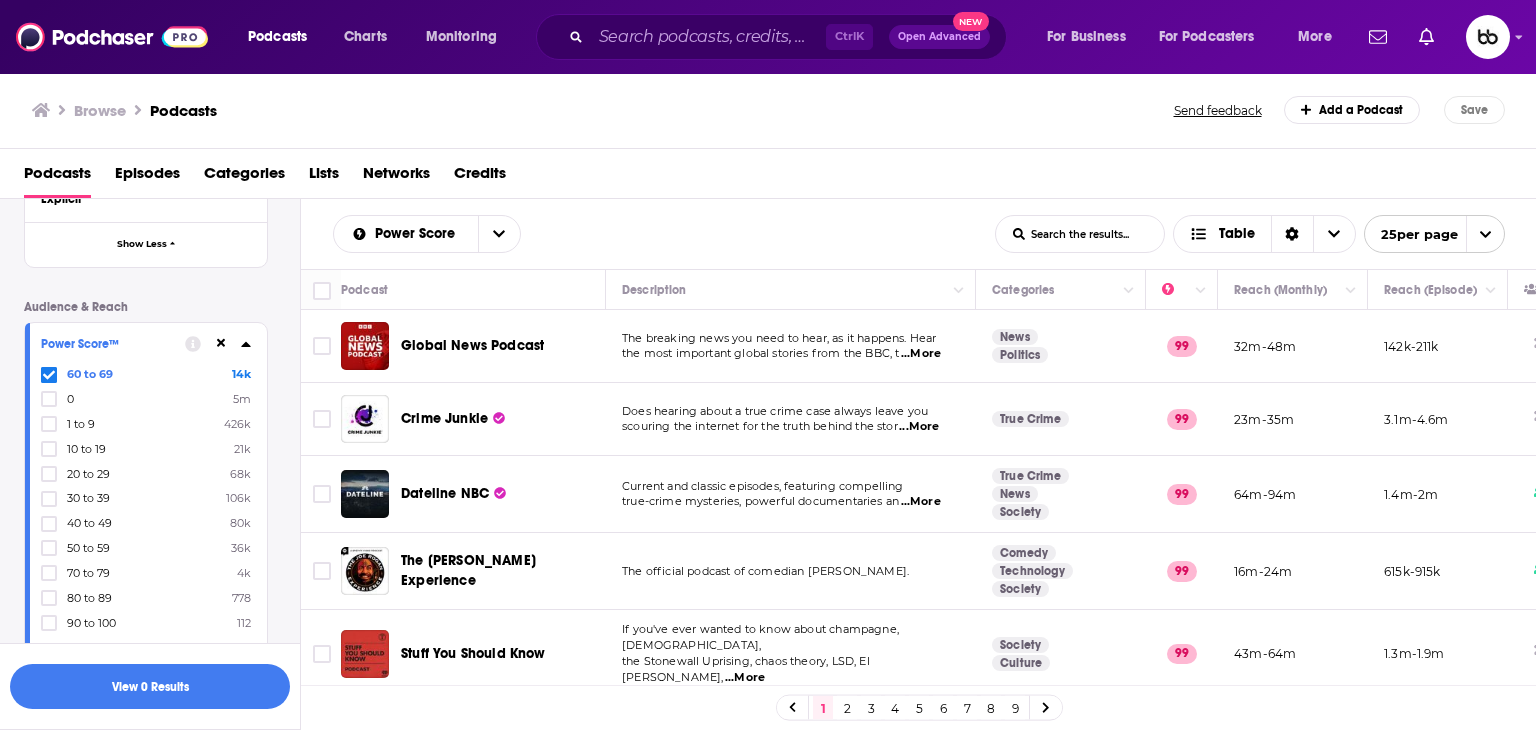 scroll, scrollTop: 1100, scrollLeft: 0, axis: vertical 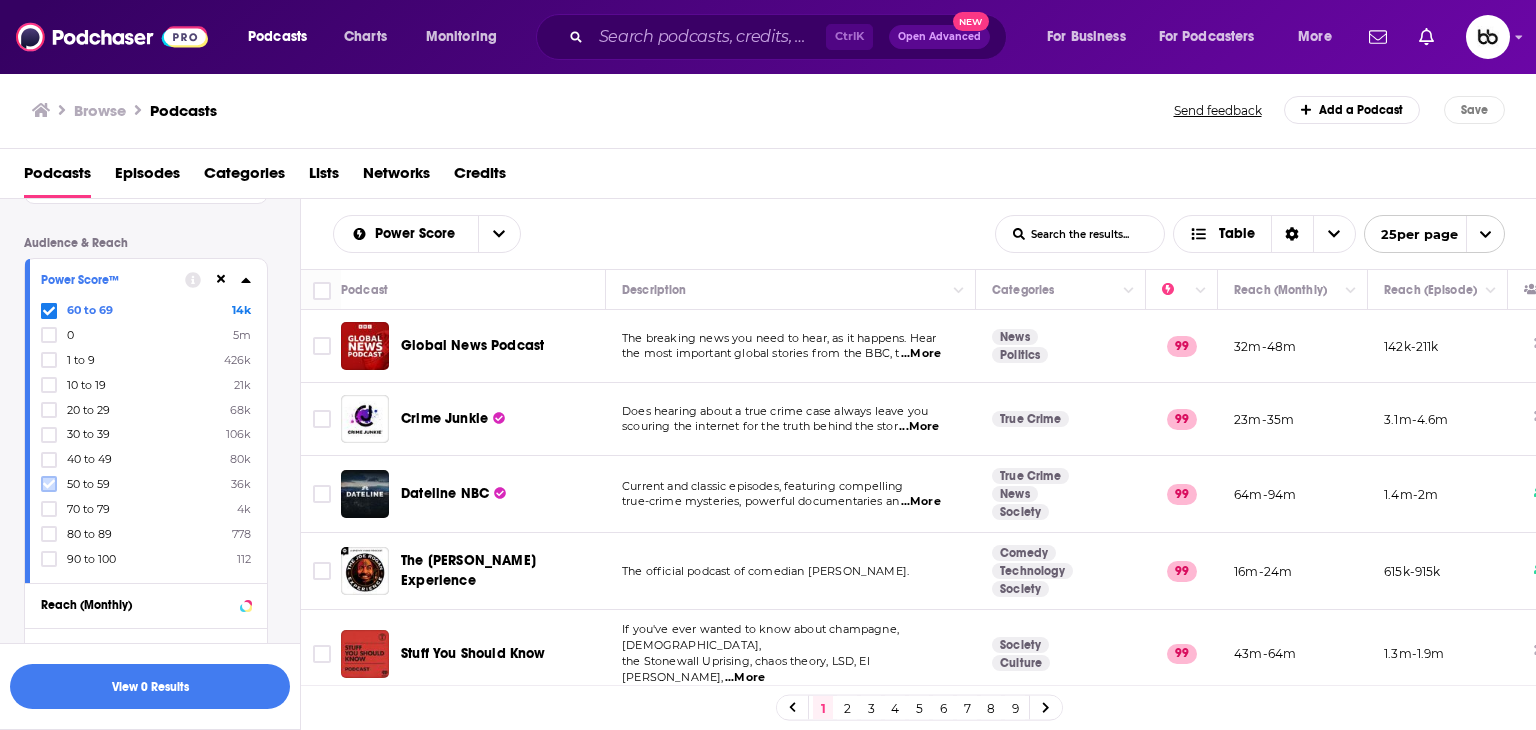 click 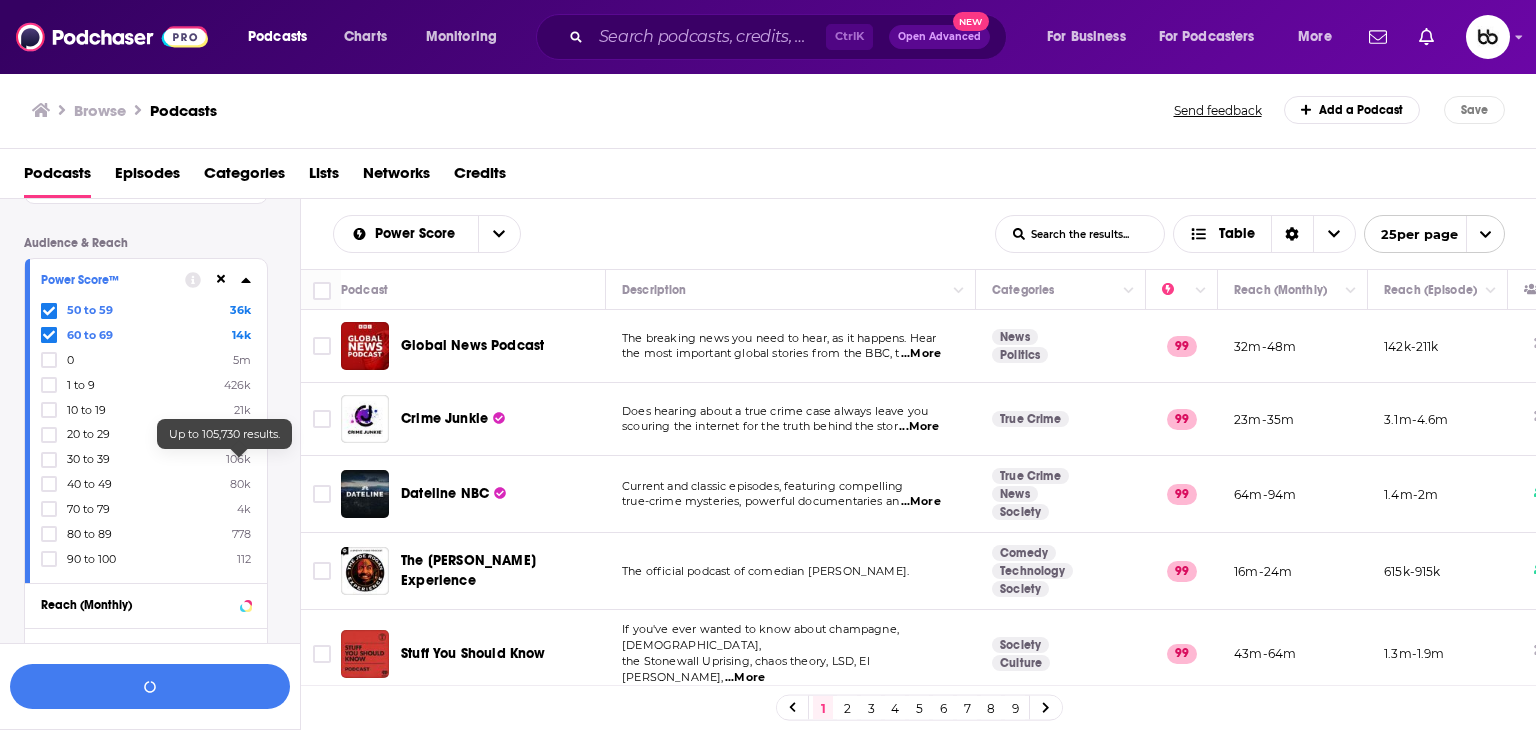 click on "Podcast Details Category Active Status Active Language Has Guests Has guests  Brand Safety & Suitability Political Skew Beta Network Date of First Episode Custom 30D 3M 12M Date of Last Episode Custom 30D 3M 12M Episode Length Release Schedule Episode Count Hosting Provider Rating Any Rating Explicit Show Less Audience & Reach Power Score™ 50 to 59 36k 60 to 69 14k 0 5m 1 to 9 426k 10 to 19 21k 20 to 29 68k 30 to 39 106k 40 to 49 80k 70 to 79 4k 80 to 89 778 90 to 100 112 Reach (Monthly) Reach (Episode Average) Gender Age Income Show More" at bounding box center (162, 53) 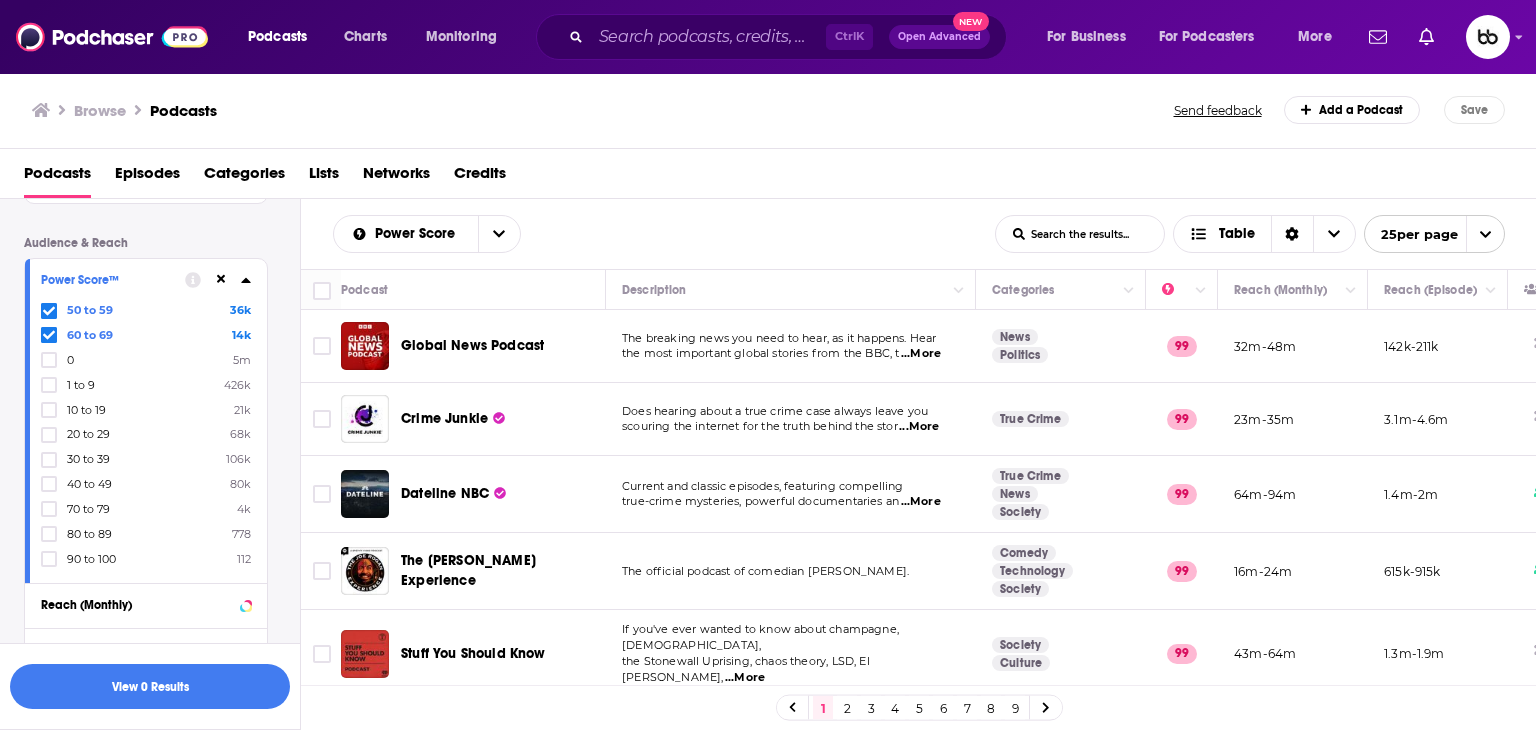 click at bounding box center (218, 279) 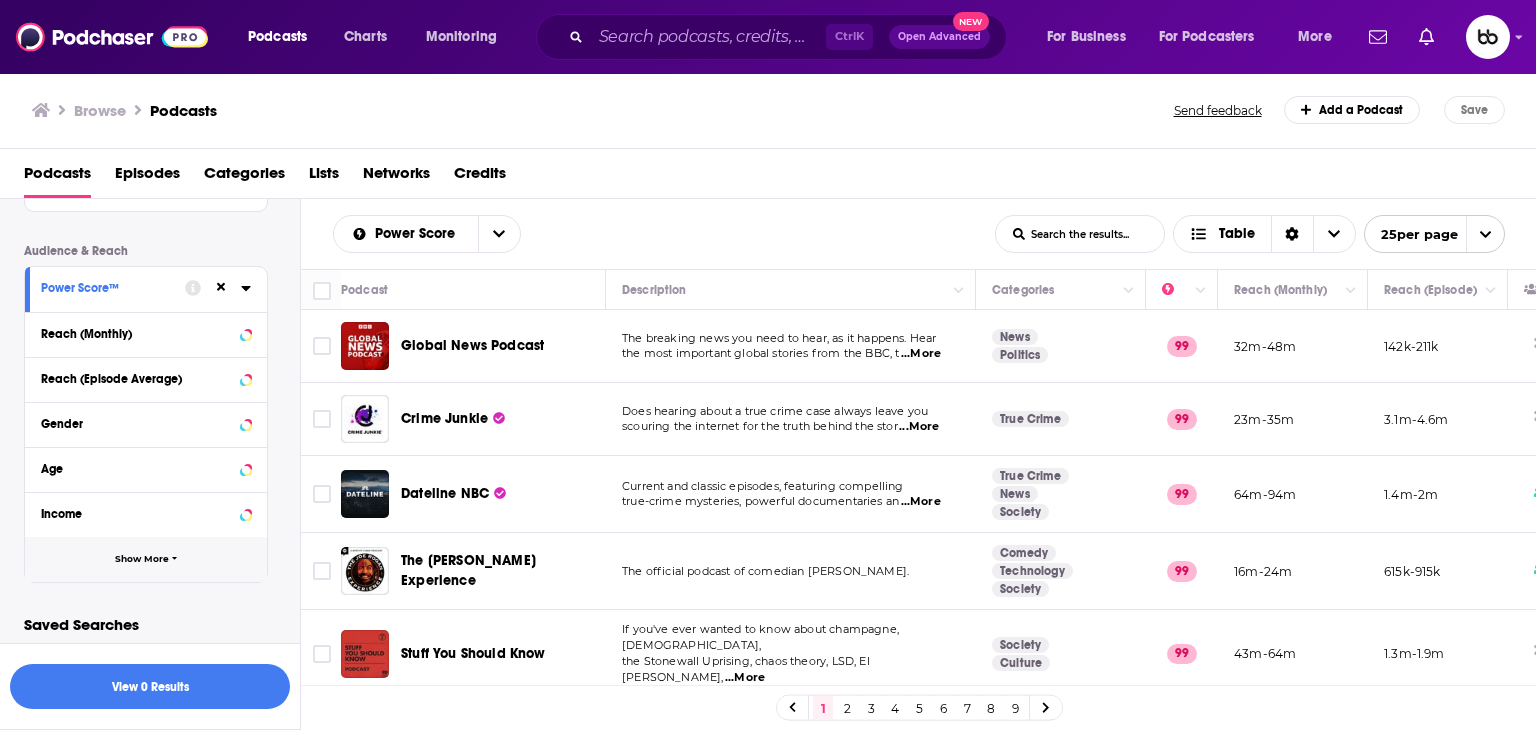 click 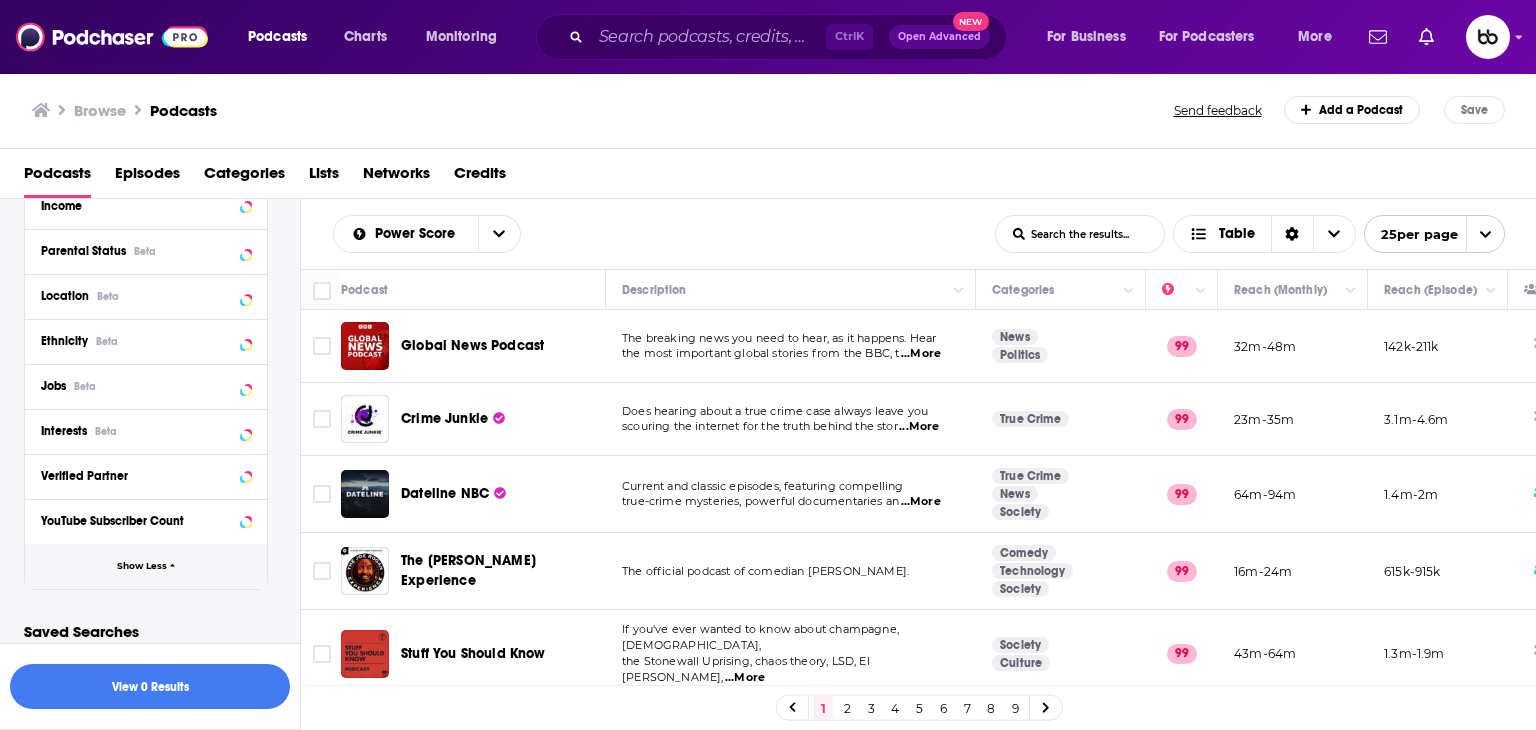 scroll, scrollTop: 1409, scrollLeft: 0, axis: vertical 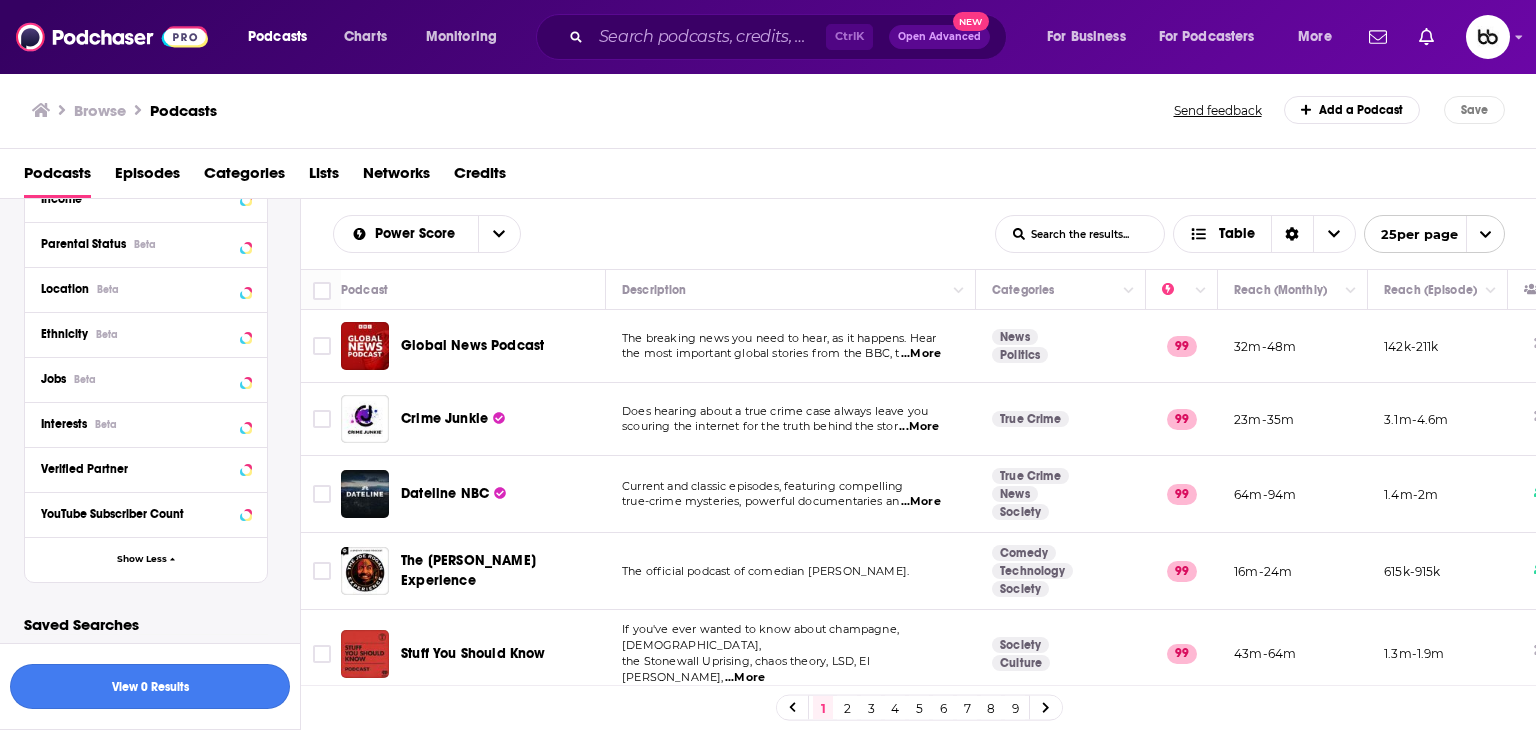 click on "View 0 Results" at bounding box center (150, 686) 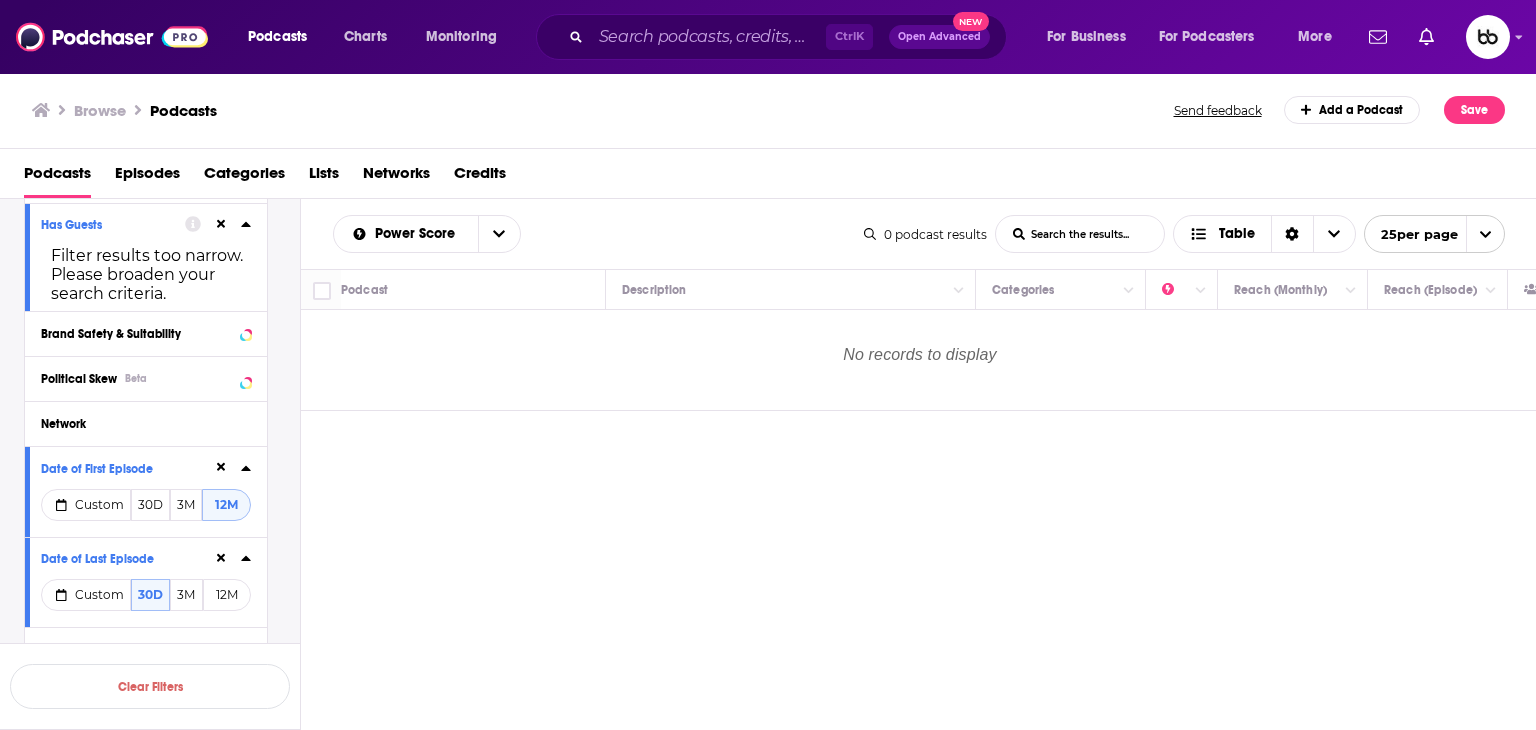 scroll, scrollTop: 360, scrollLeft: 0, axis: vertical 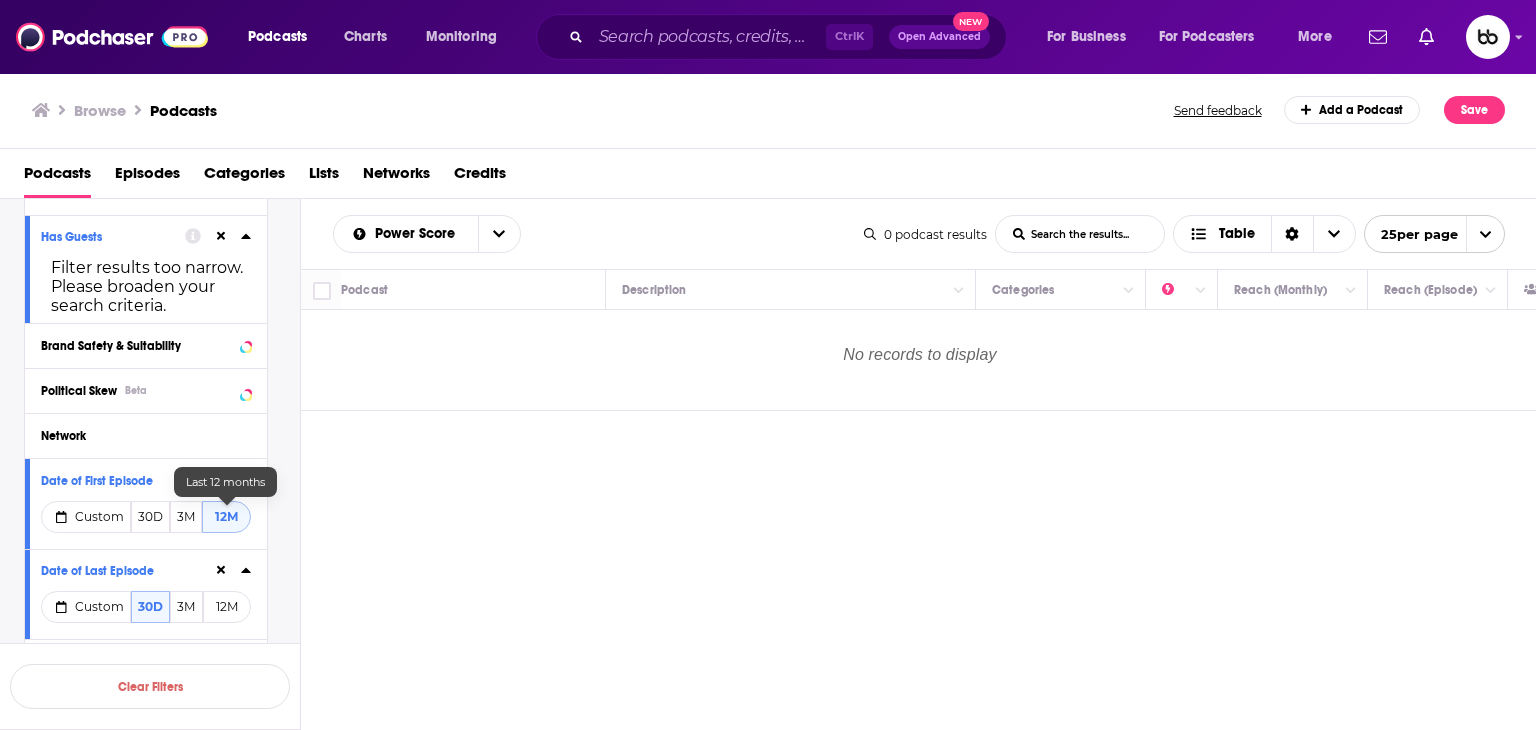 click on "12M" at bounding box center [226, 517] 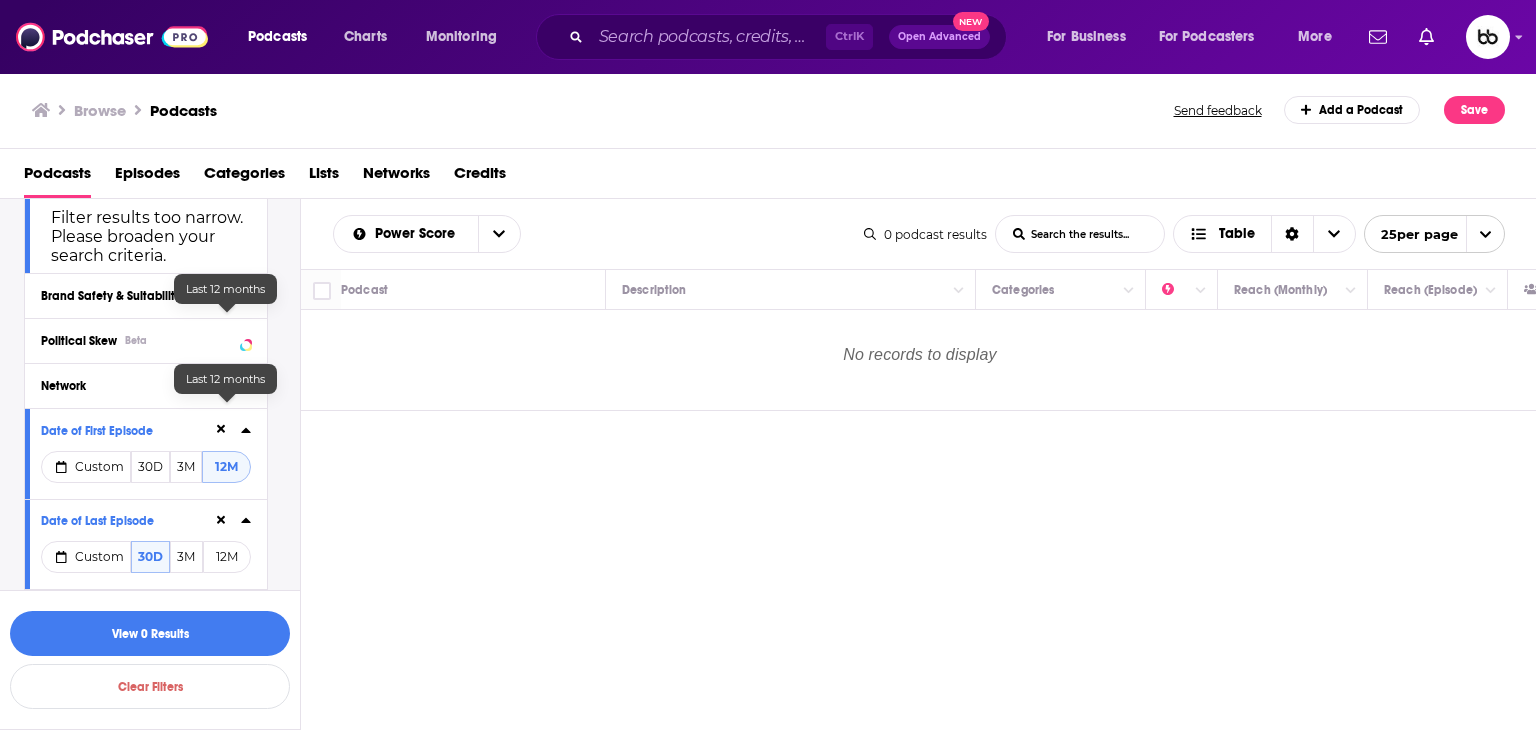 scroll, scrollTop: 560, scrollLeft: 0, axis: vertical 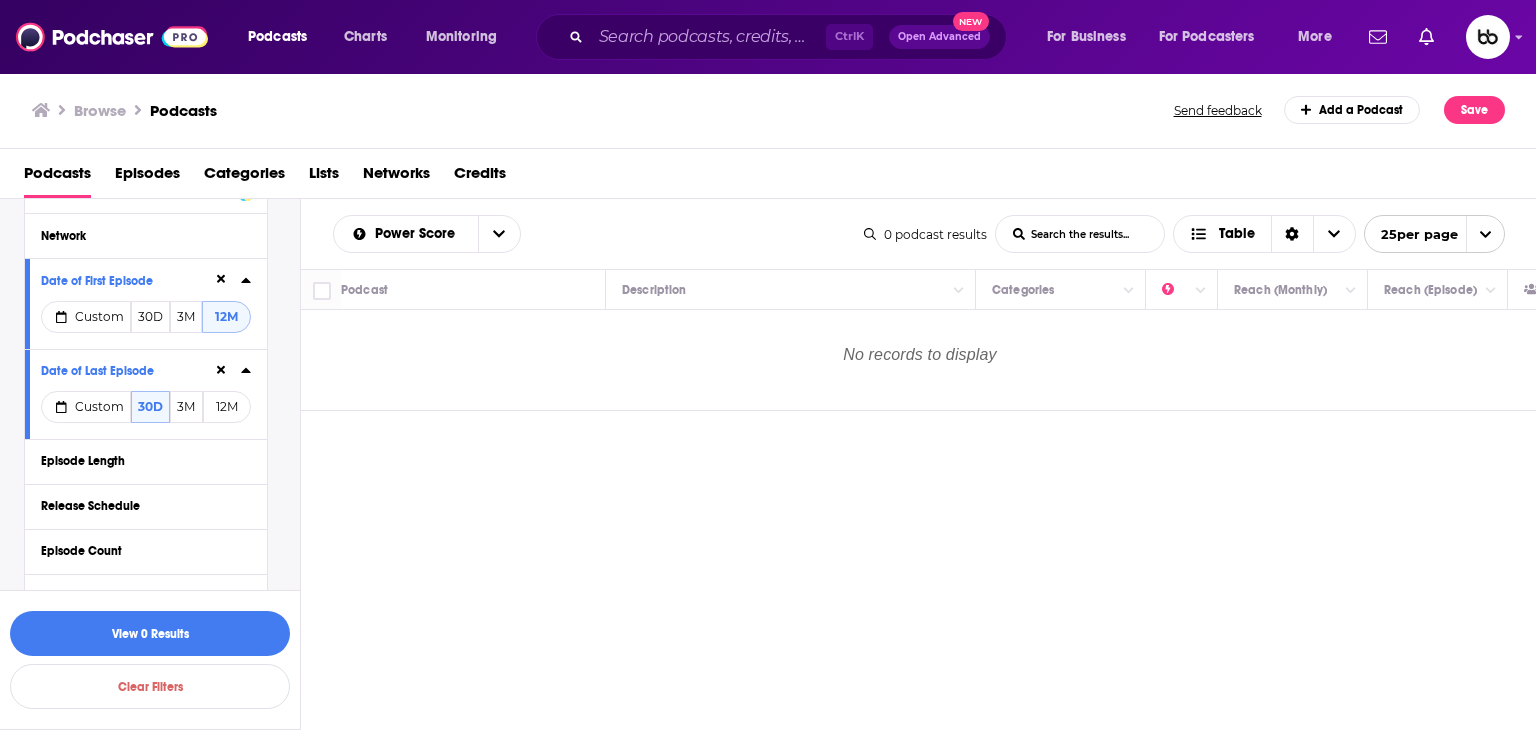 click at bounding box center (221, 280) 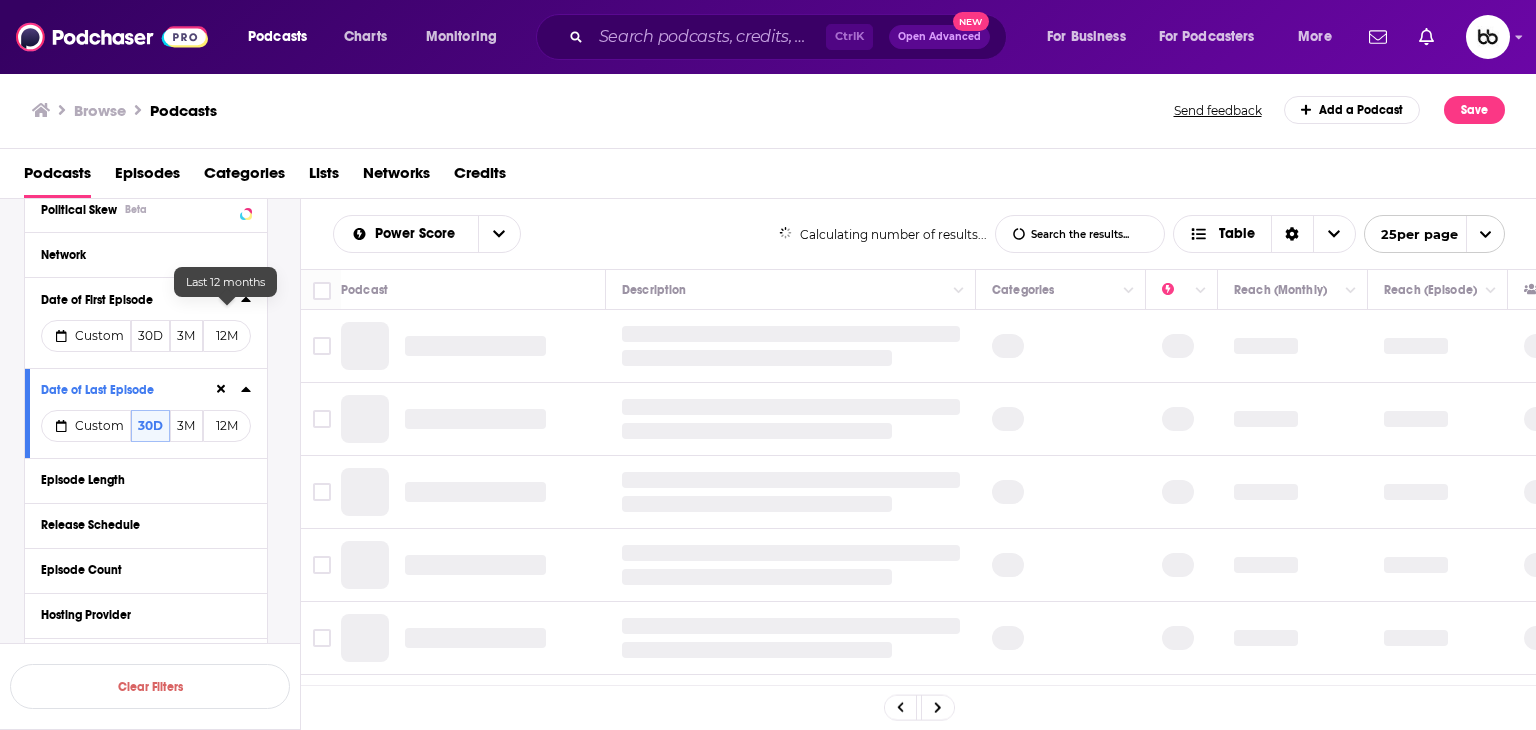 scroll, scrollTop: 560, scrollLeft: 0, axis: vertical 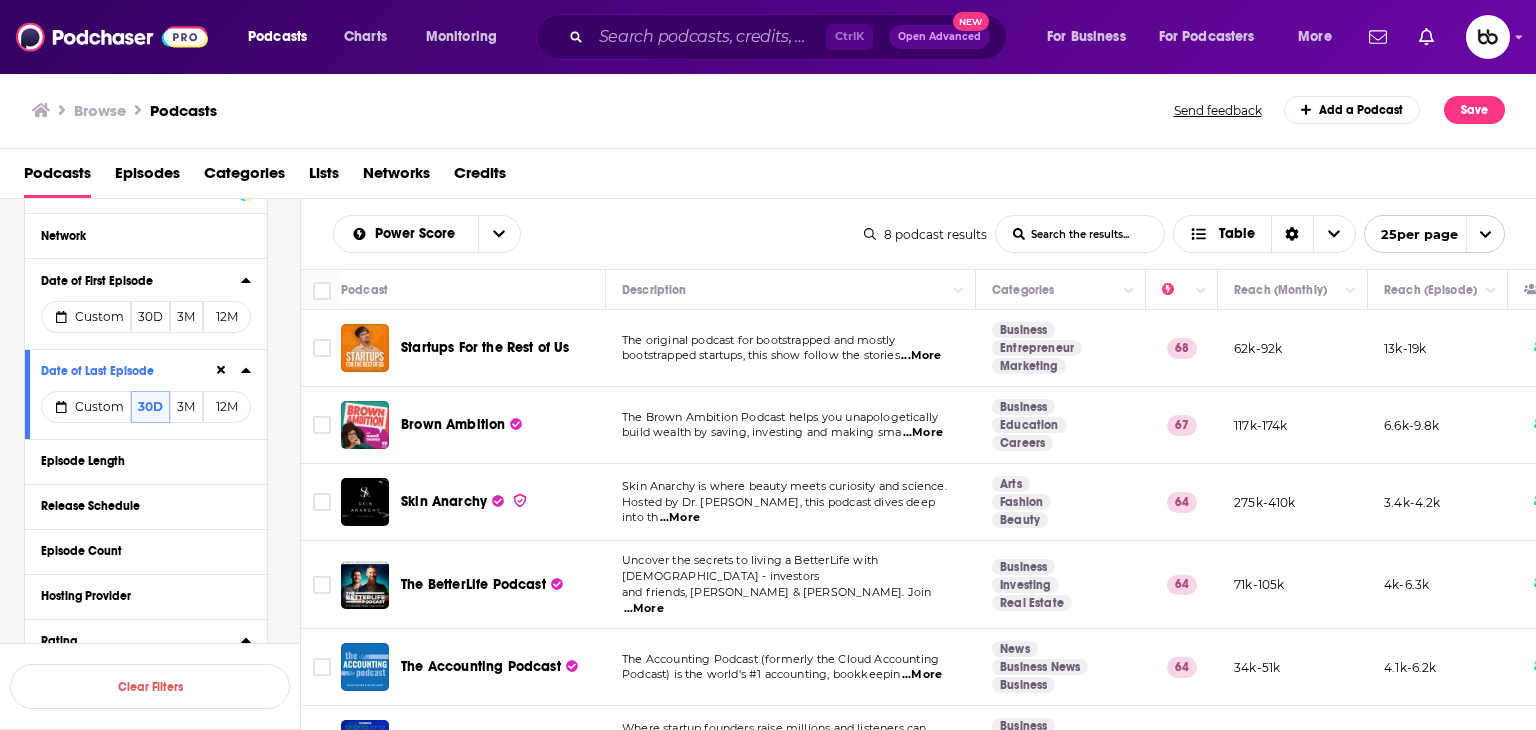 click 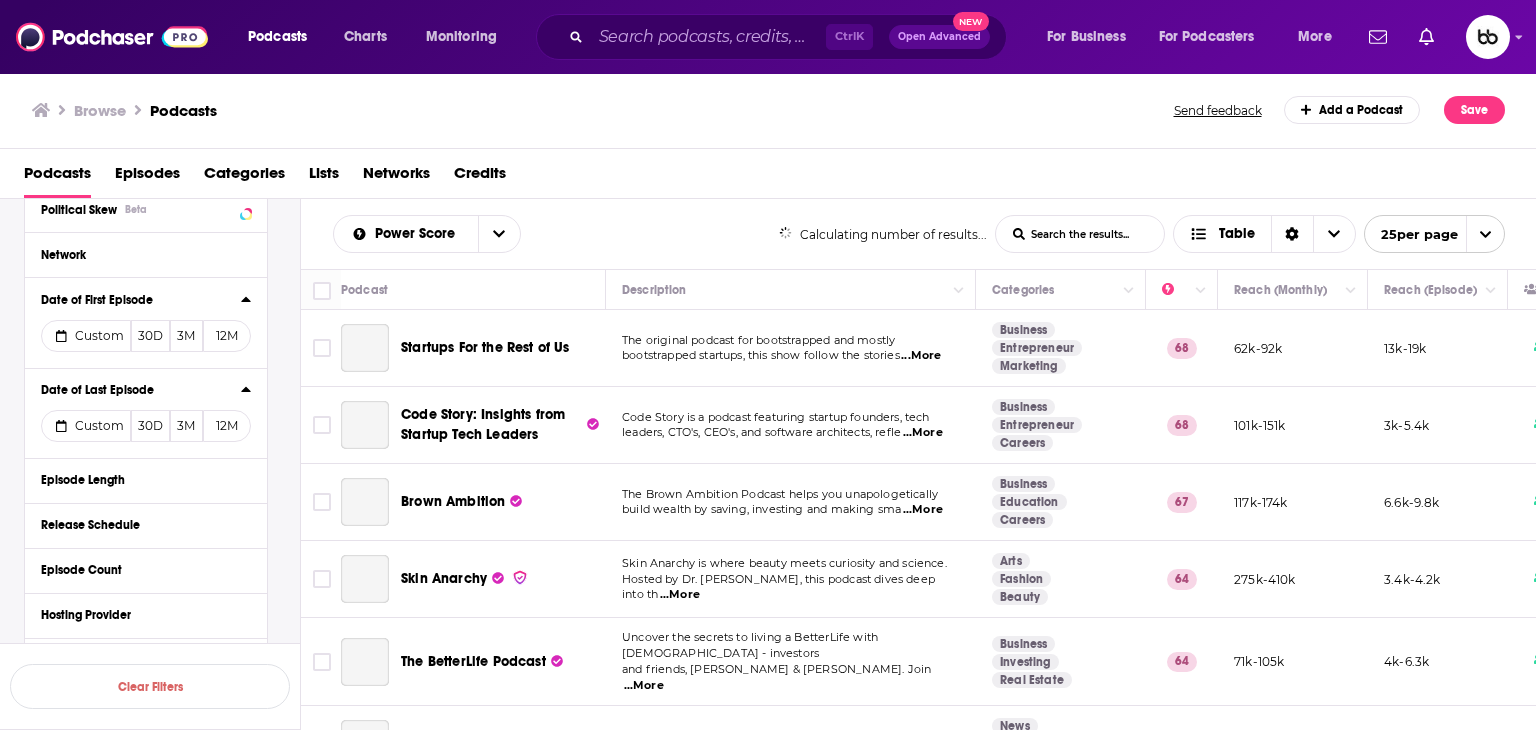scroll, scrollTop: 560, scrollLeft: 0, axis: vertical 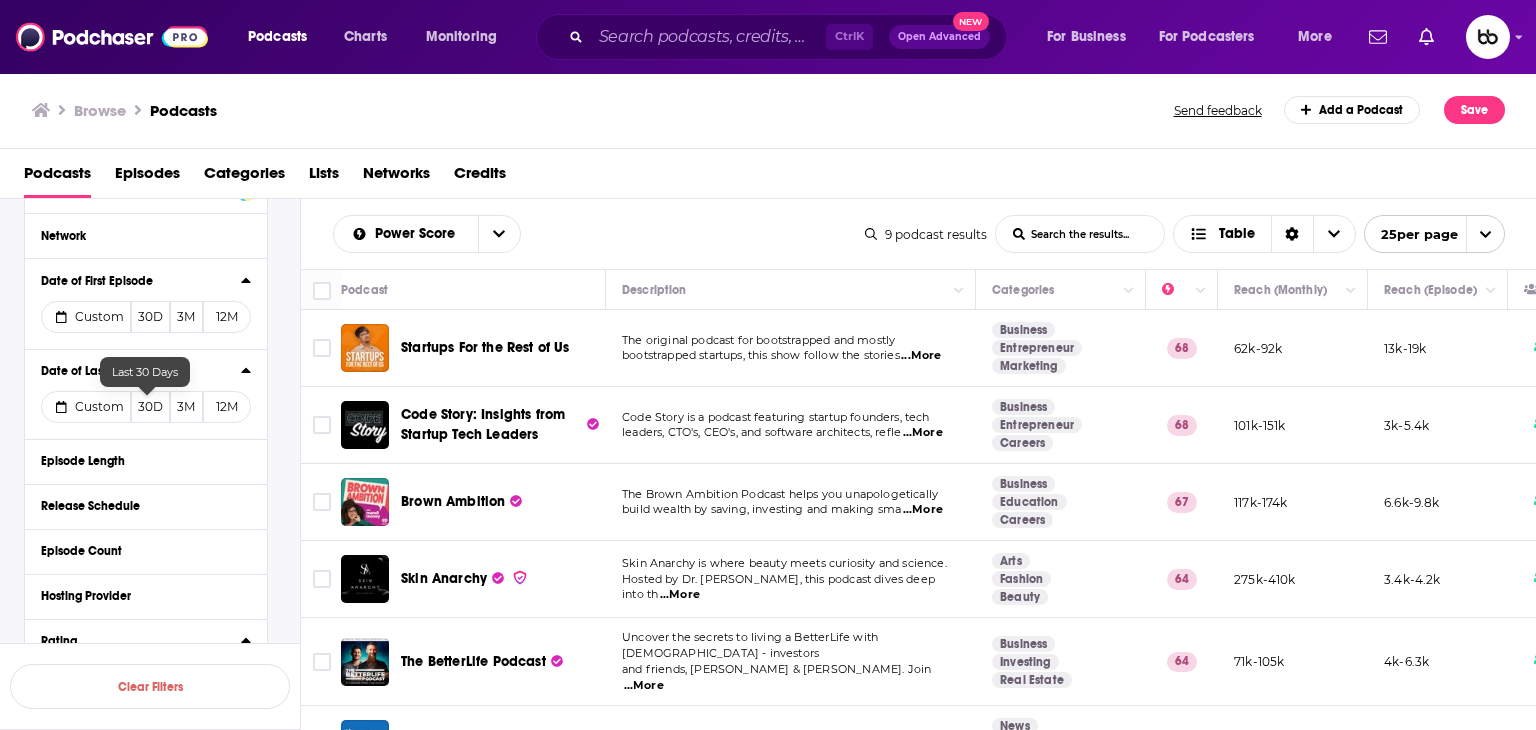 click on "30D" at bounding box center [150, 407] 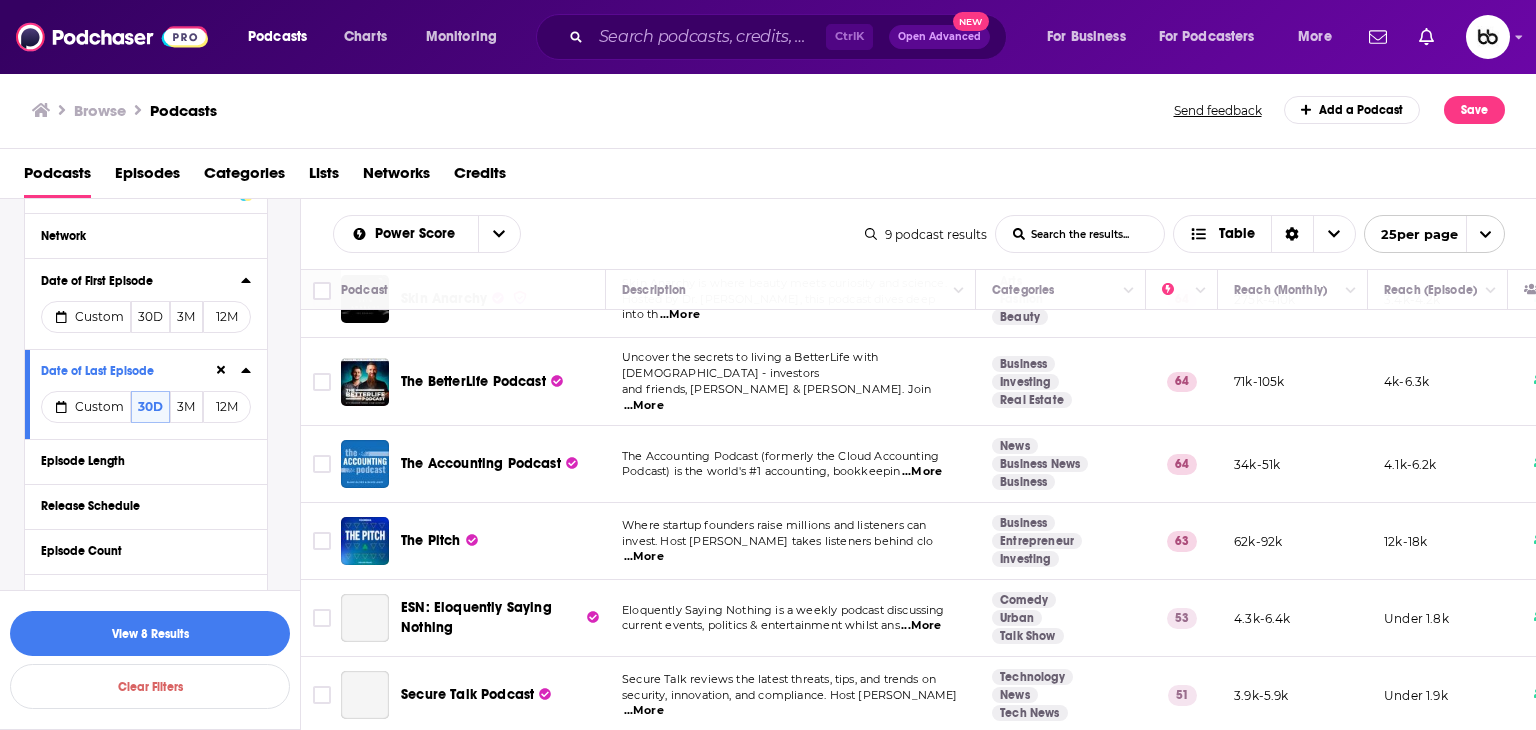 scroll, scrollTop: 0, scrollLeft: 0, axis: both 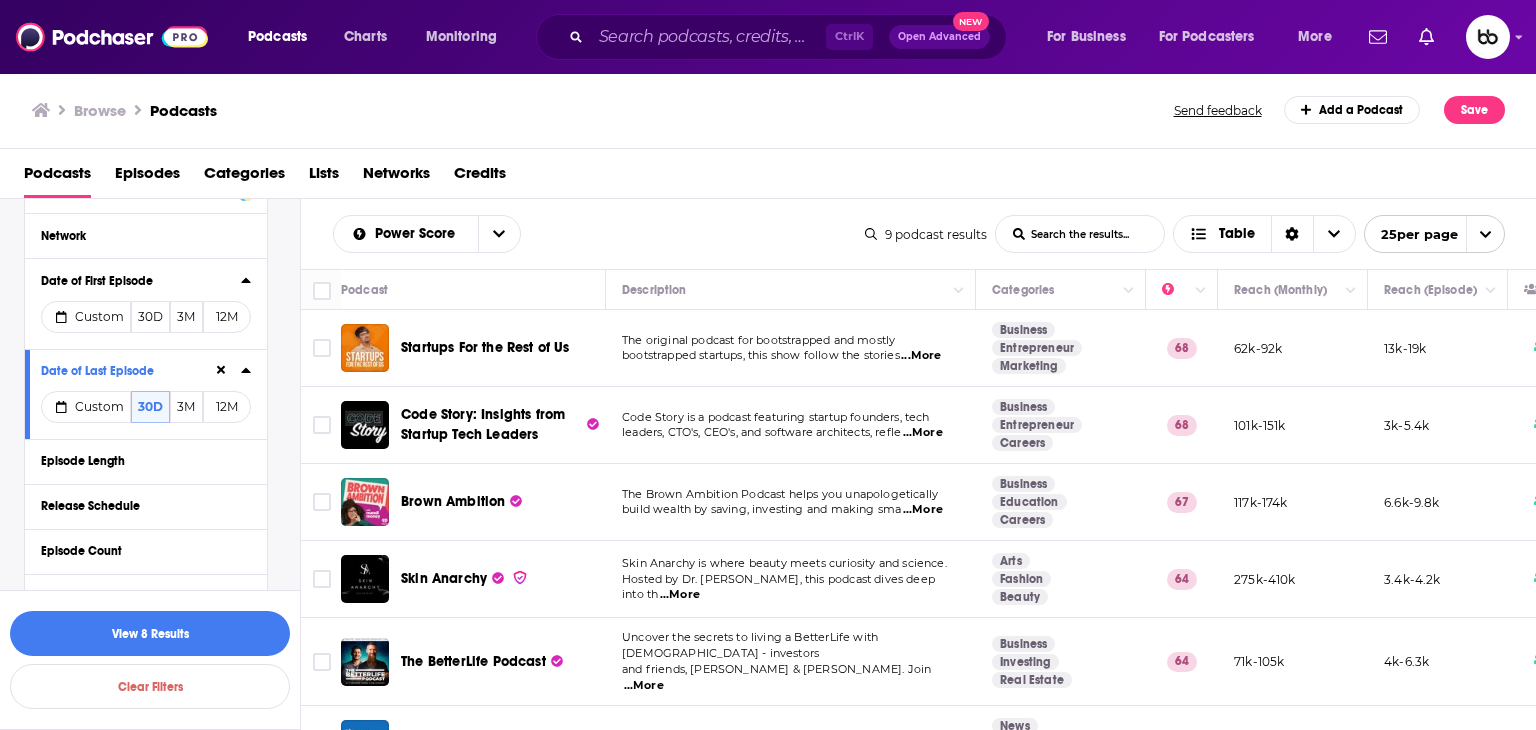 click on "...More" at bounding box center (921, 356) 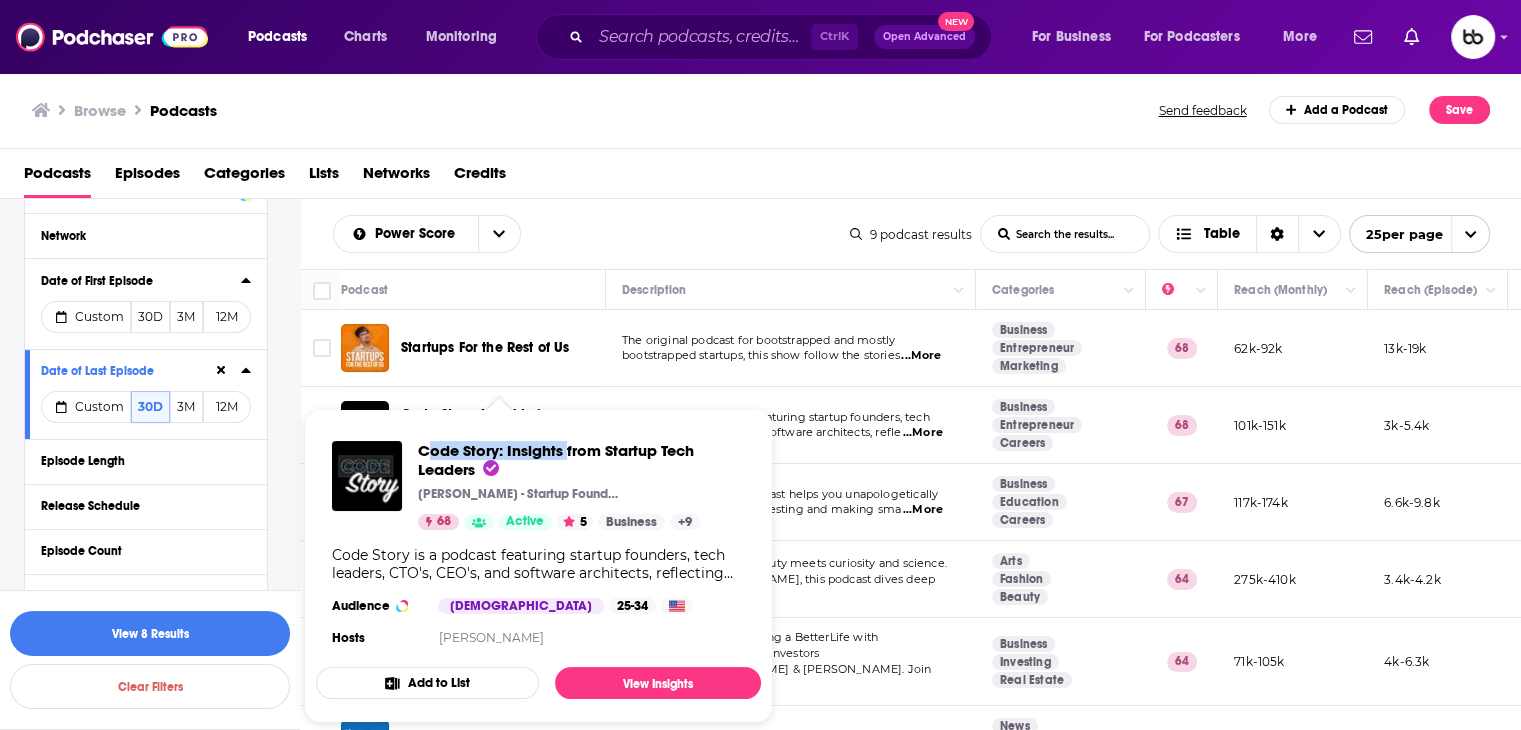 click on "Code Story: Insights from Startup Tech Leaders Noah Labhart - Startup Founder & CTO 68 Active 5 Business + 9 Code Story is a podcast featuring startup founders, tech leaders, CTO's, CEO's, and software architects, reflecting on their human story in creating world changing innovation, disruptive digital products.
Their tech. Their products. Their stories. Audience Male 25-34 Hosts   Noah Labhart" at bounding box center (538, 546) 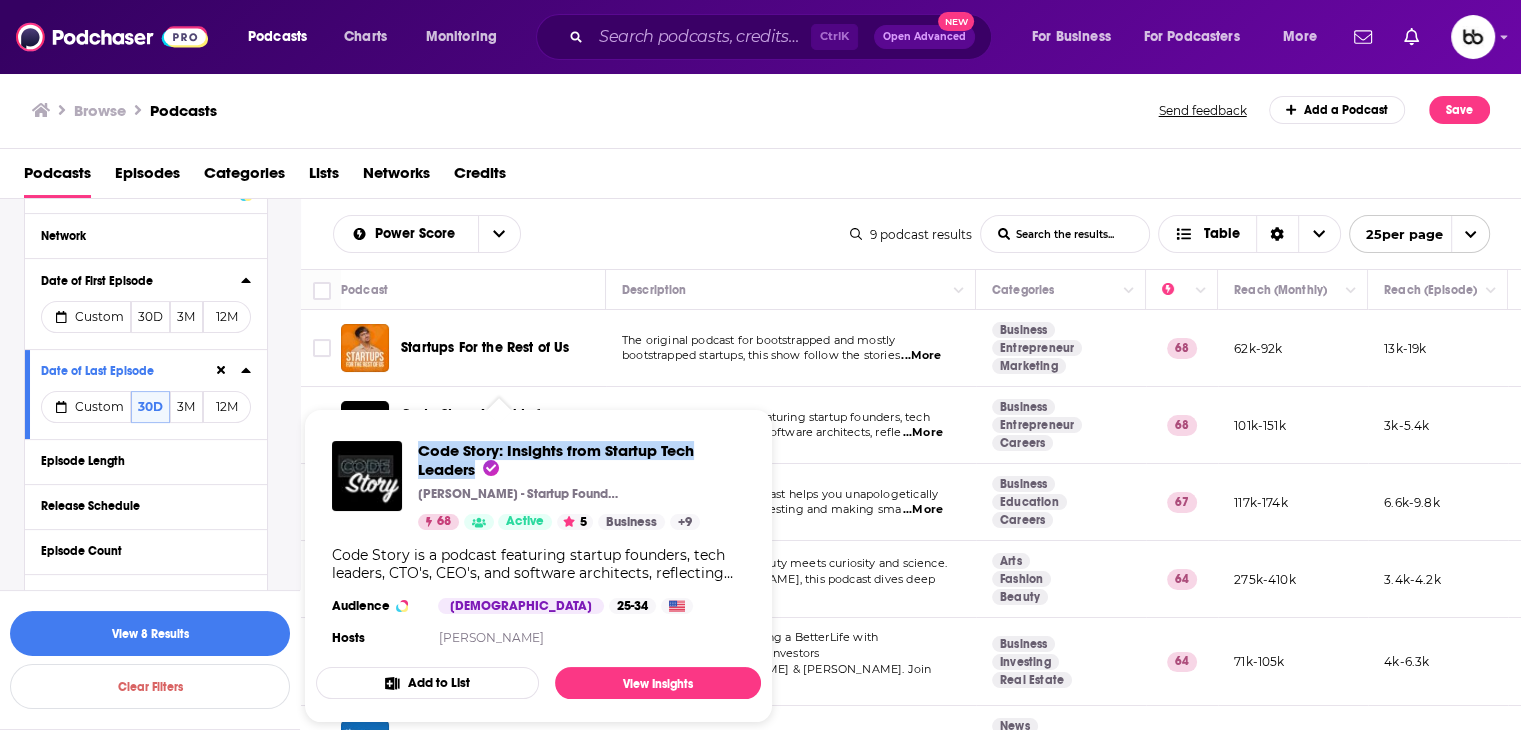 drag, startPoint x: 416, startPoint y: 449, endPoint x: 478, endPoint y: 473, distance: 66.48308 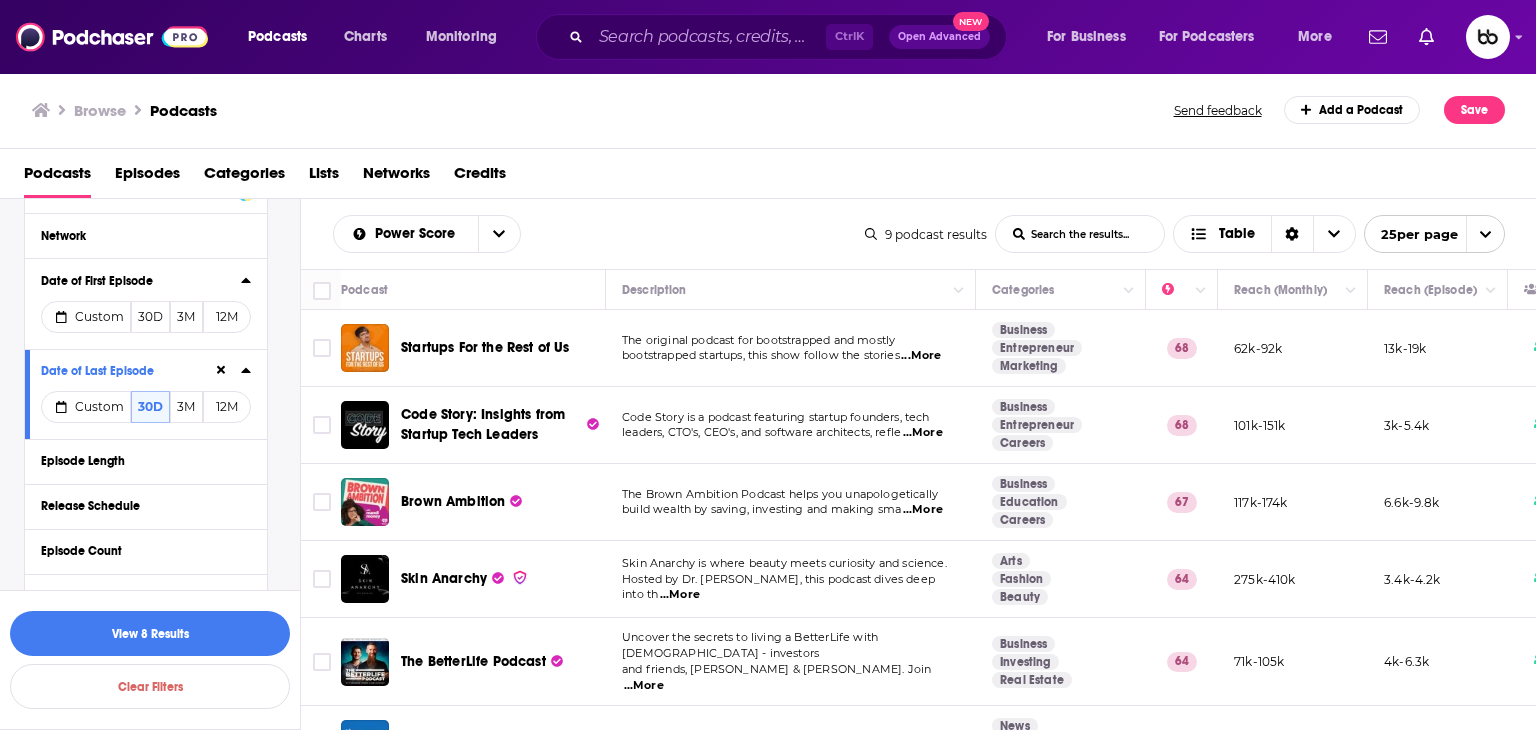 click on "...More" at bounding box center (923, 510) 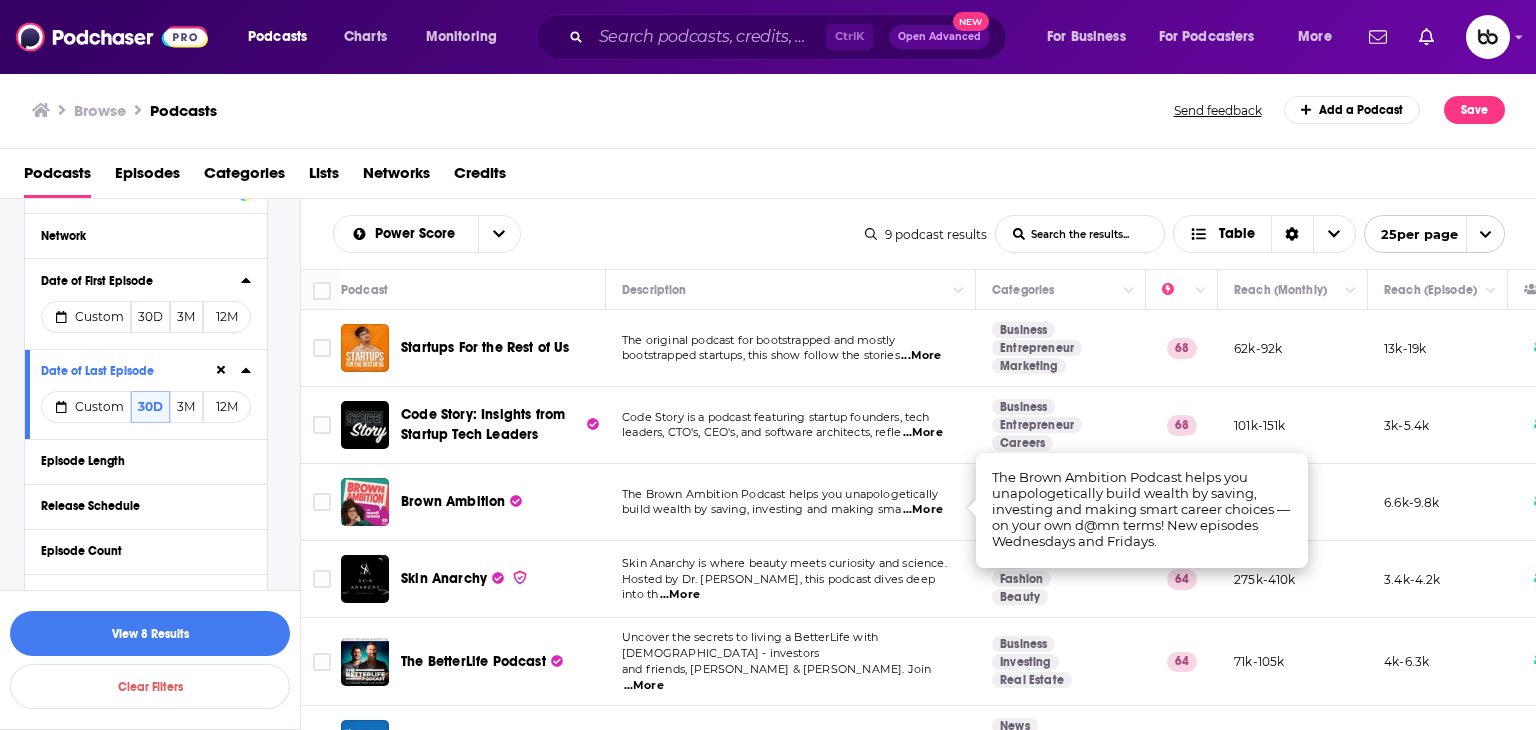 click on "...More" at bounding box center (680, 595) 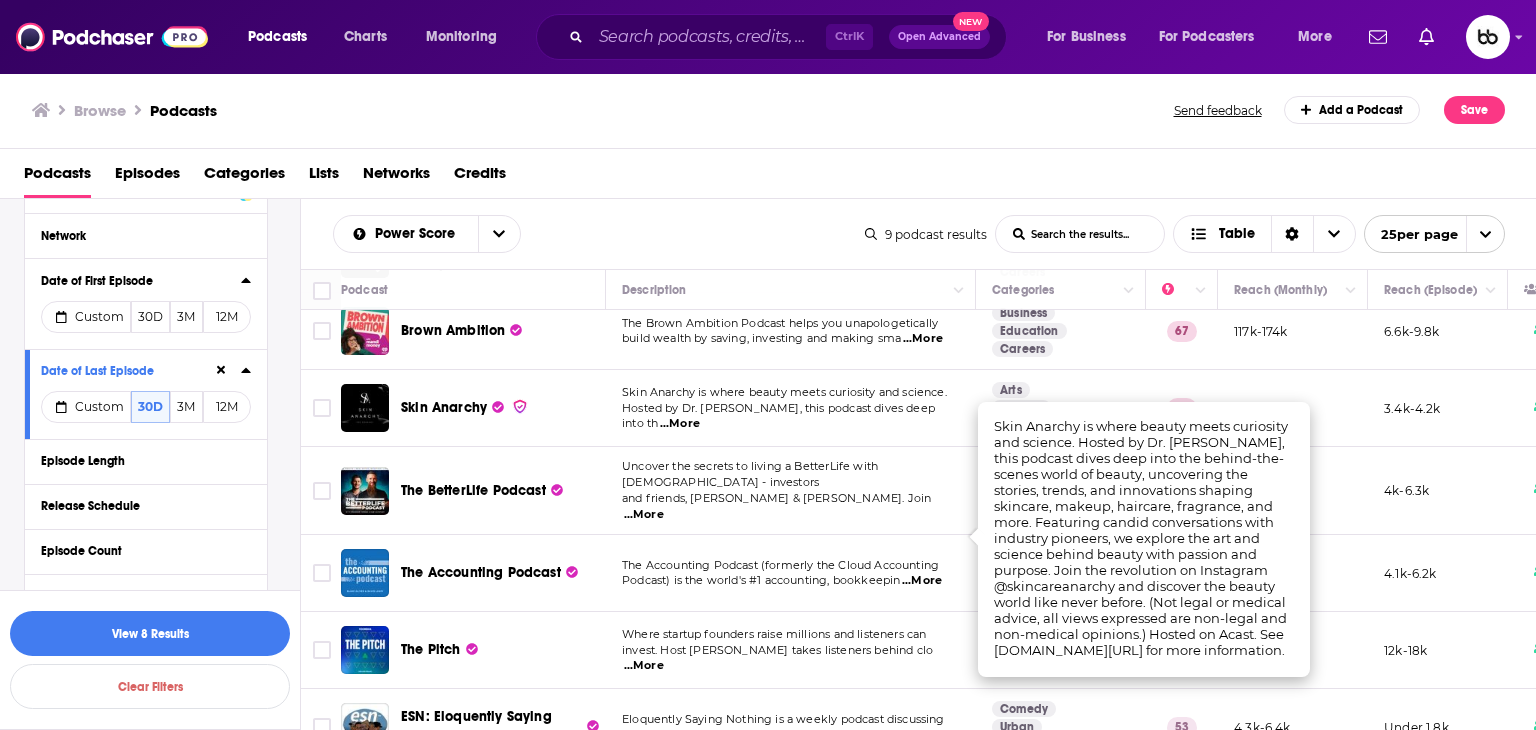 scroll, scrollTop: 200, scrollLeft: 0, axis: vertical 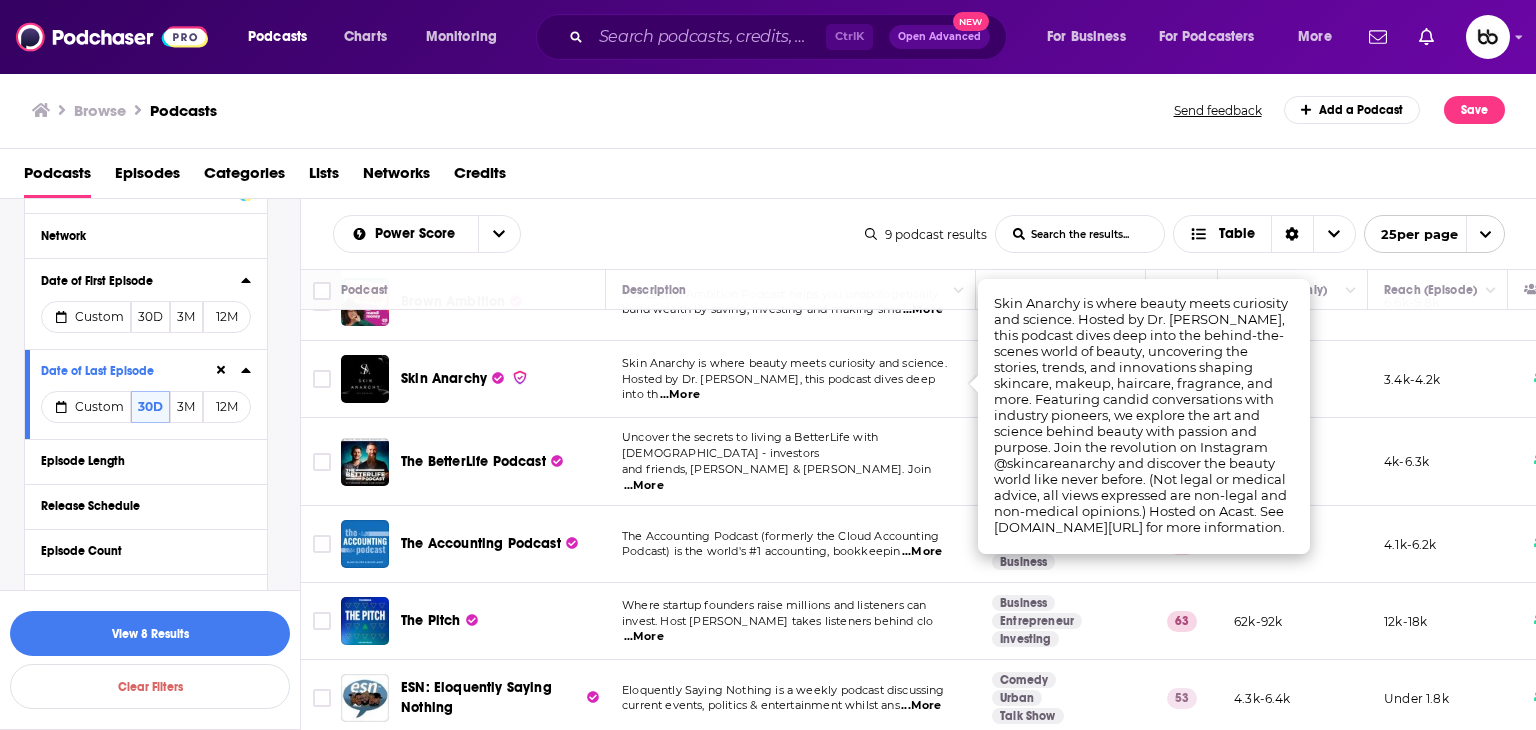 click on "...More" at bounding box center [644, 486] 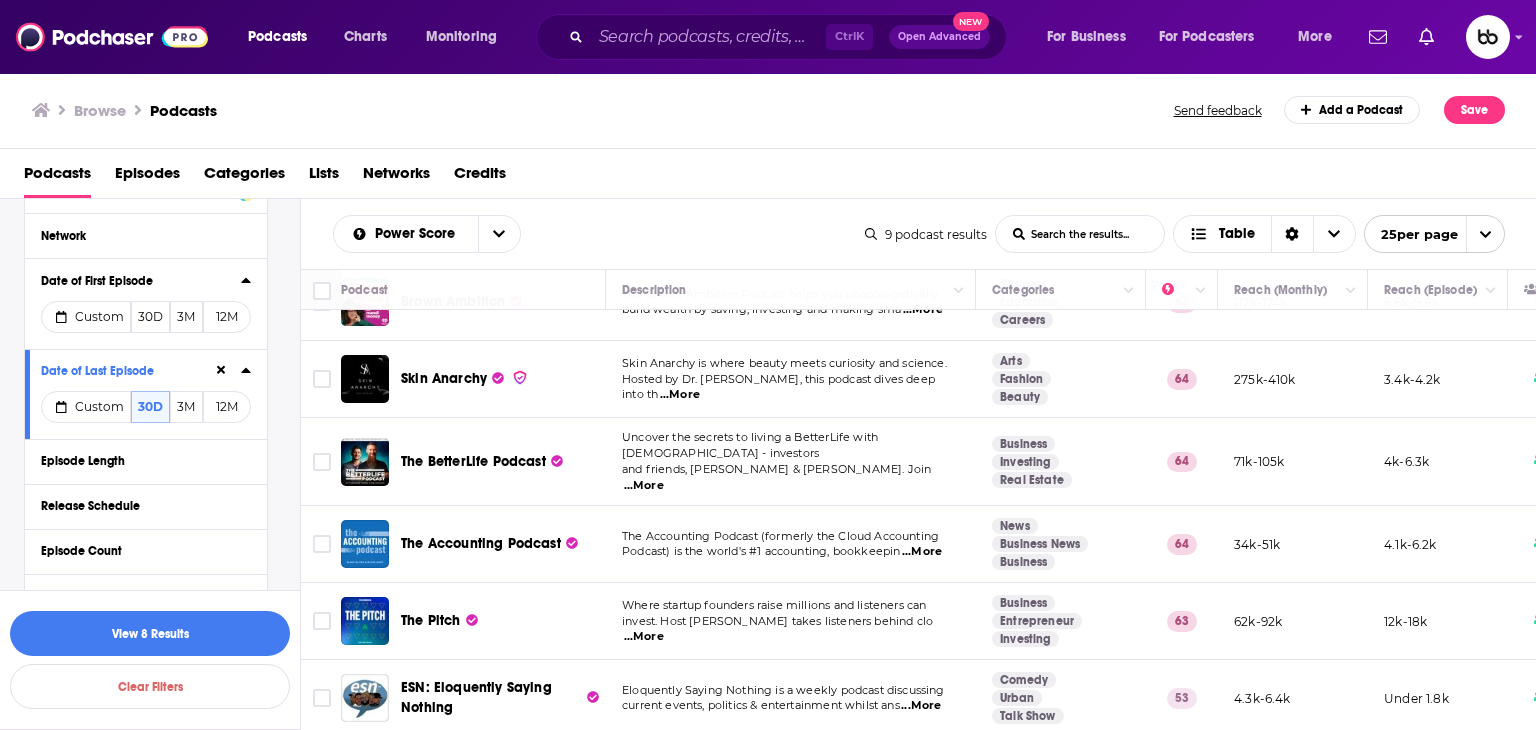 click on "...More" at bounding box center (922, 552) 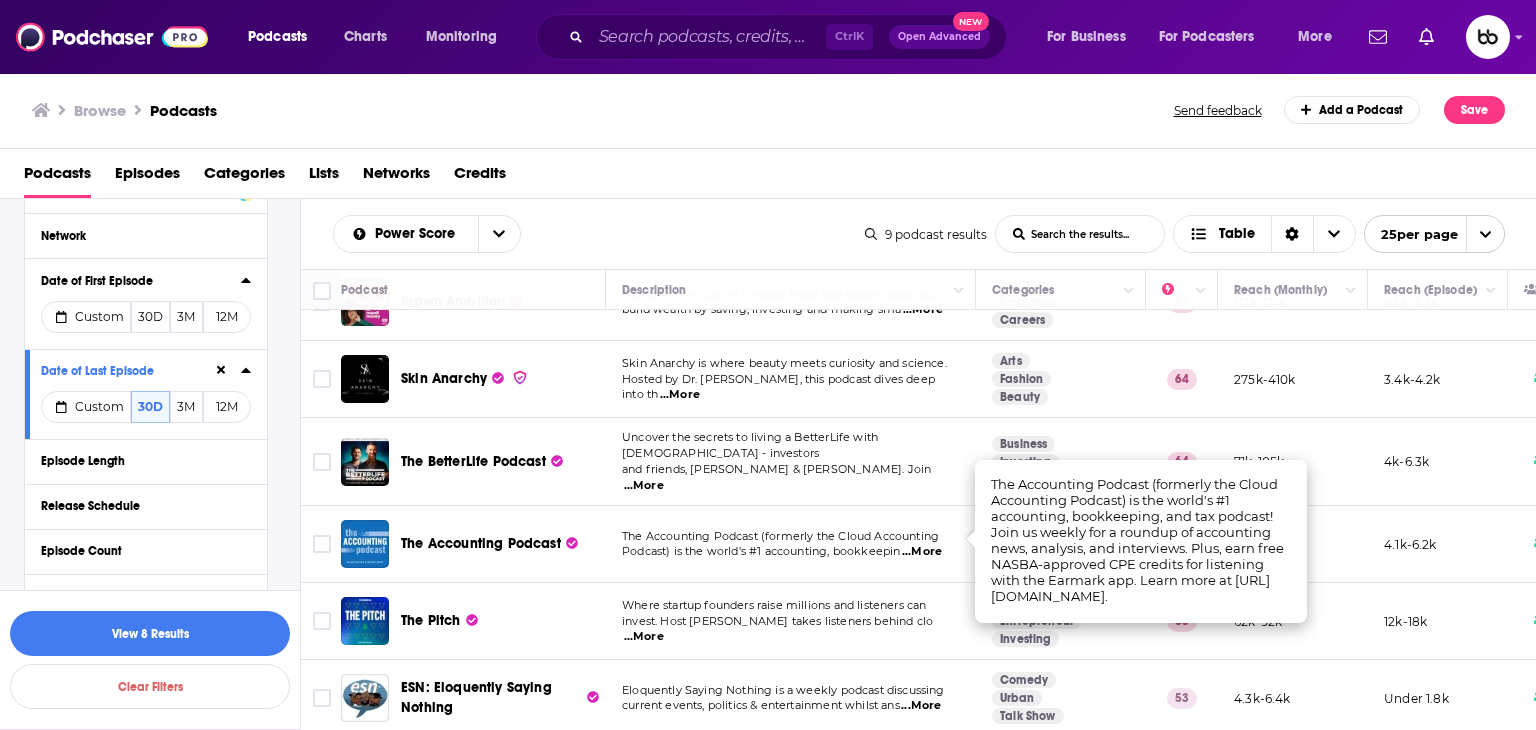 click on "...More" at bounding box center (644, 637) 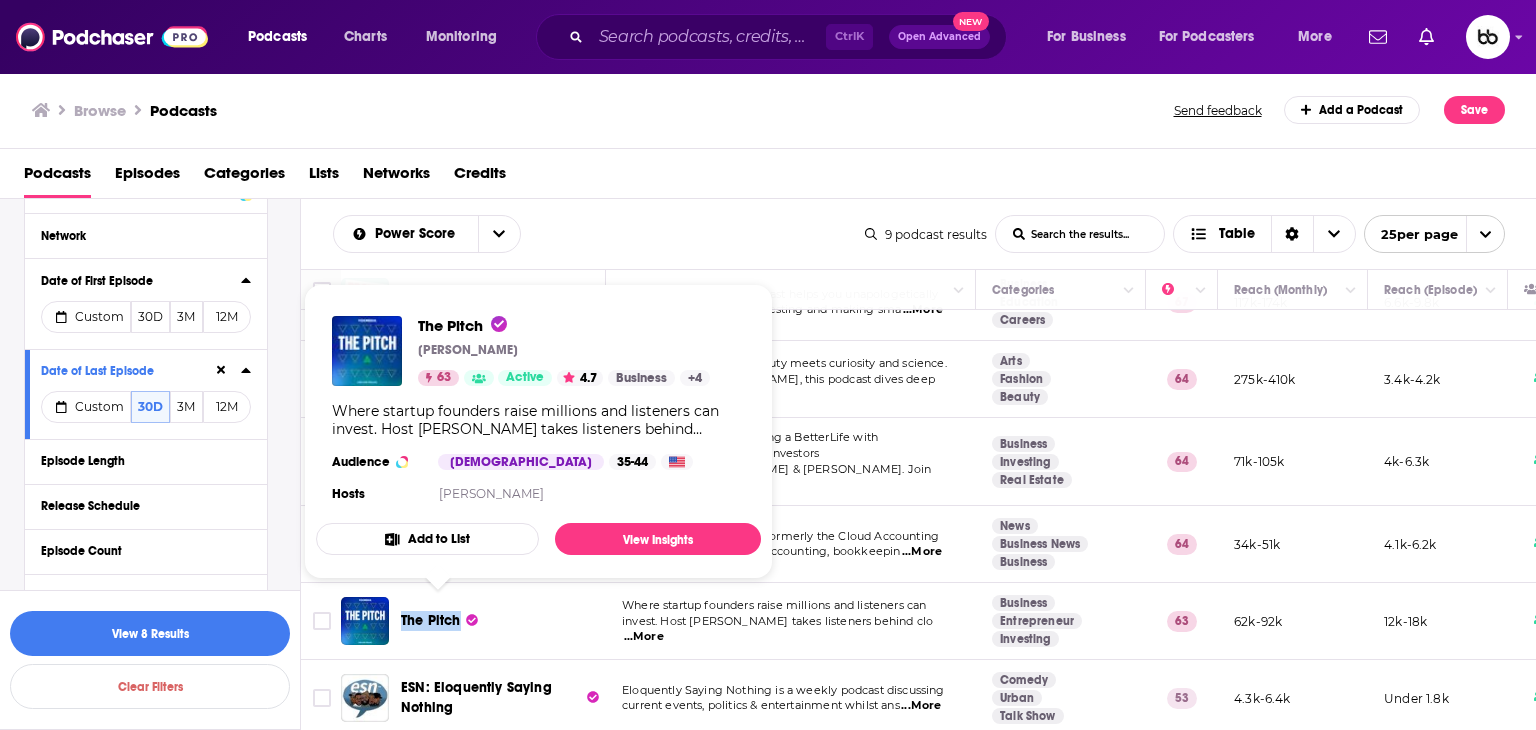 drag, startPoint x: 397, startPoint y: 609, endPoint x: 463, endPoint y: 611, distance: 66.0303 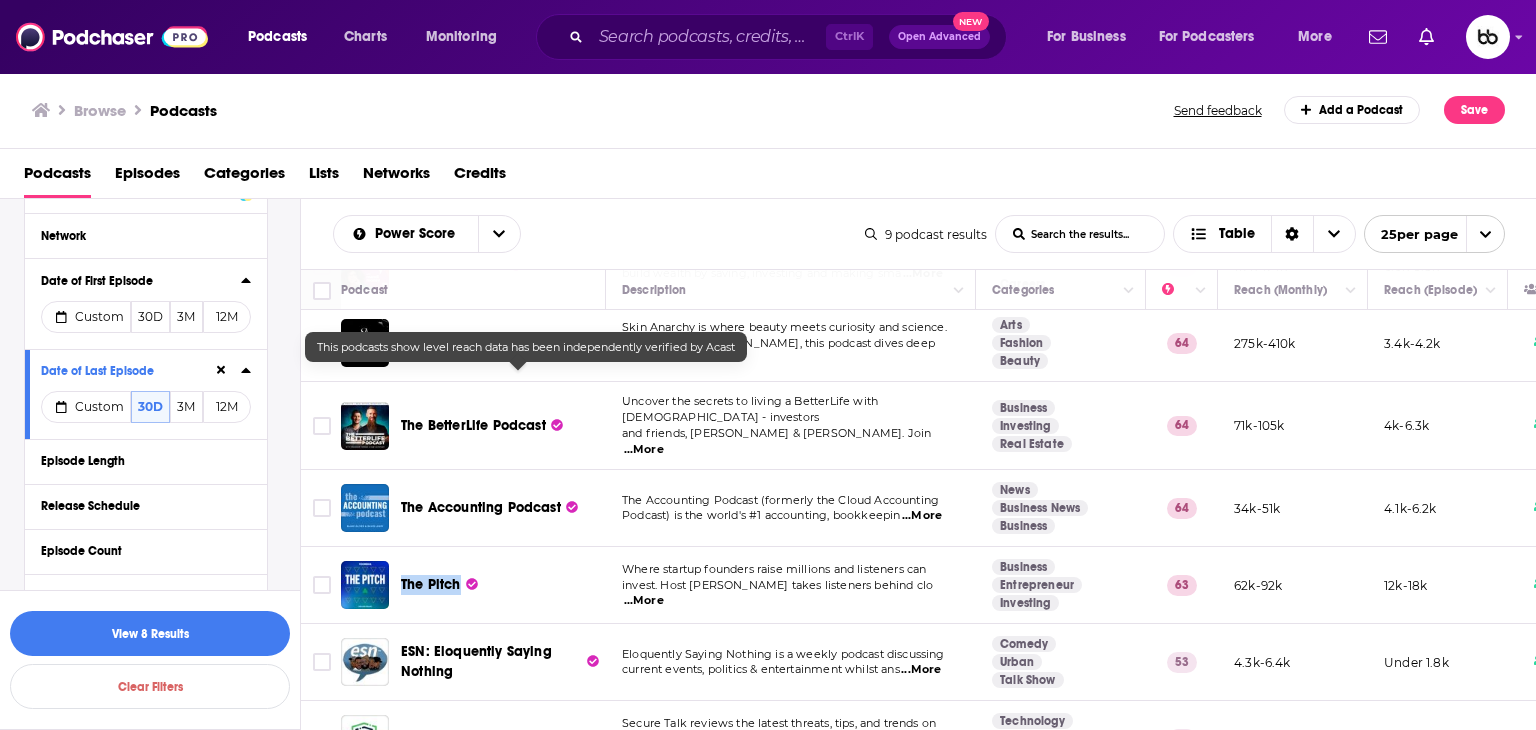 scroll, scrollTop: 282, scrollLeft: 0, axis: vertical 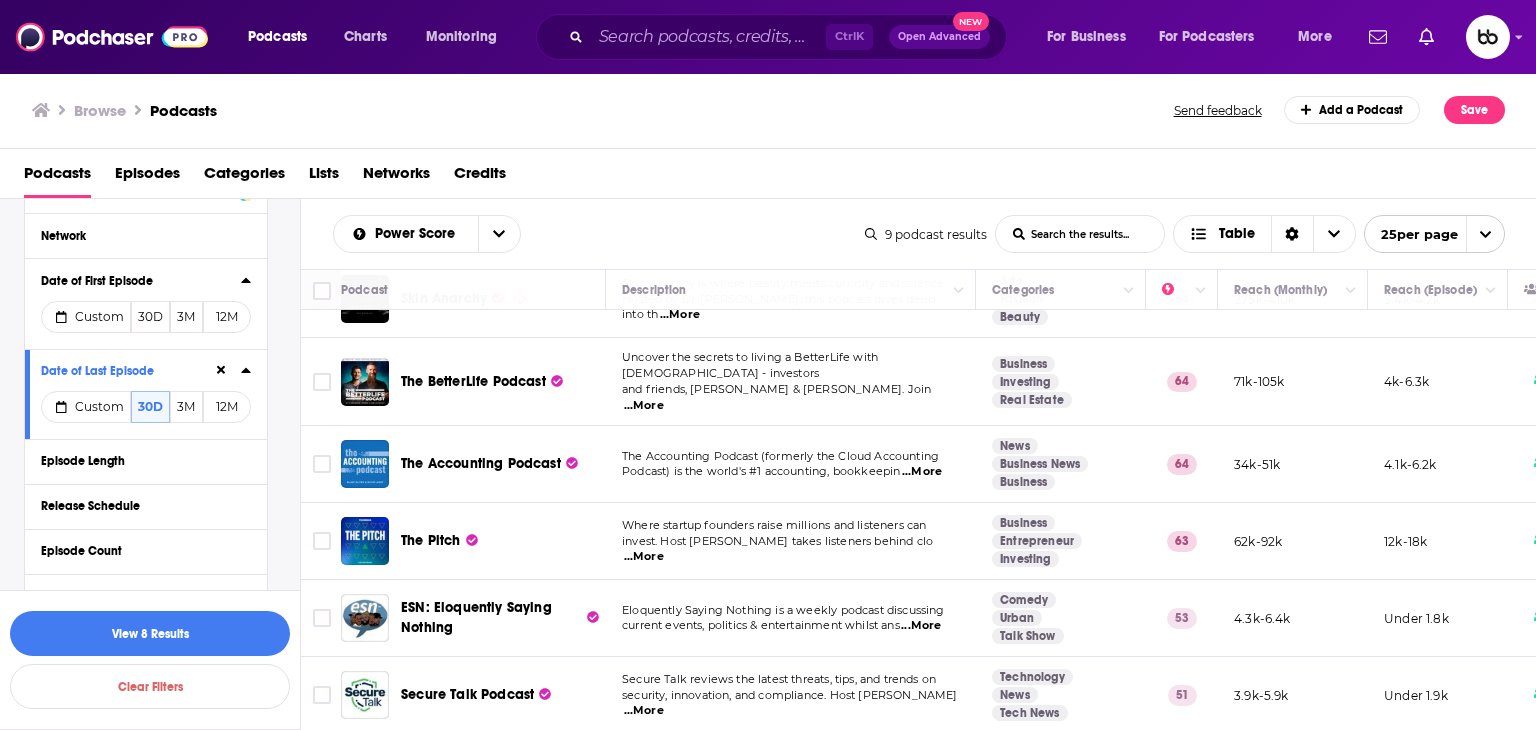 click on "...More" at bounding box center [921, 626] 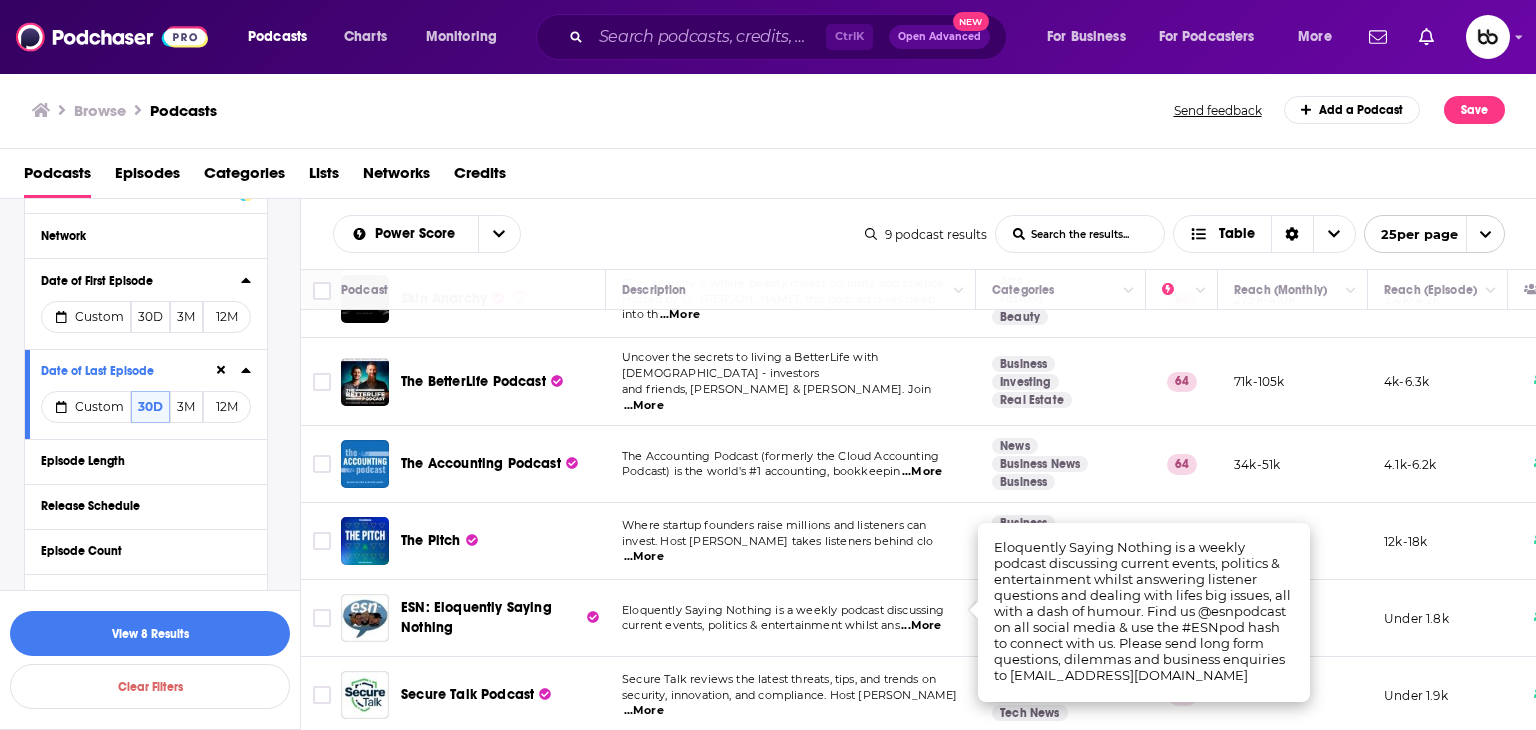click on "...More" at bounding box center [644, 711] 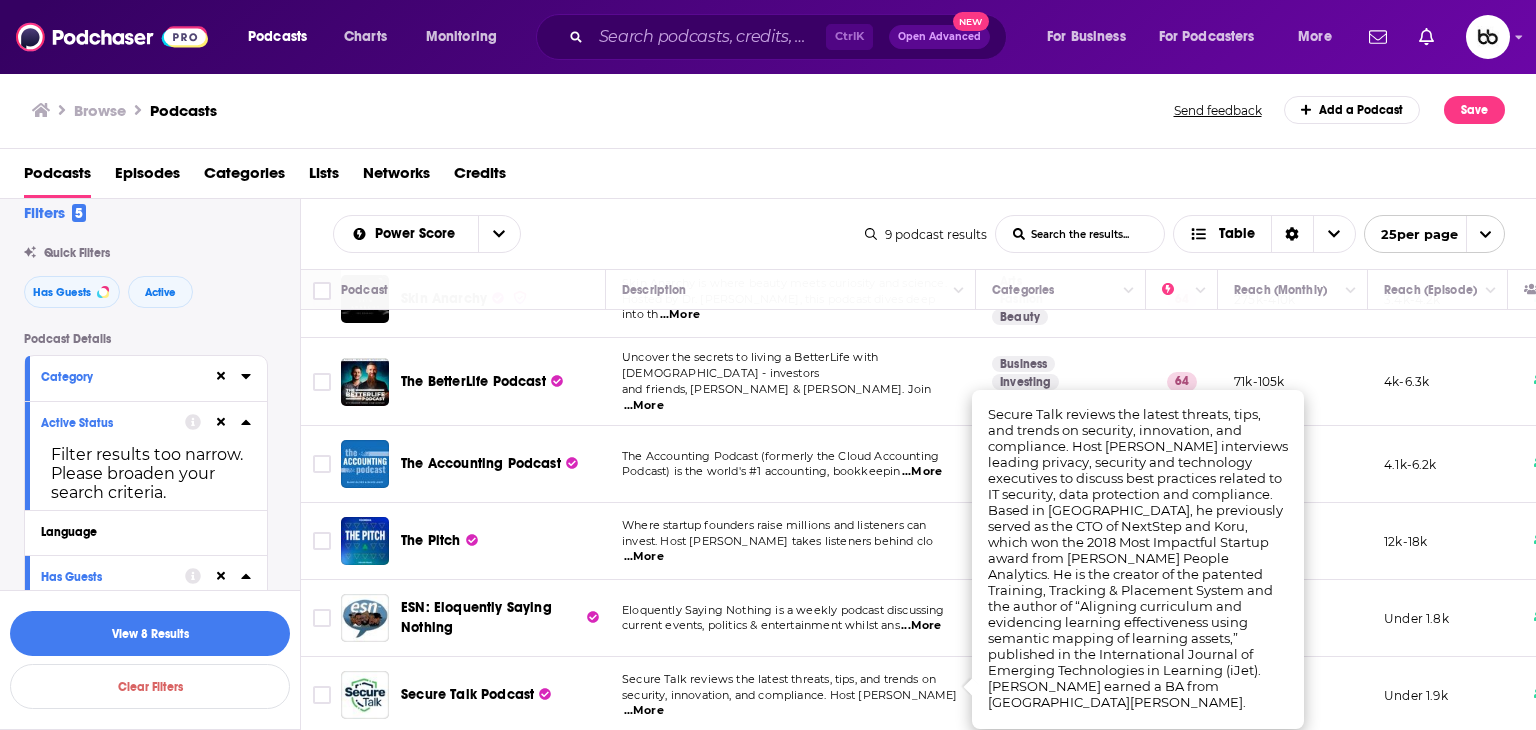 scroll, scrollTop: 0, scrollLeft: 0, axis: both 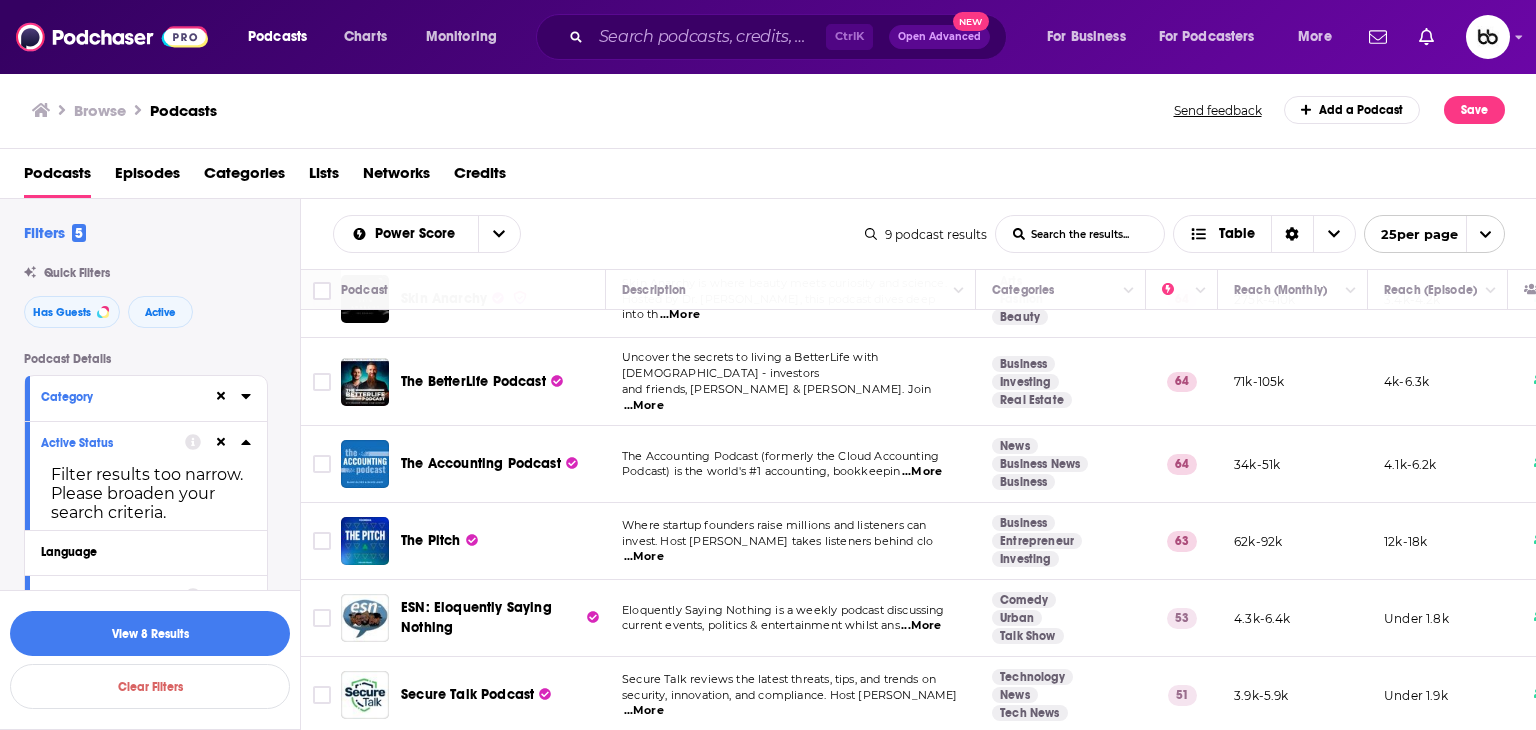 click 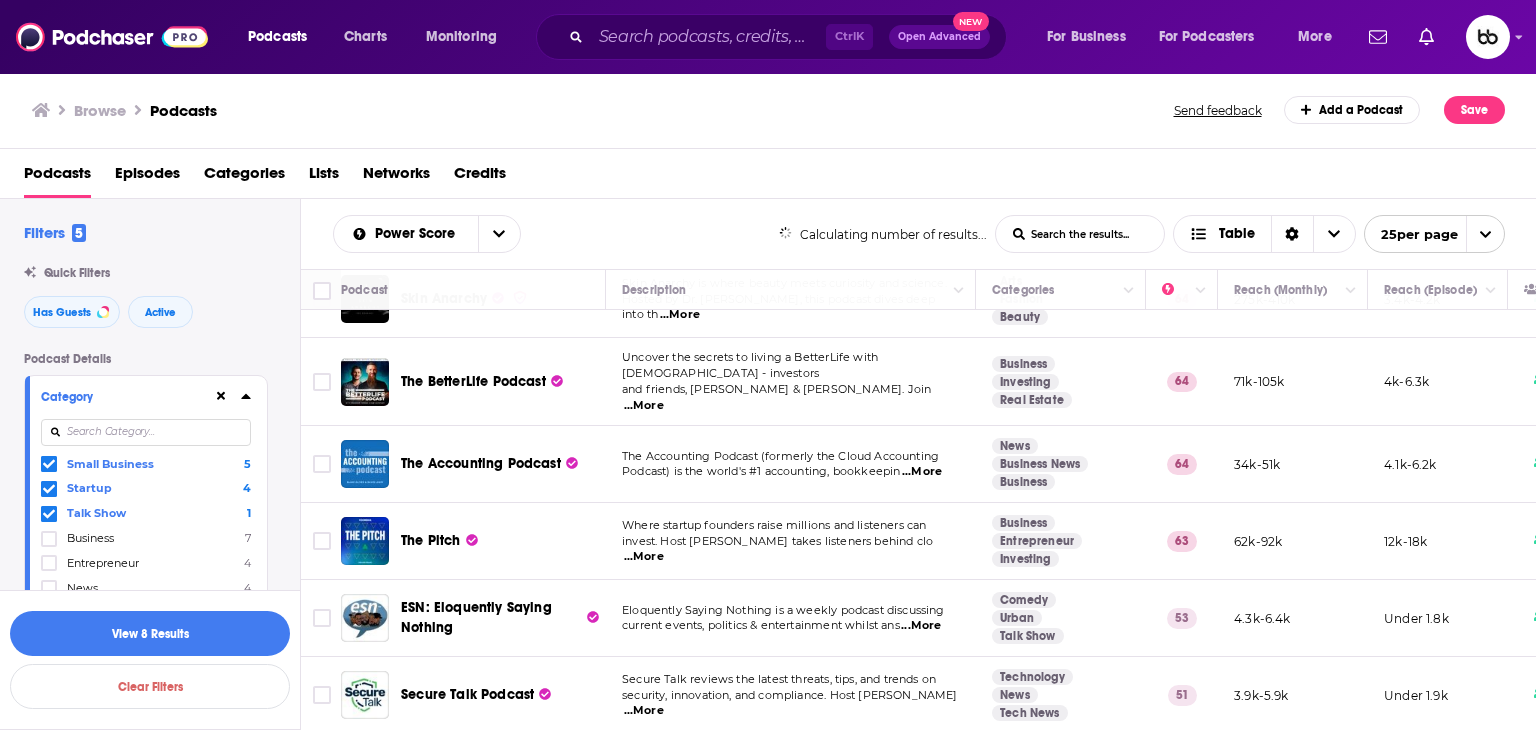 scroll, scrollTop: 200, scrollLeft: 0, axis: vertical 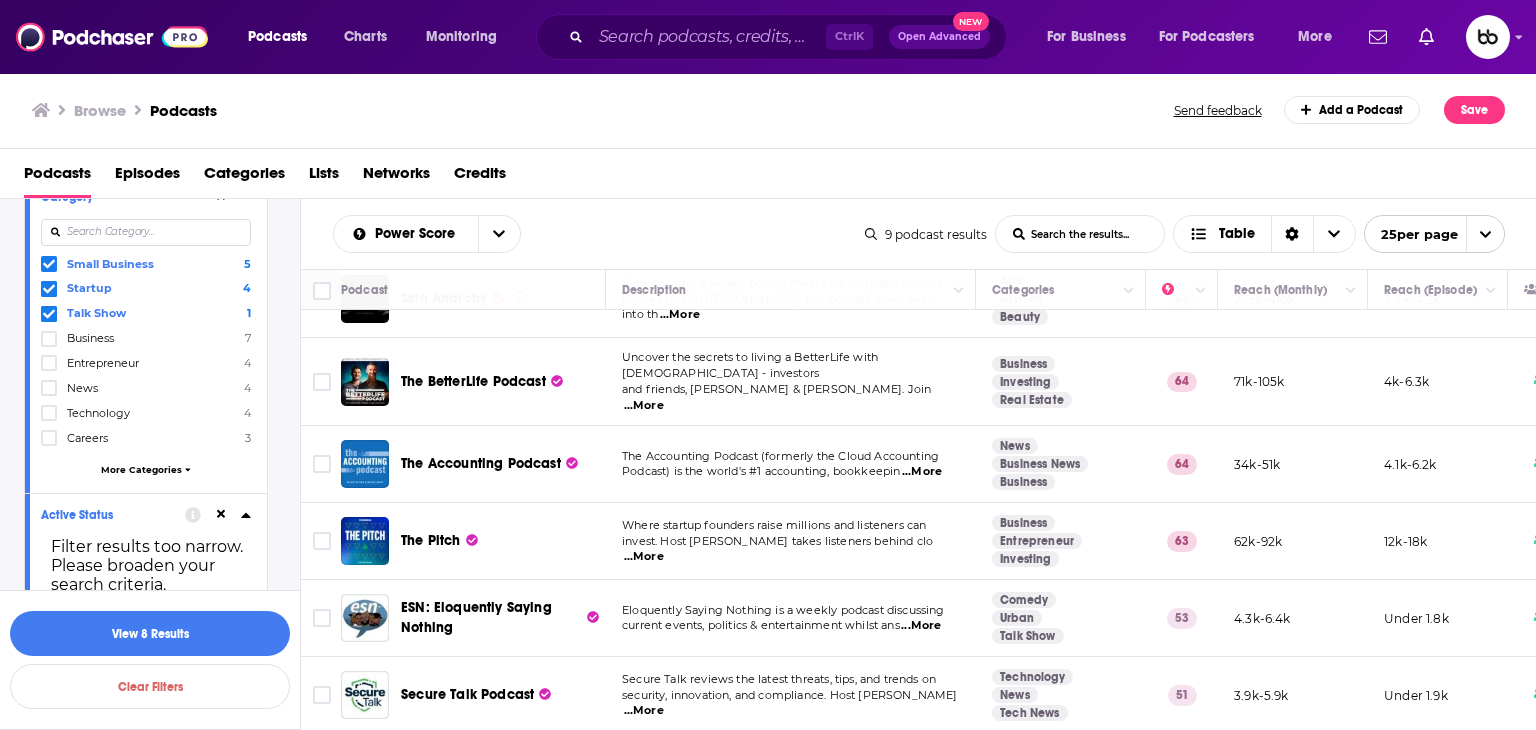 click at bounding box center [49, 264] 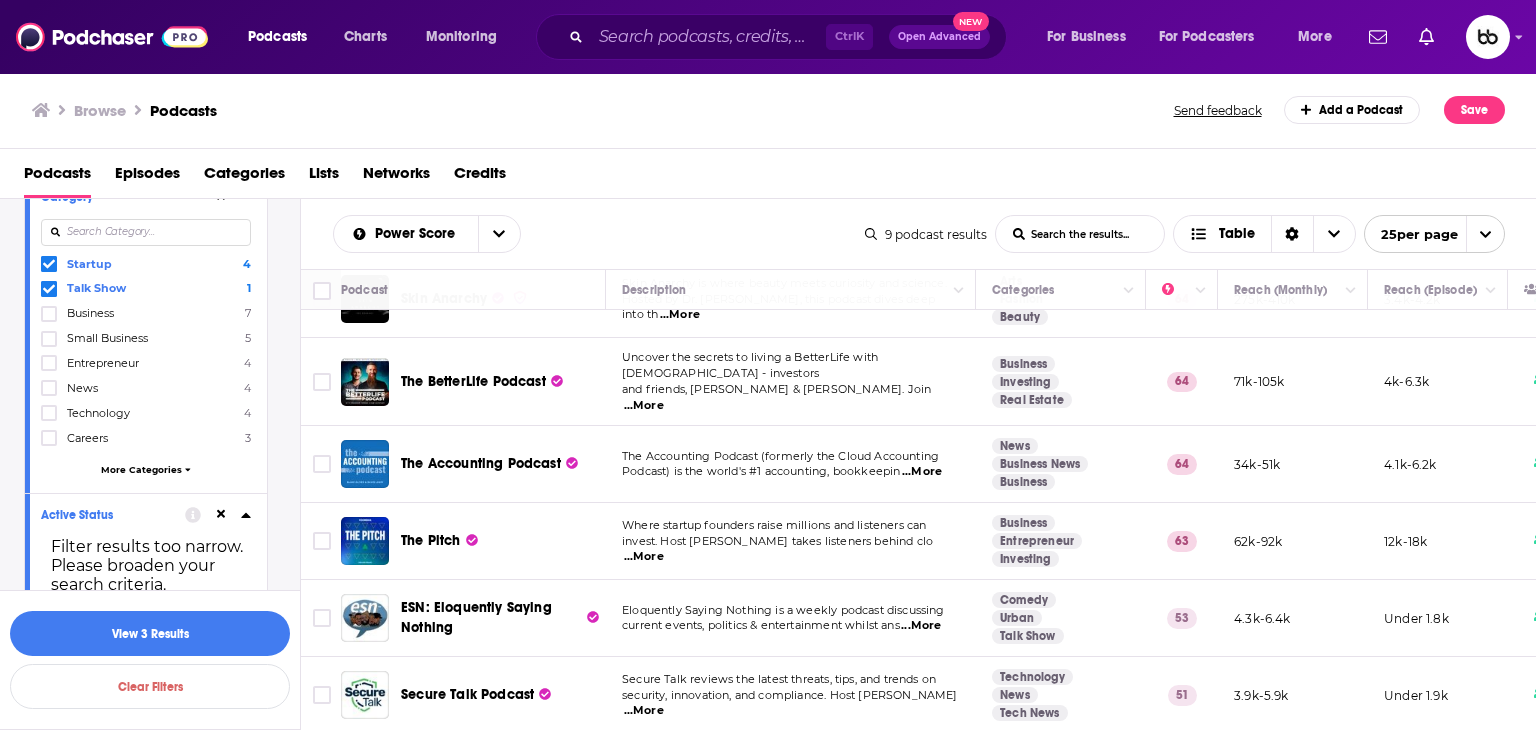 click on "Startup 4 Talk Show 1 Business 7 Small Business 5 Entrepreneur 4 News 4 Technology 4 Careers 3 More Categories" at bounding box center (146, 370) 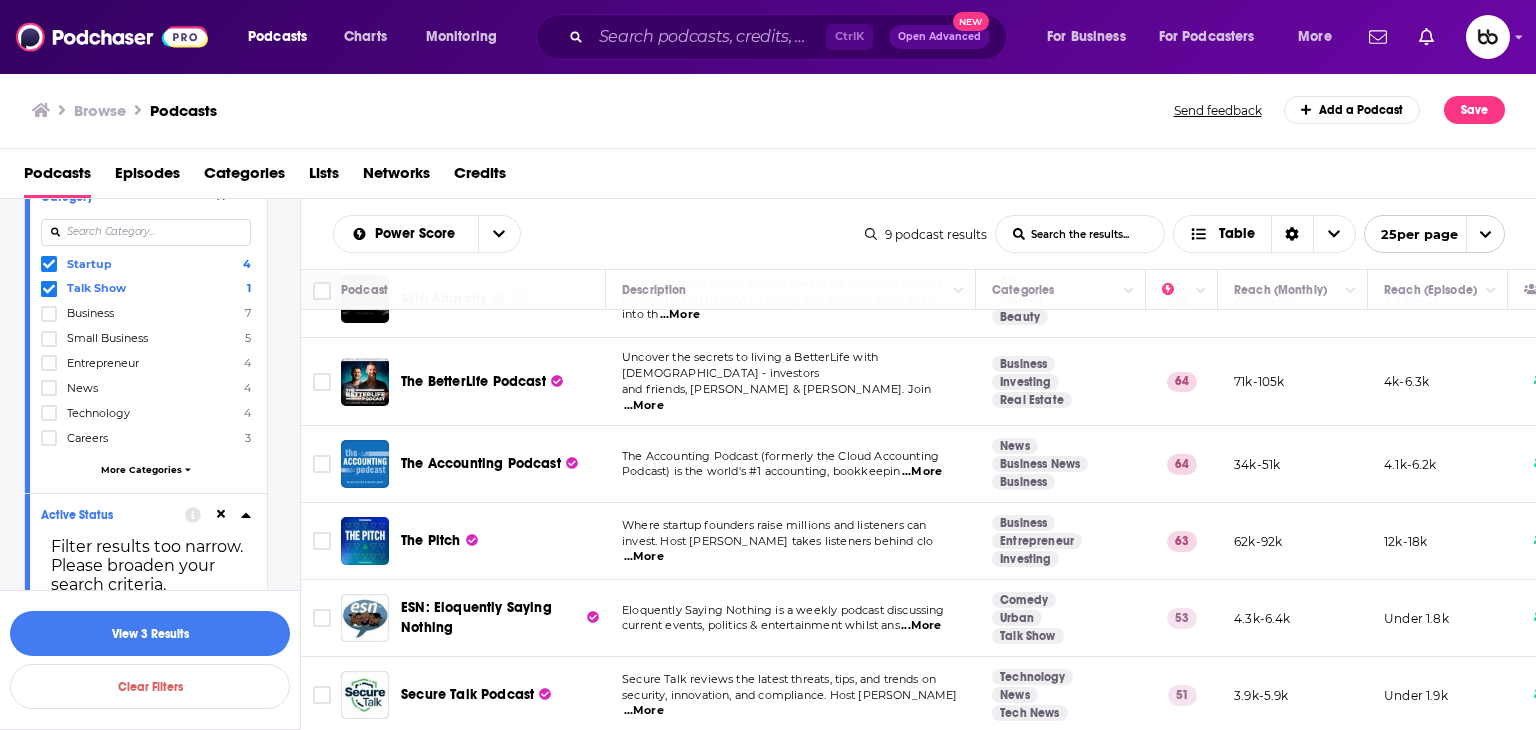 click 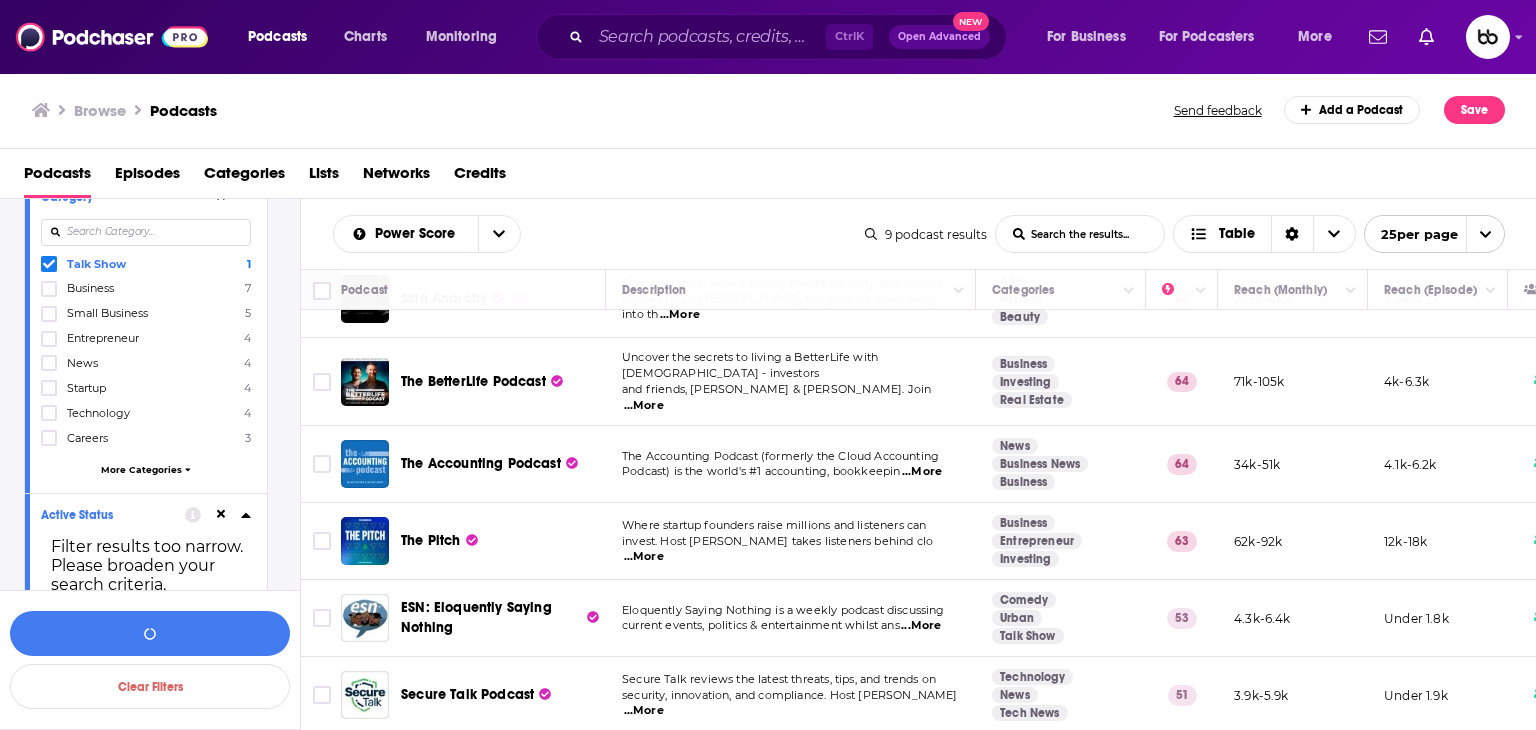 click at bounding box center [49, 264] 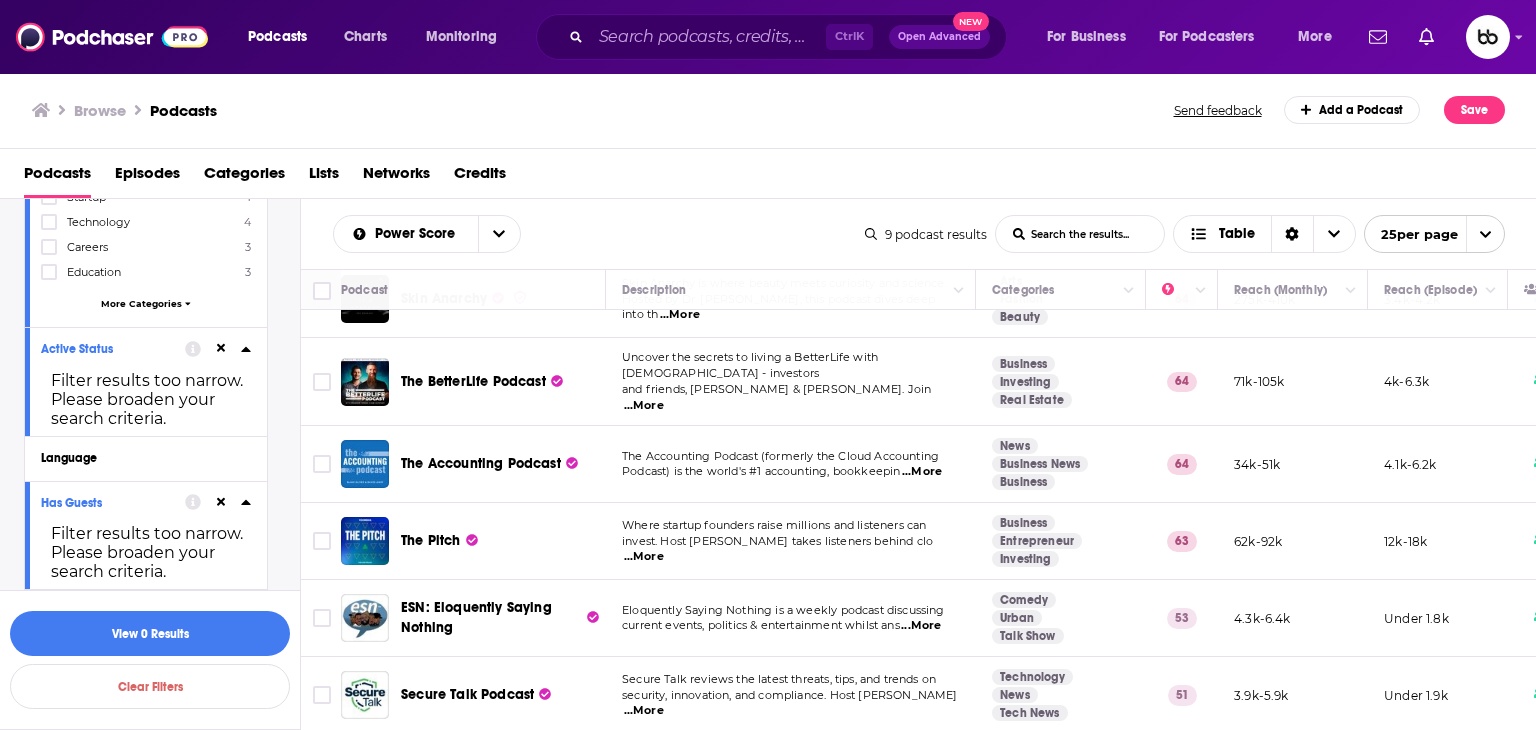 scroll, scrollTop: 400, scrollLeft: 0, axis: vertical 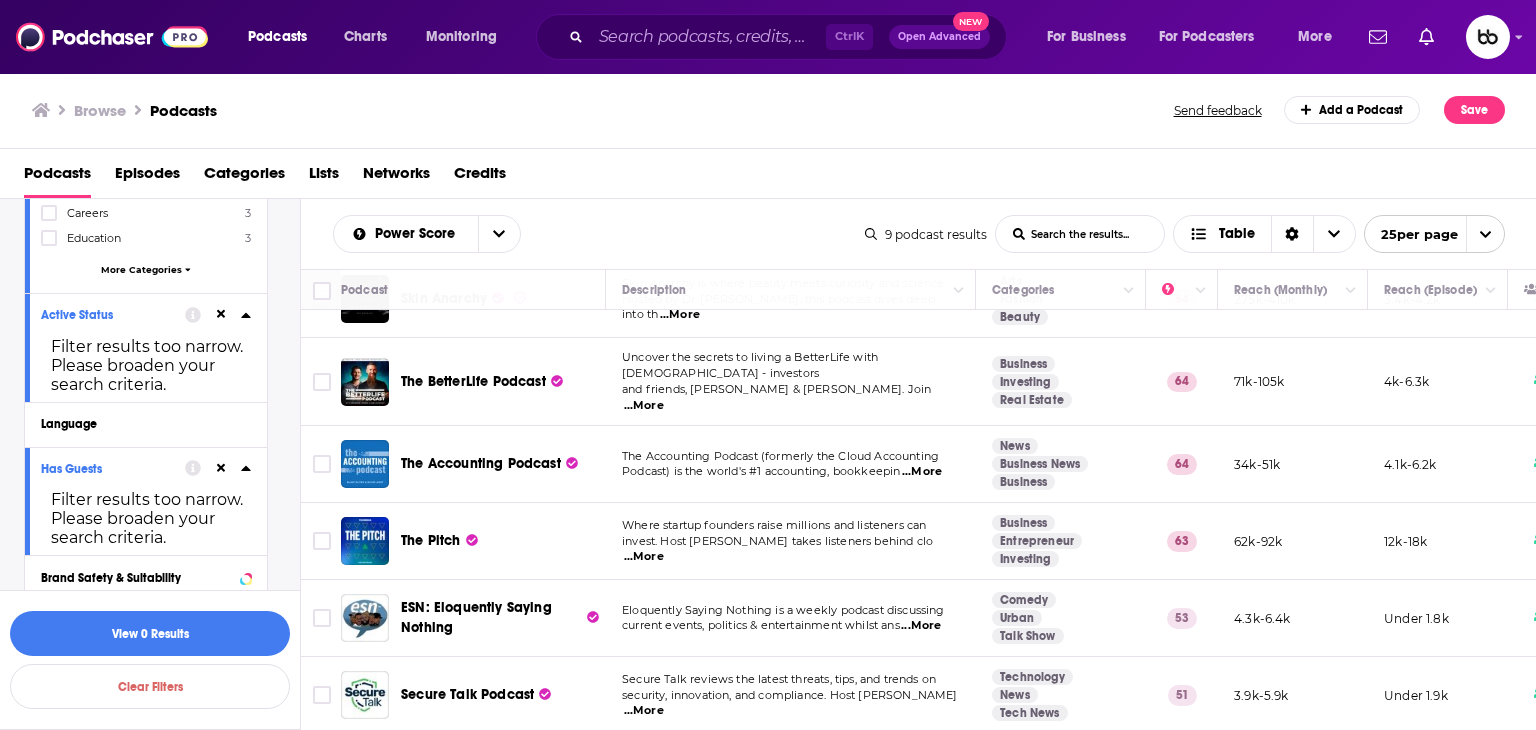 click on "More Categories" at bounding box center (141, 269) 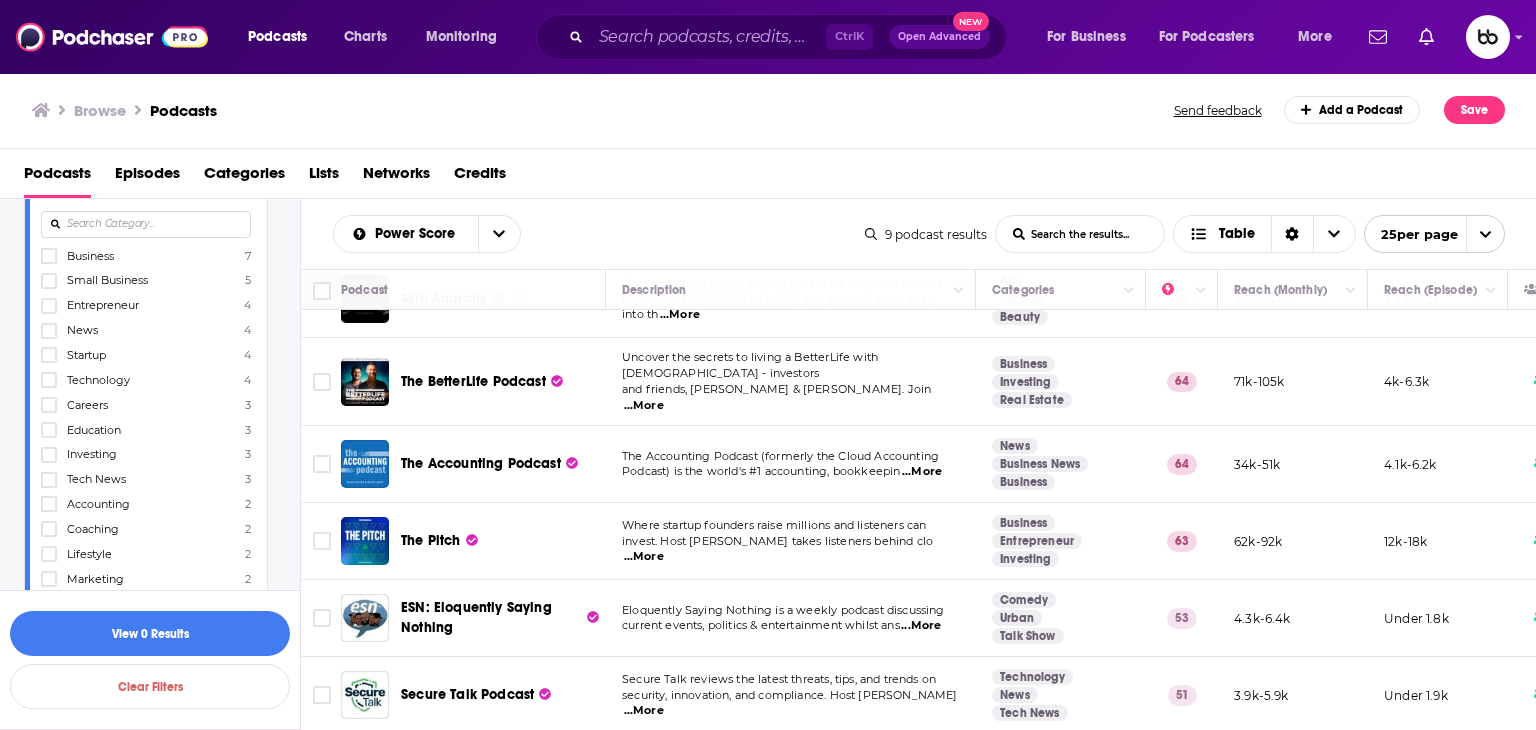 scroll, scrollTop: 0, scrollLeft: 0, axis: both 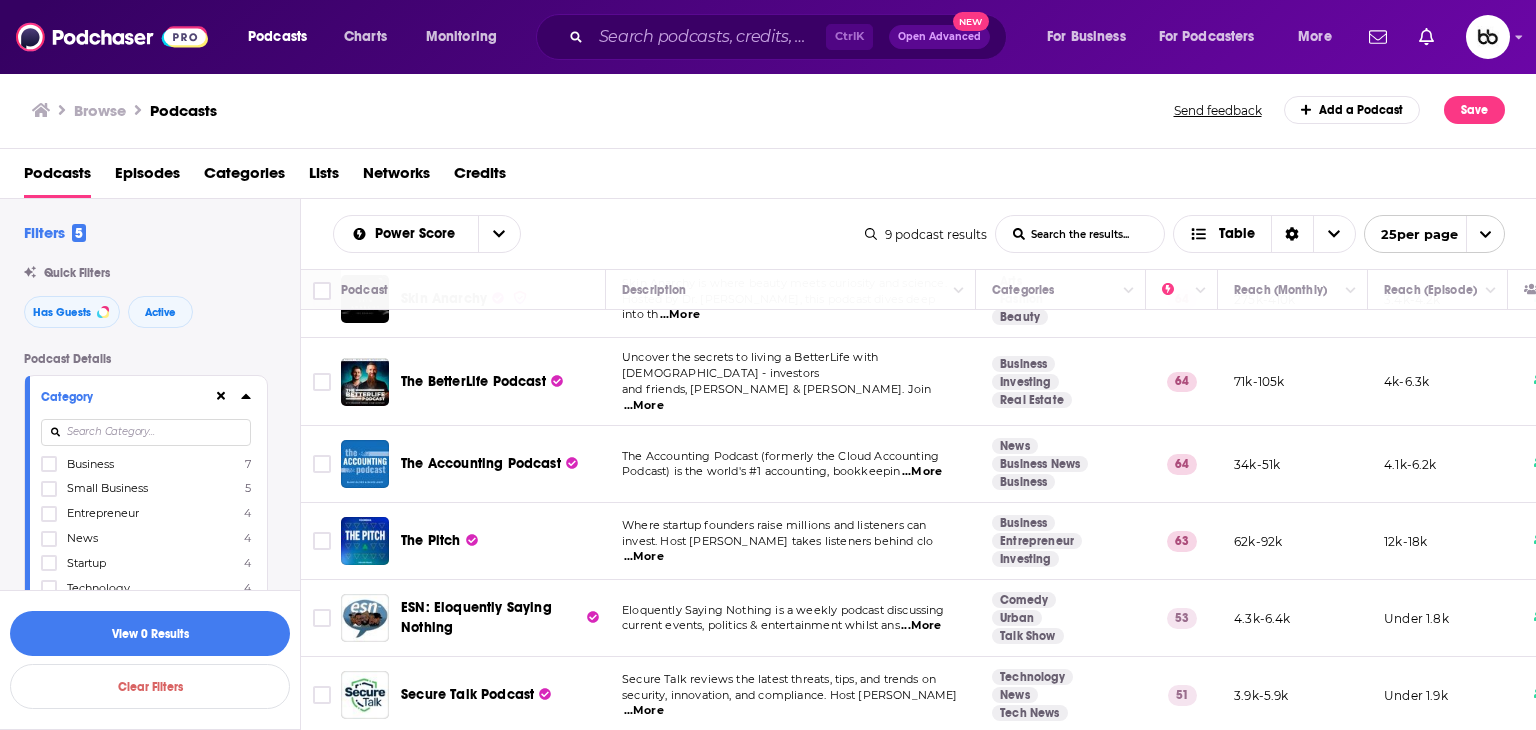 click at bounding box center [146, 432] 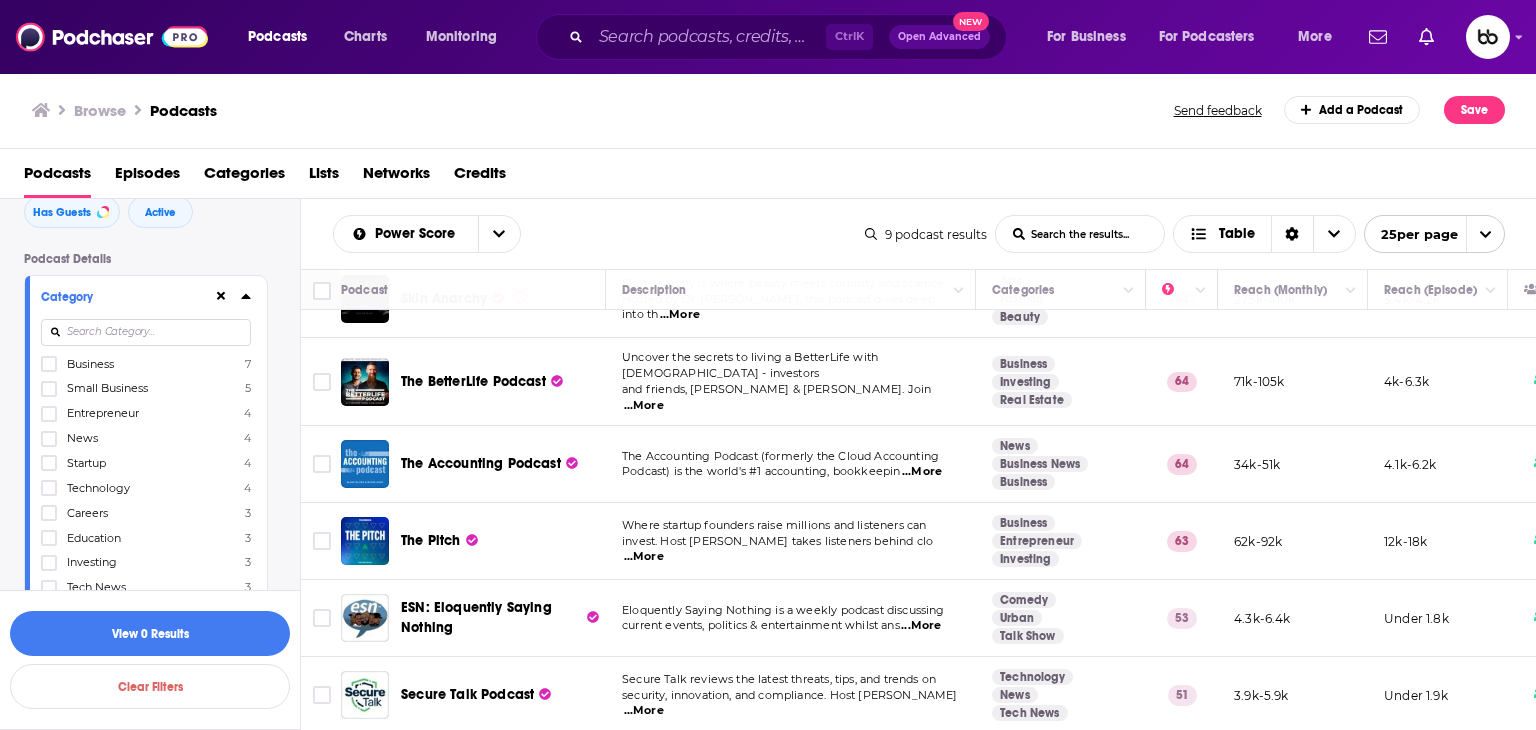 scroll, scrollTop: 100, scrollLeft: 0, axis: vertical 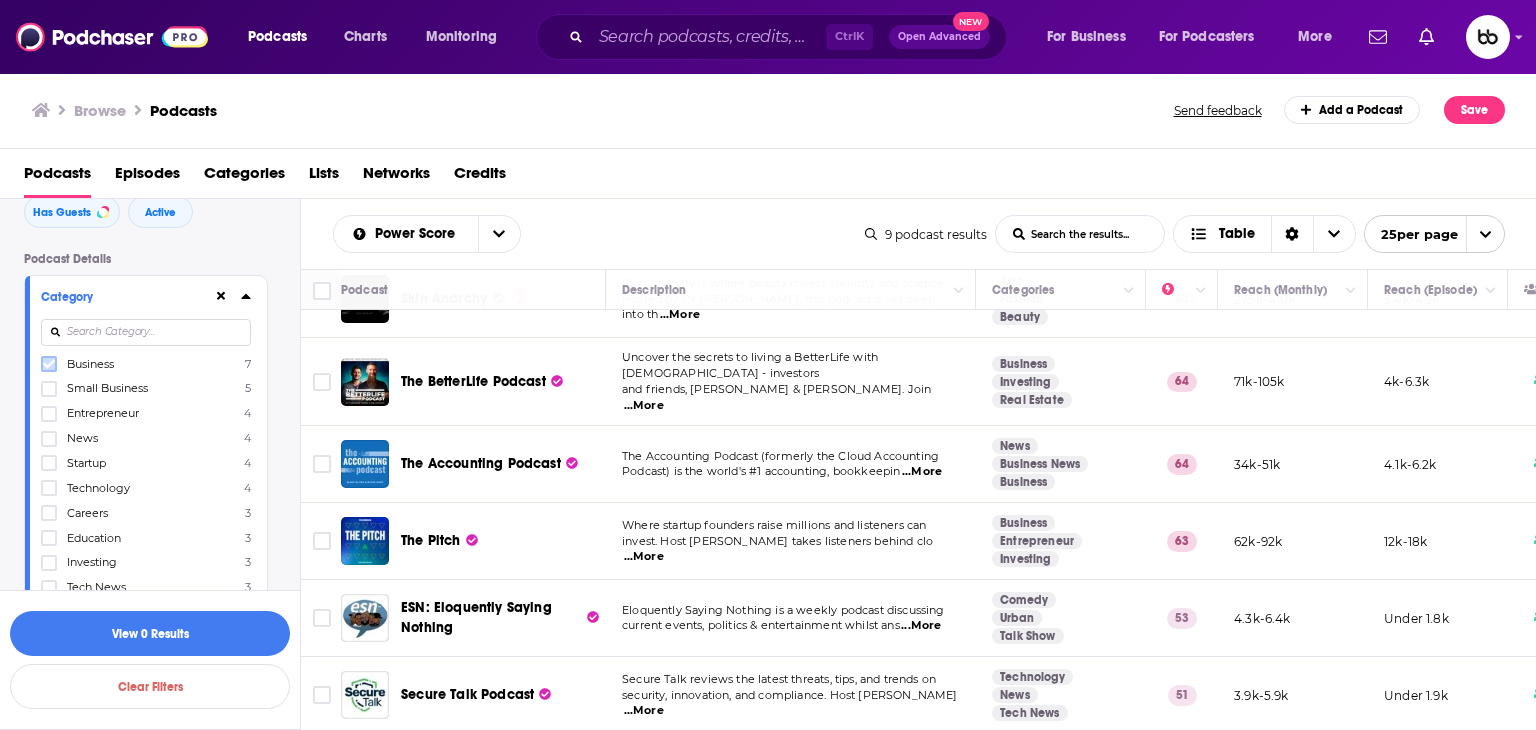 click 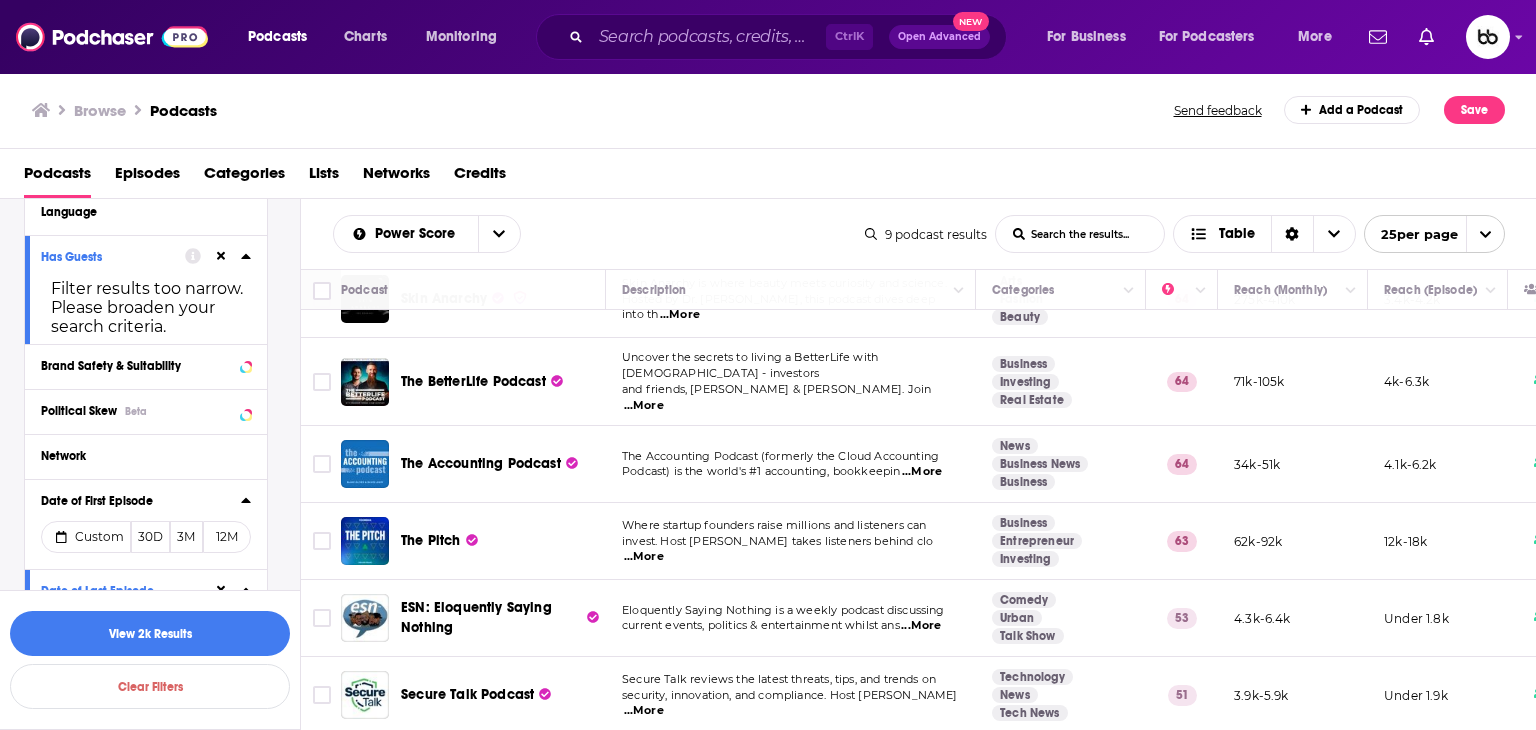 scroll, scrollTop: 2400, scrollLeft: 0, axis: vertical 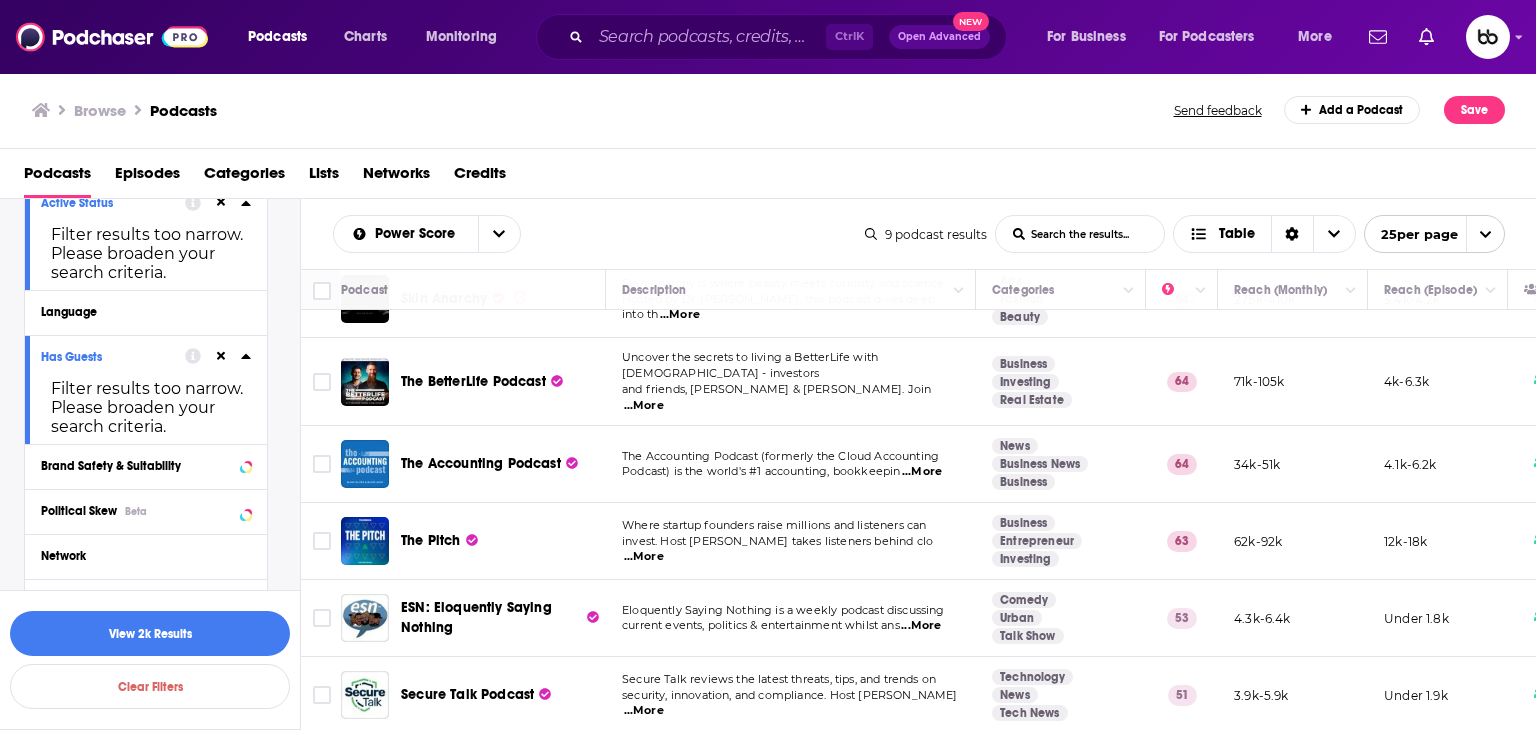 click 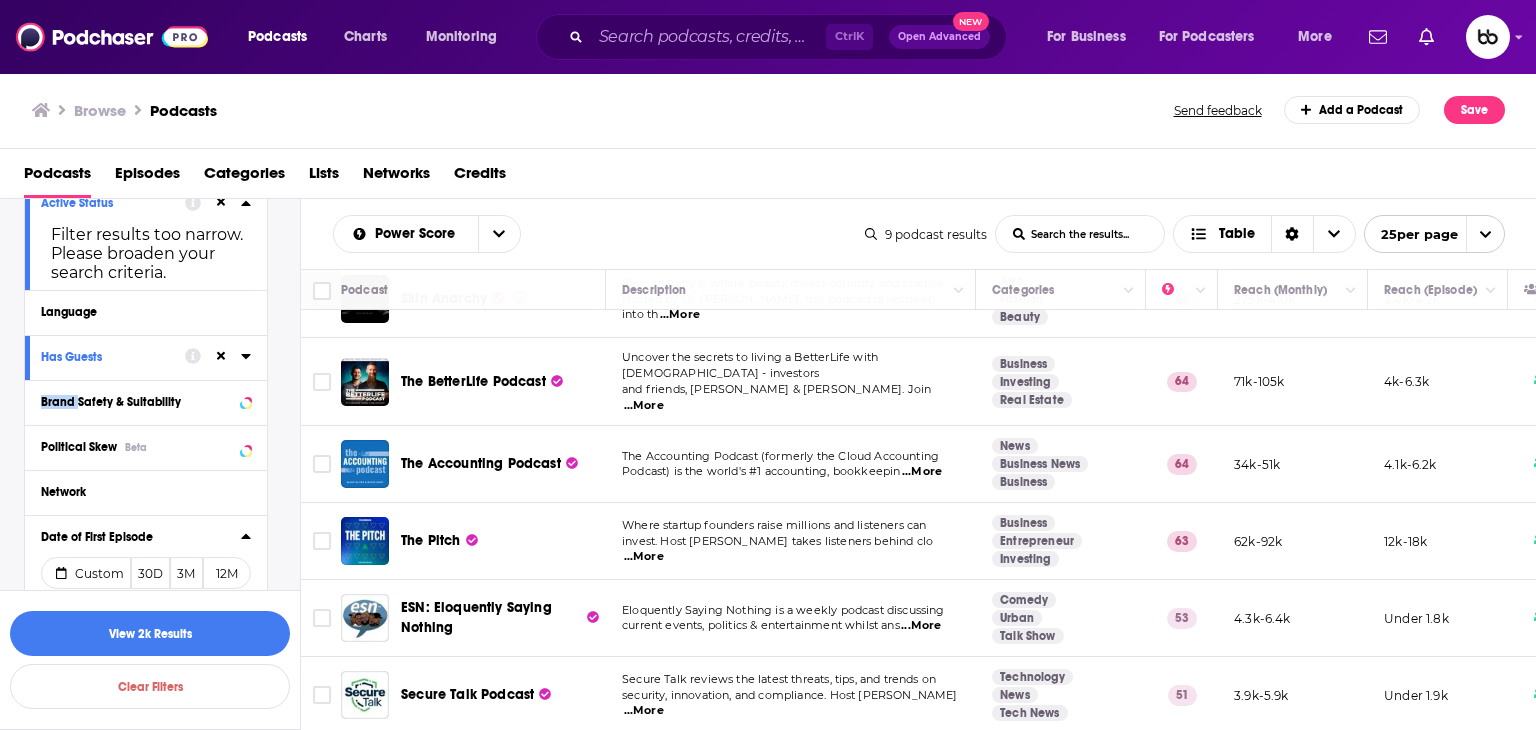 click 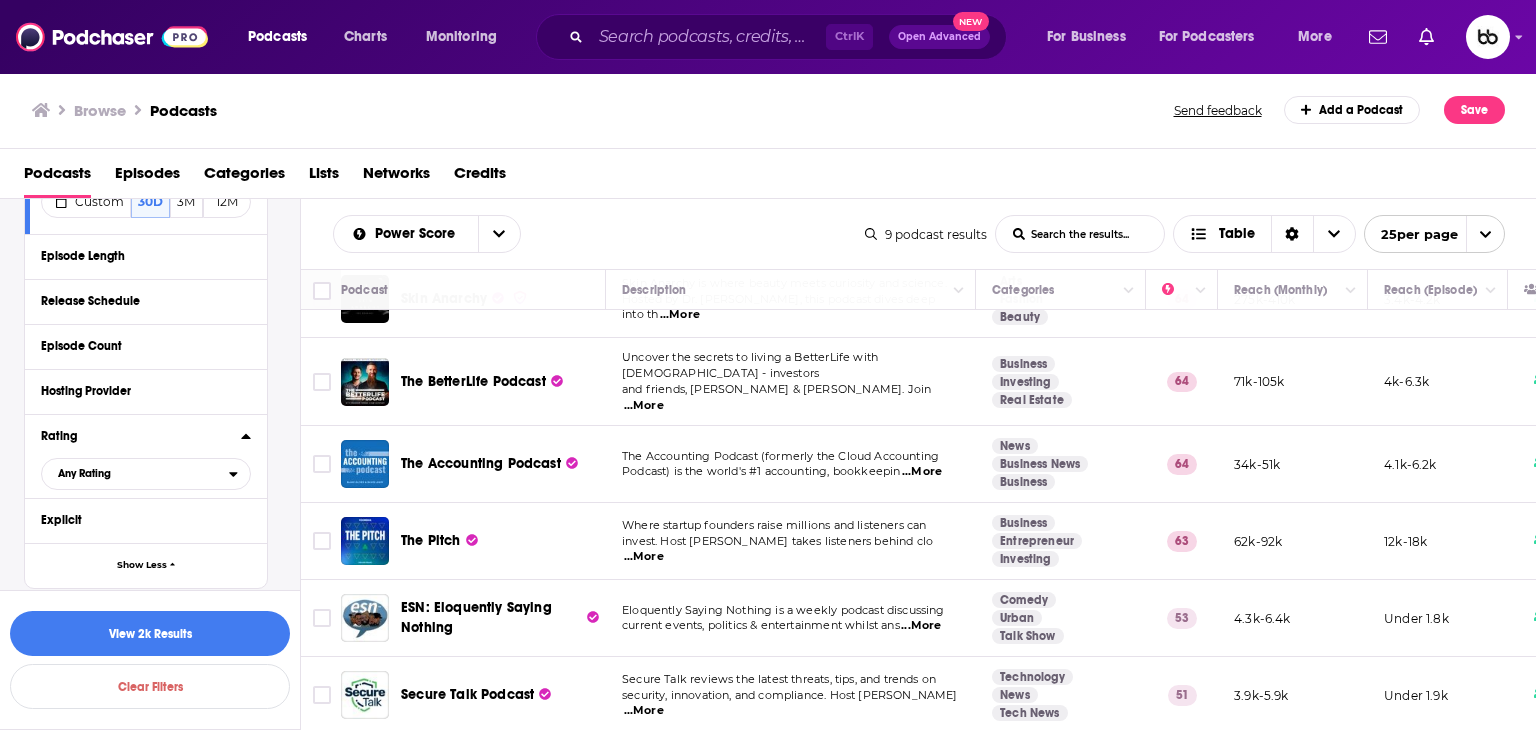scroll, scrollTop: 3100, scrollLeft: 0, axis: vertical 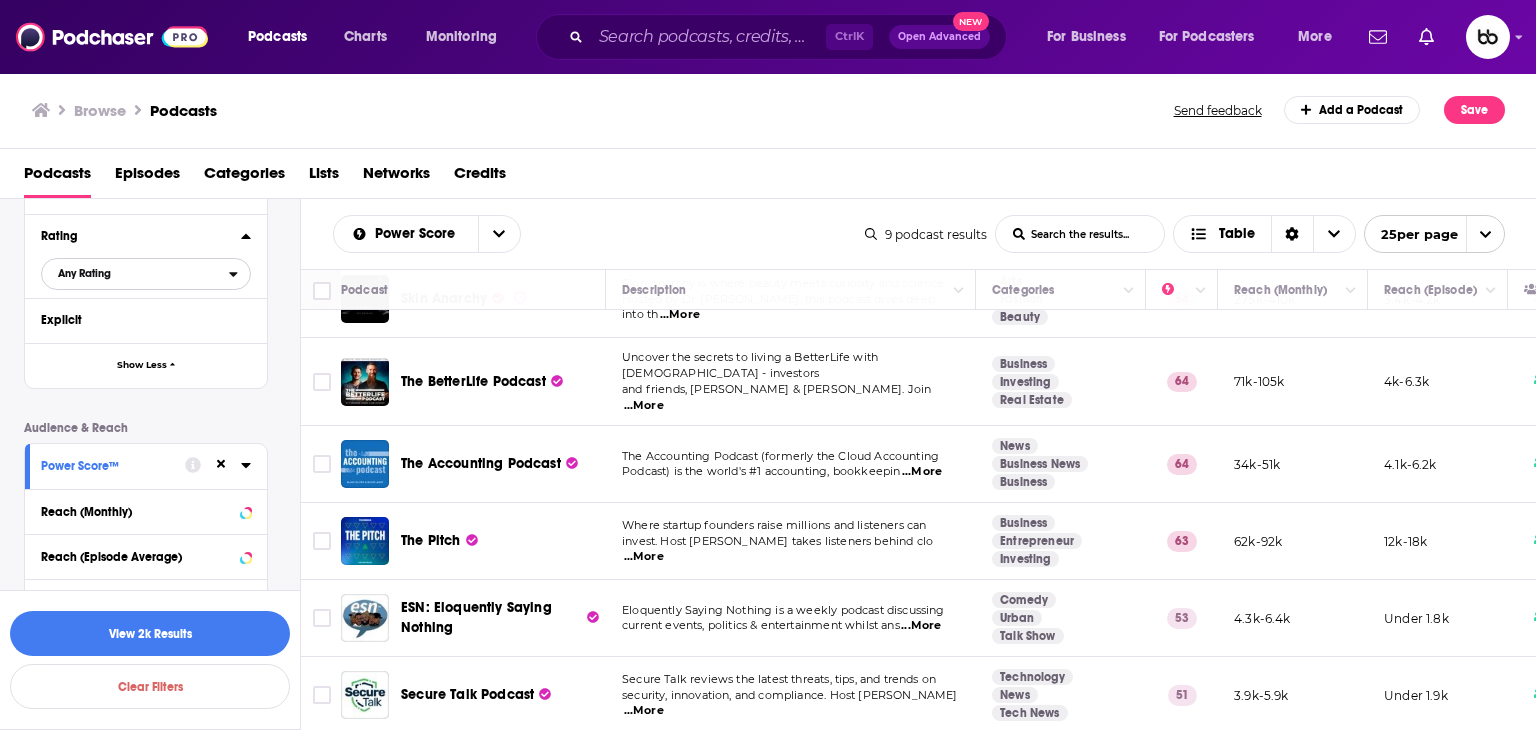 click on "Any Rating" at bounding box center (135, 274) 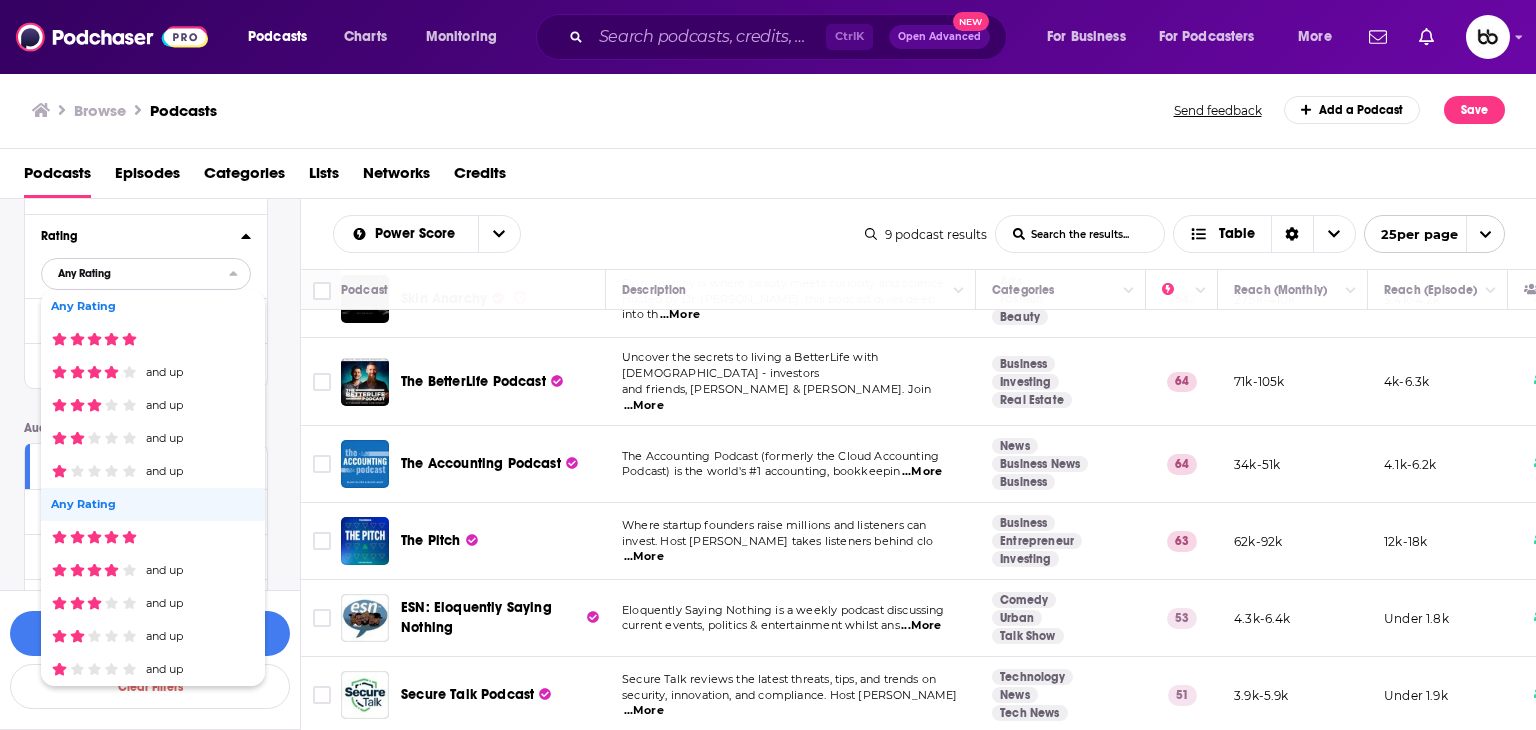 click on "Any Rating" at bounding box center [135, 274] 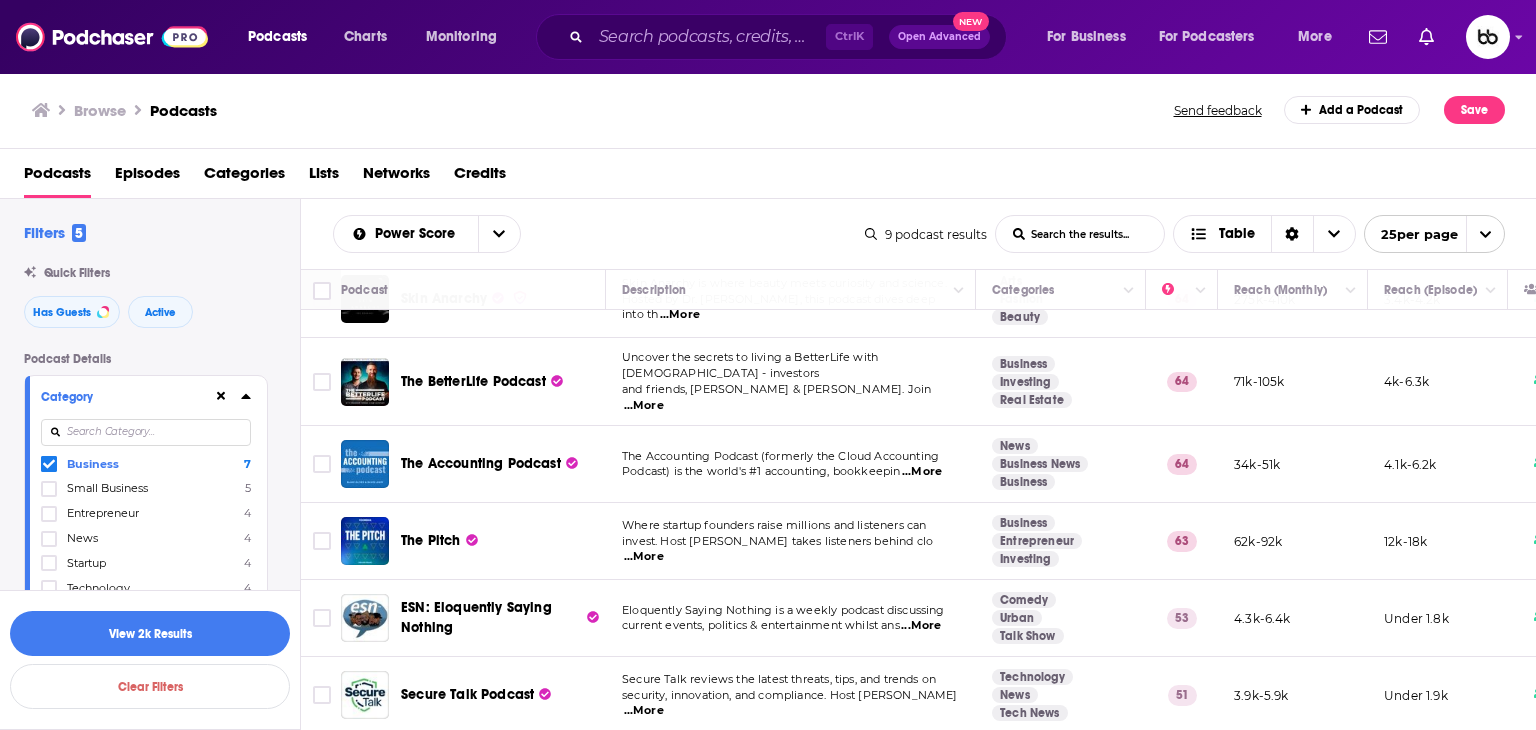 scroll, scrollTop: 0, scrollLeft: 0, axis: both 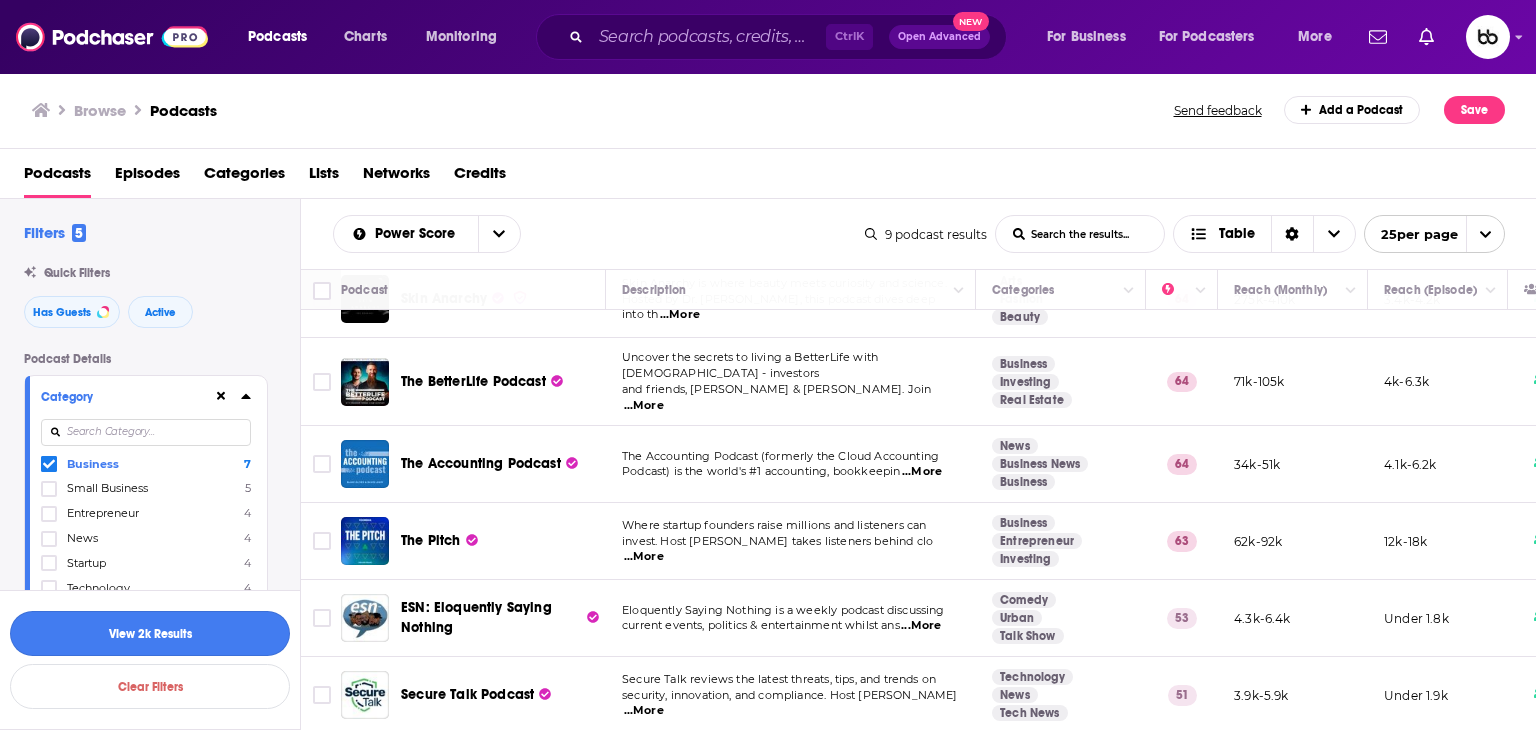click on "View 2k Results" at bounding box center (150, 633) 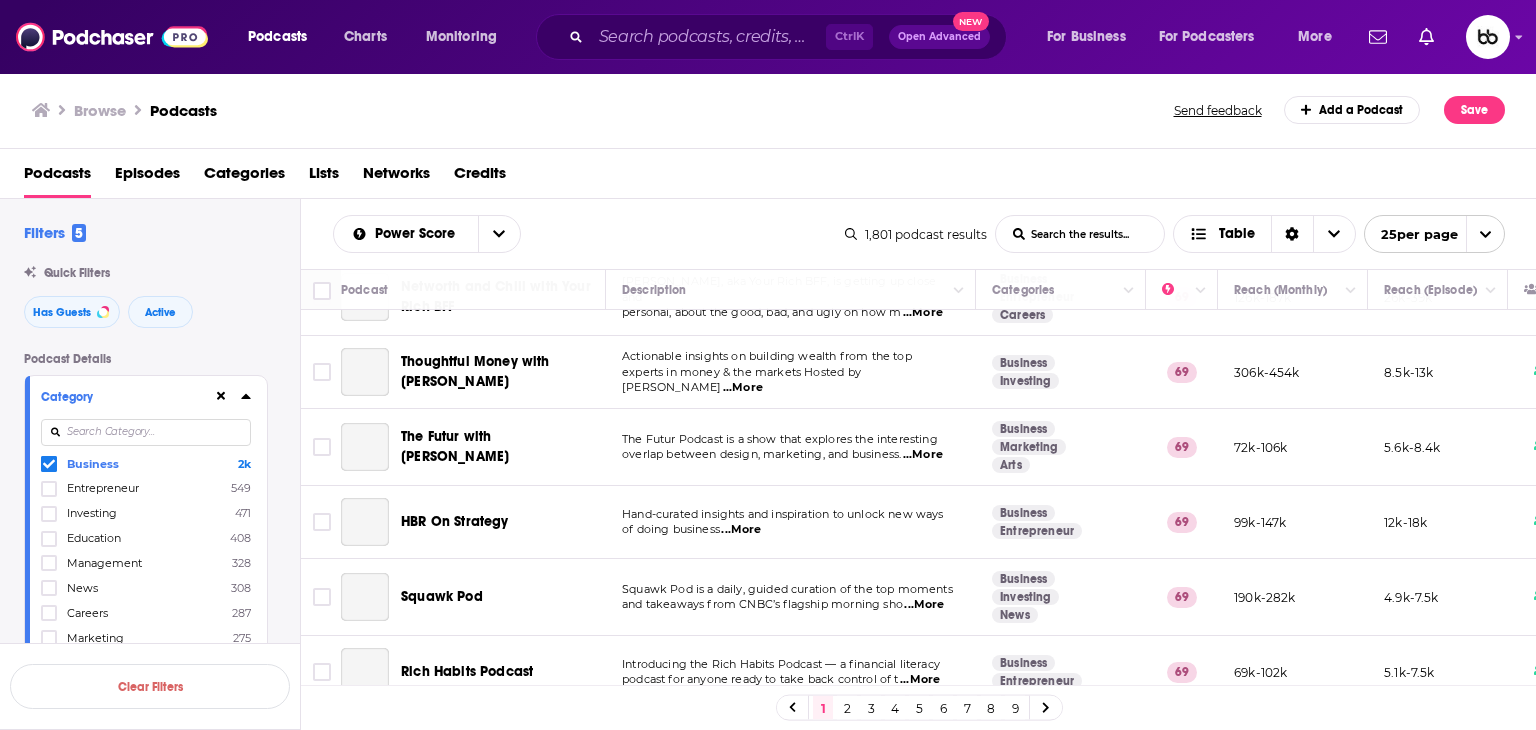 scroll, scrollTop: 0, scrollLeft: 0, axis: both 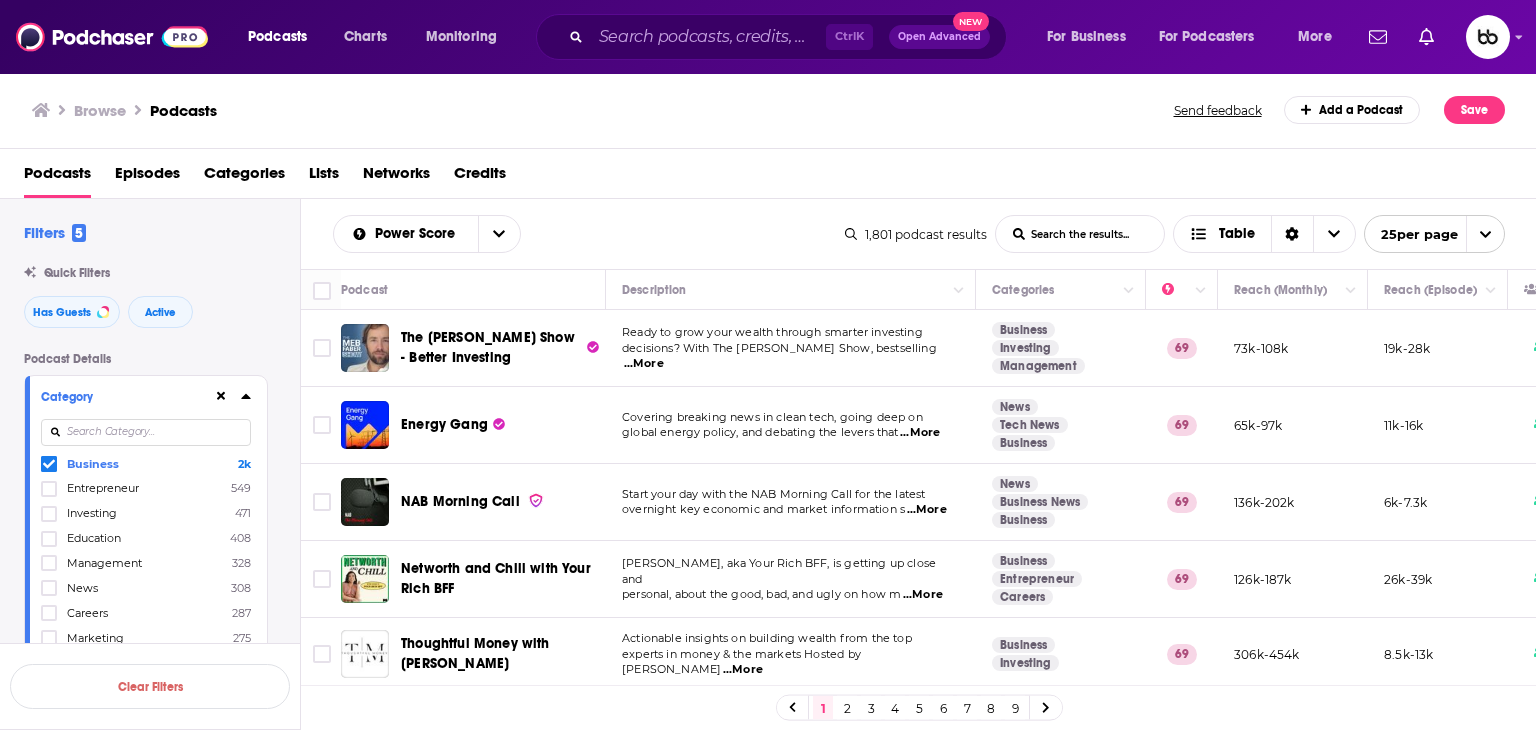 click on "...More" at bounding box center [920, 433] 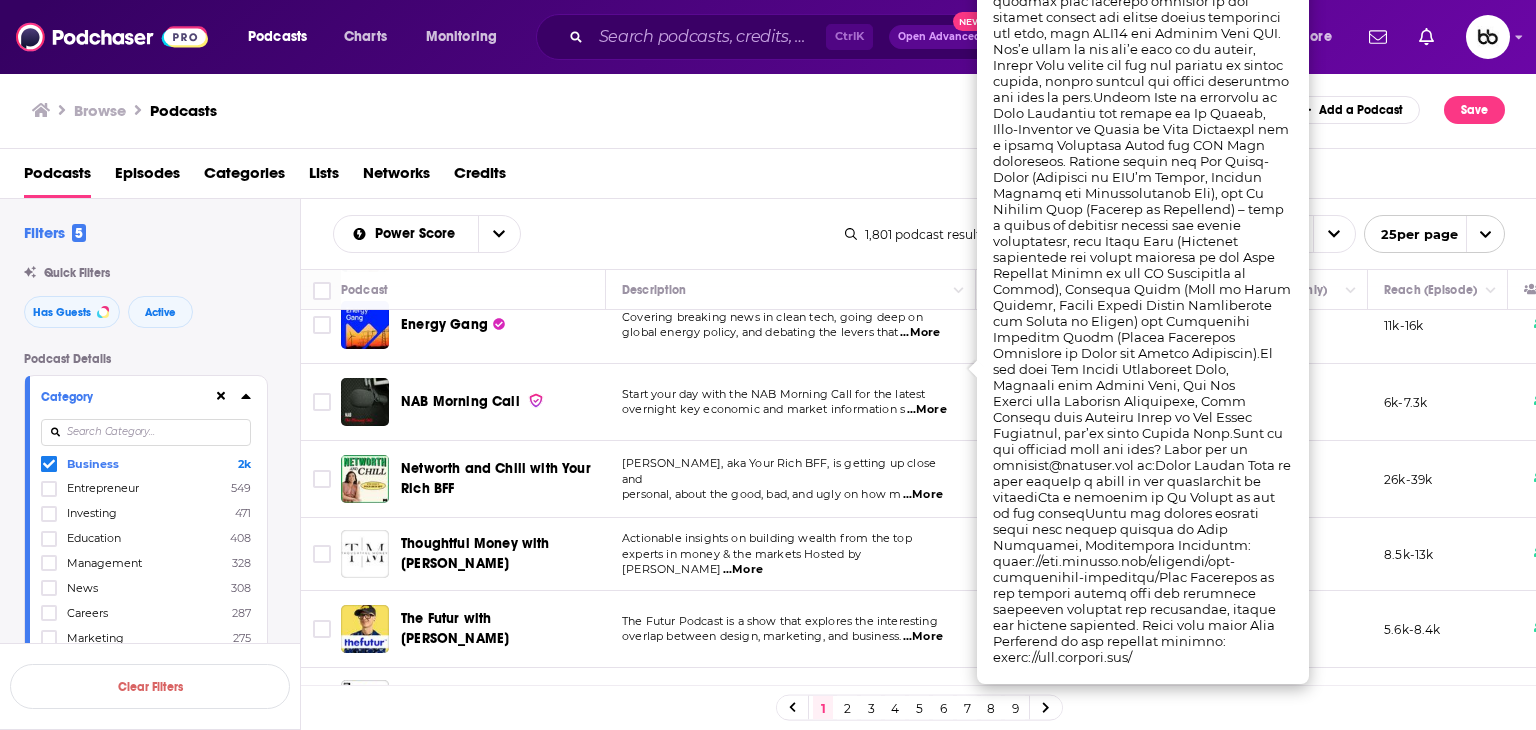scroll, scrollTop: 0, scrollLeft: 0, axis: both 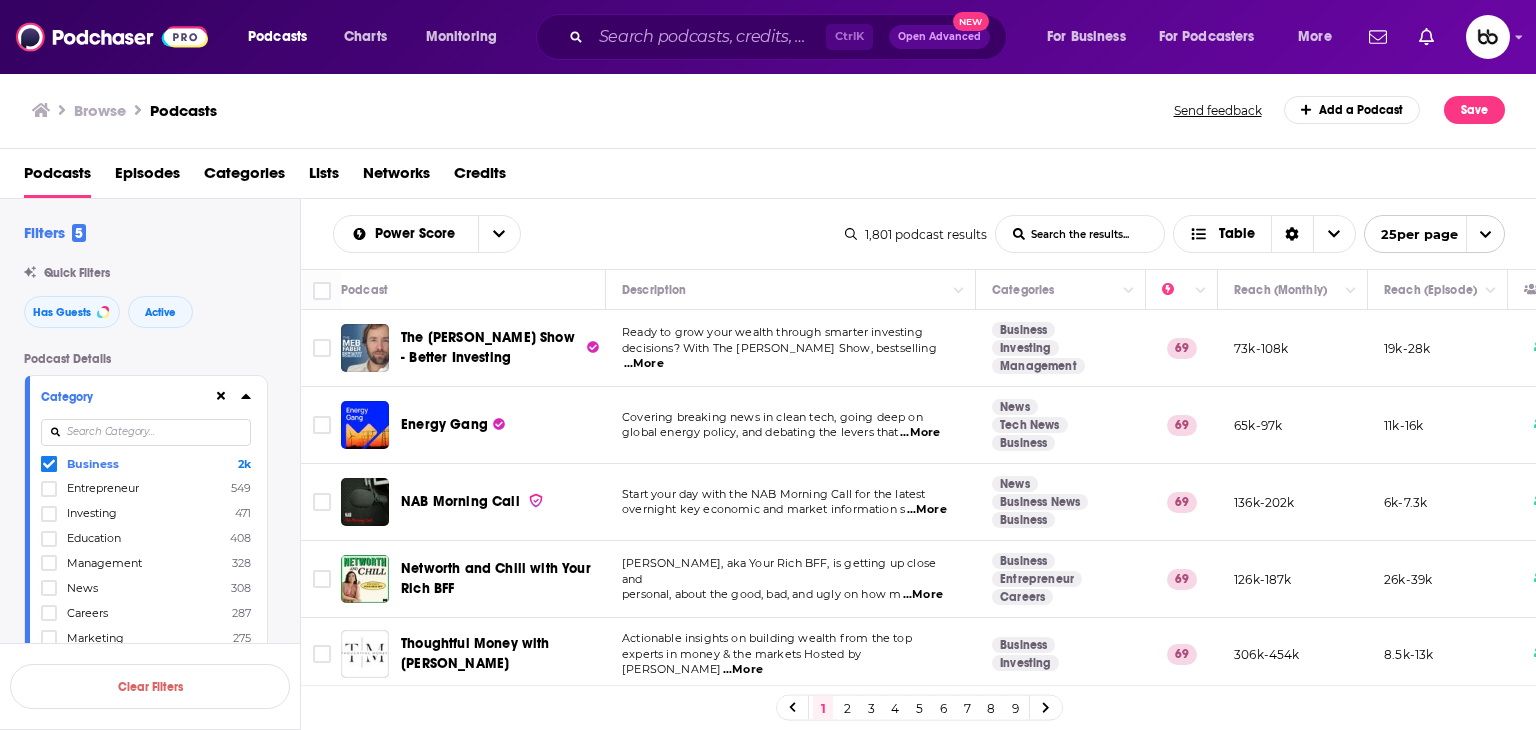 click on "...More" at bounding box center [927, 510] 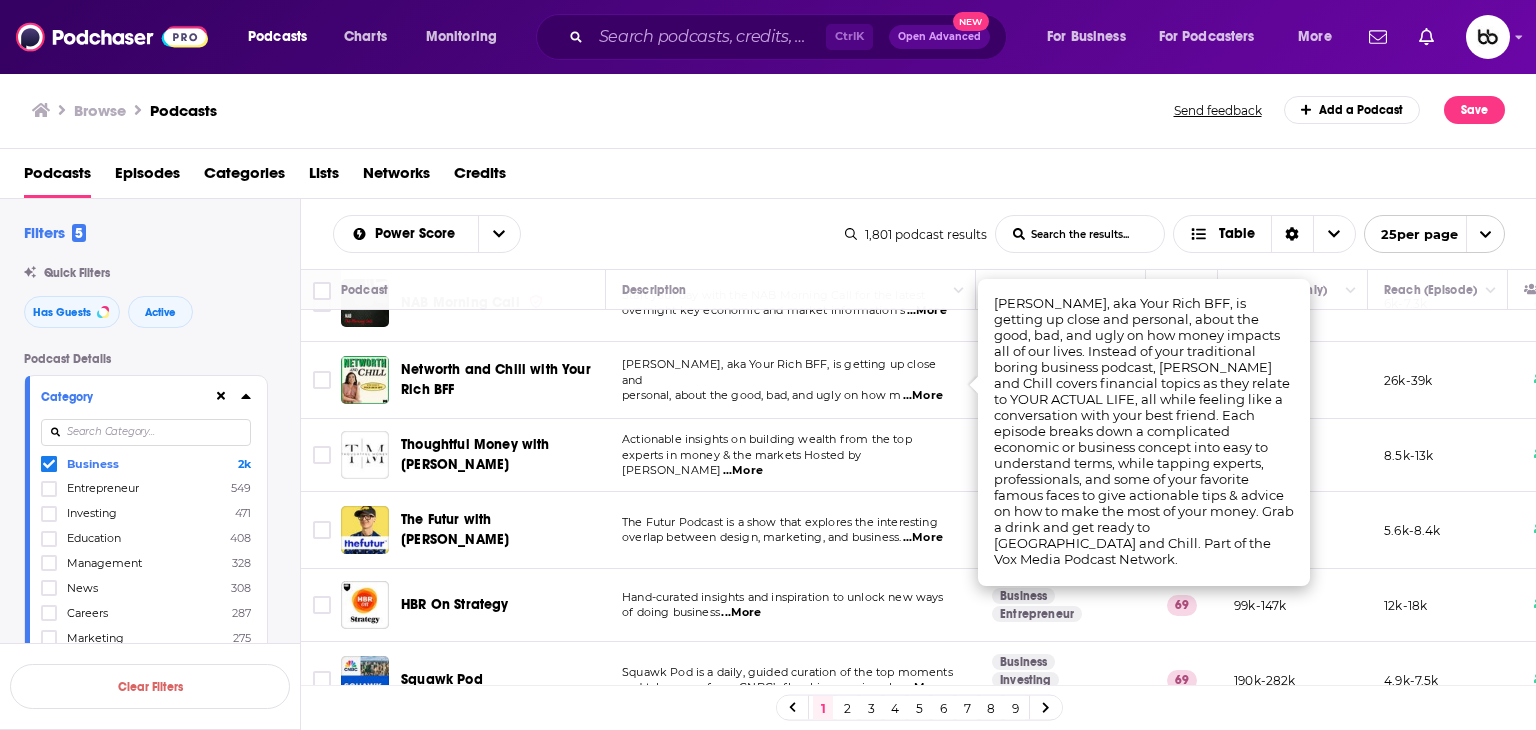 scroll, scrollTop: 200, scrollLeft: 0, axis: vertical 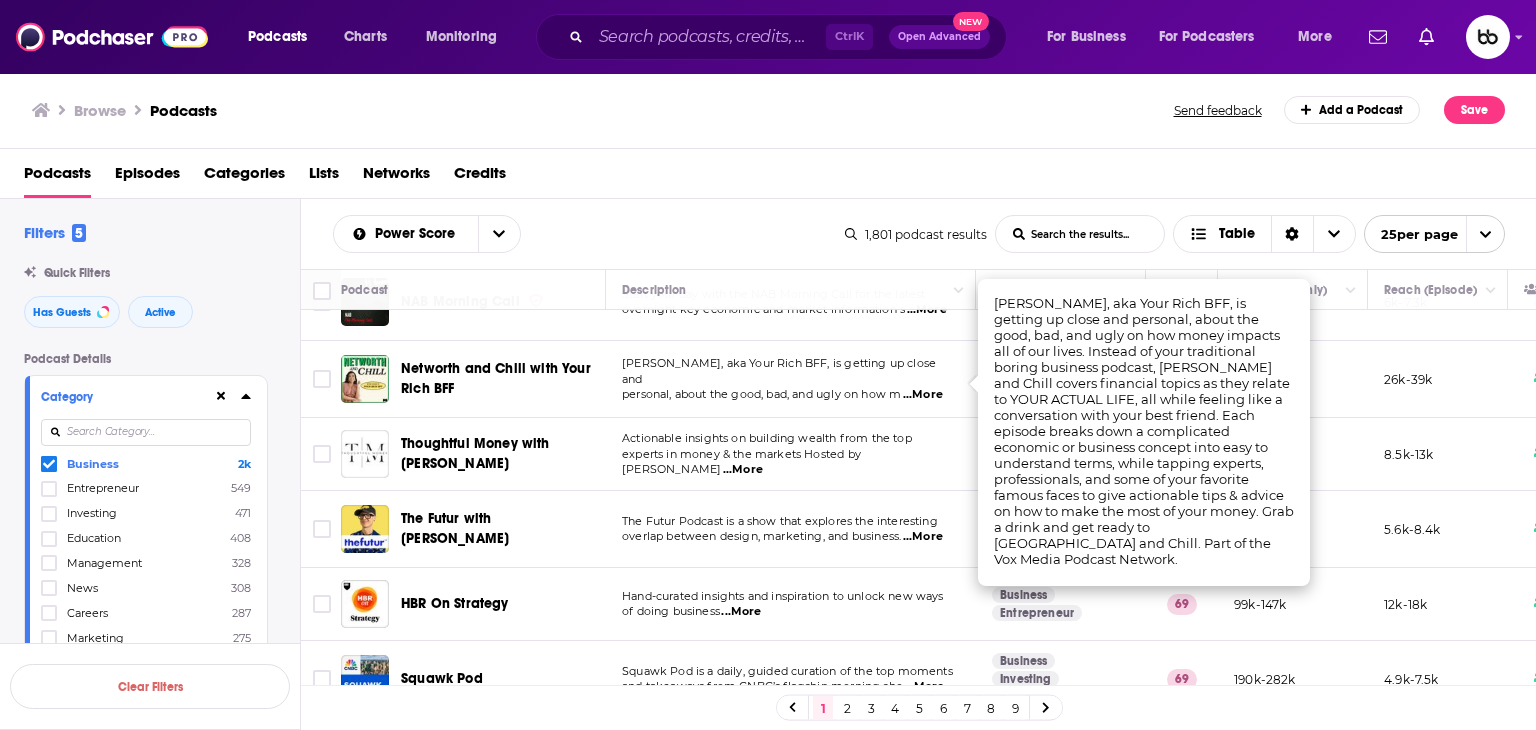 click on "...More" at bounding box center [743, 470] 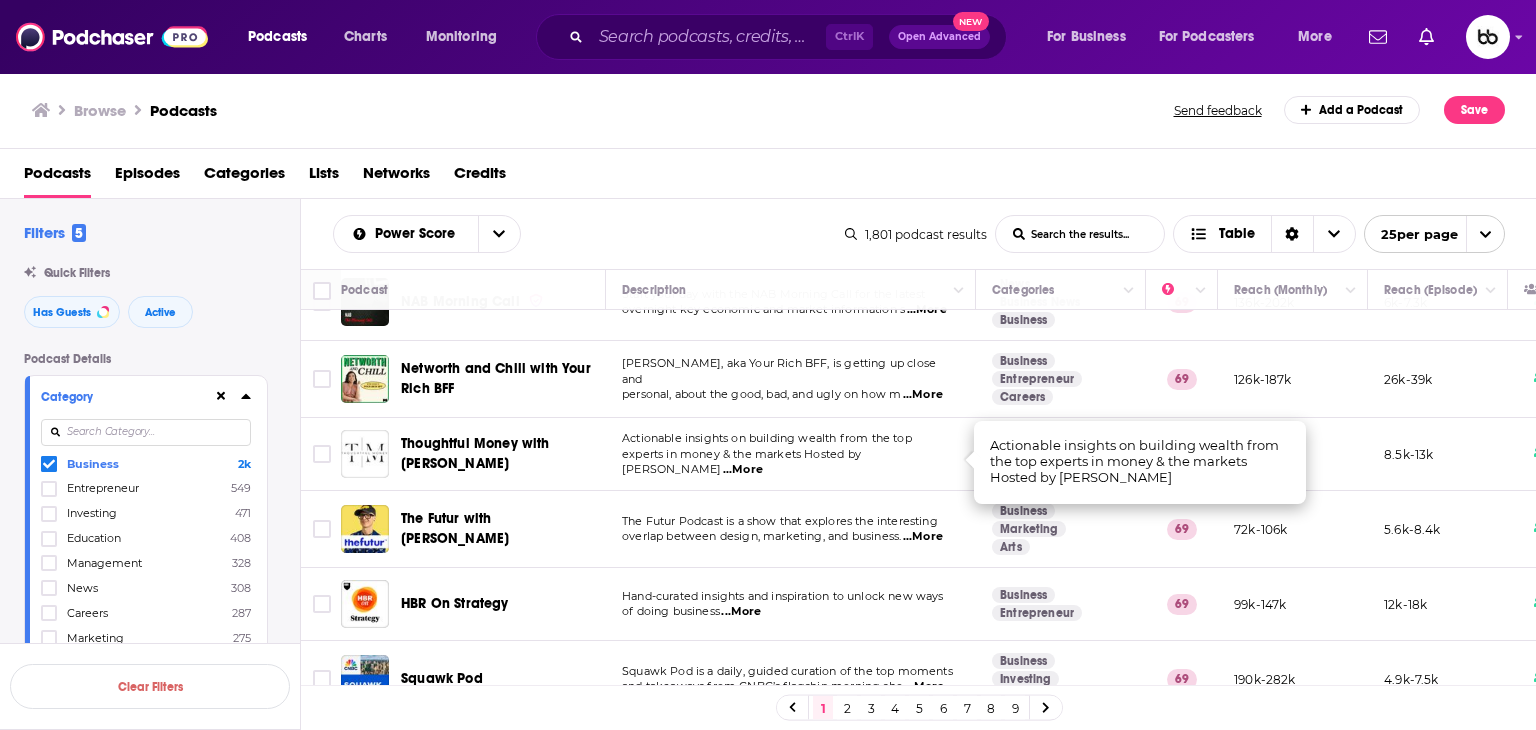 click on "...More" at bounding box center (743, 470) 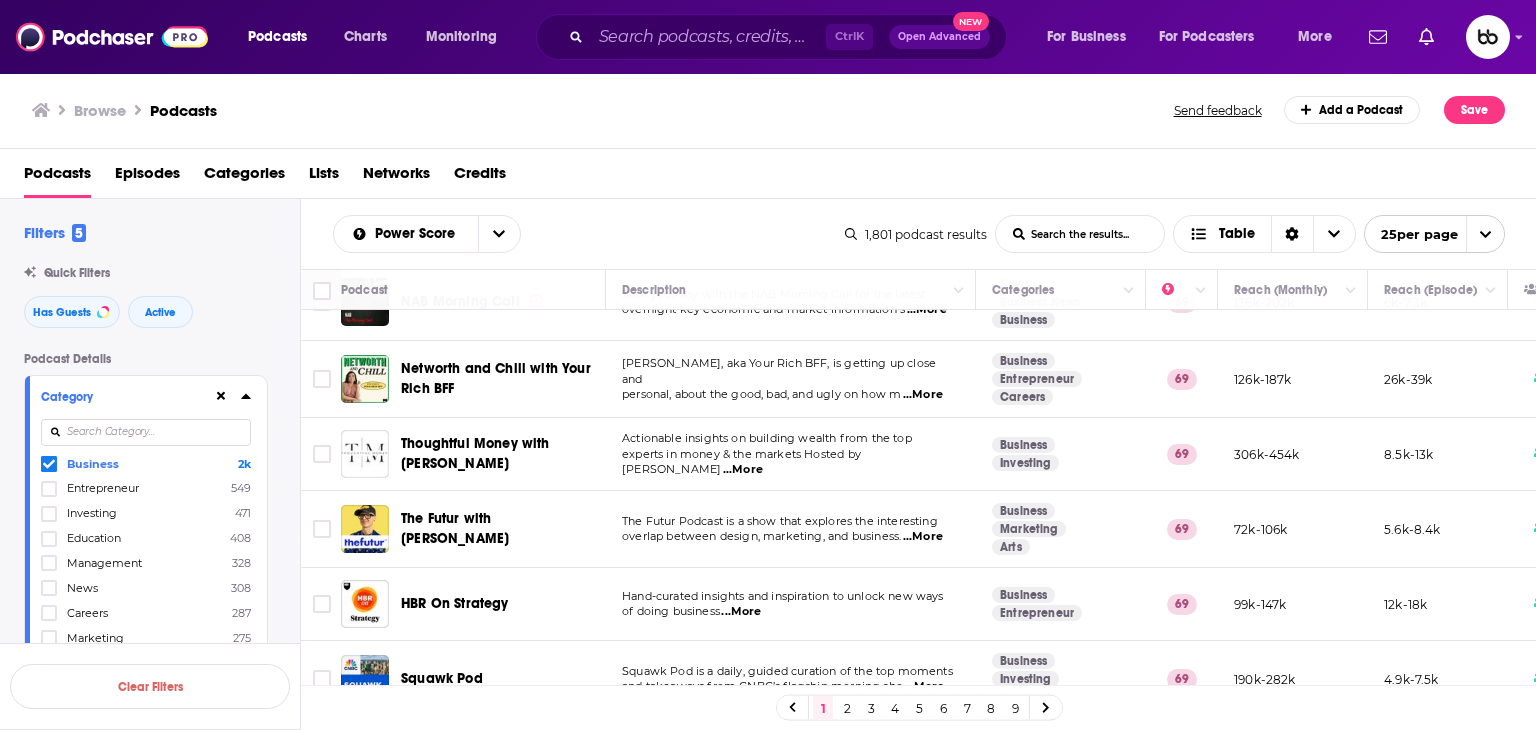 click on "...More" at bounding box center [743, 470] 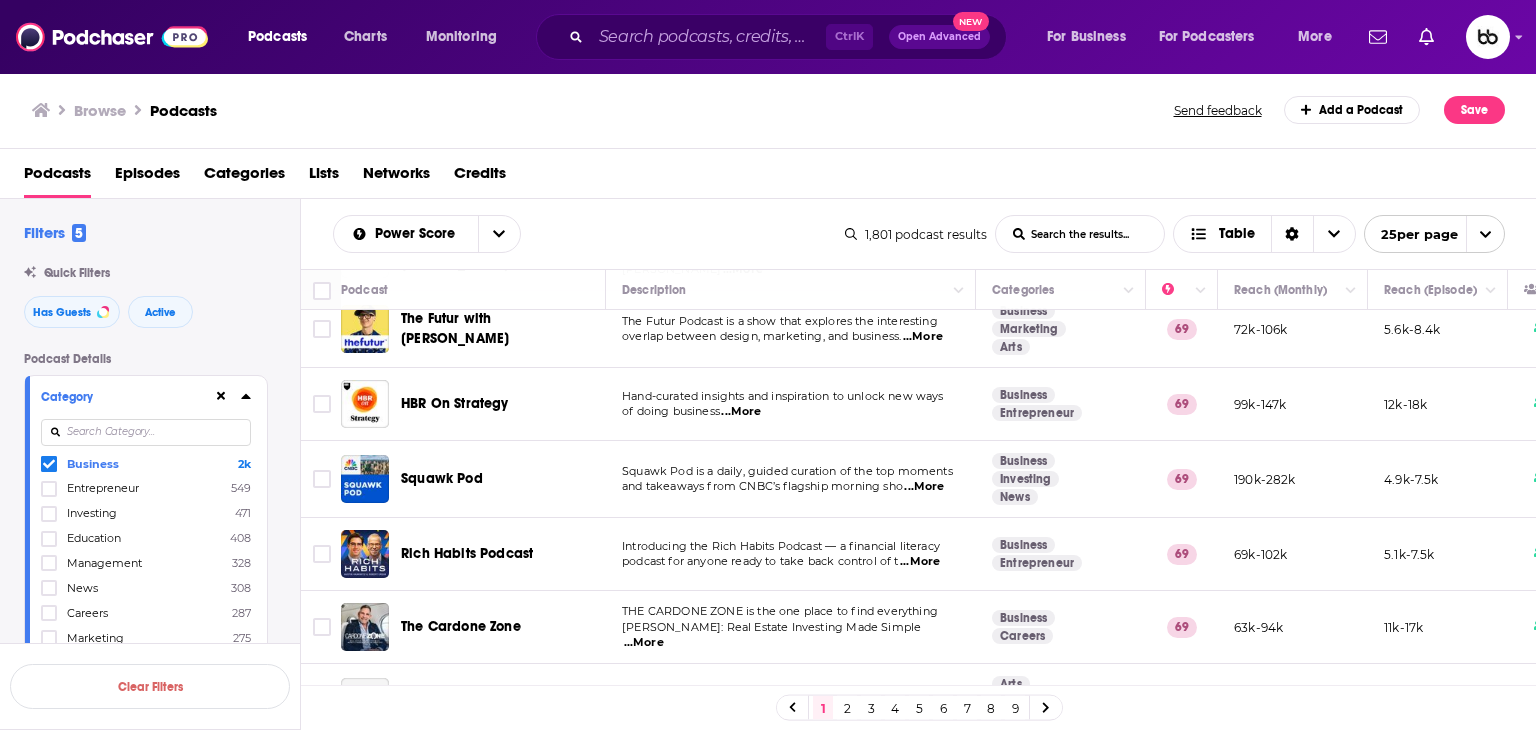scroll, scrollTop: 300, scrollLeft: 0, axis: vertical 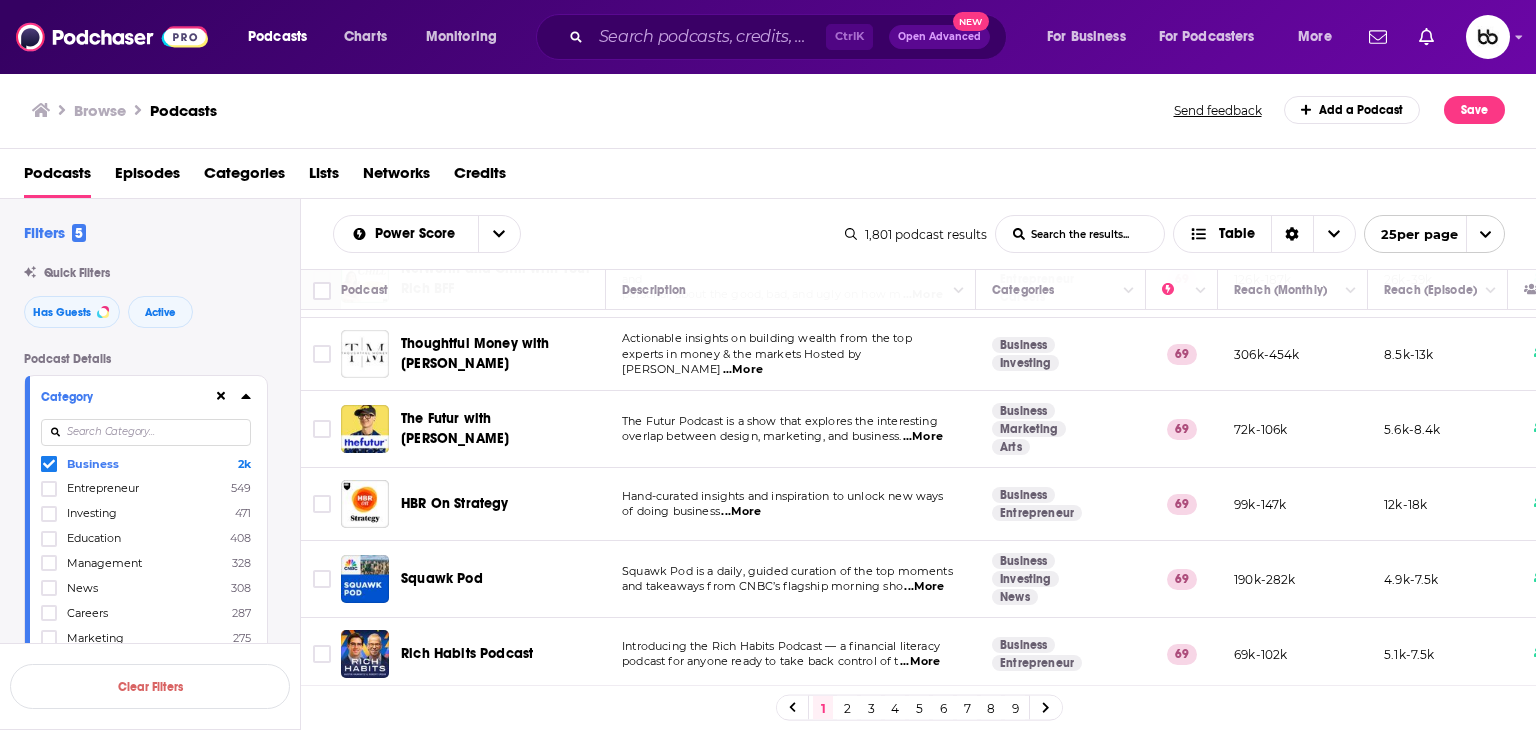 click on "...More" at bounding box center (923, 437) 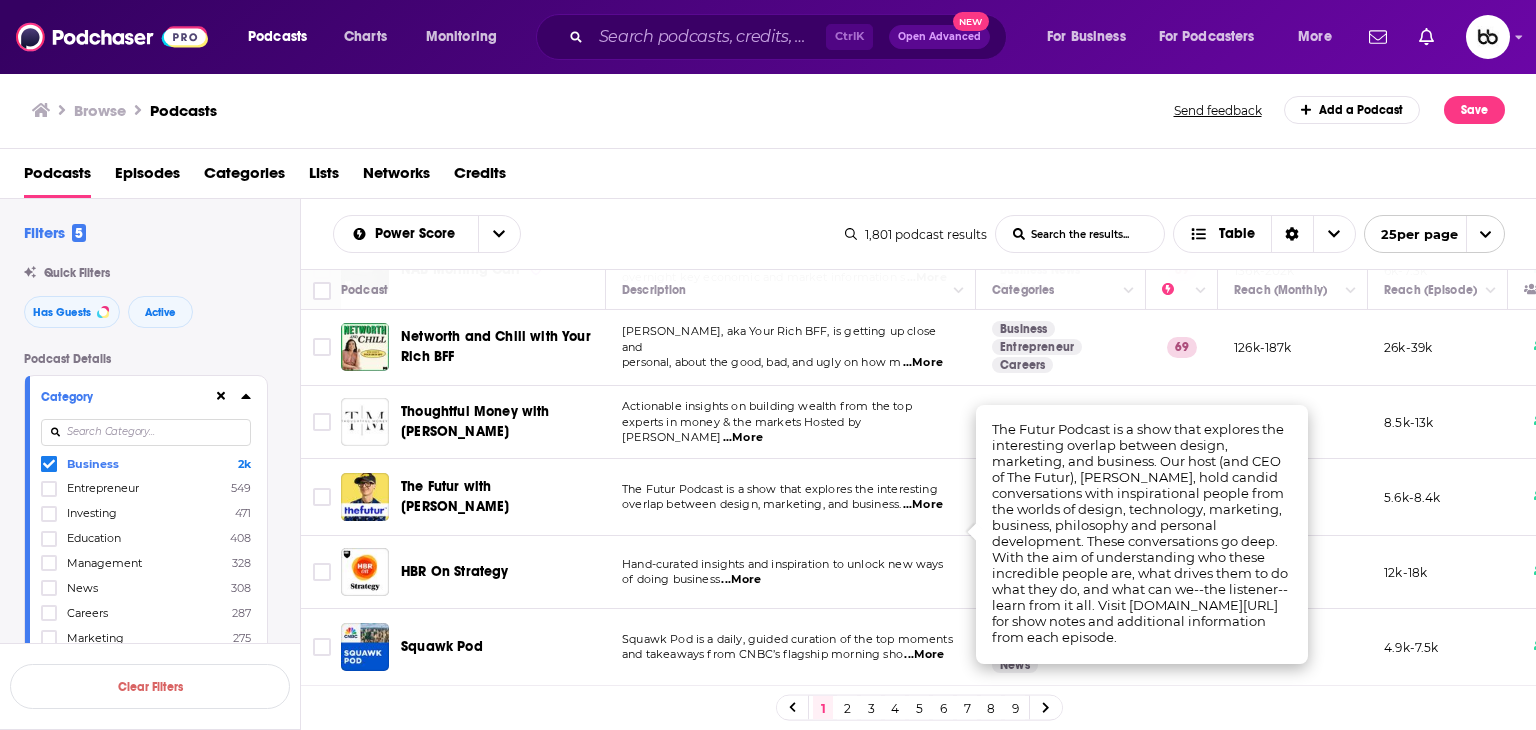 scroll, scrollTop: 200, scrollLeft: 0, axis: vertical 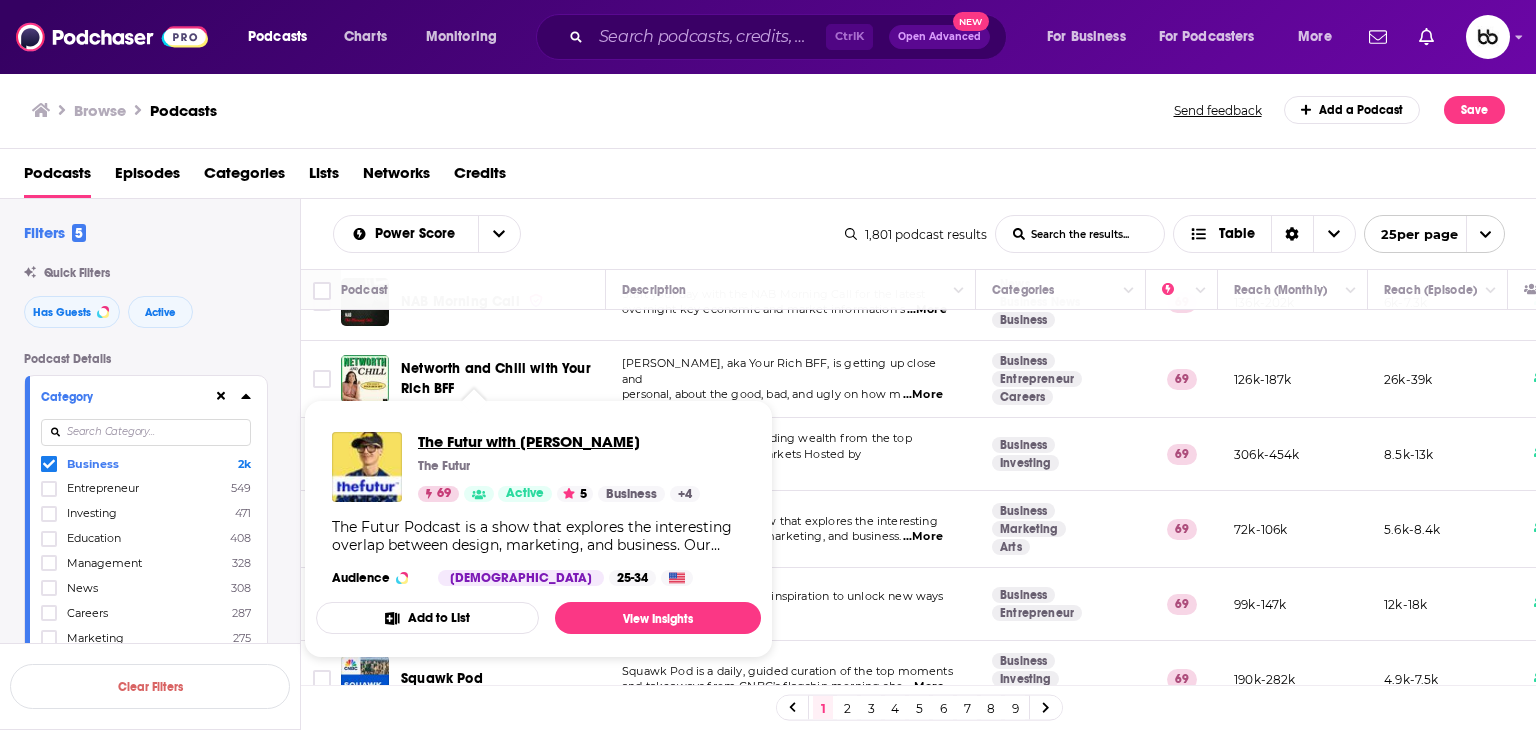 drag, startPoint x: 442, startPoint y: 519, endPoint x: 423, endPoint y: 439, distance: 82.2253 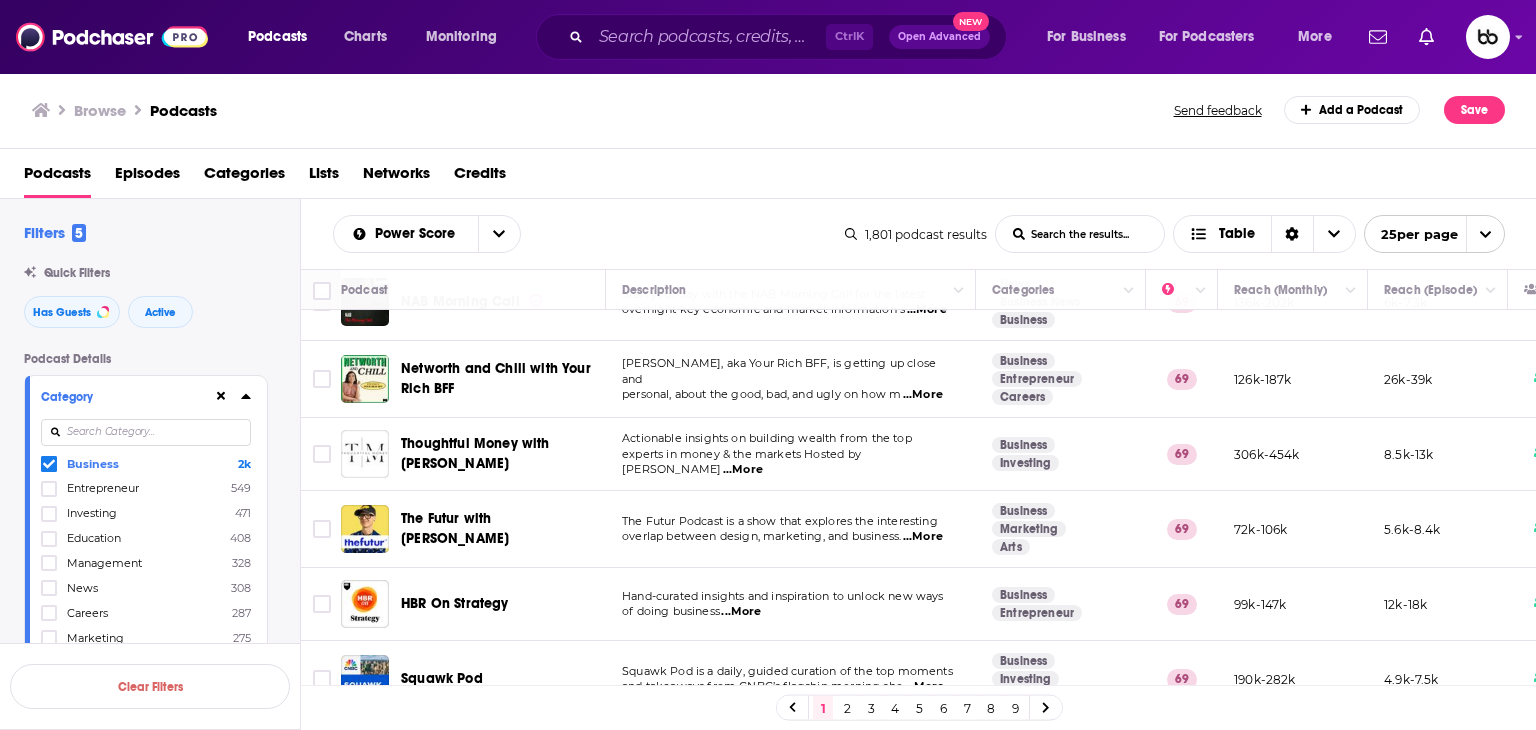 scroll, scrollTop: 400, scrollLeft: 0, axis: vertical 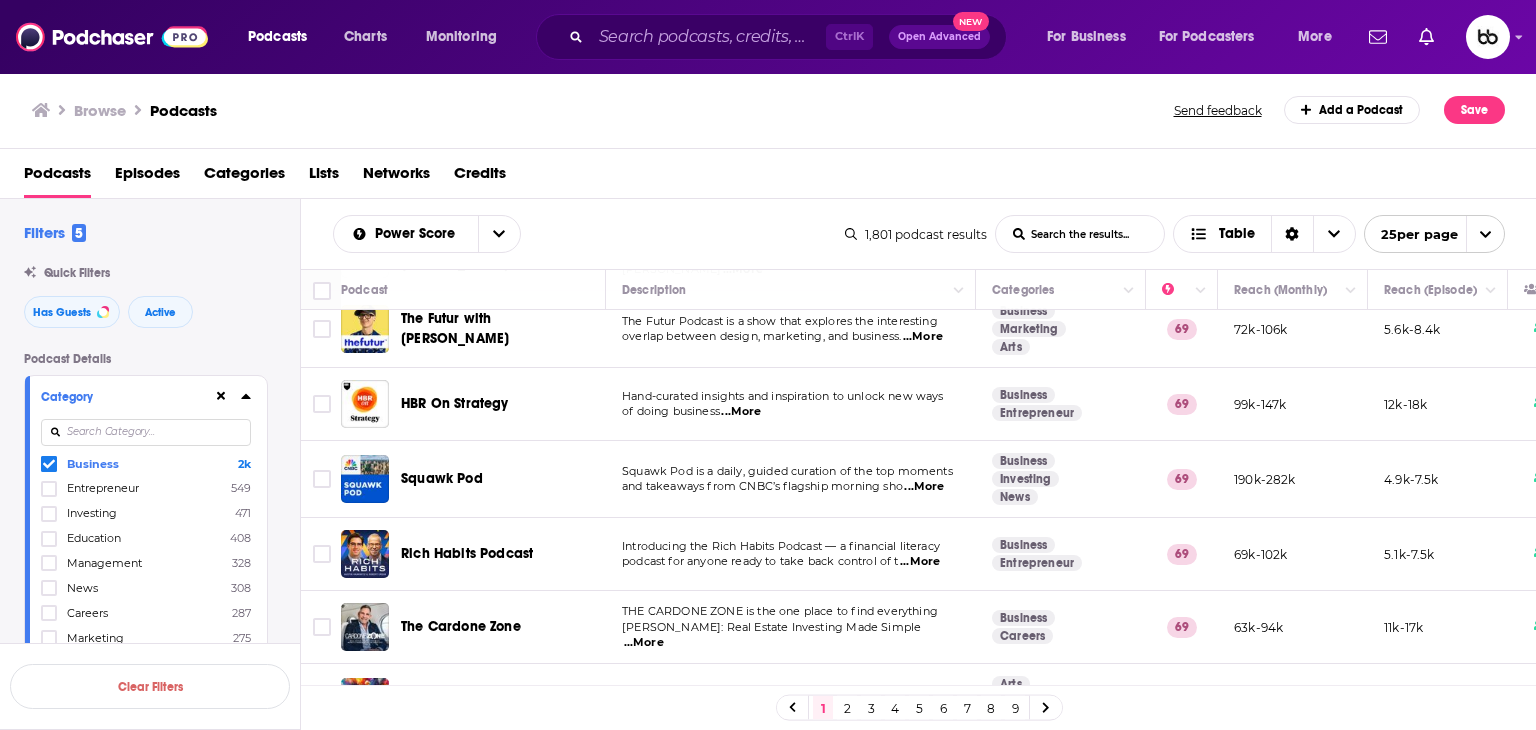click on "...More" at bounding box center [924, 487] 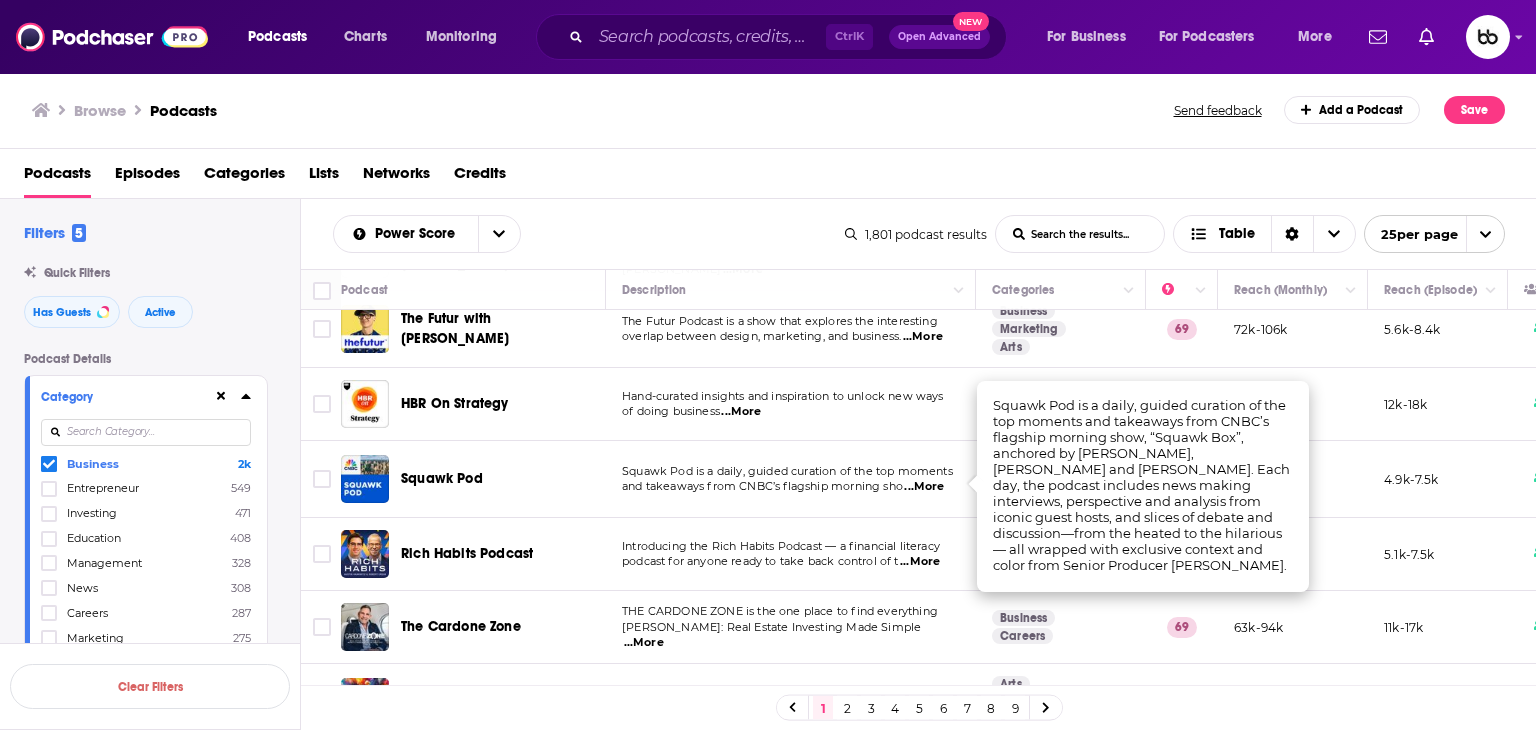 click on "...More" at bounding box center (920, 562) 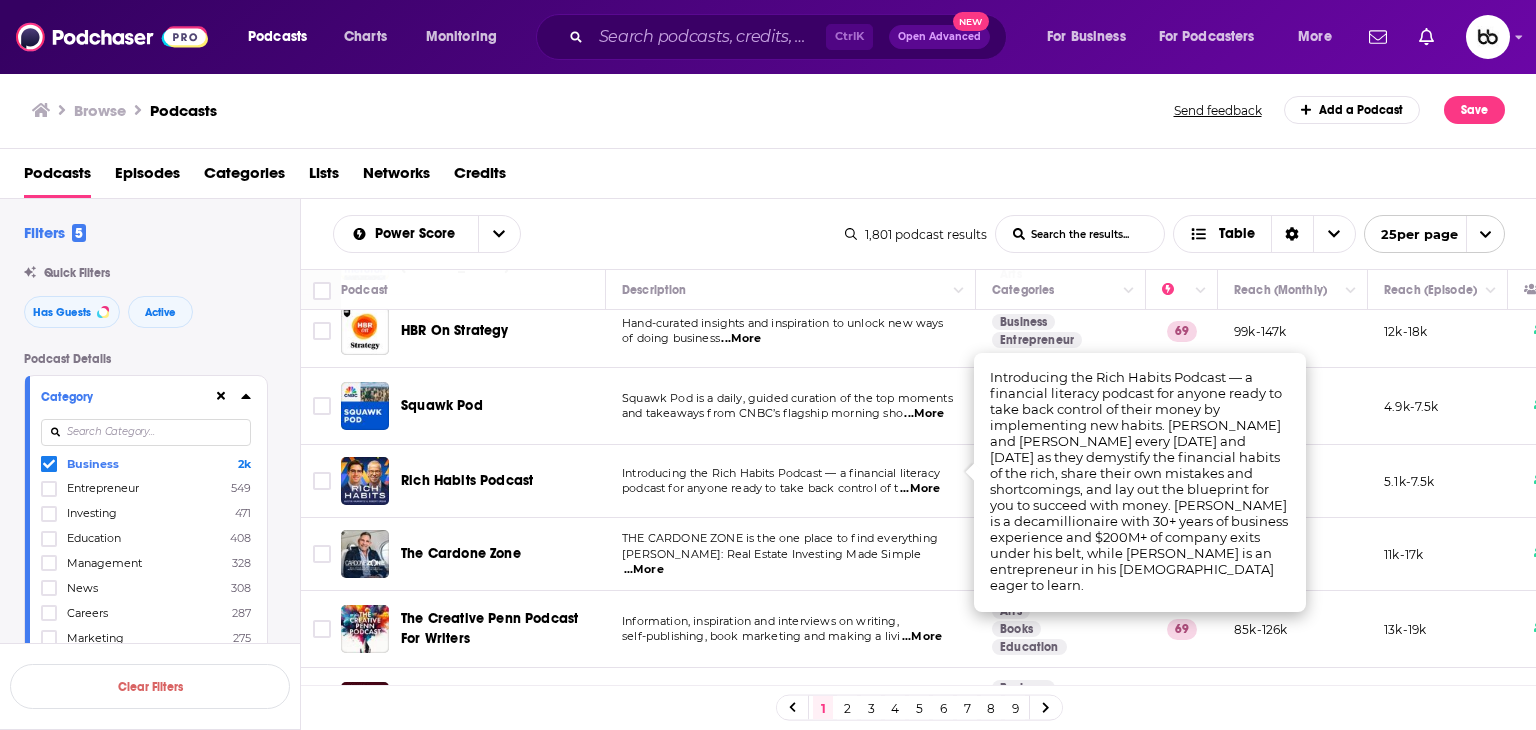 scroll, scrollTop: 500, scrollLeft: 0, axis: vertical 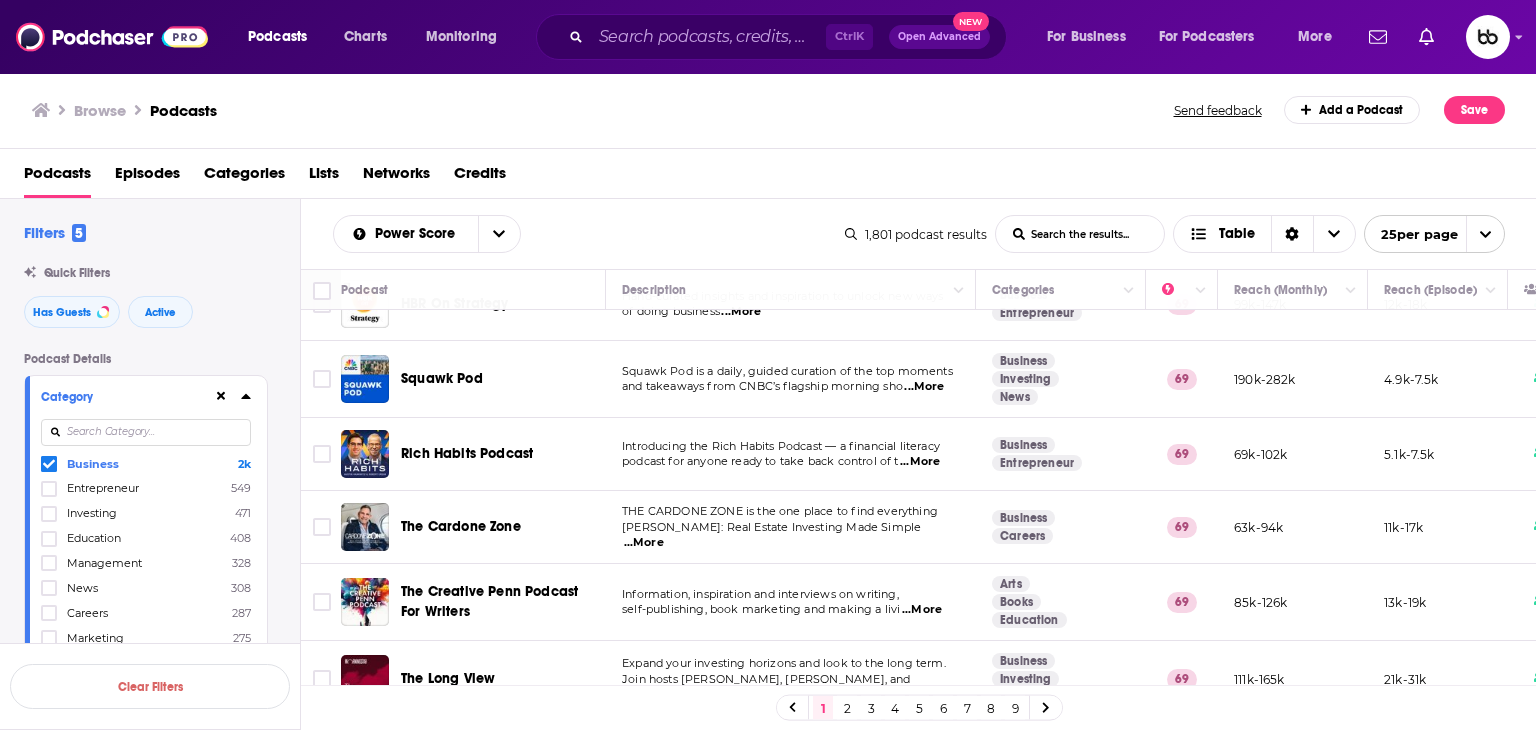 click on "...More" at bounding box center (644, 543) 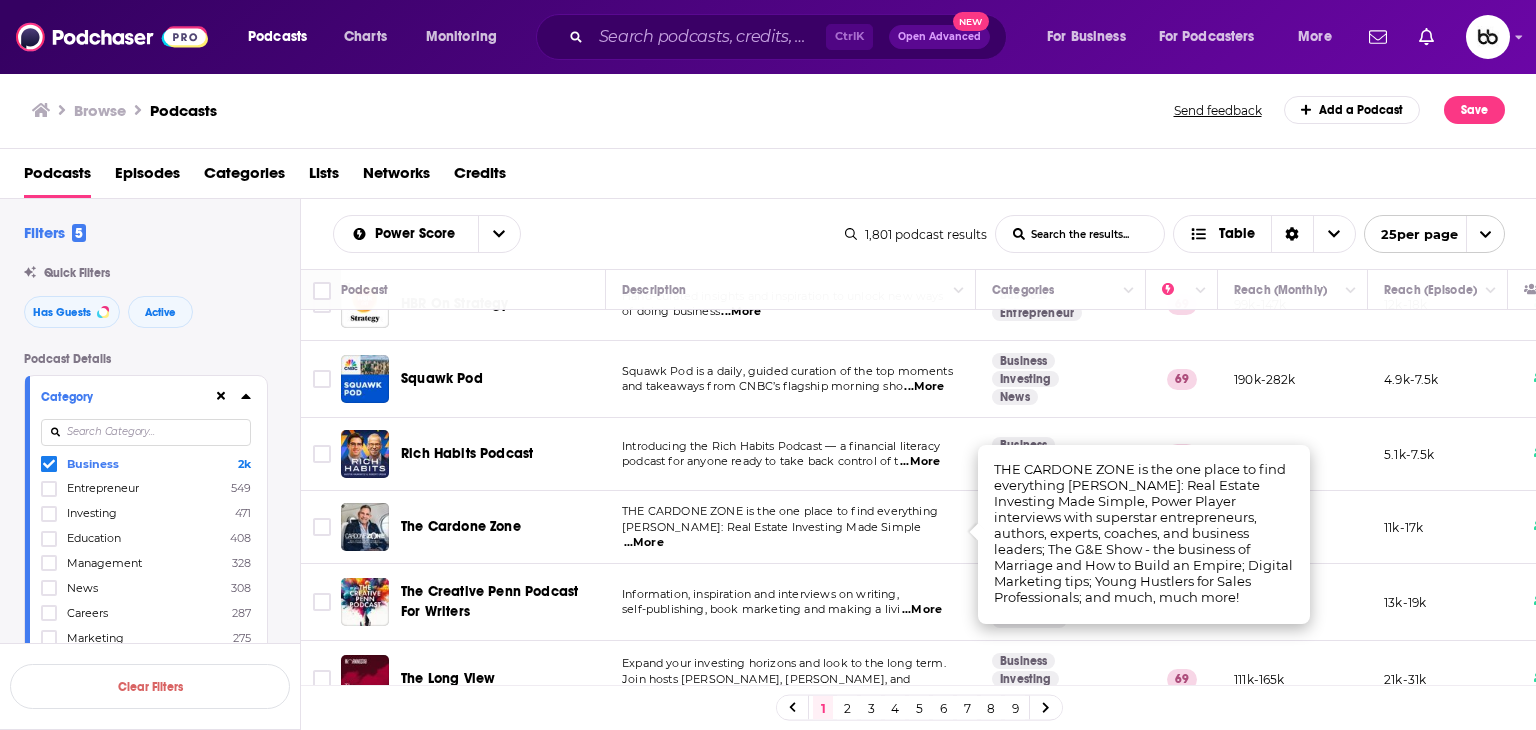 click on "Power Score List Search Input Search the results... Table" at bounding box center [589, 234] 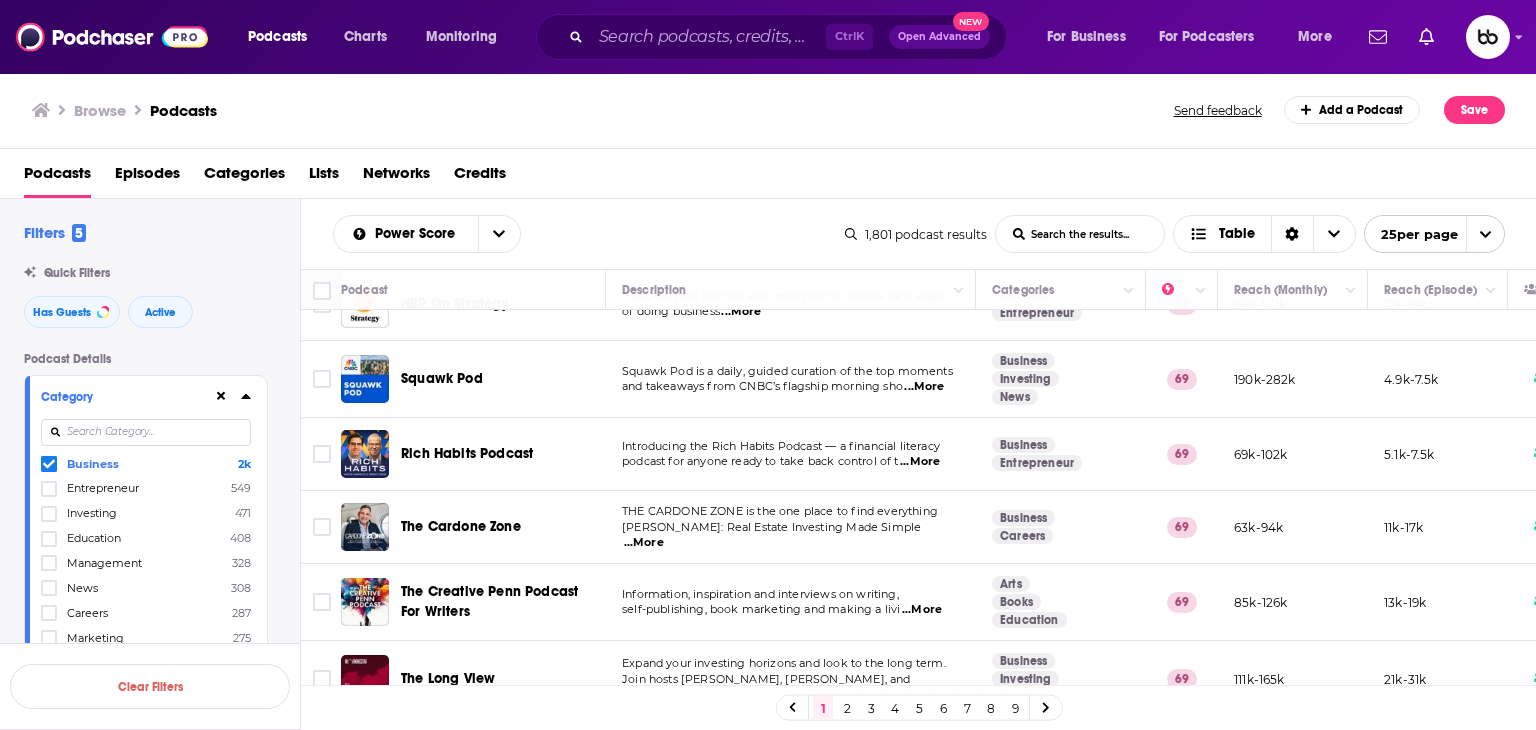 click on "...More" at bounding box center (920, 462) 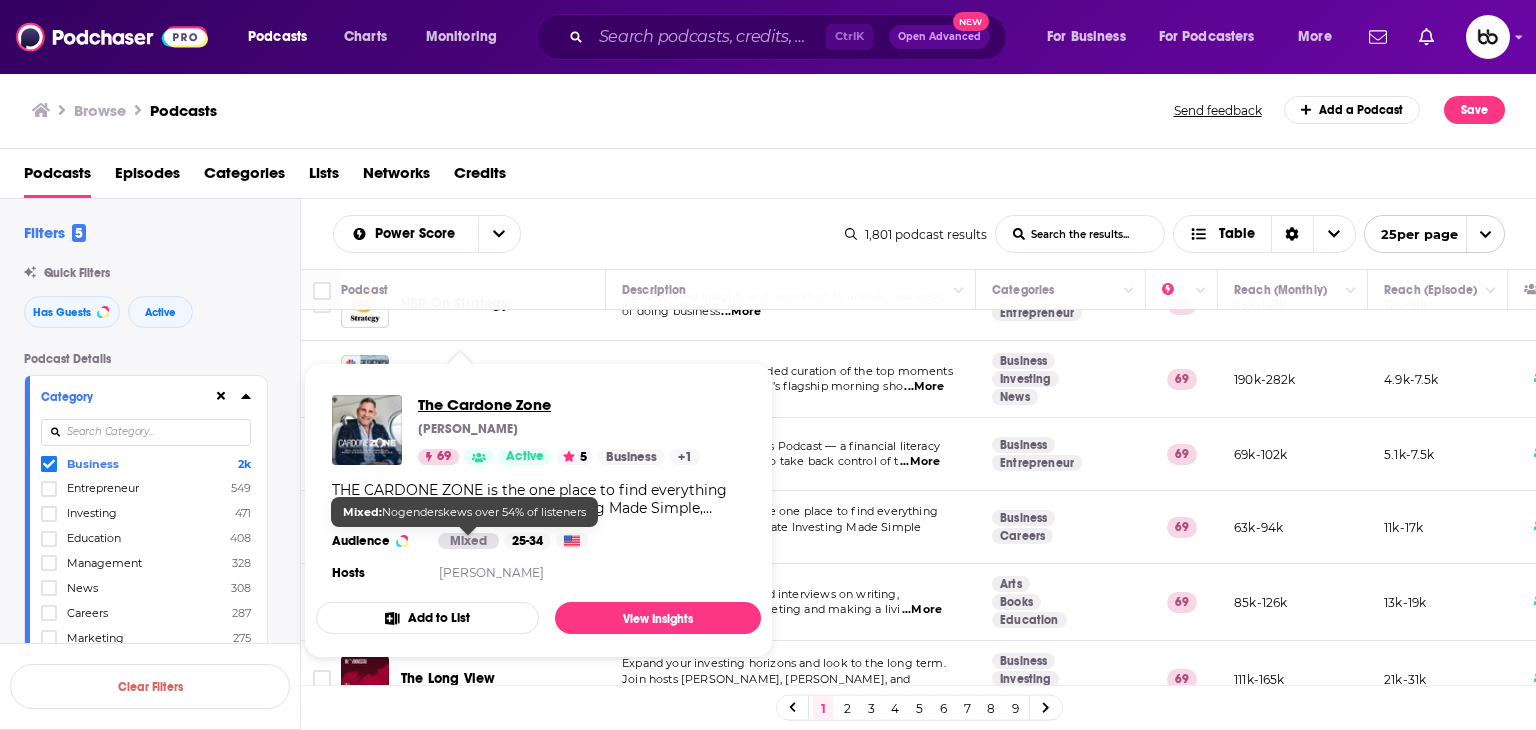 drag, startPoint x: 482, startPoint y: 532, endPoint x: 443, endPoint y: 406, distance: 131.89769 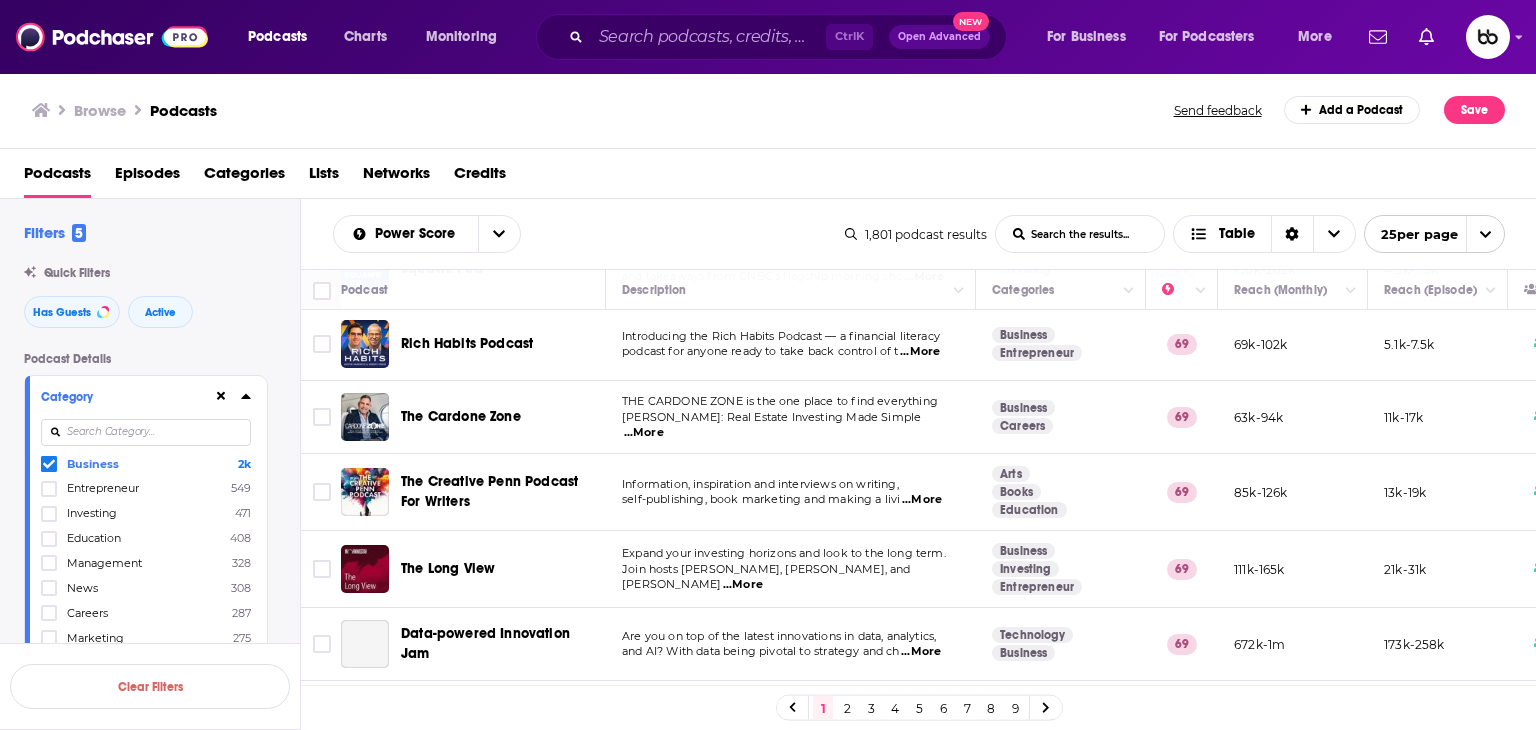 scroll, scrollTop: 700, scrollLeft: 0, axis: vertical 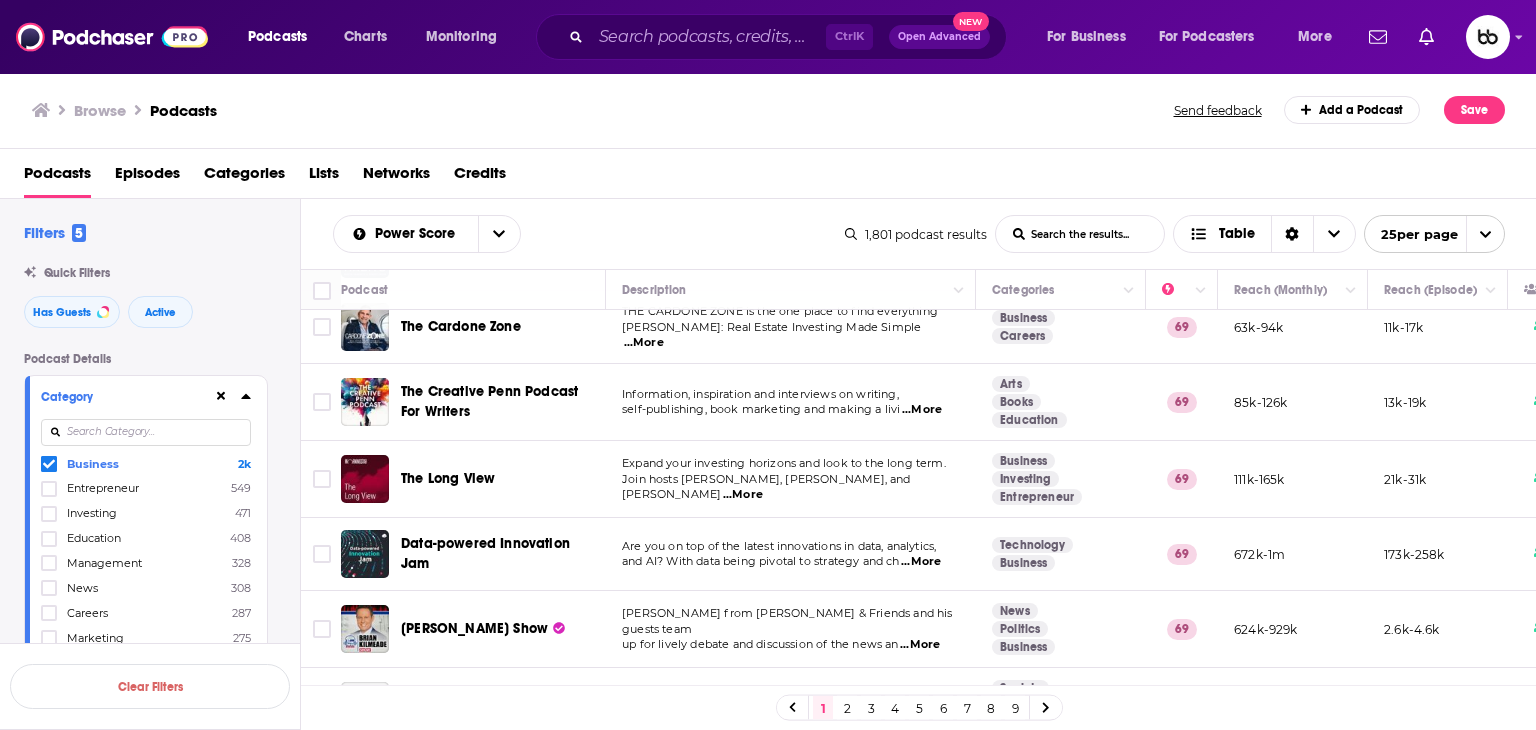 click on "...More" at bounding box center [922, 410] 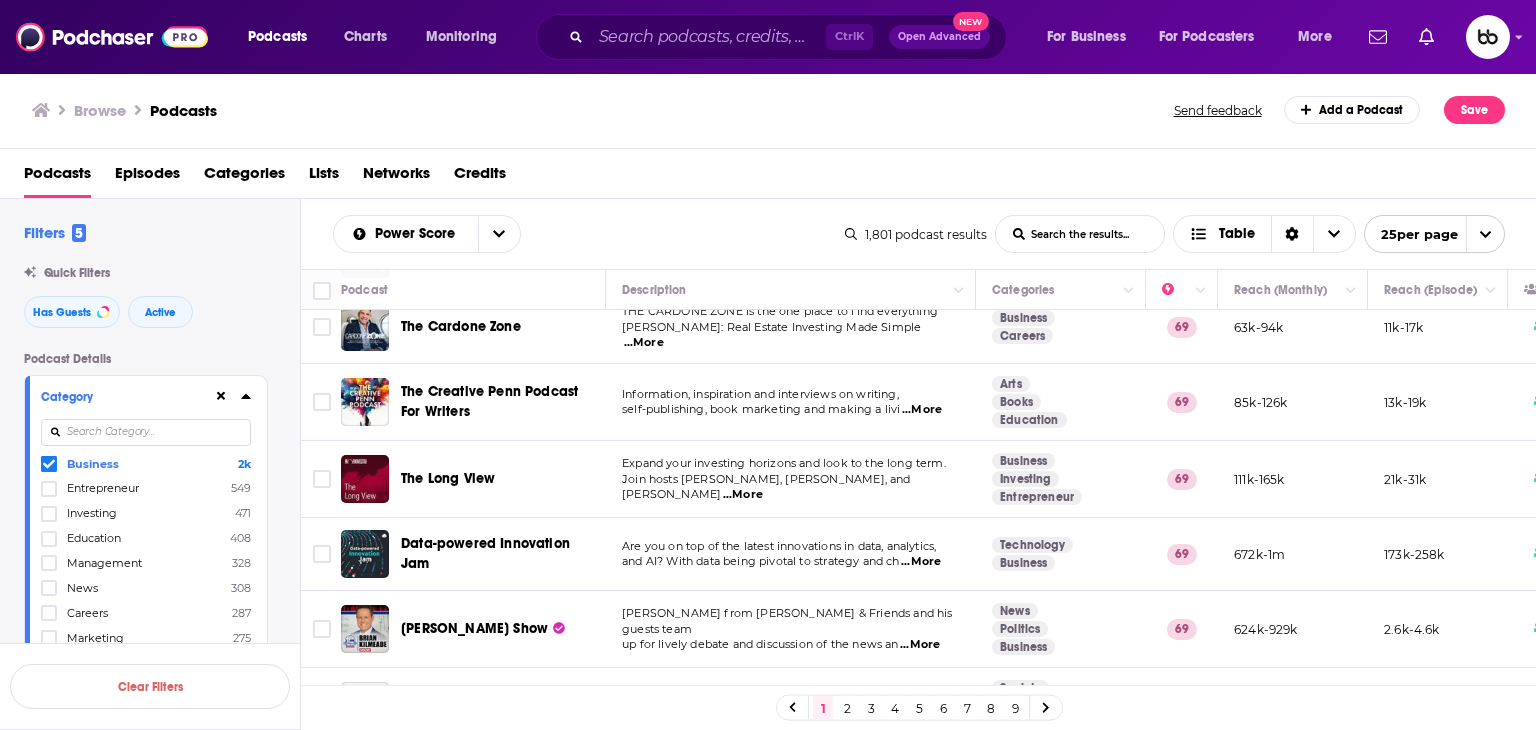 click on "...More" at bounding box center [743, 495] 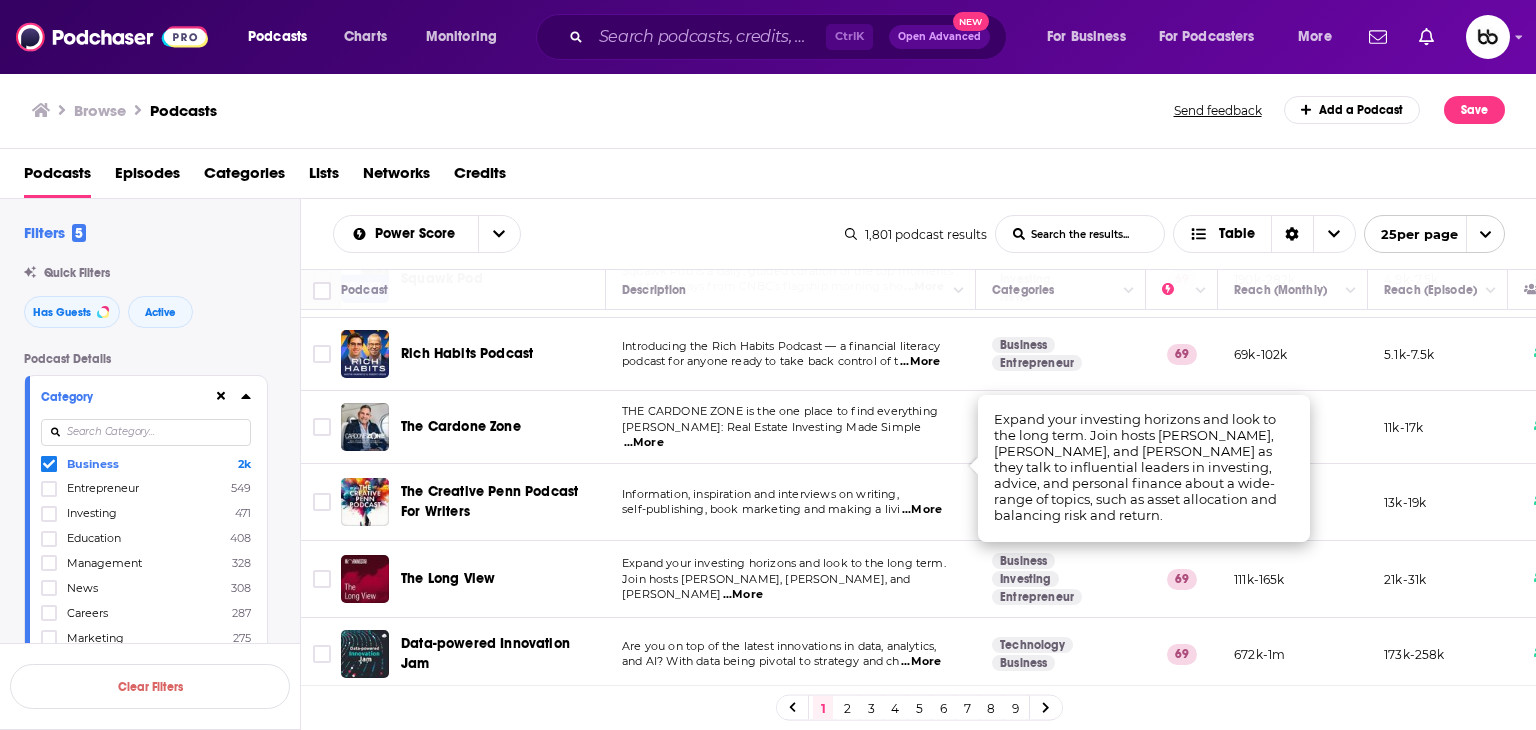 scroll, scrollTop: 800, scrollLeft: 0, axis: vertical 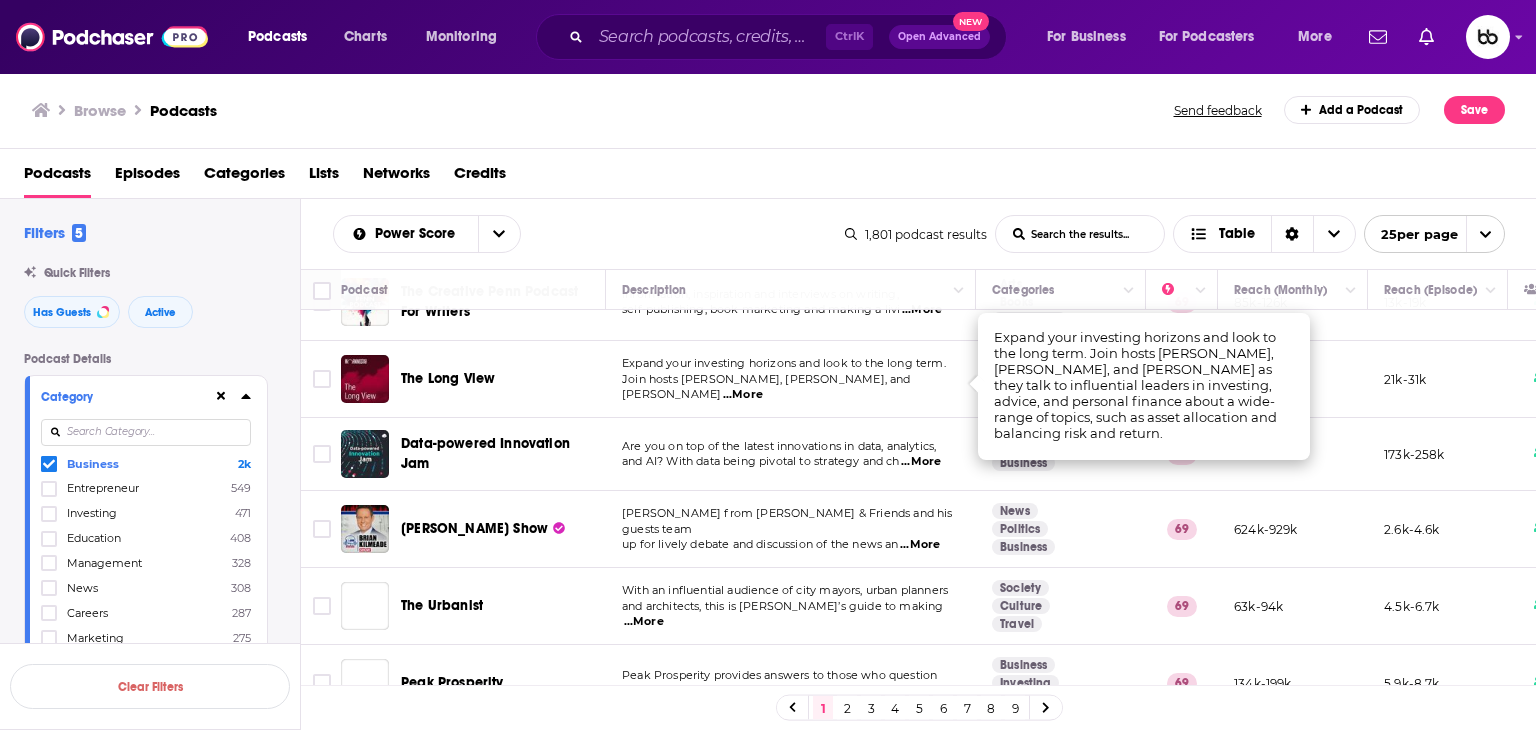 click on "...More" at bounding box center (743, 395) 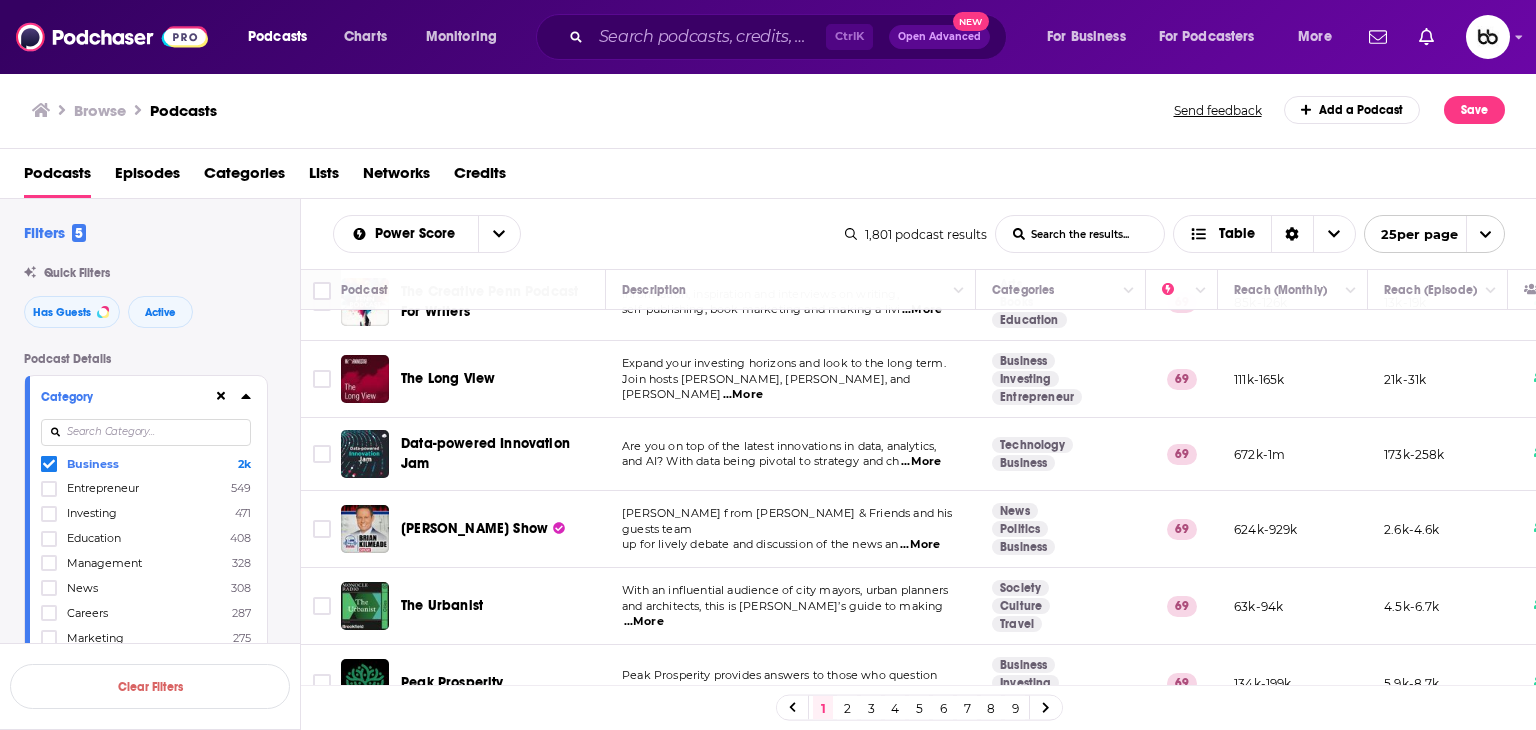 click on "...More" at bounding box center (743, 395) 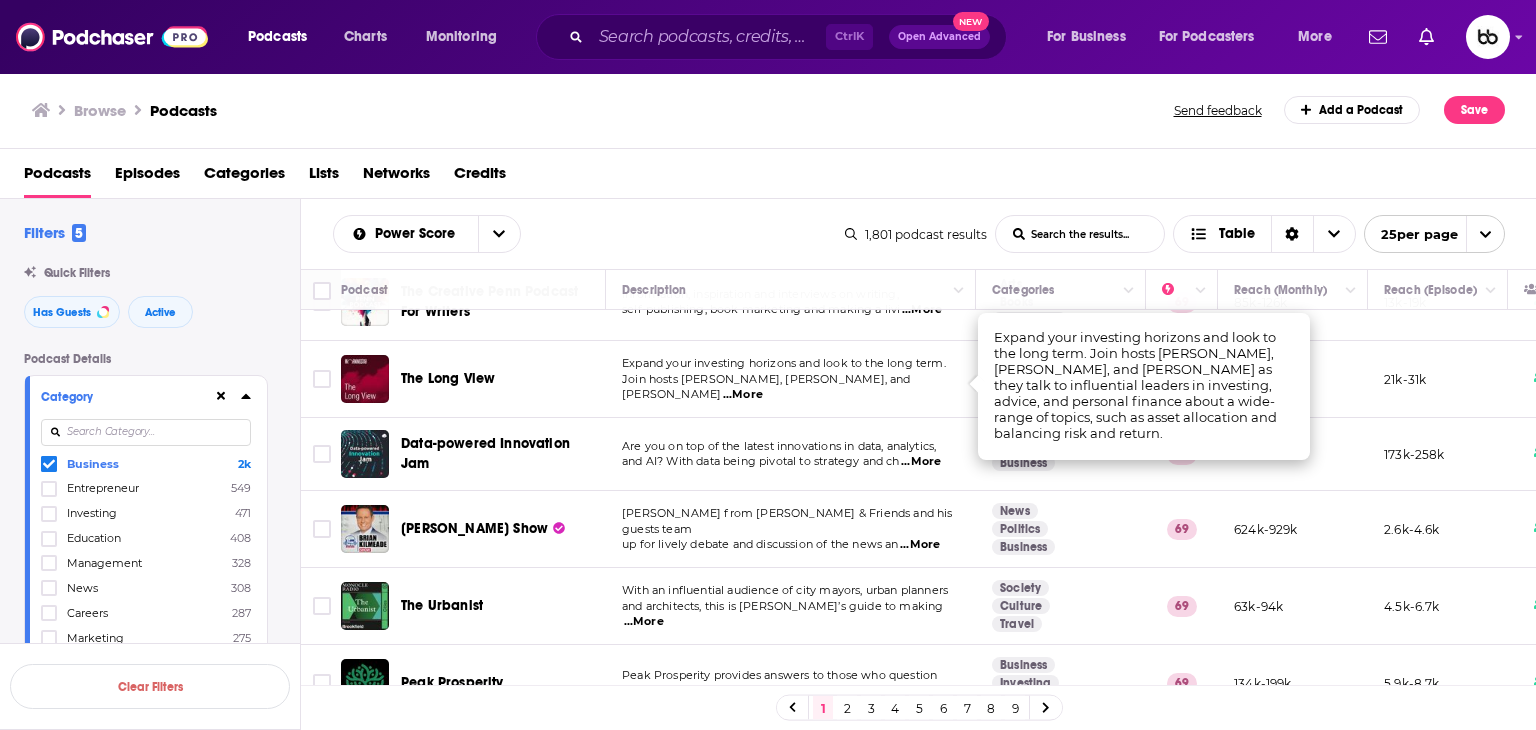 click on "...More" at bounding box center [921, 462] 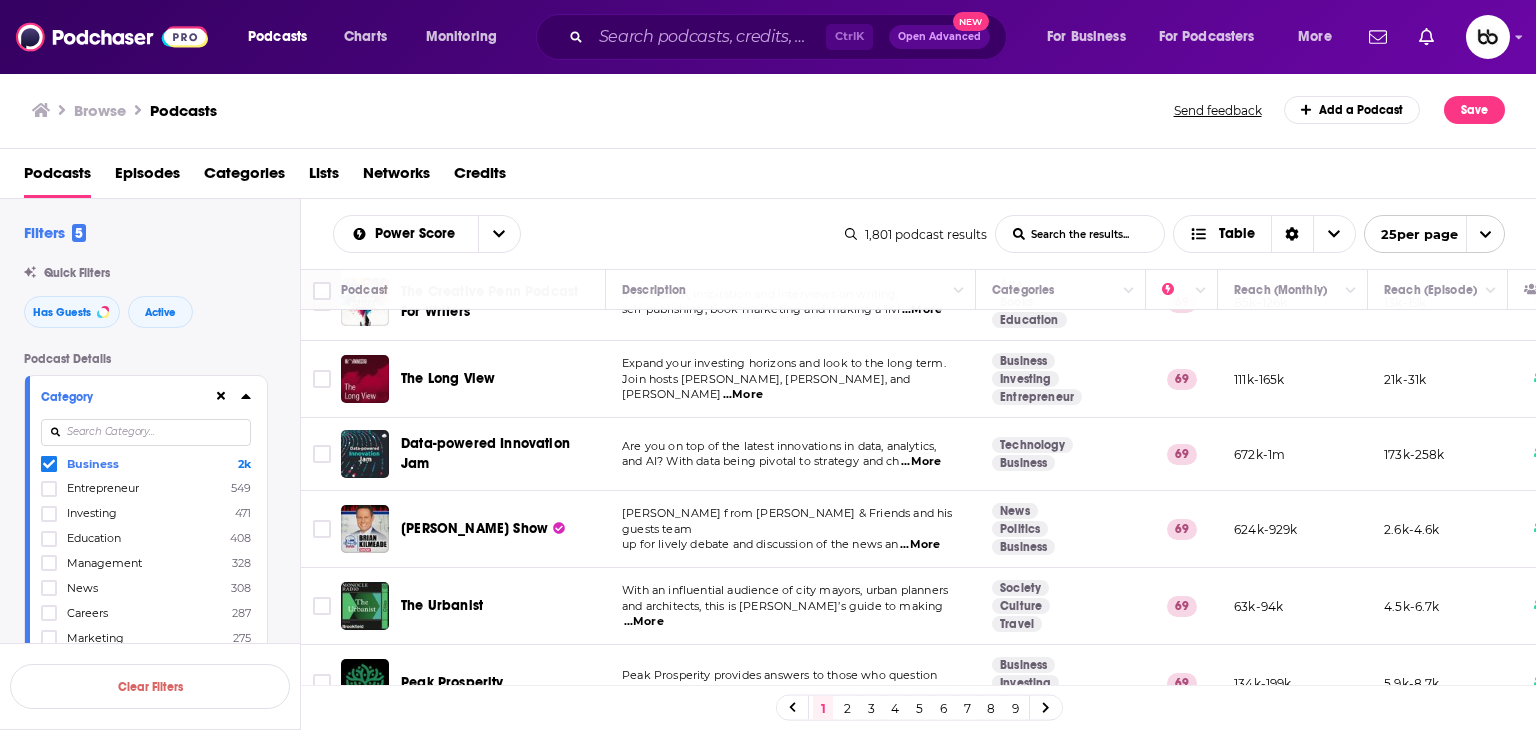 click on "...More" at bounding box center [920, 545] 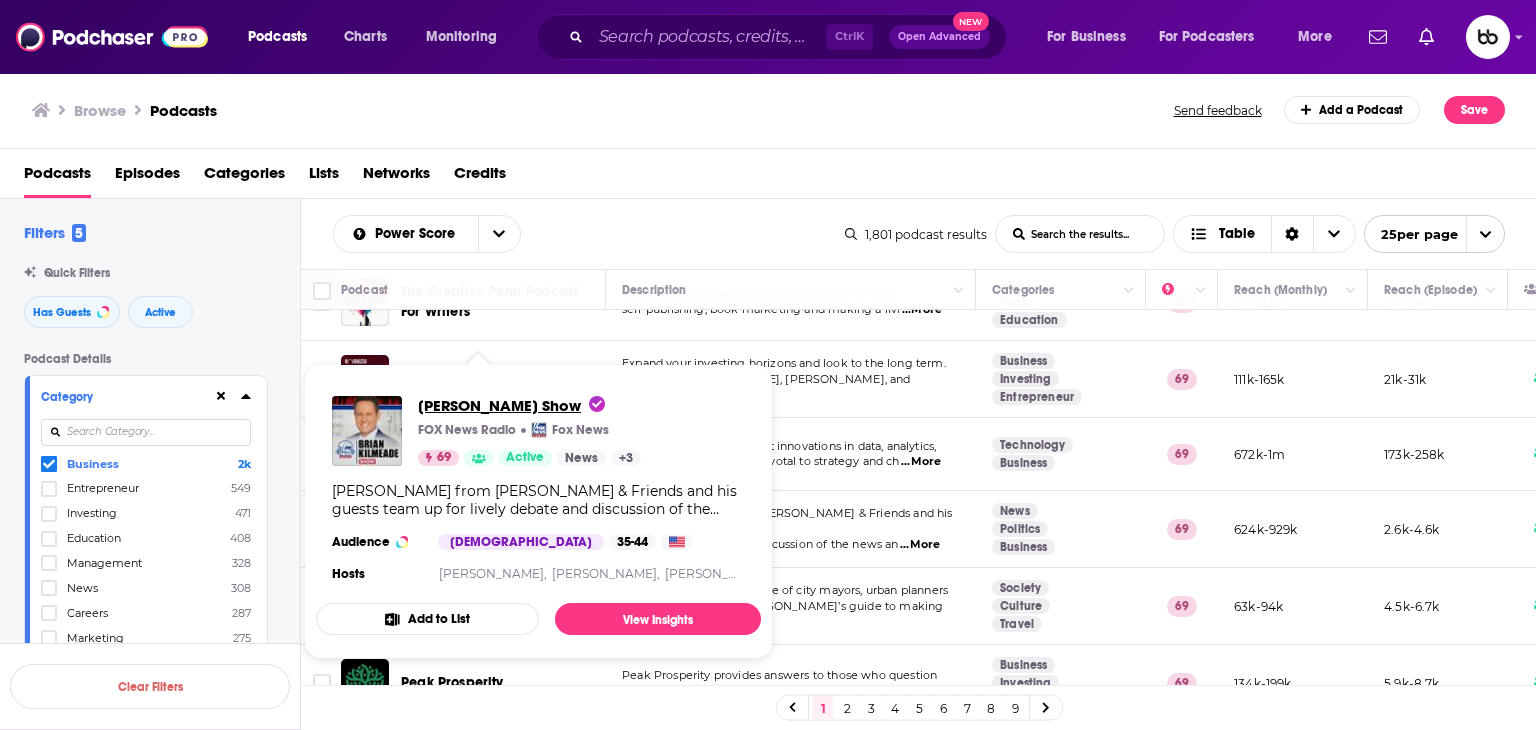 drag, startPoint x: 469, startPoint y: 518, endPoint x: 441, endPoint y: 402, distance: 119.331474 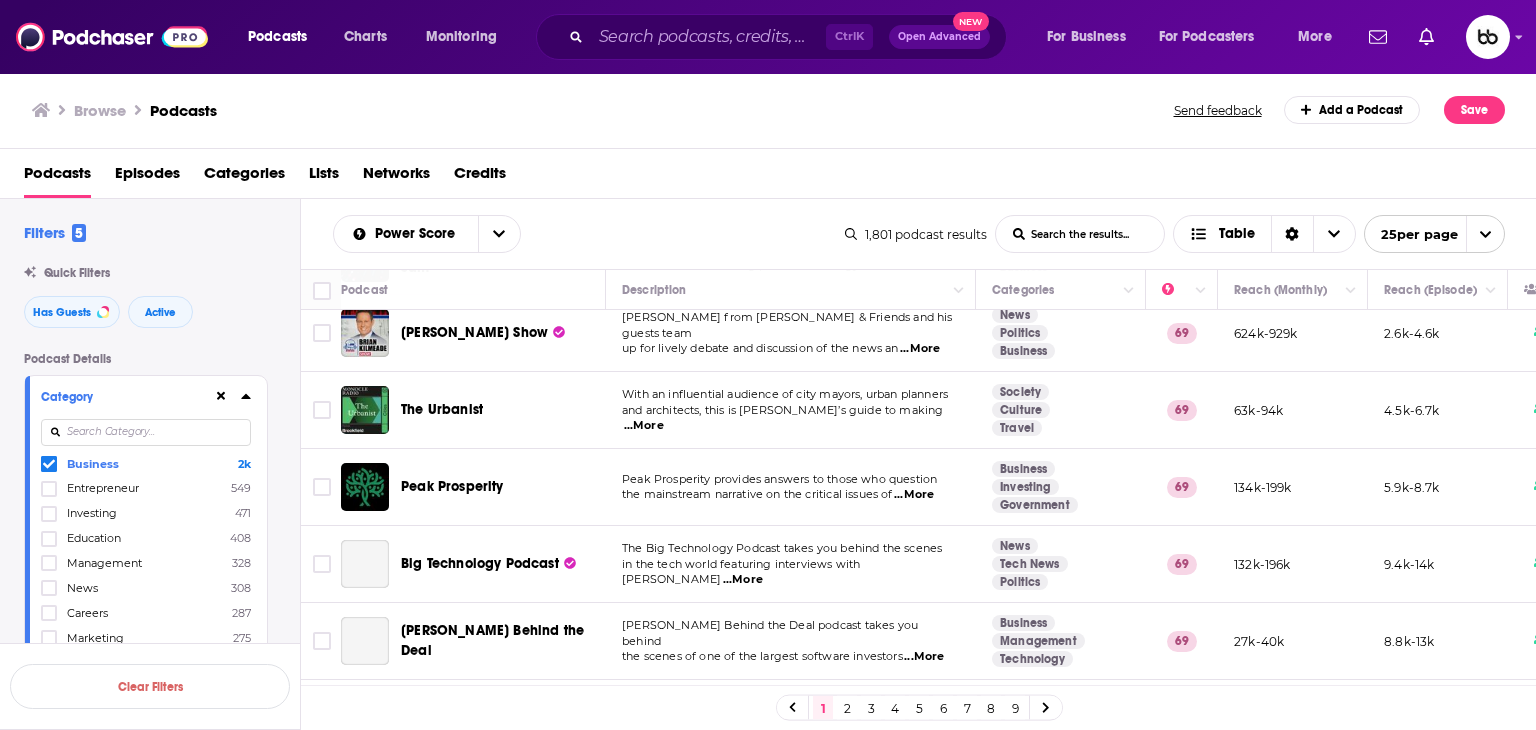 scroll, scrollTop: 1000, scrollLeft: 0, axis: vertical 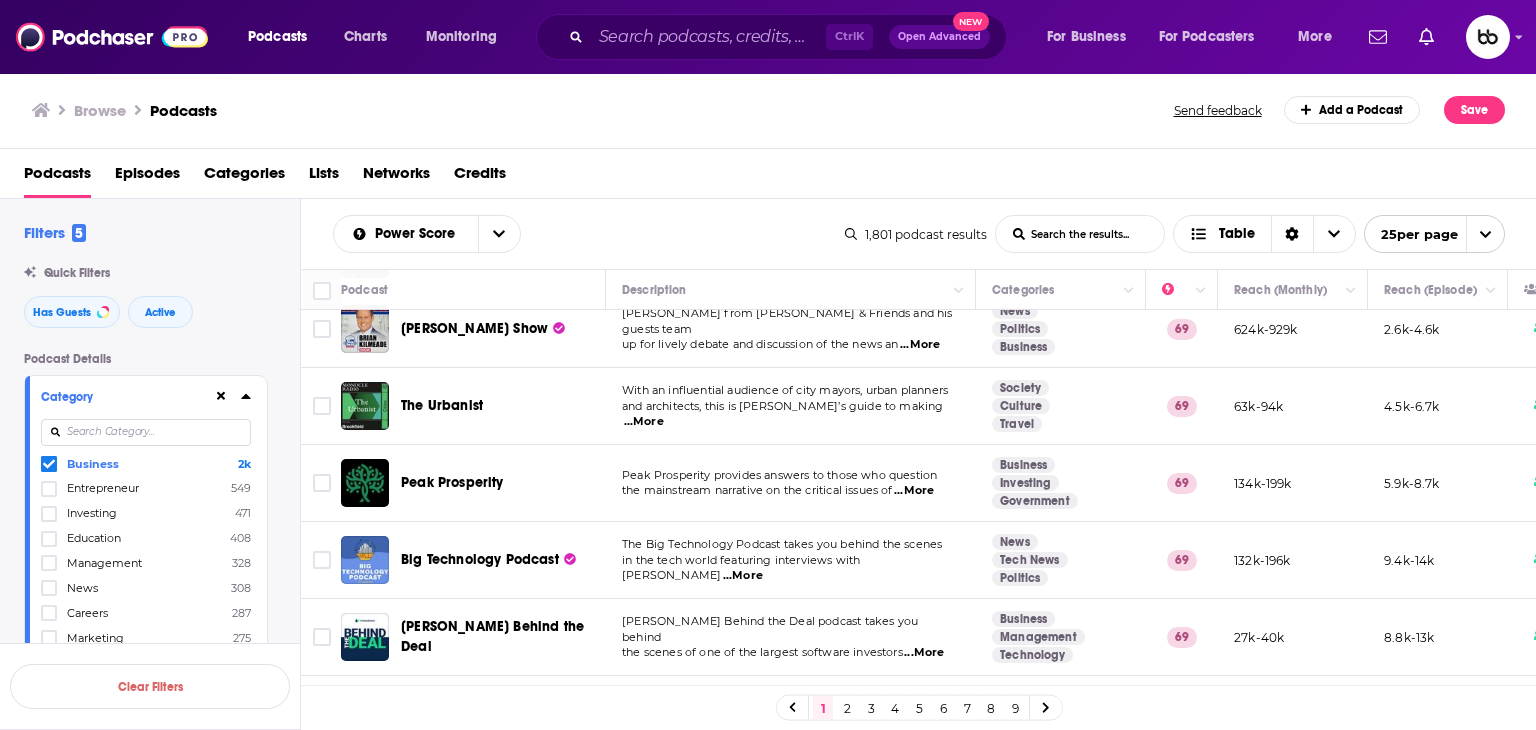 click on "...More" at bounding box center [644, 422] 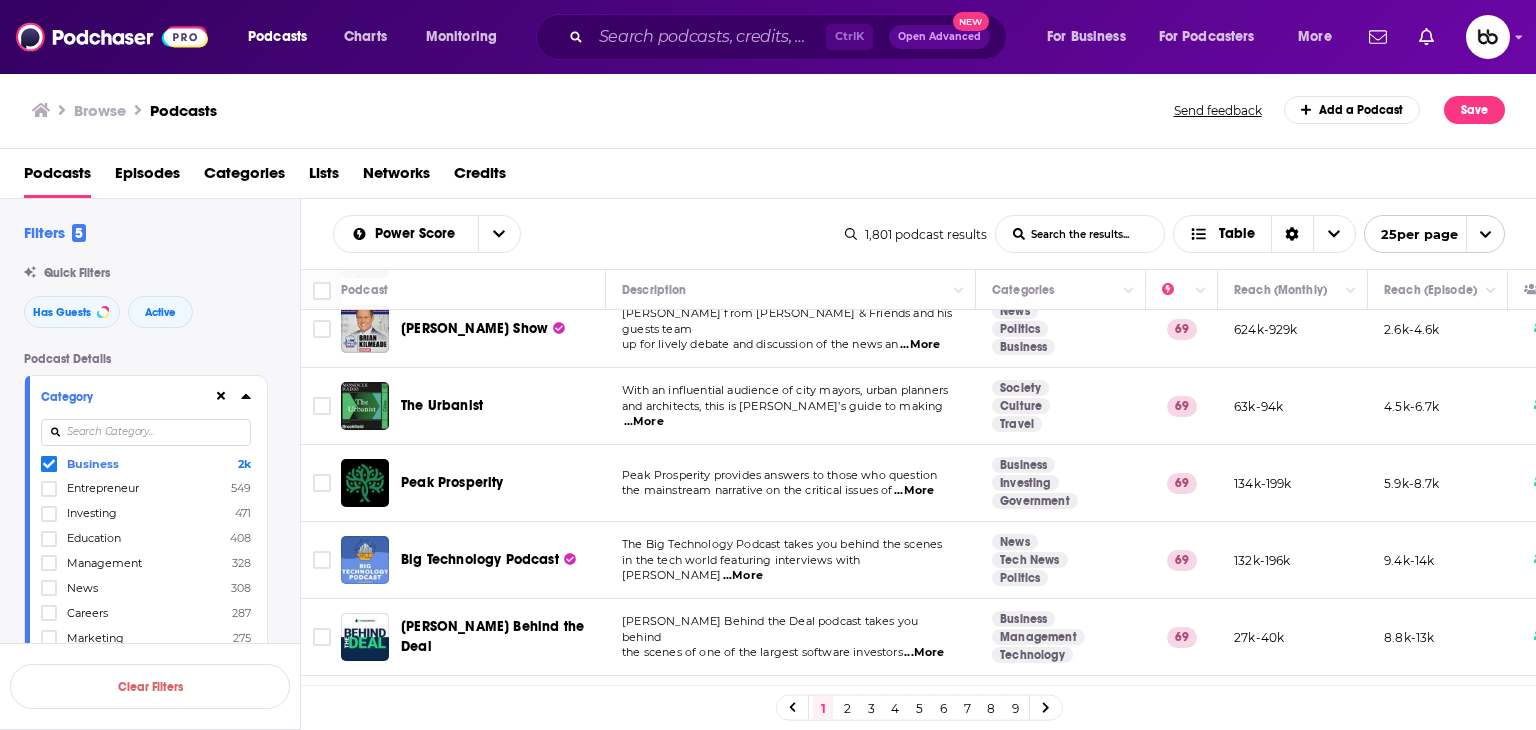 click on "...More" at bounding box center (914, 491) 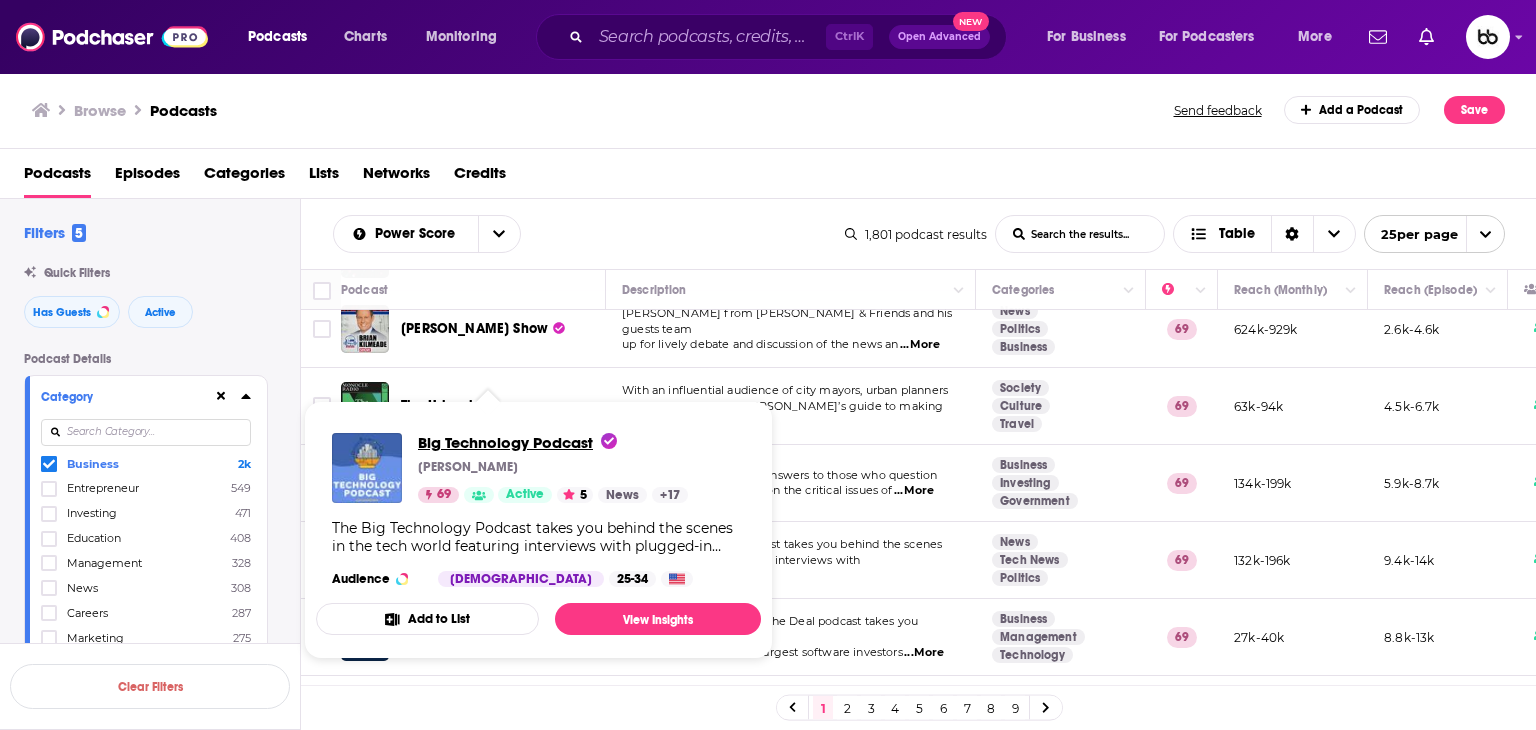 drag, startPoint x: 498, startPoint y: 558, endPoint x: 440, endPoint y: 437, distance: 134.18271 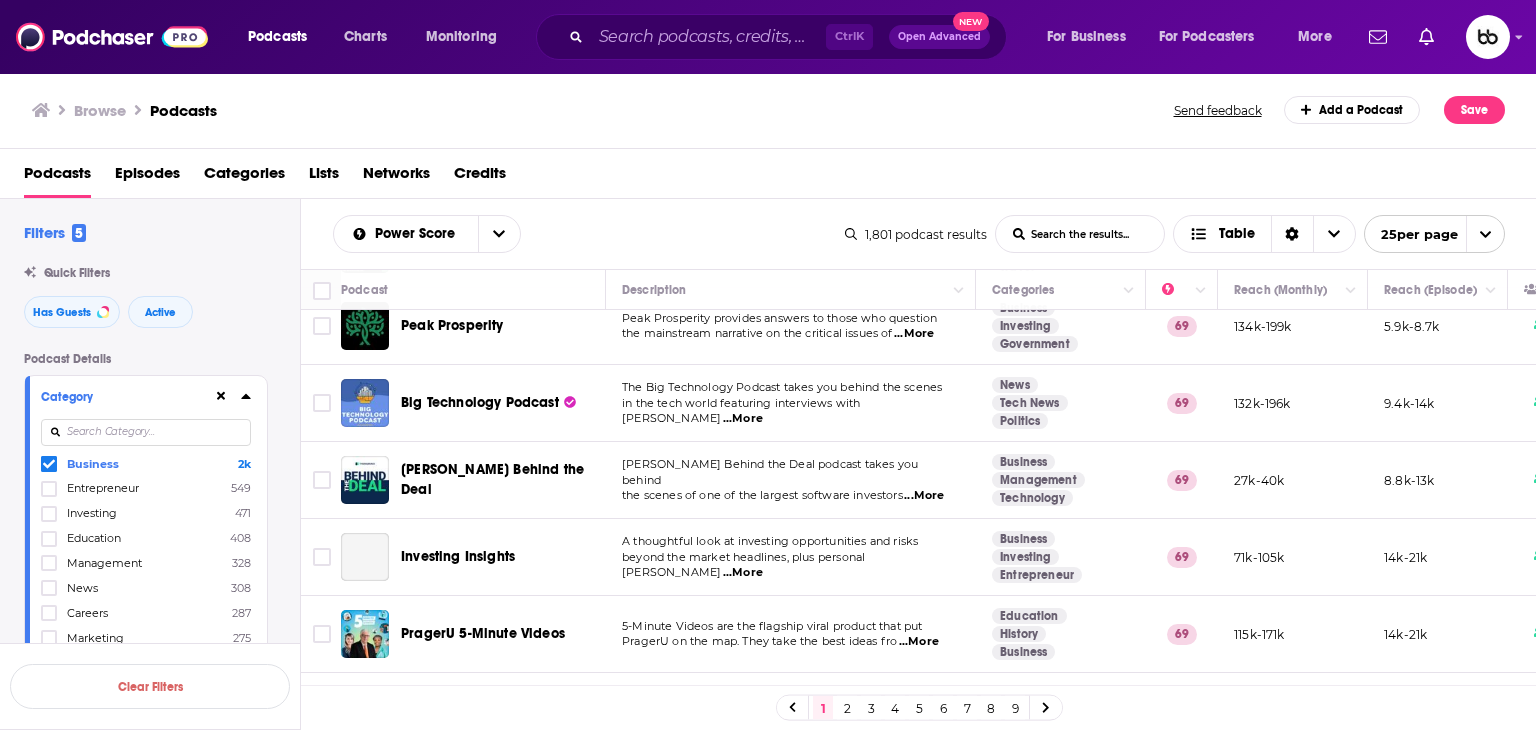 scroll, scrollTop: 1200, scrollLeft: 0, axis: vertical 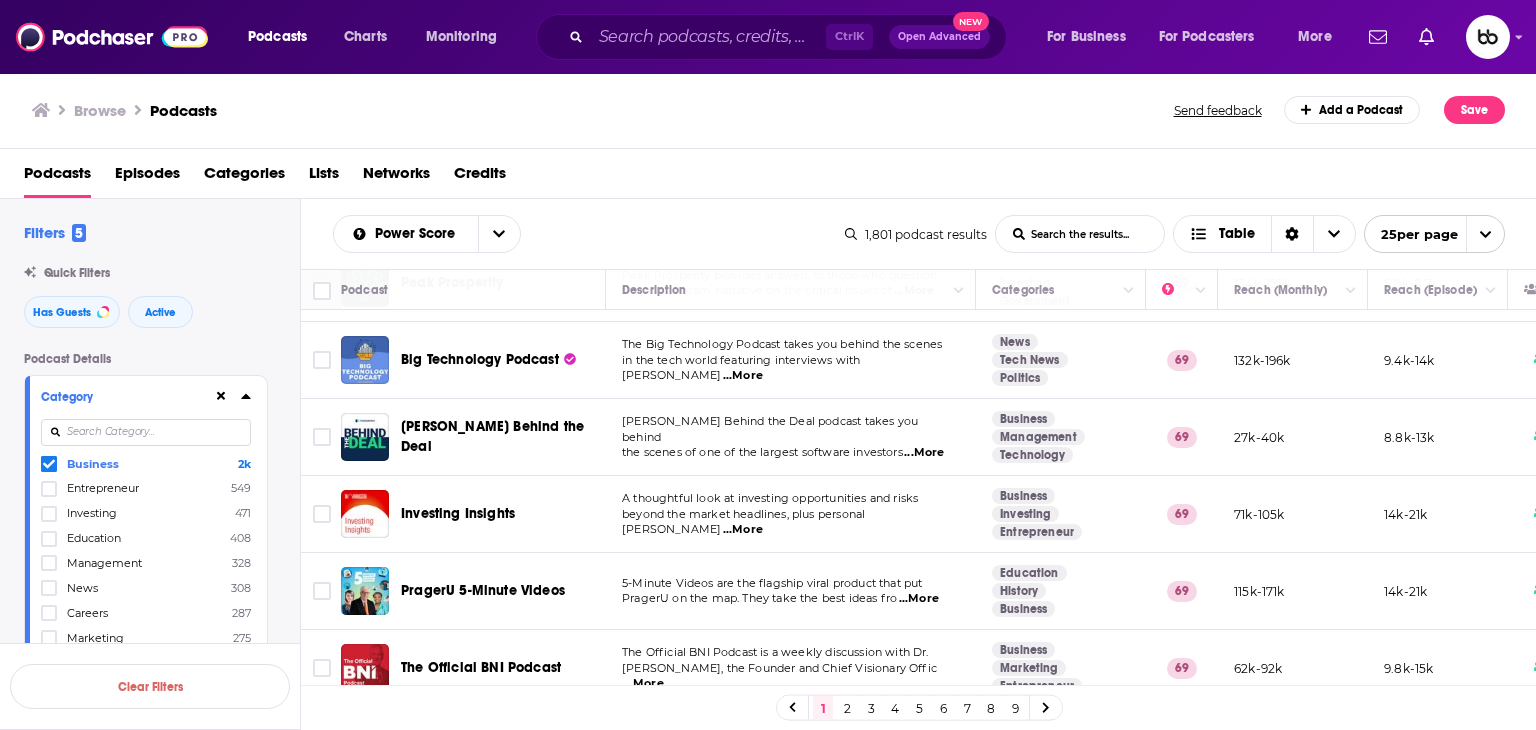click on "...More" at bounding box center (924, 453) 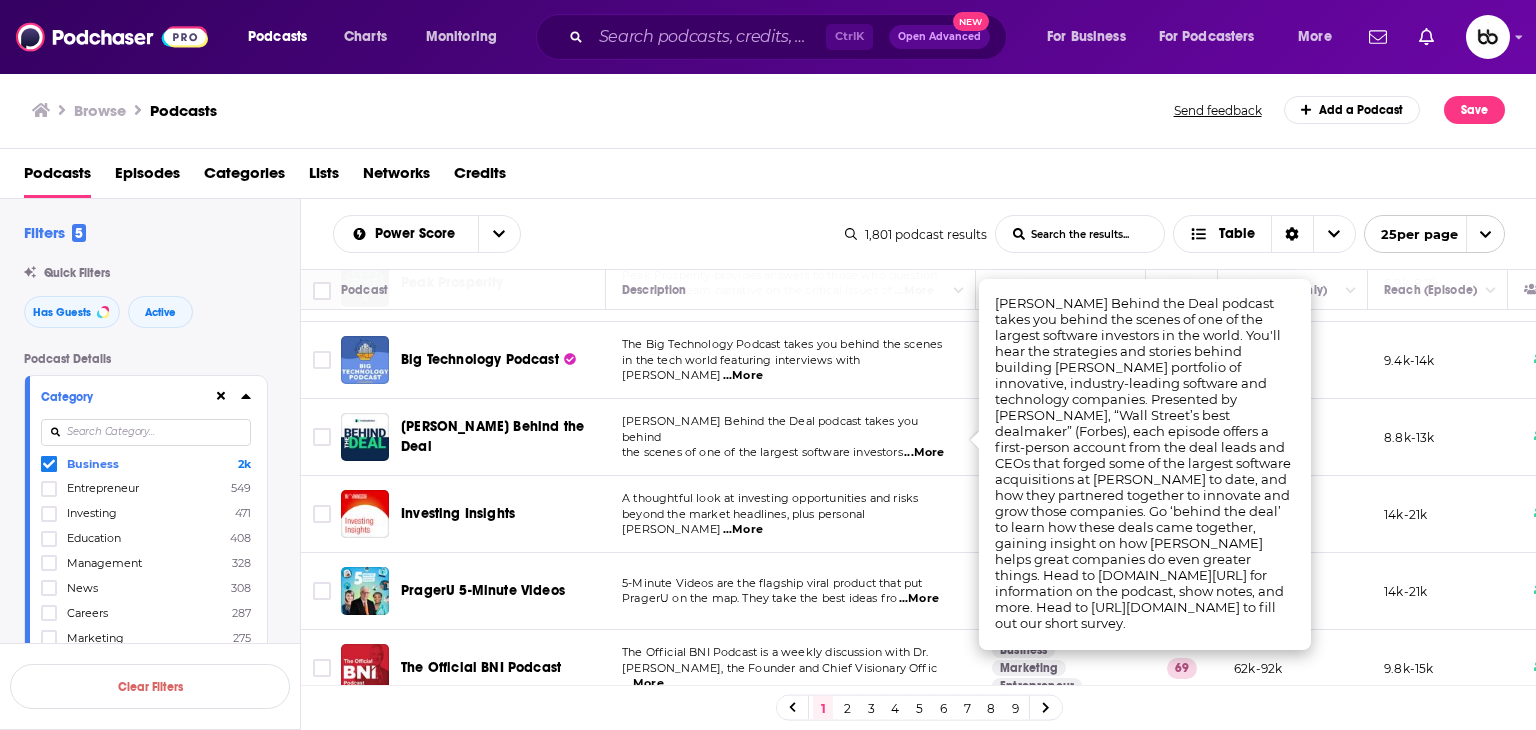 click on "...More" at bounding box center (743, 530) 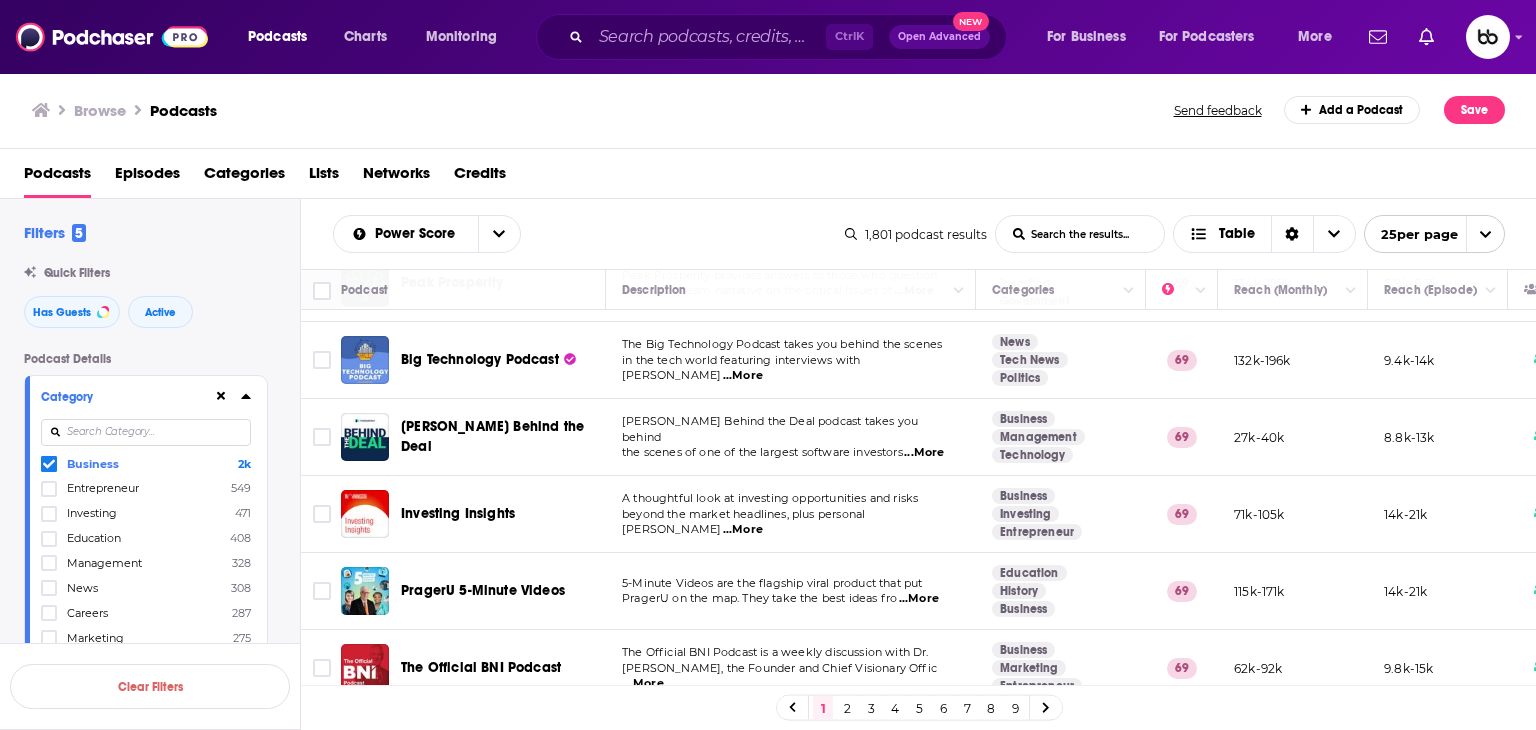 click on "...More" at bounding box center [919, 599] 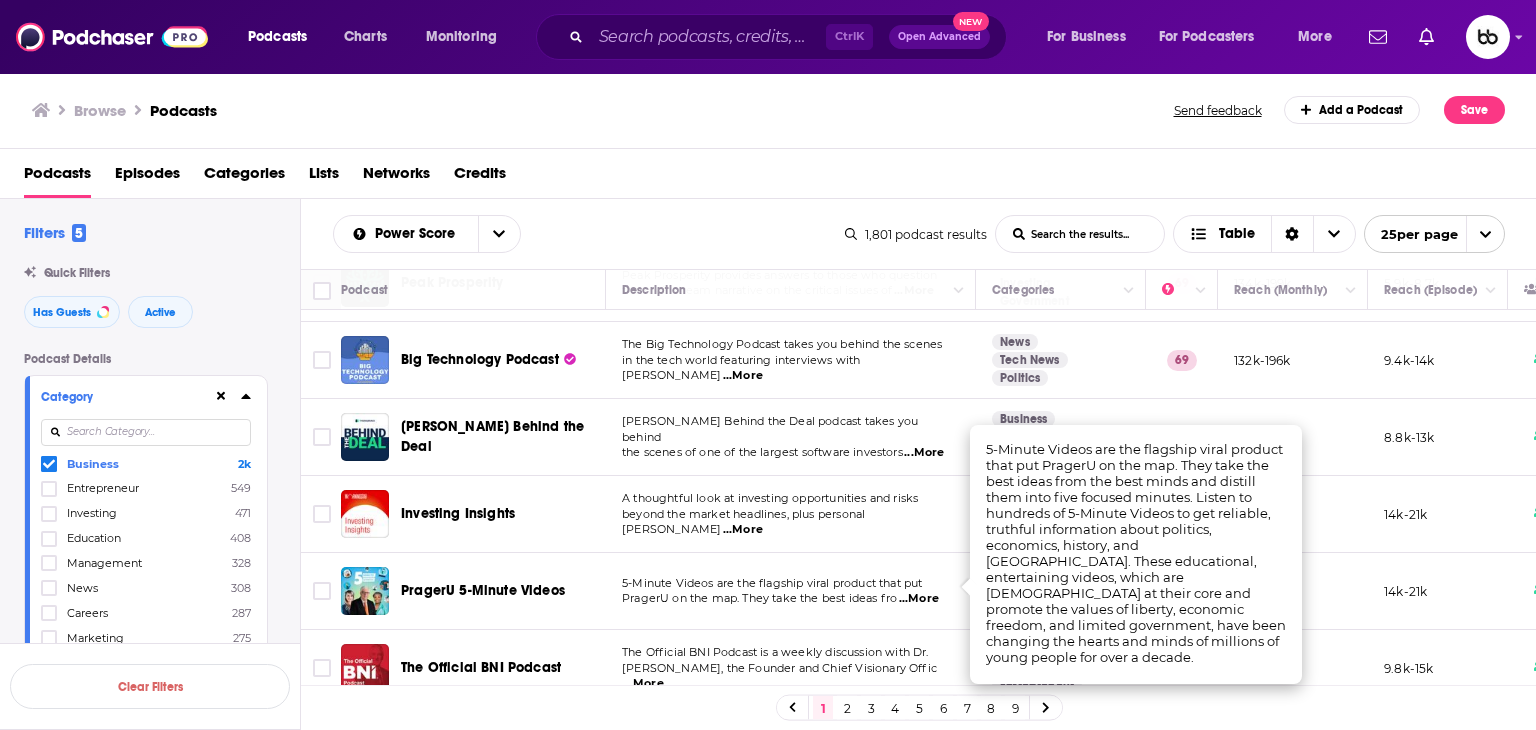 scroll, scrollTop: 1400, scrollLeft: 0, axis: vertical 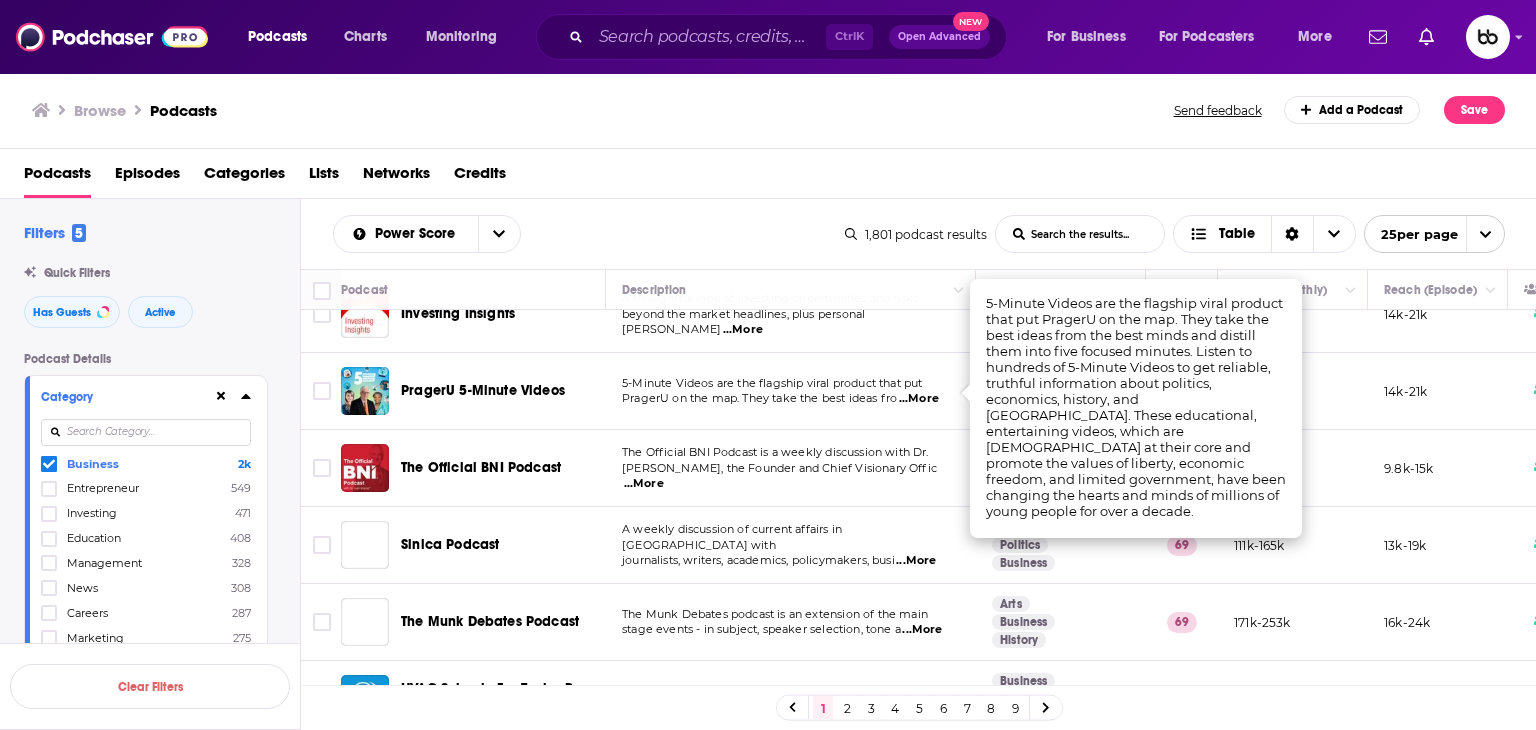 click on "...More" at bounding box center (644, 484) 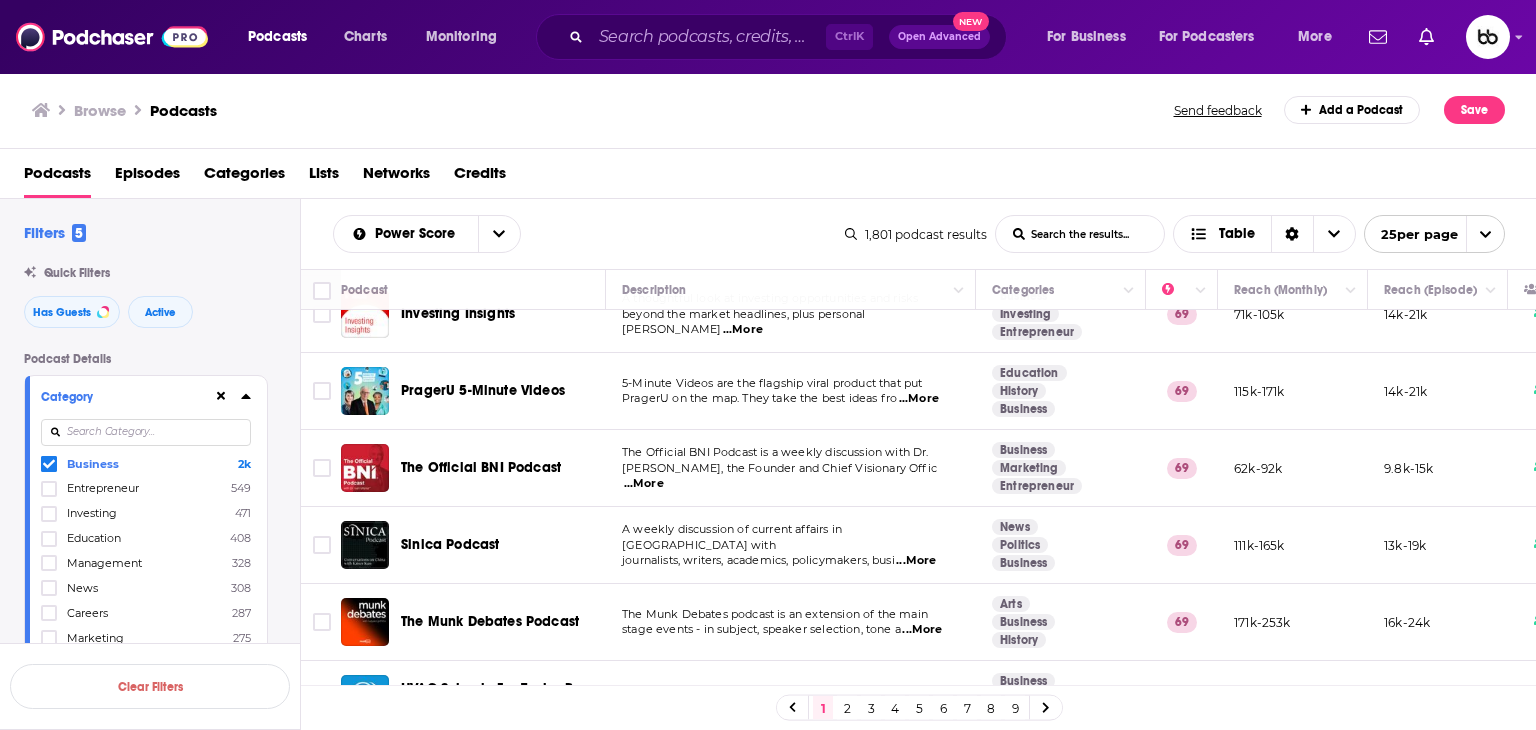 click on "...More" at bounding box center [916, 561] 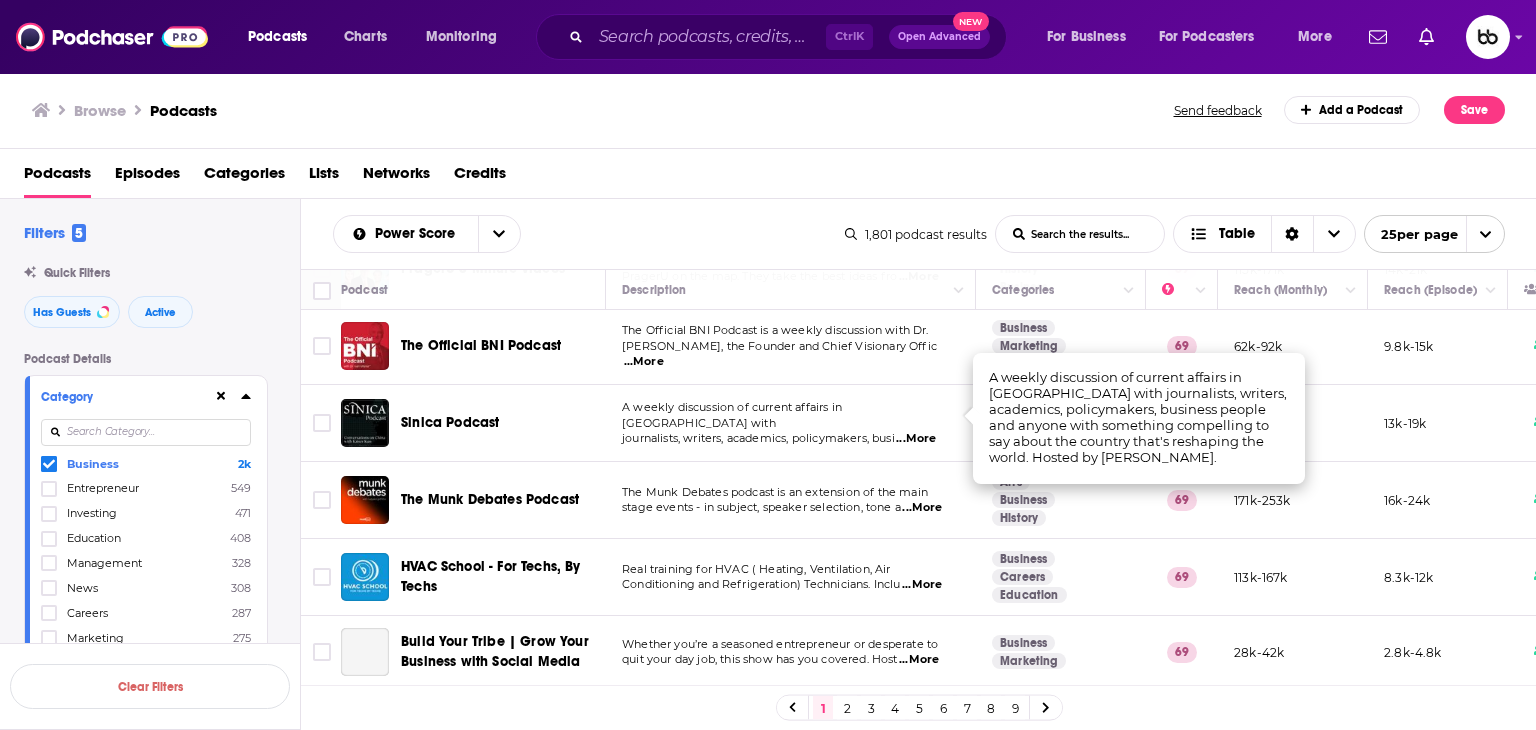 scroll, scrollTop: 1532, scrollLeft: 0, axis: vertical 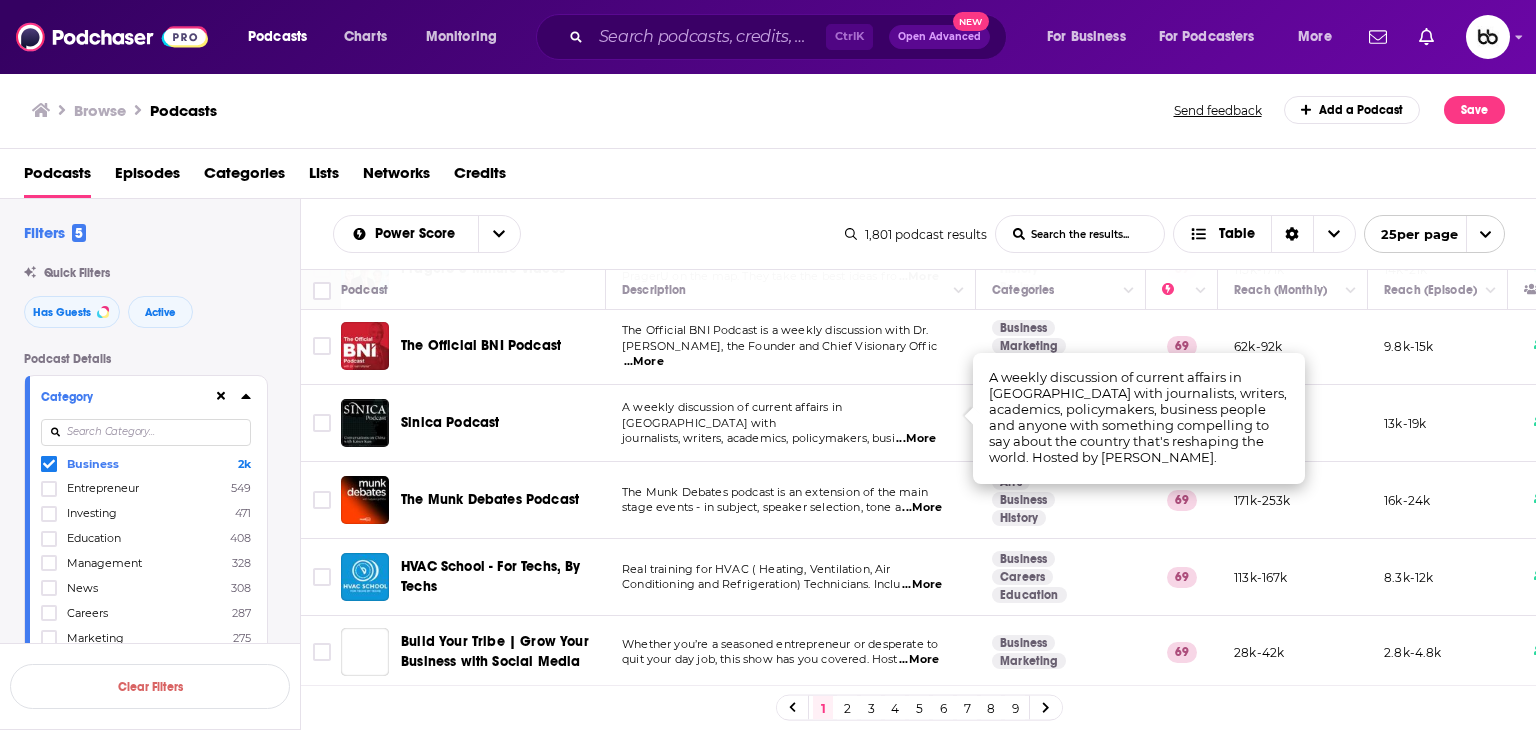 click on "...More" at bounding box center [922, 508] 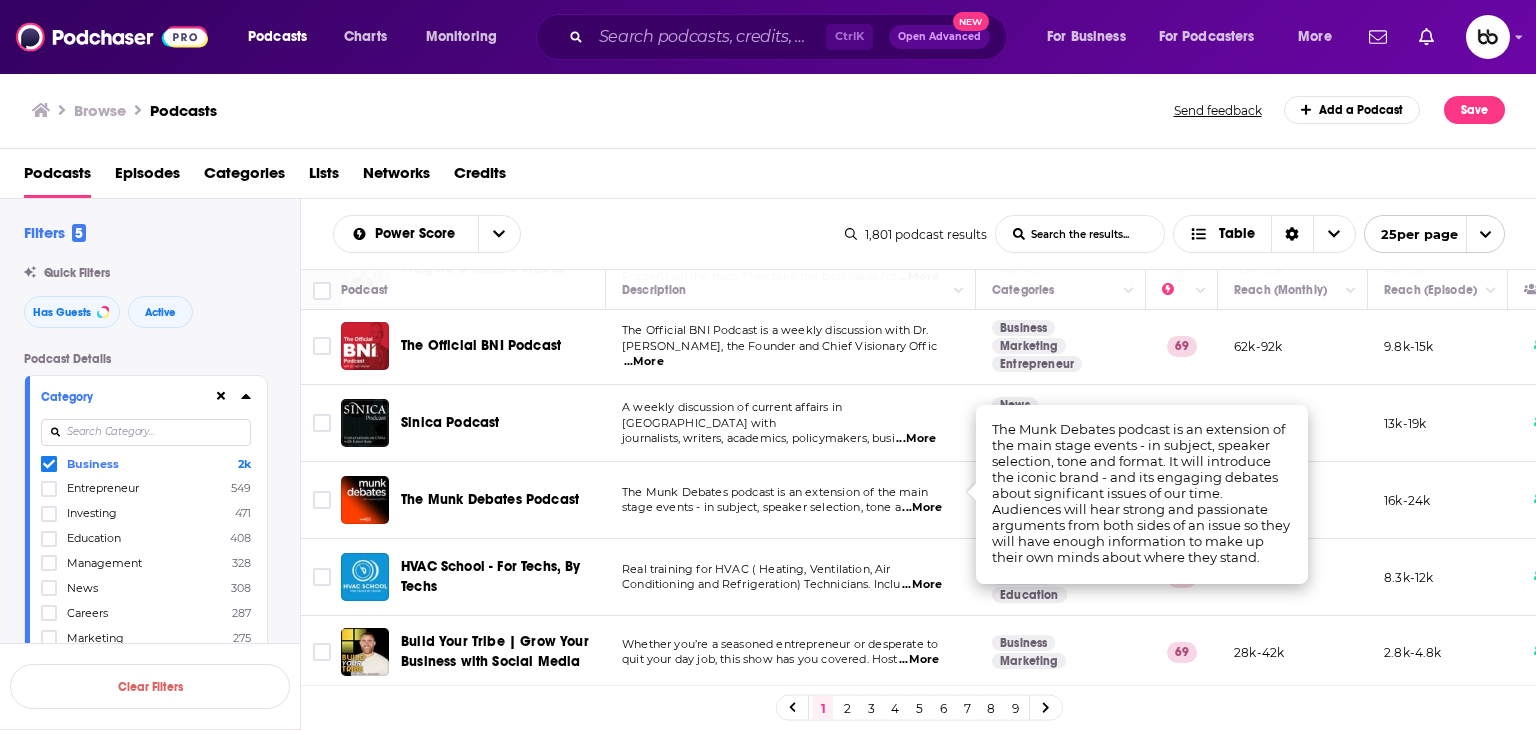 click on "...More" at bounding box center [919, 660] 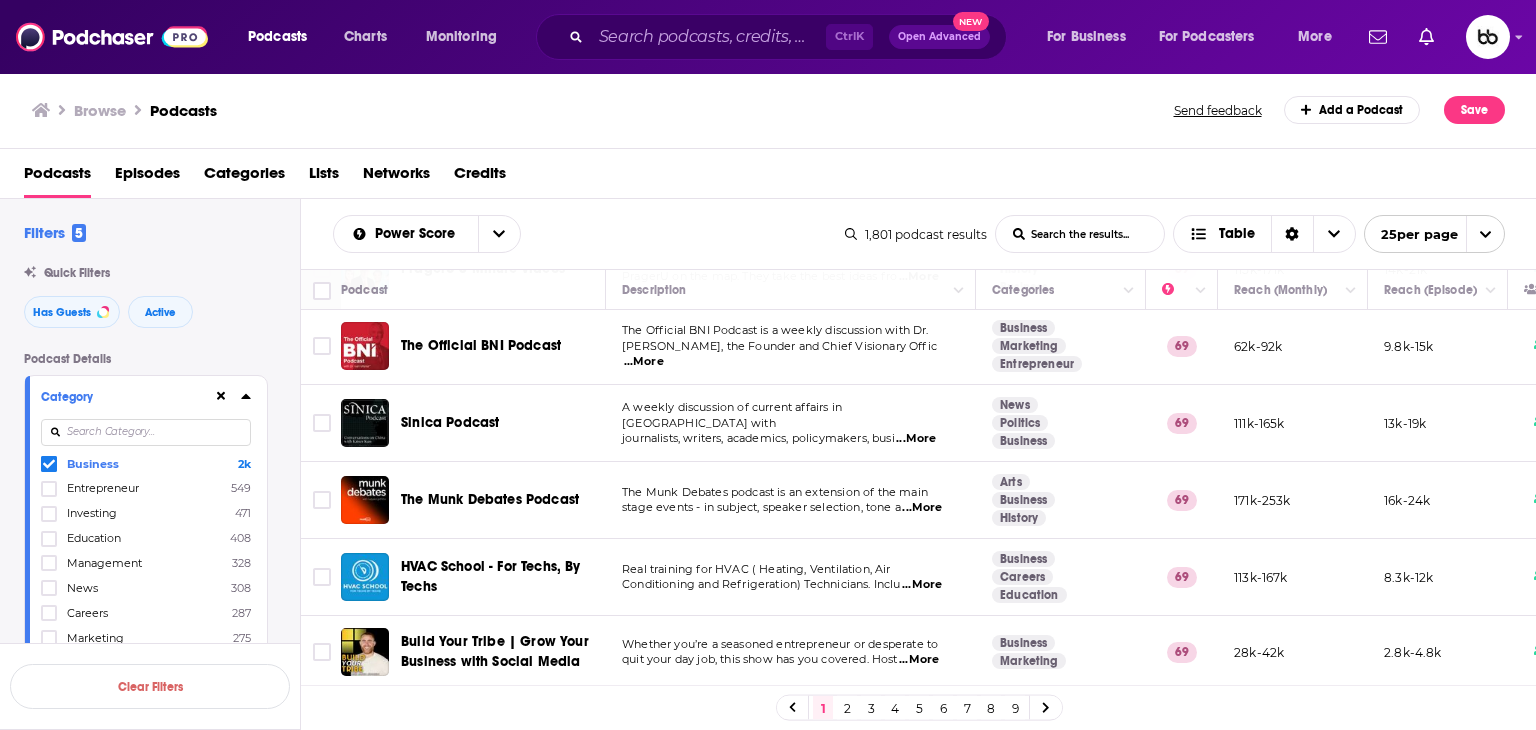 click on "2" at bounding box center [847, 708] 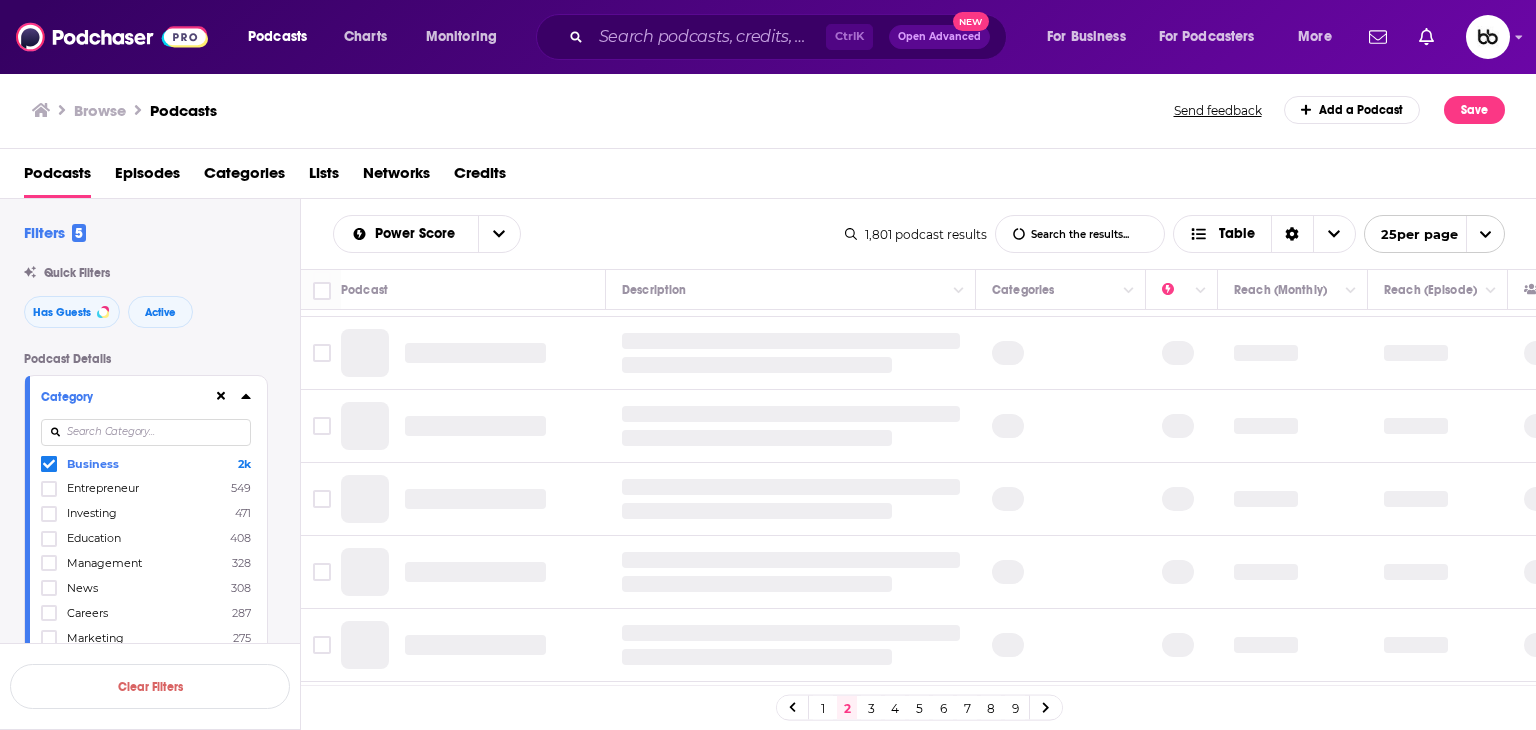 scroll, scrollTop: 0, scrollLeft: 0, axis: both 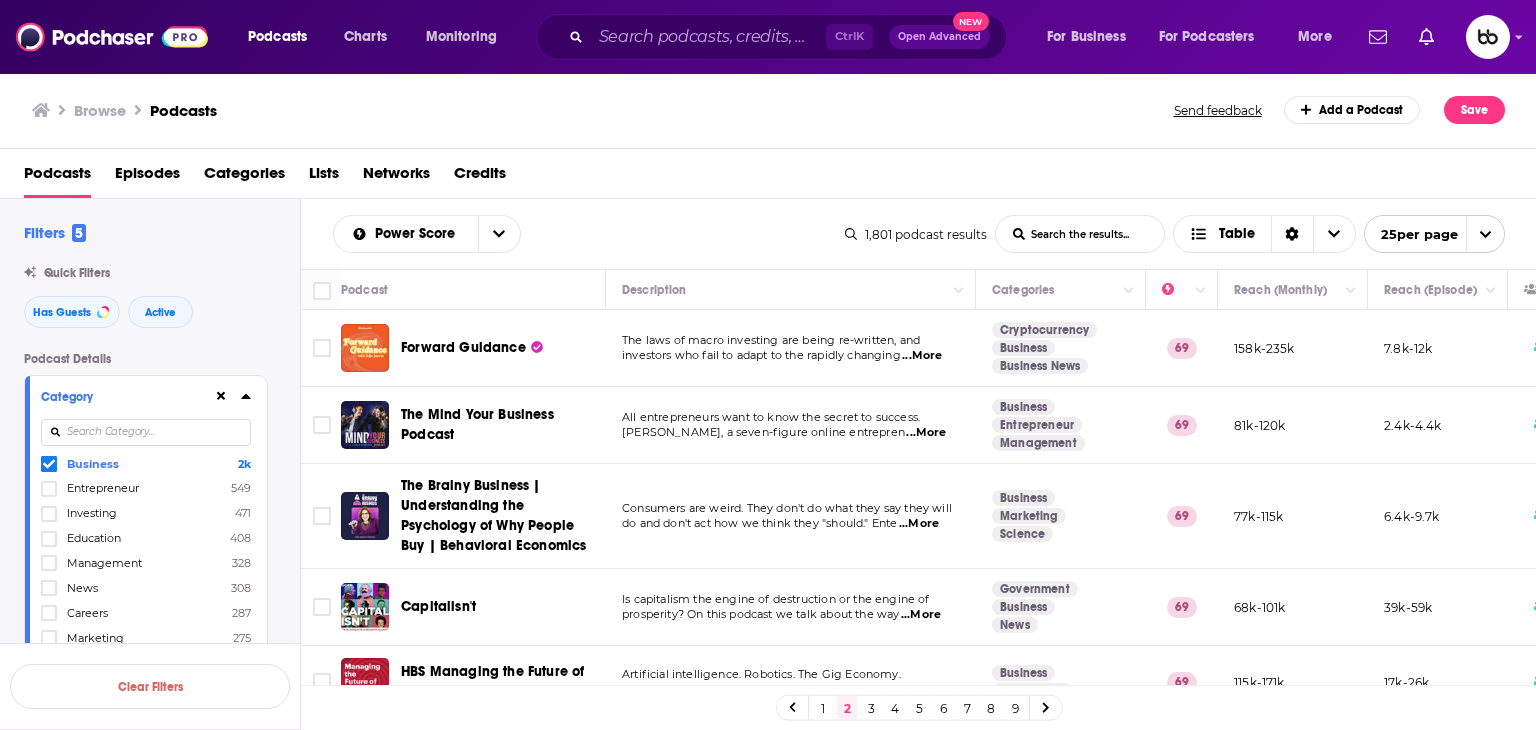 click on "...More" at bounding box center [922, 356] 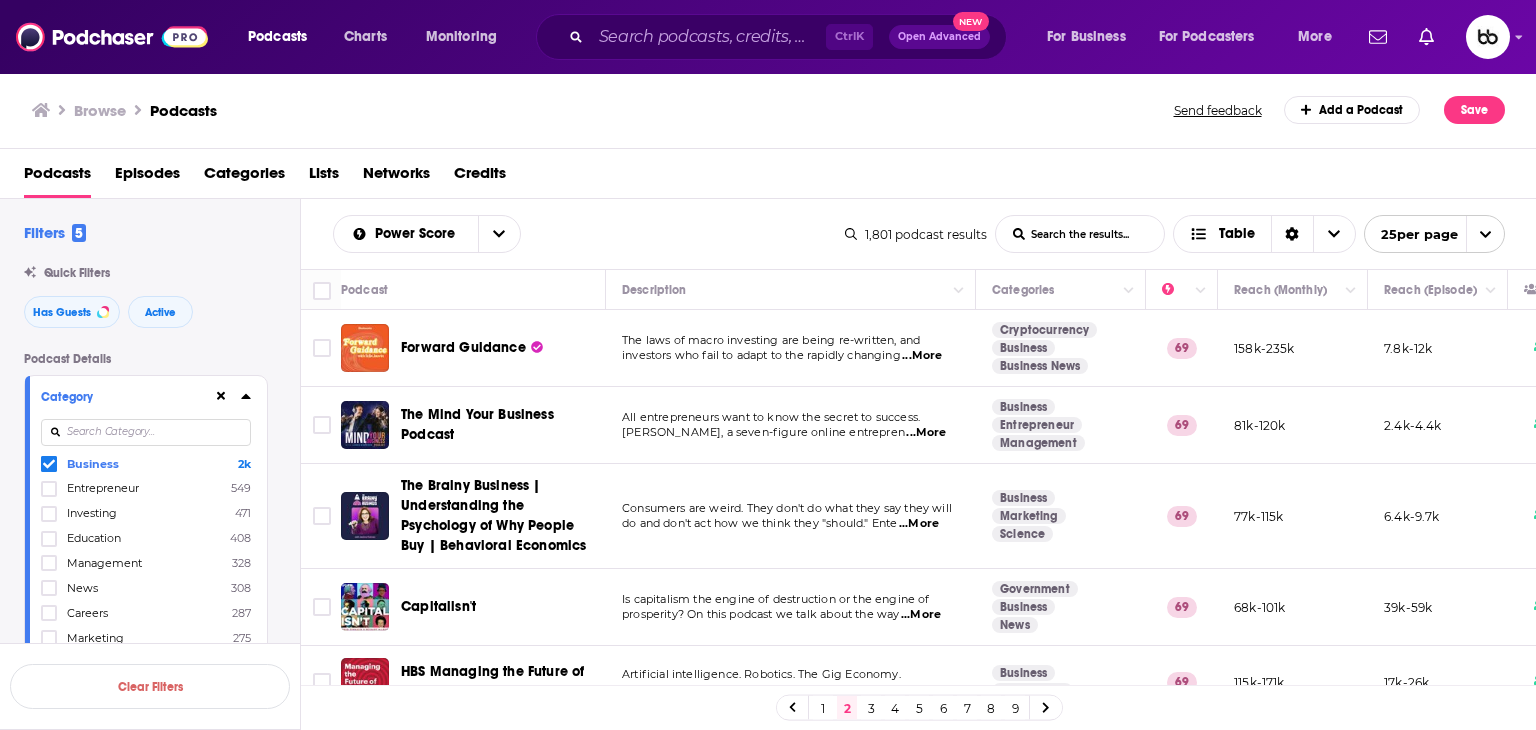 click on "...More" at bounding box center [926, 433] 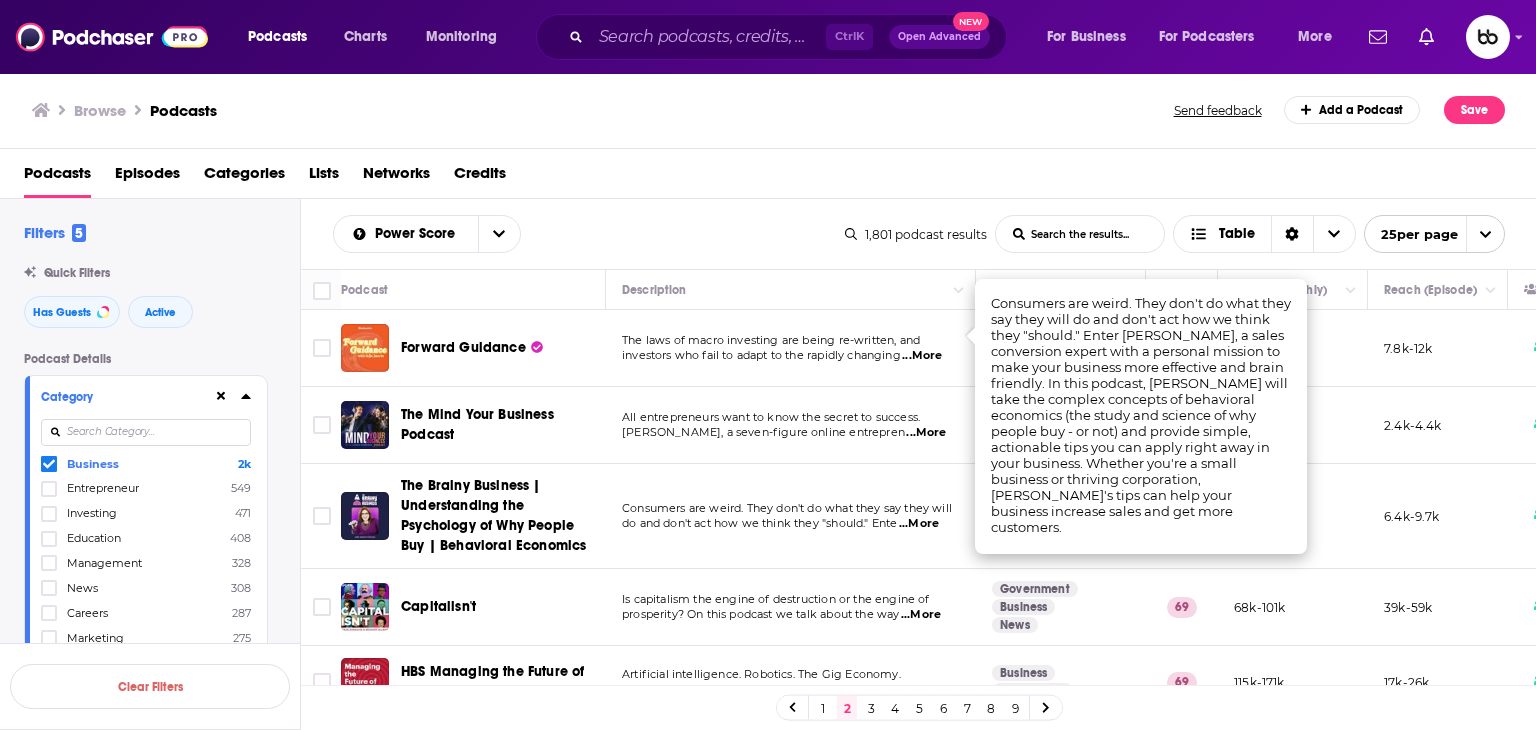scroll, scrollTop: 300, scrollLeft: 0, axis: vertical 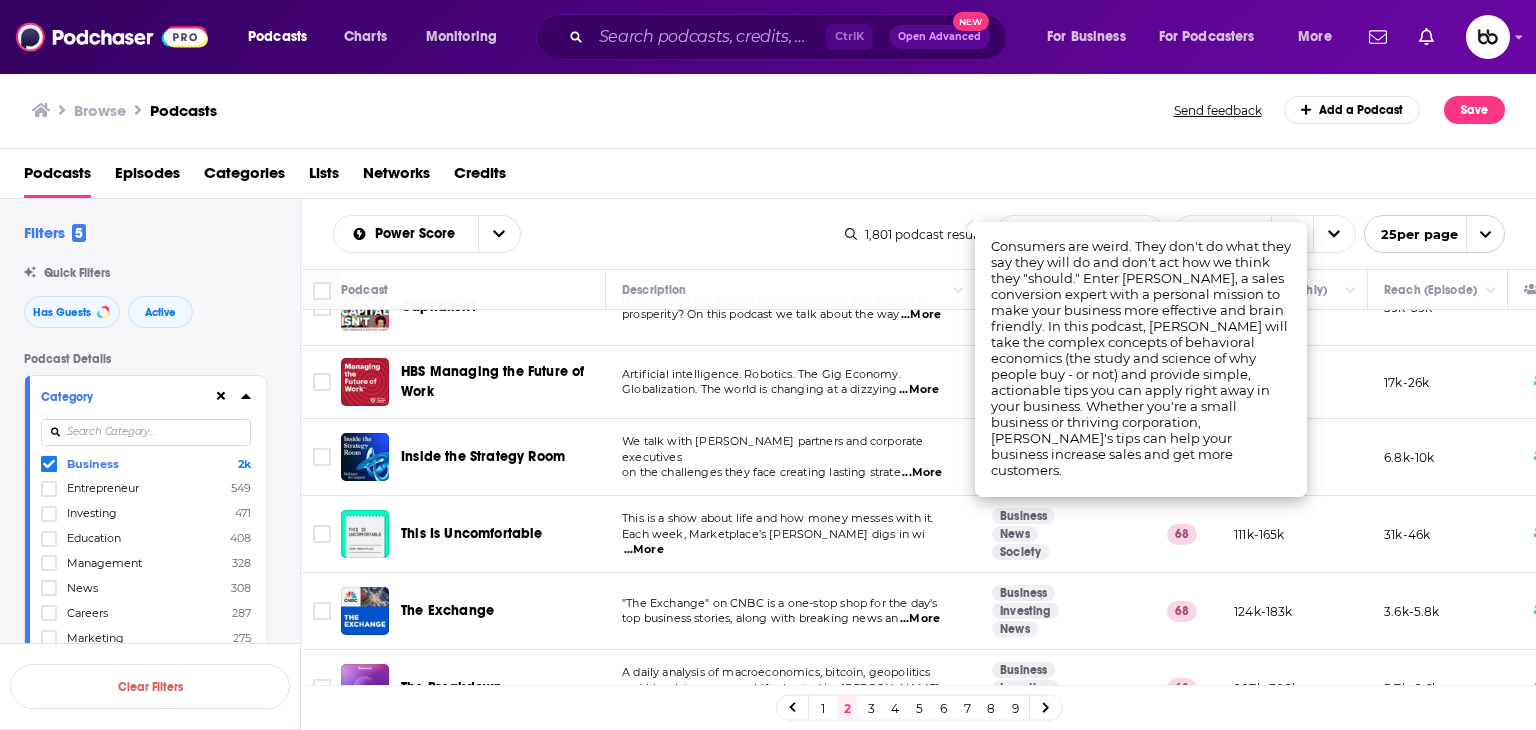 click on "...More" at bounding box center (922, 473) 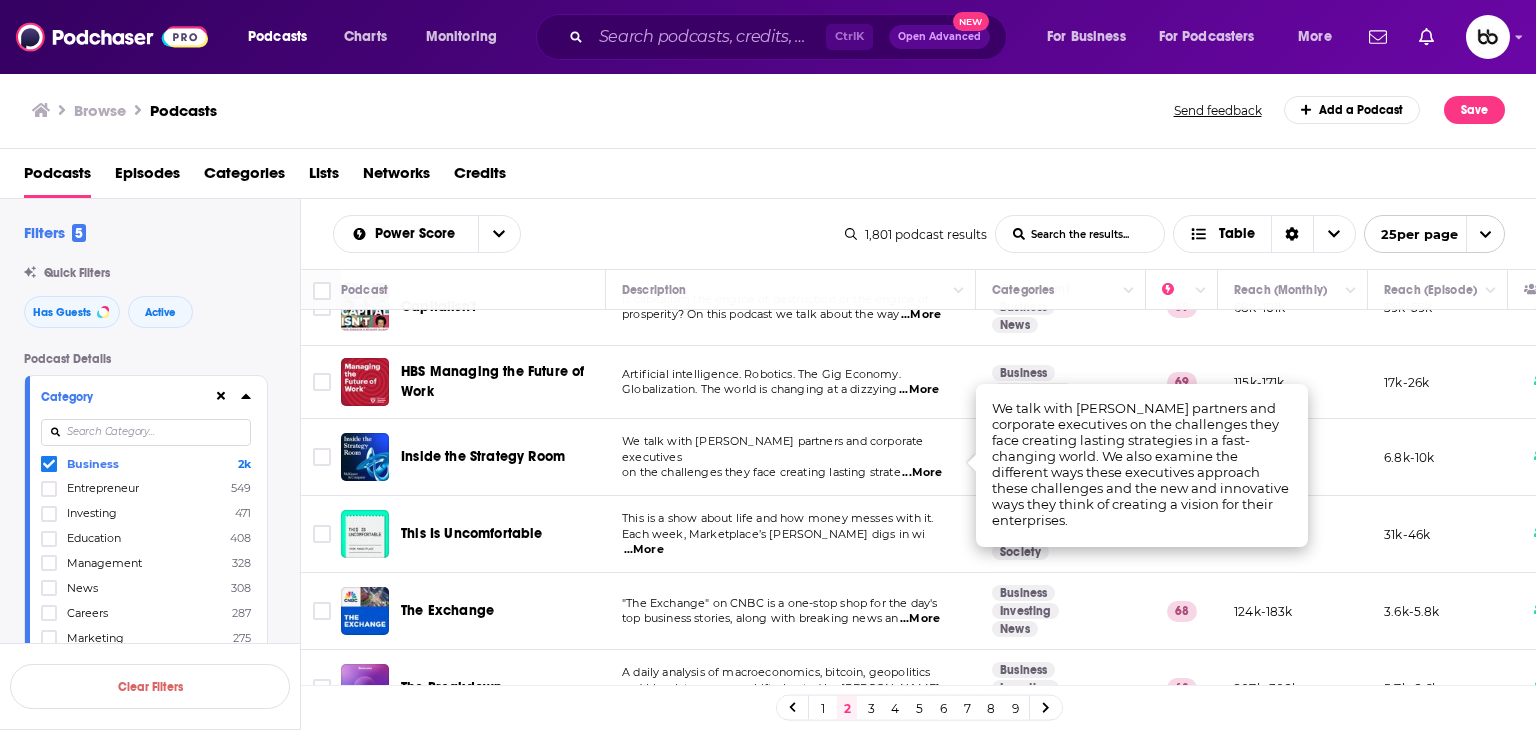click on "...More" at bounding box center (920, 619) 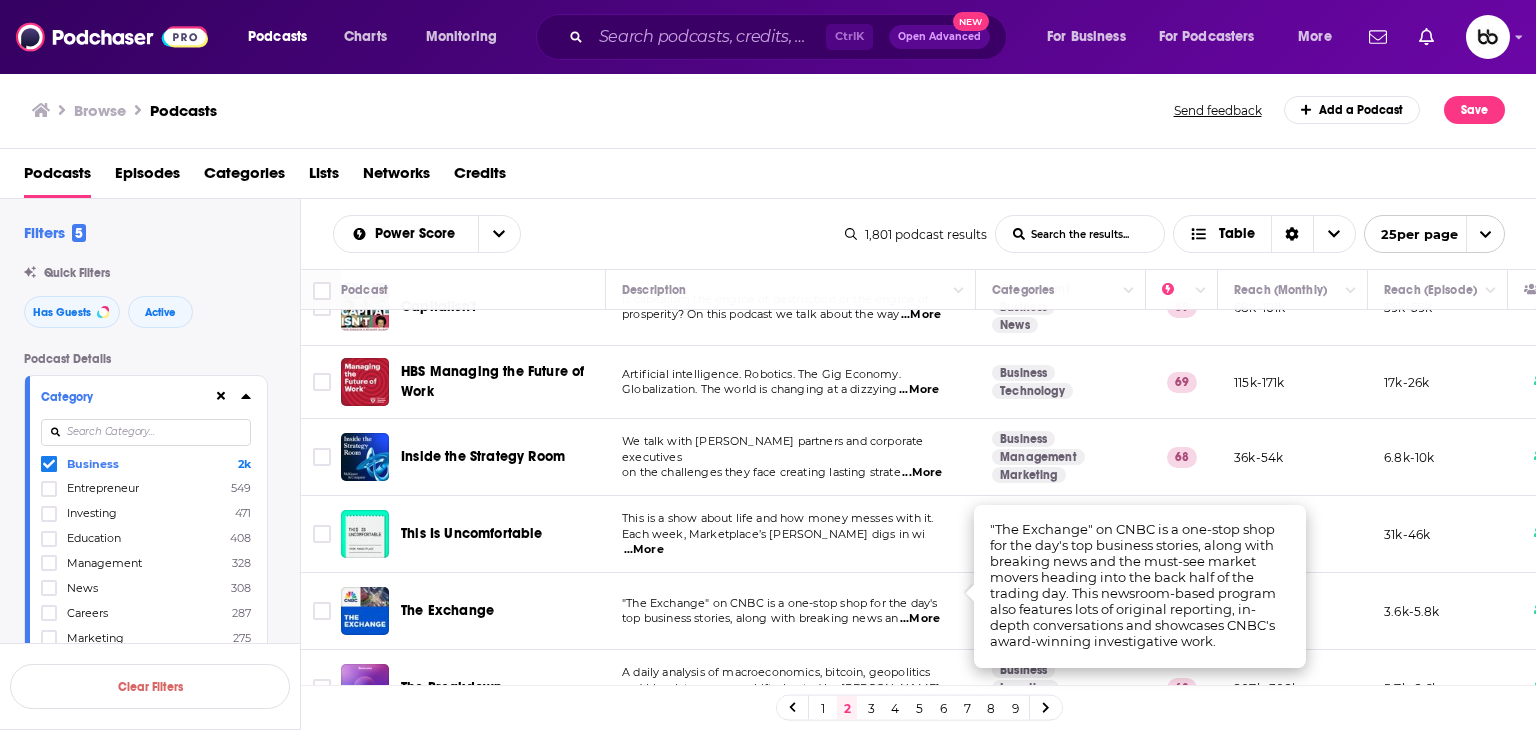 scroll, scrollTop: 500, scrollLeft: 0, axis: vertical 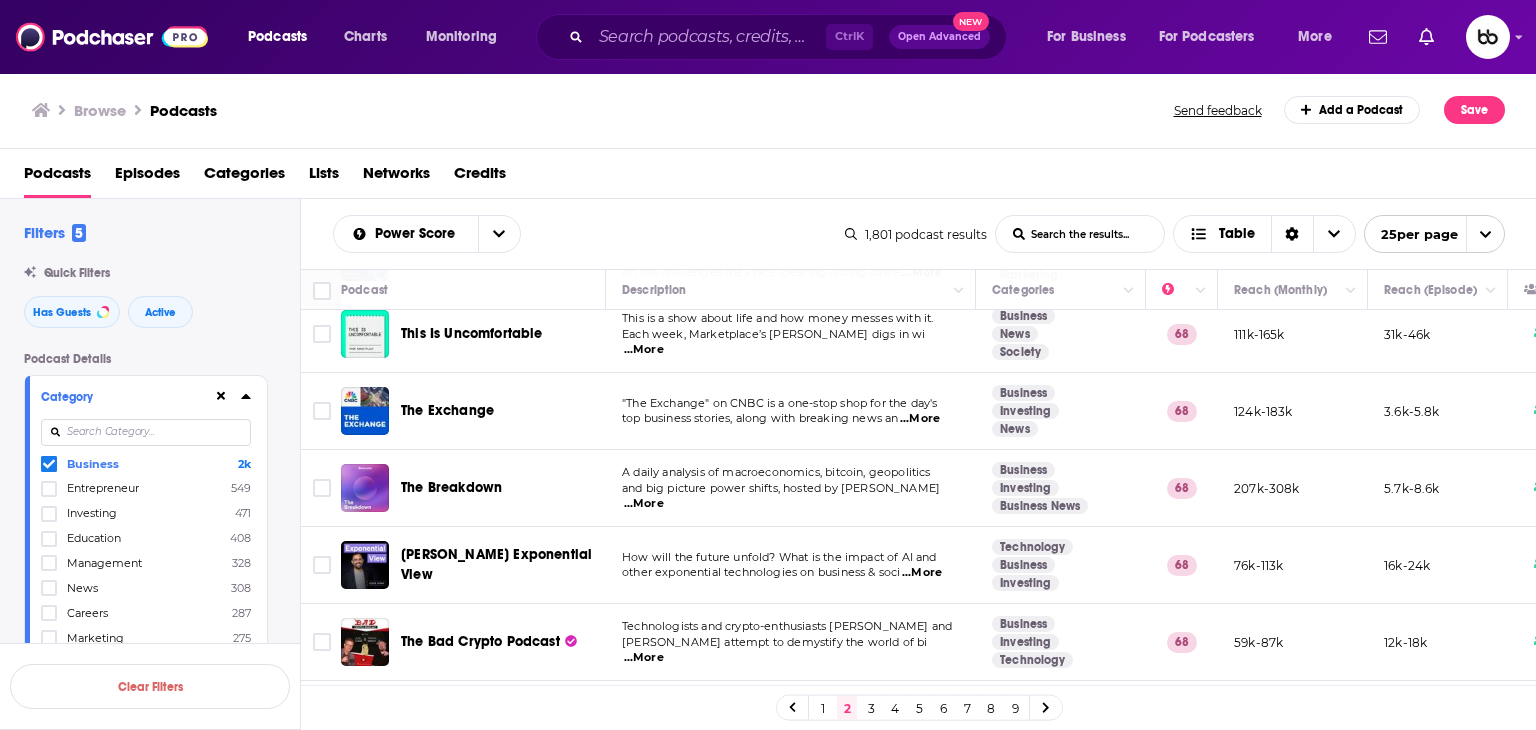 click on "...More" at bounding box center [644, 504] 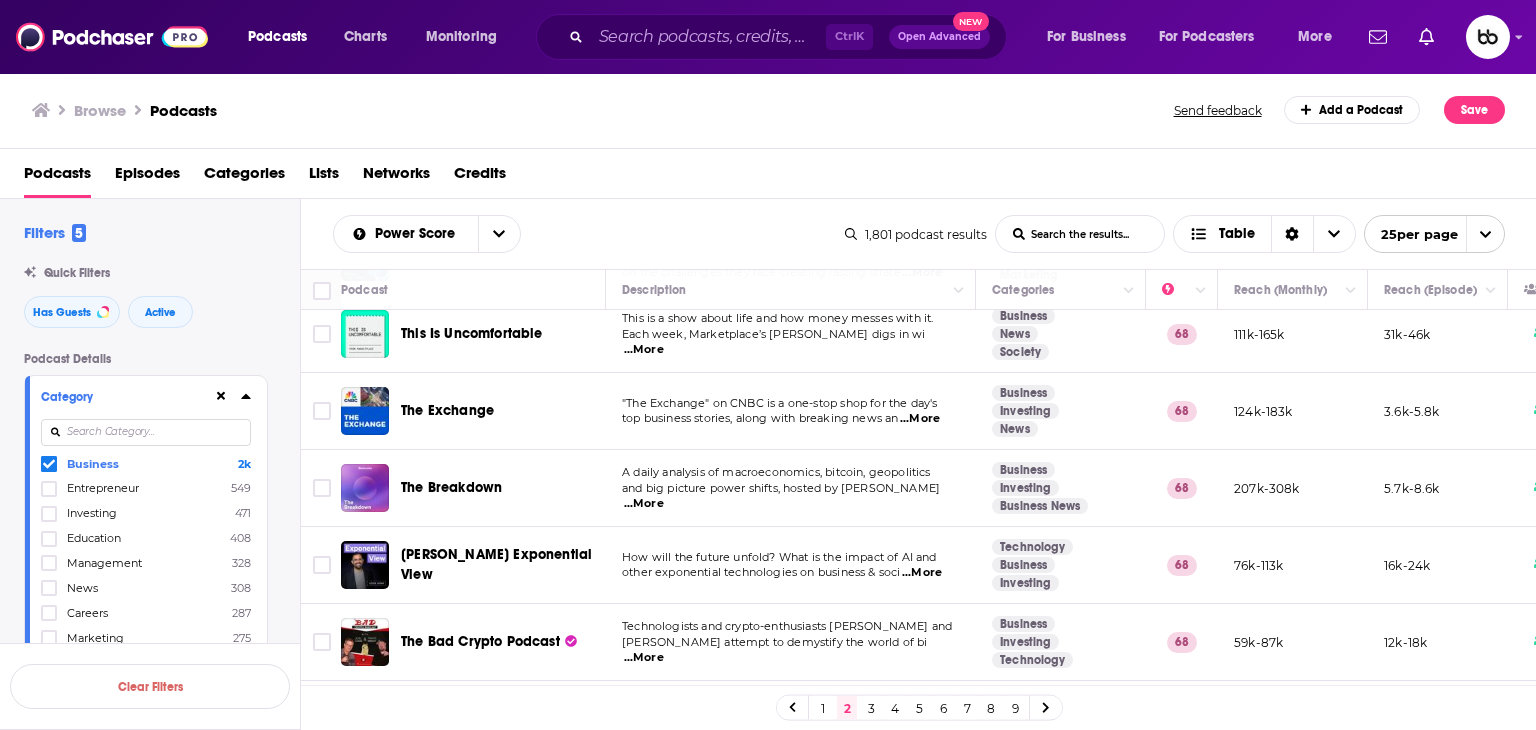 click on "...More" at bounding box center (922, 573) 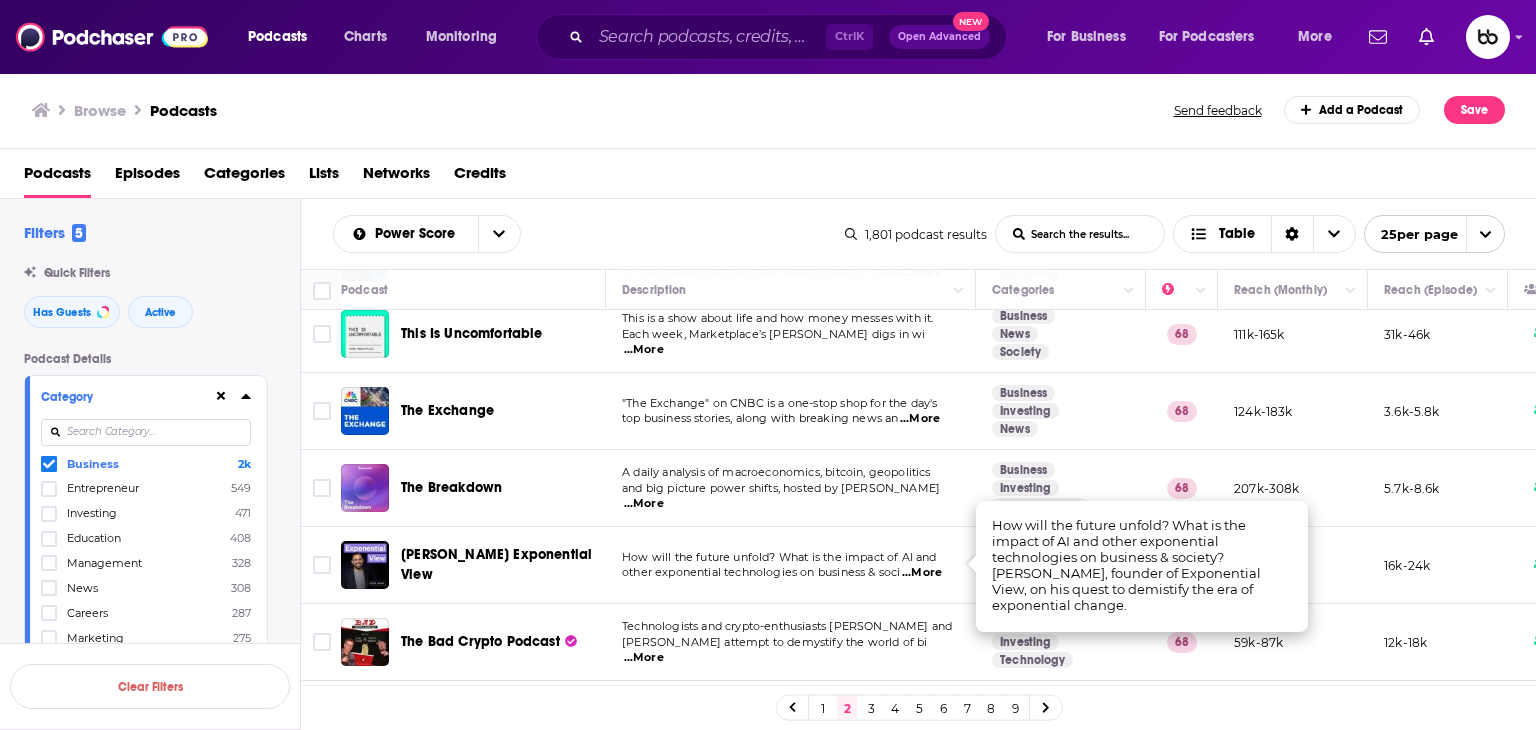 scroll, scrollTop: 700, scrollLeft: 0, axis: vertical 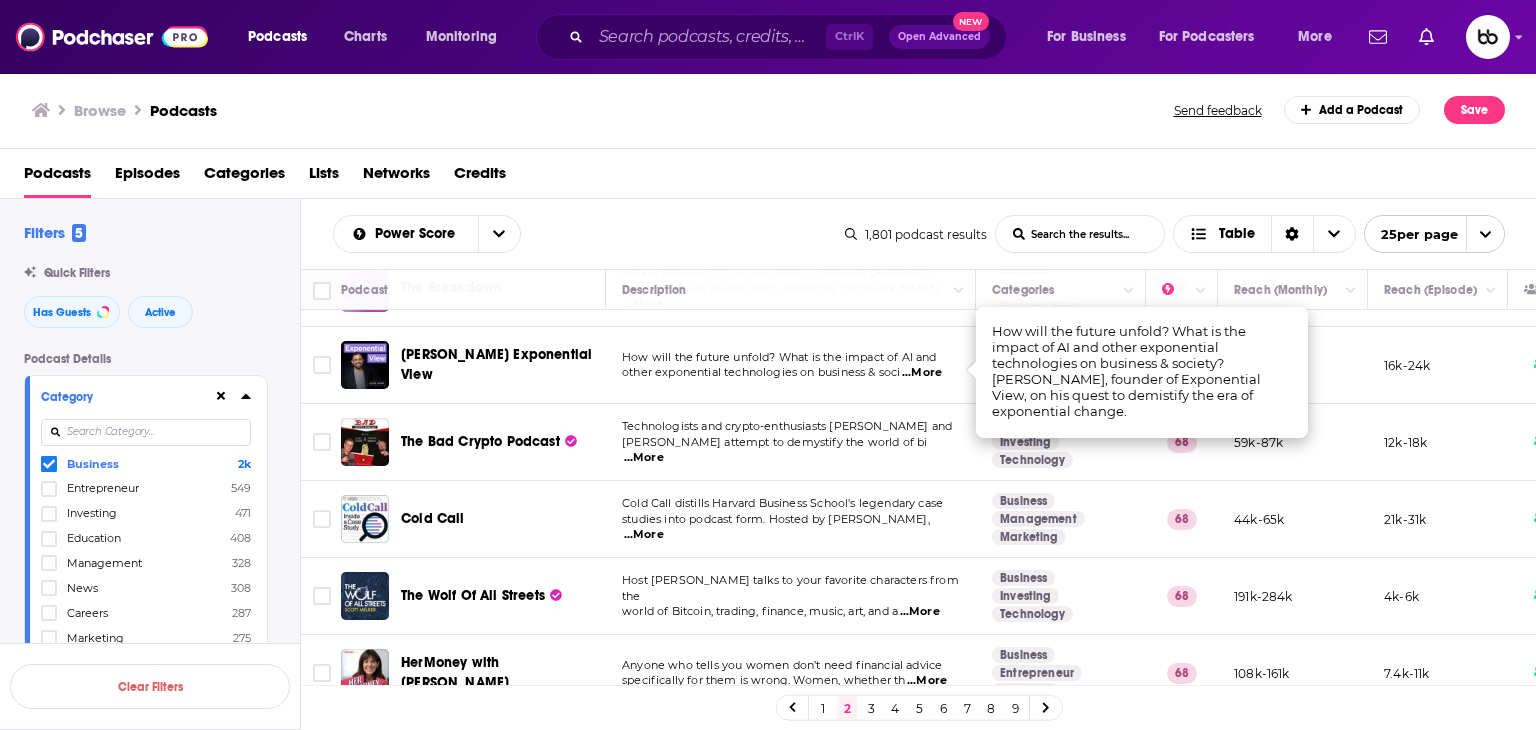 click on "...More" at bounding box center [644, 458] 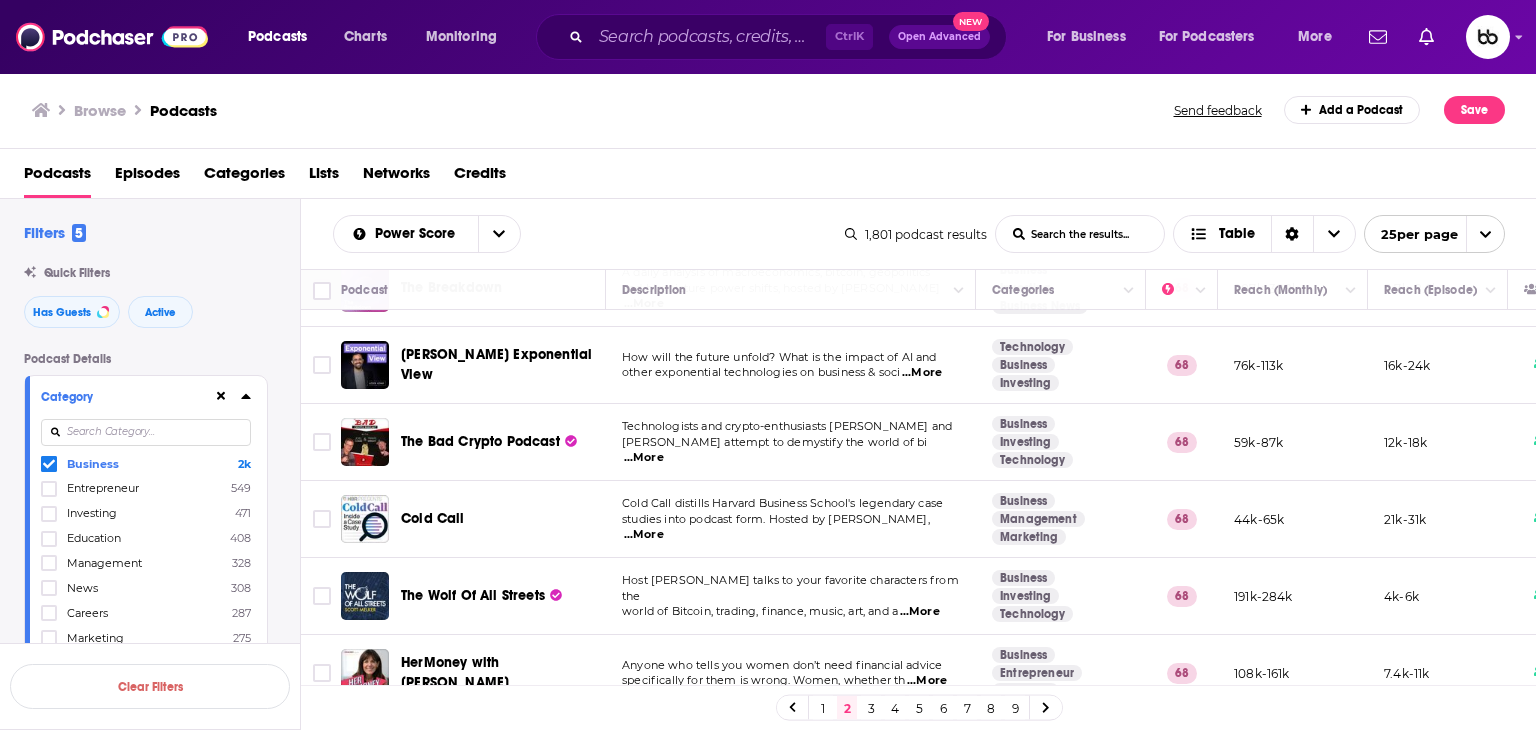 click on "...More" at bounding box center (644, 535) 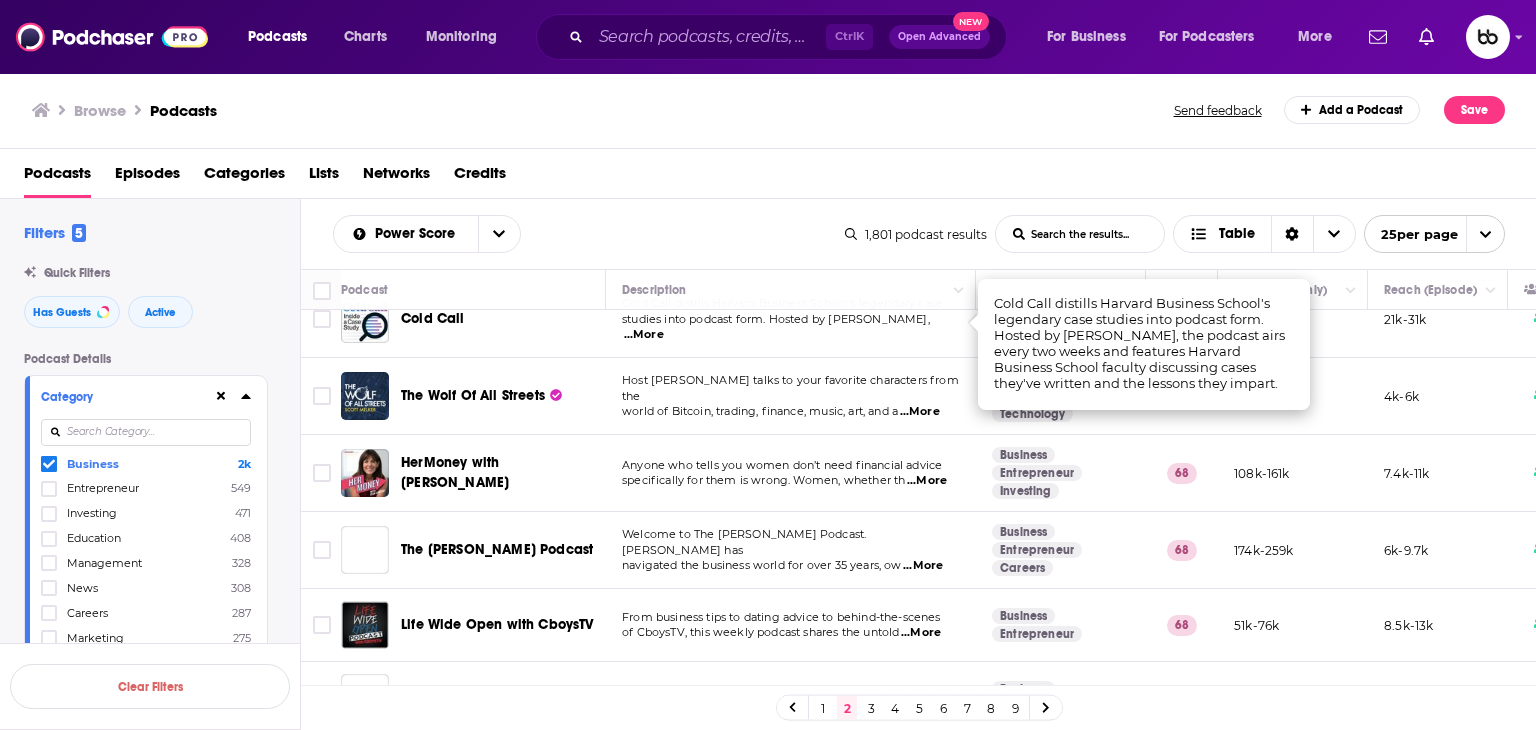 scroll, scrollTop: 800, scrollLeft: 0, axis: vertical 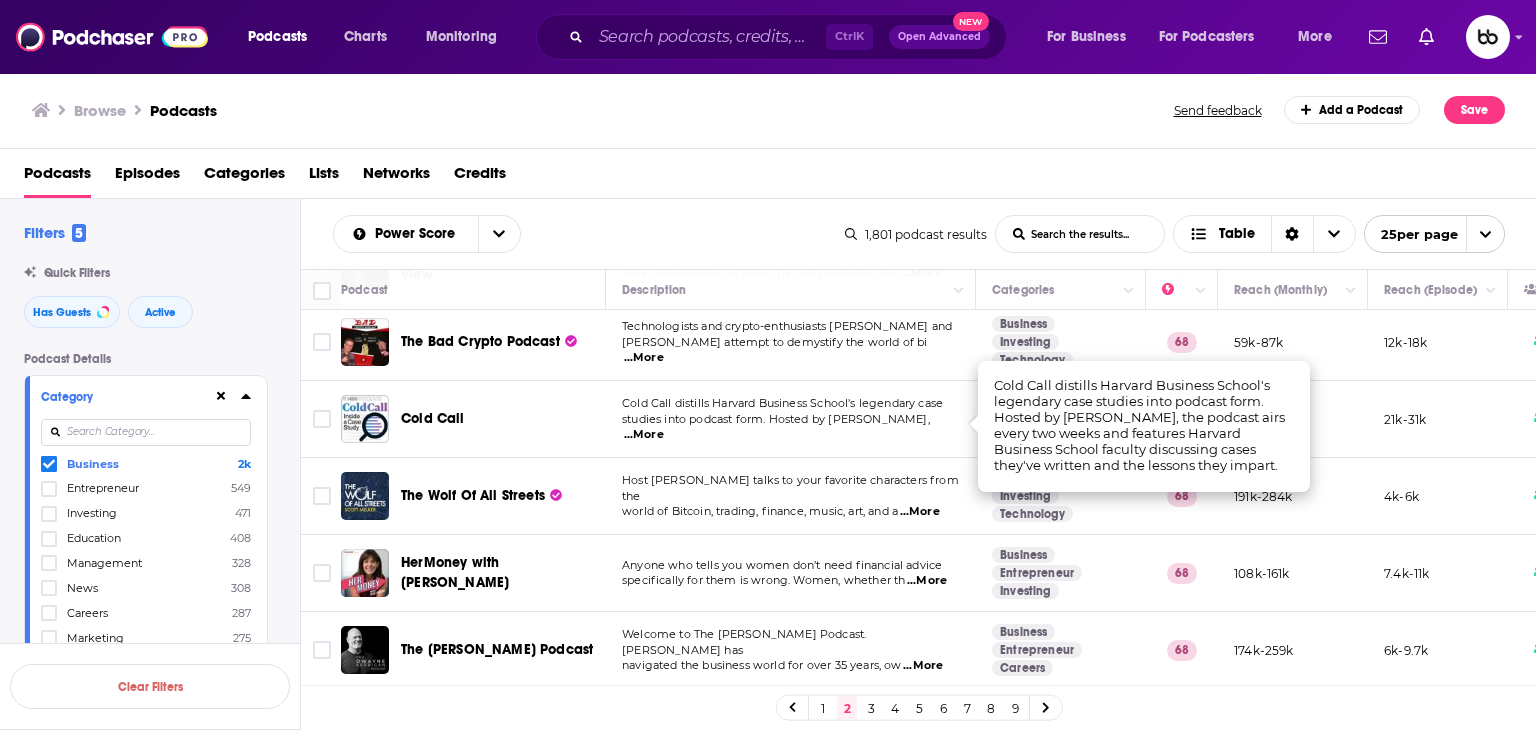 click on "...More" at bounding box center (920, 512) 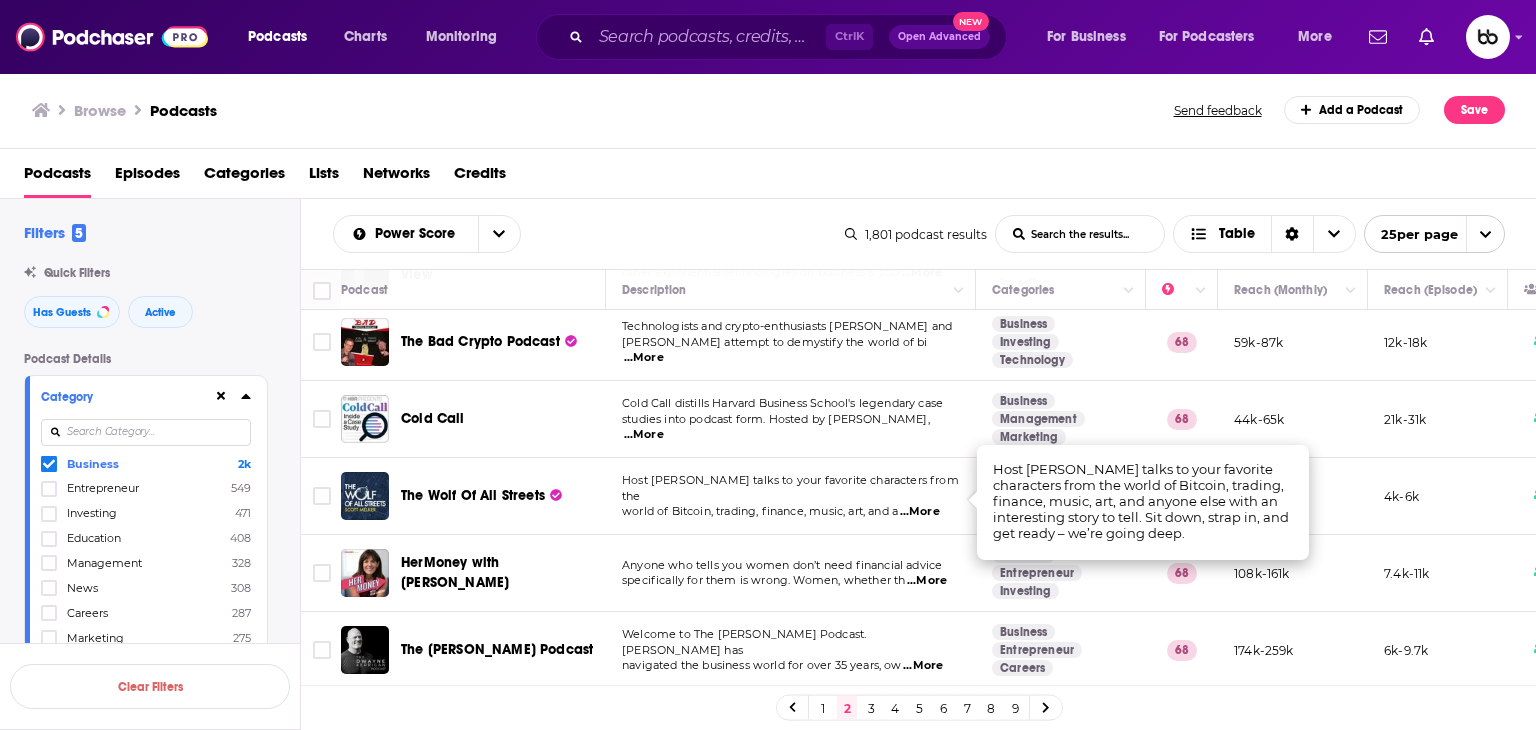 click on "...More" at bounding box center [927, 581] 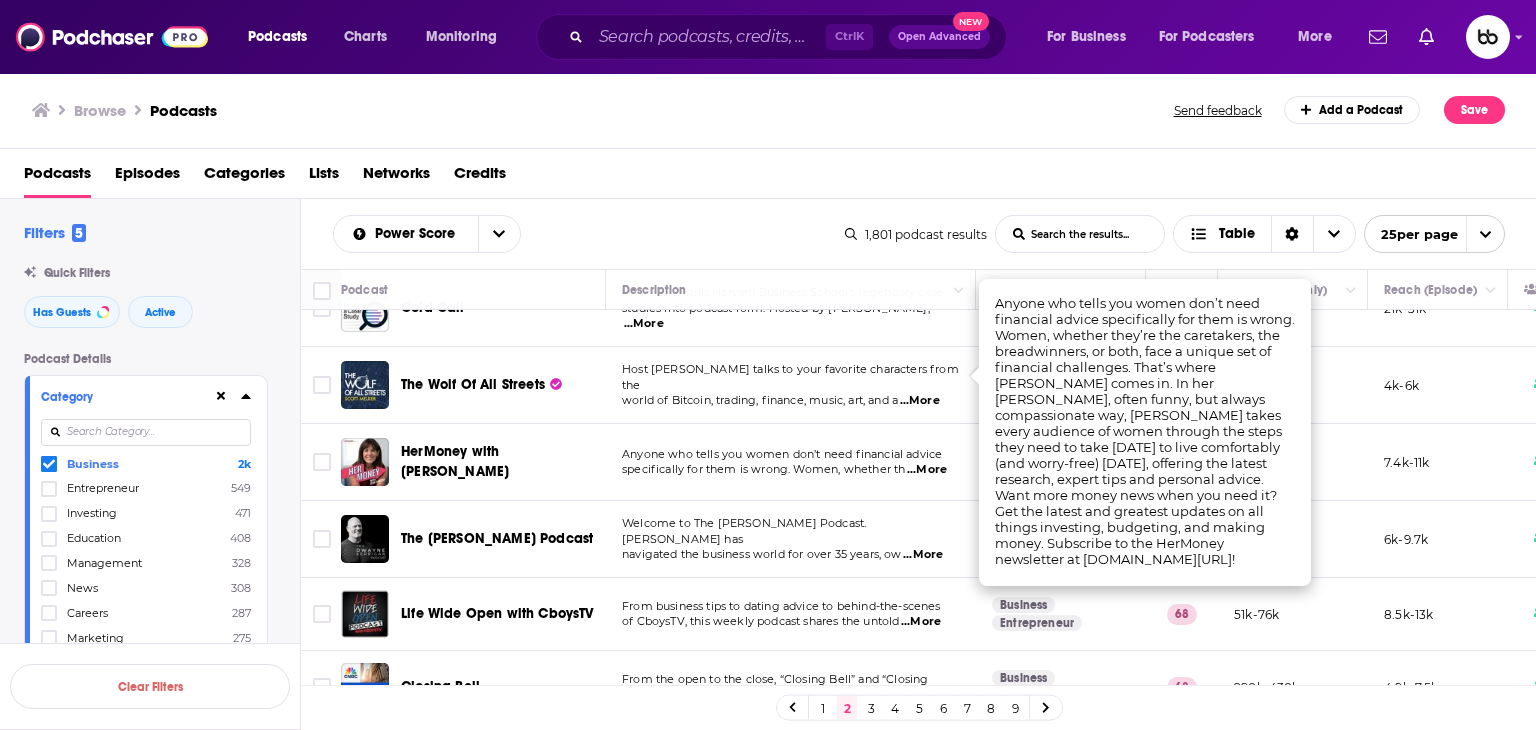 scroll, scrollTop: 1000, scrollLeft: 0, axis: vertical 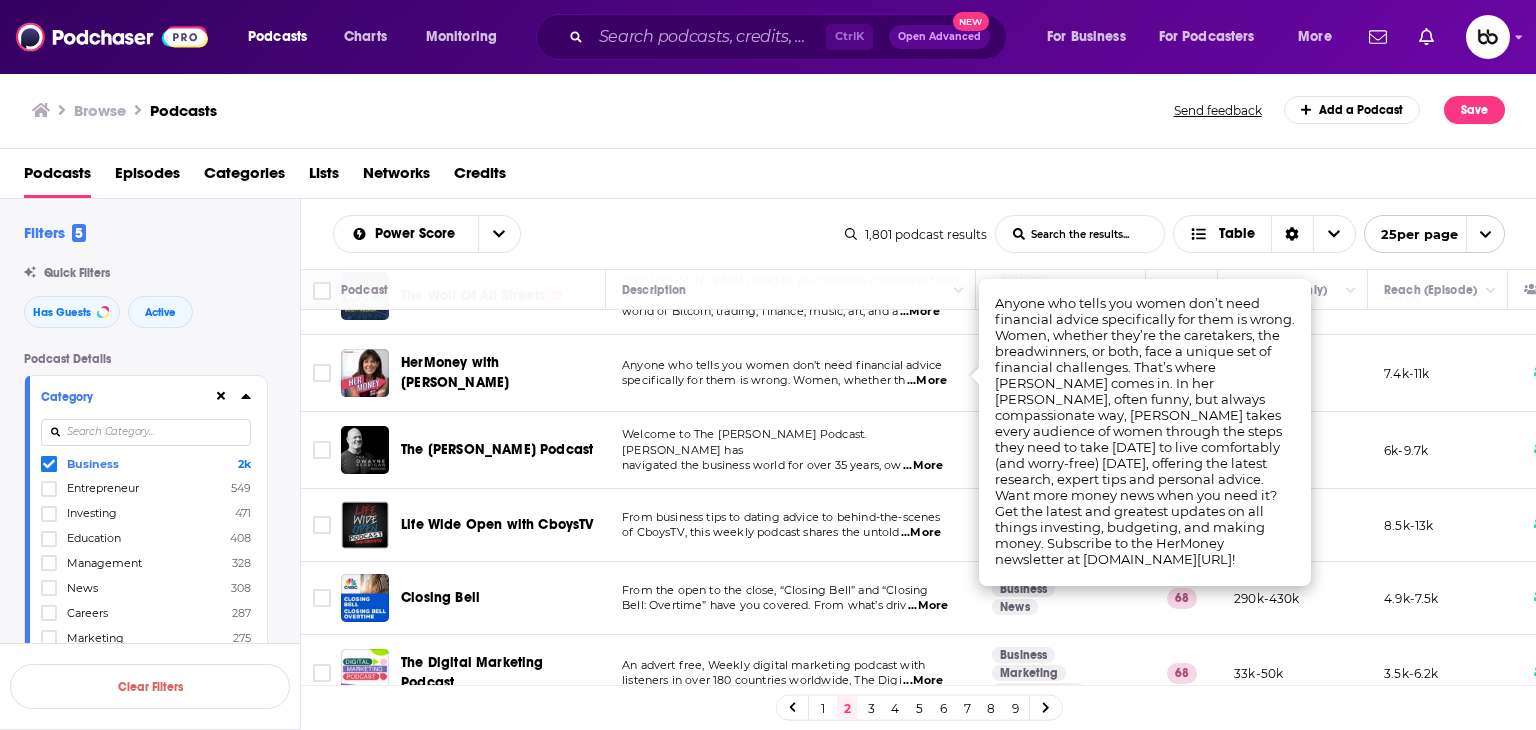 click on "...More" at bounding box center [923, 466] 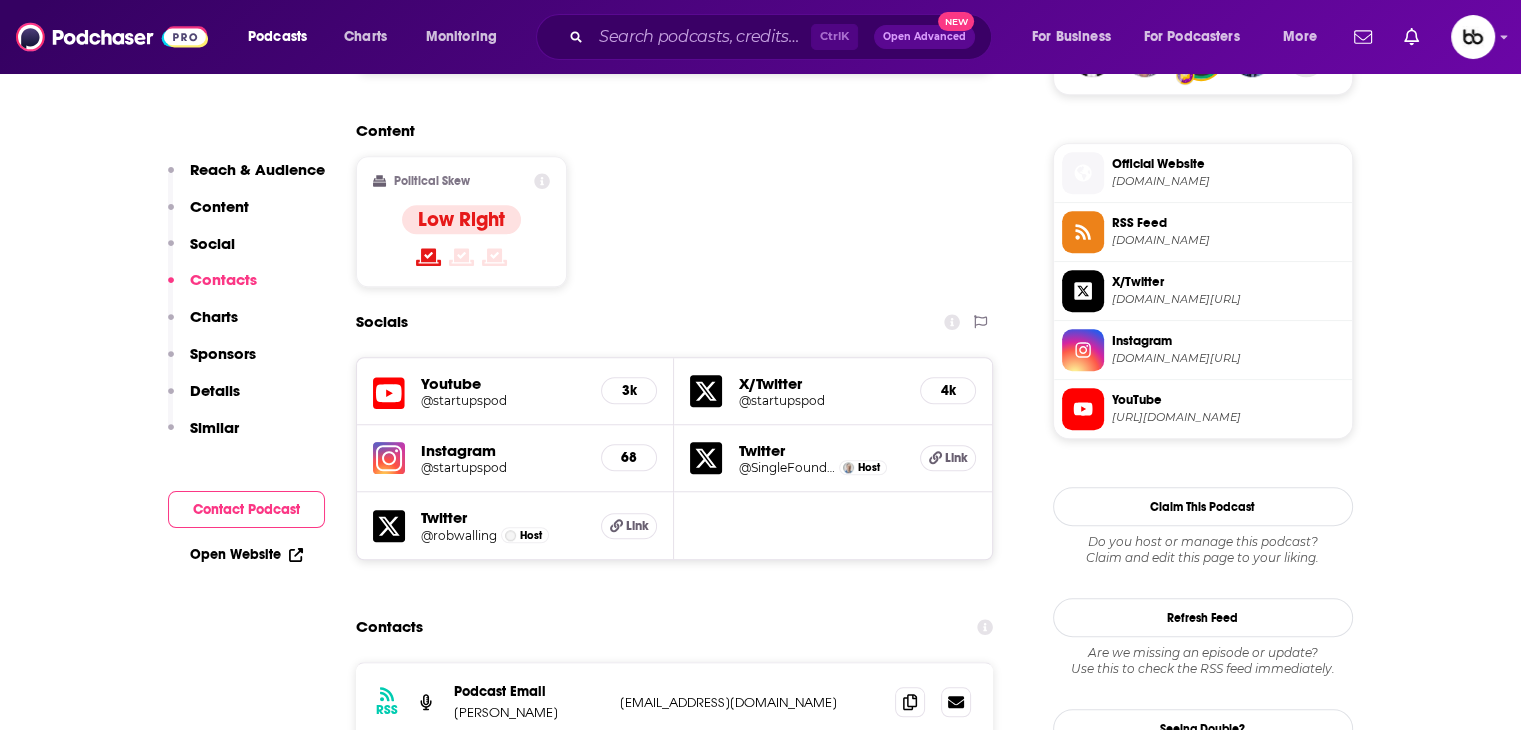 scroll, scrollTop: 1700, scrollLeft: 0, axis: vertical 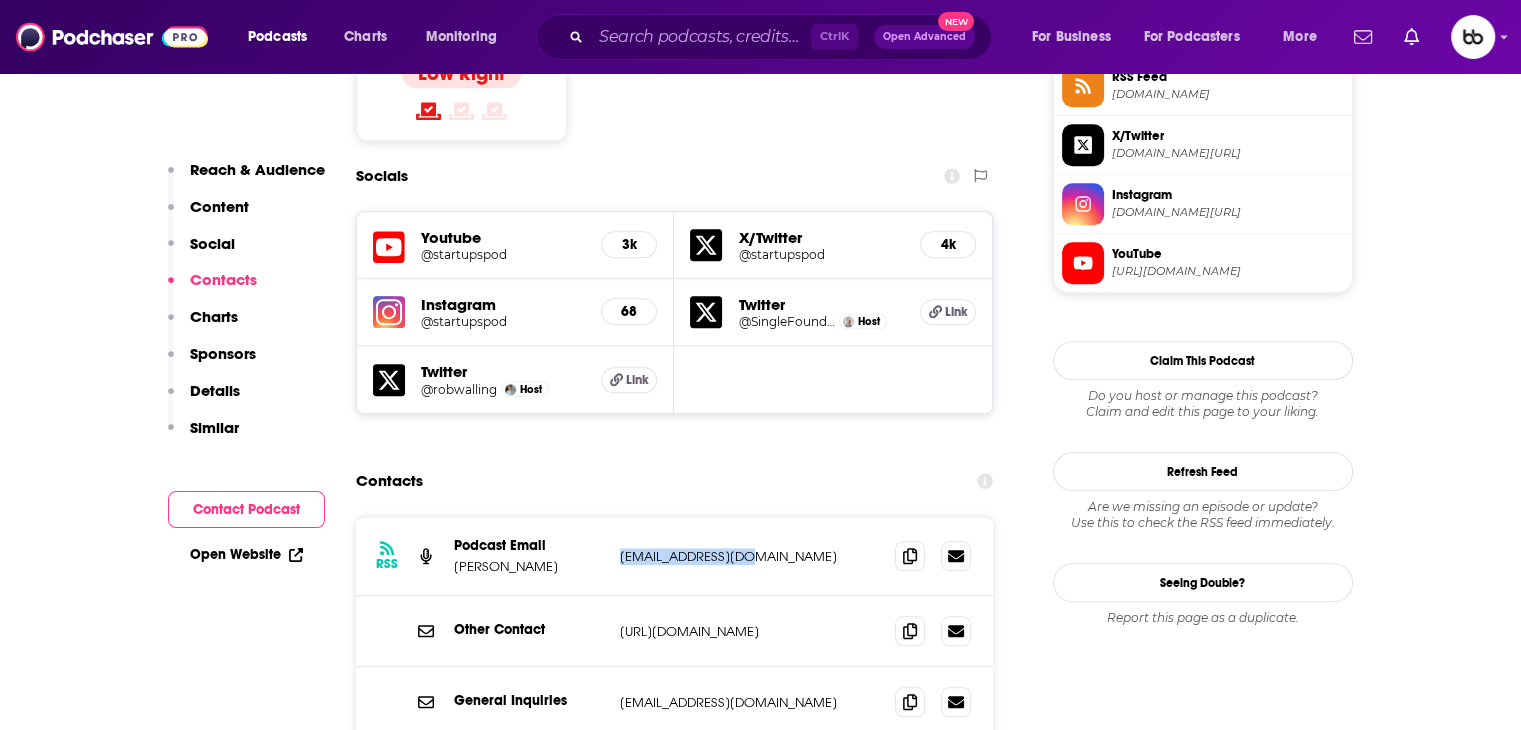 drag, startPoint x: 755, startPoint y: 432, endPoint x: 613, endPoint y: 435, distance: 142.0317 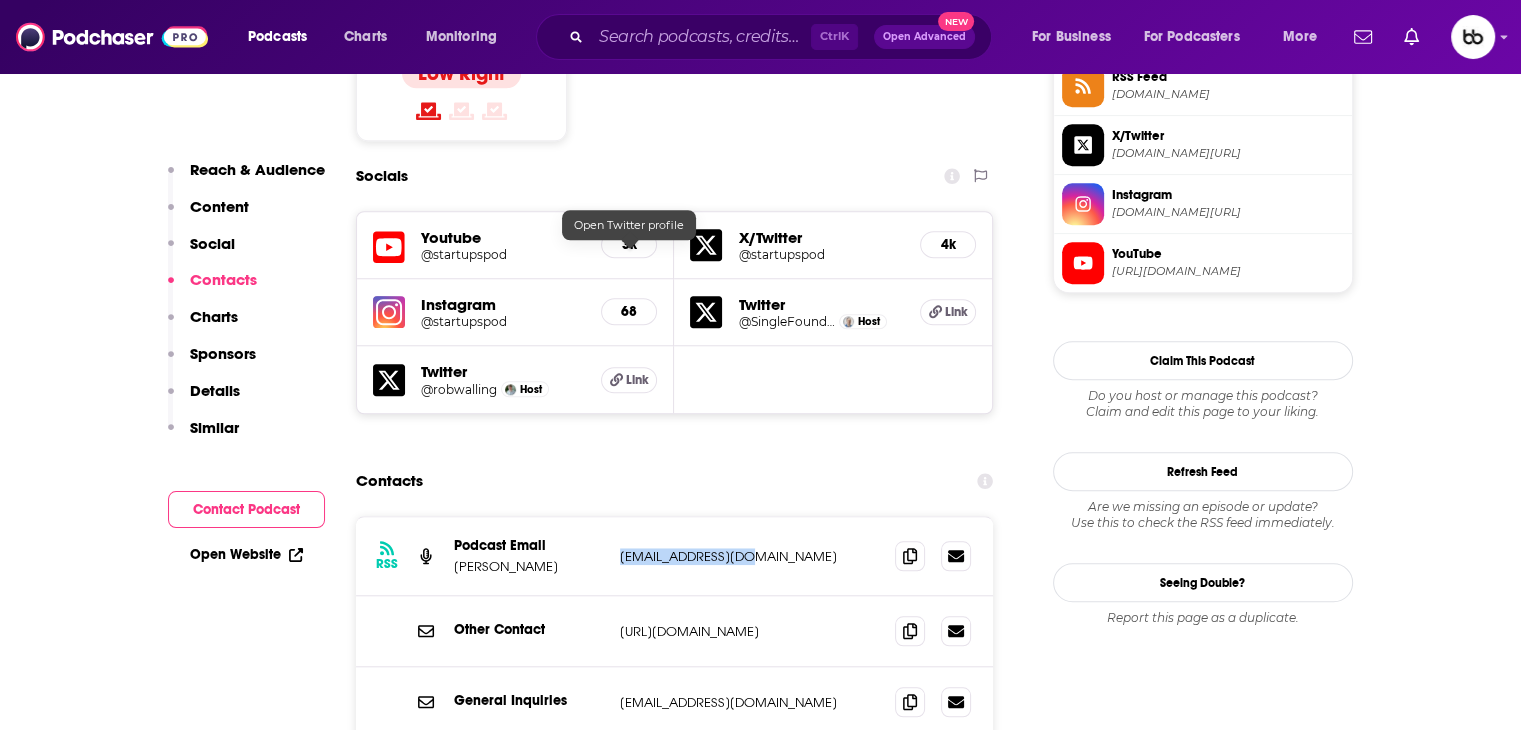 copy on "rwalling@gmail.com" 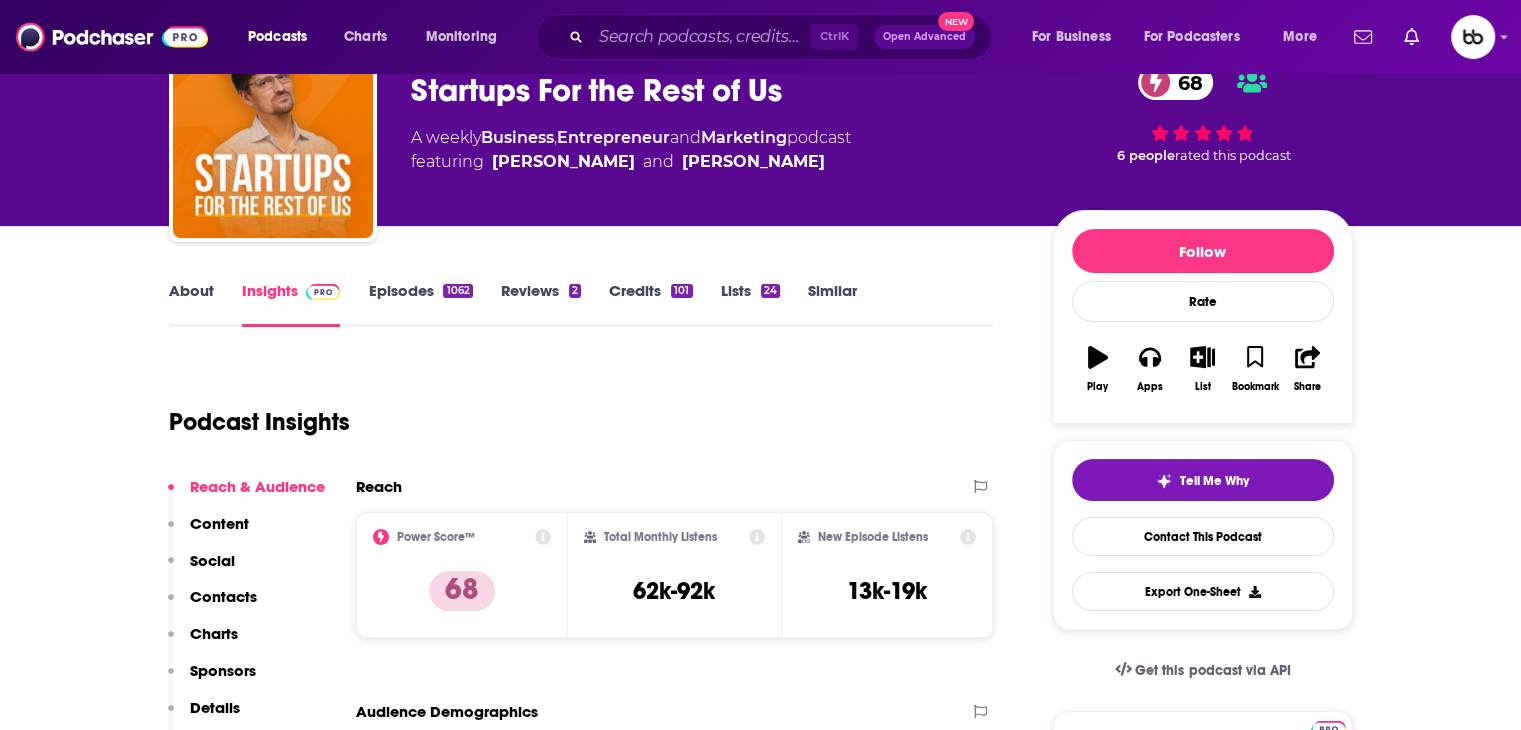 scroll, scrollTop: 0, scrollLeft: 0, axis: both 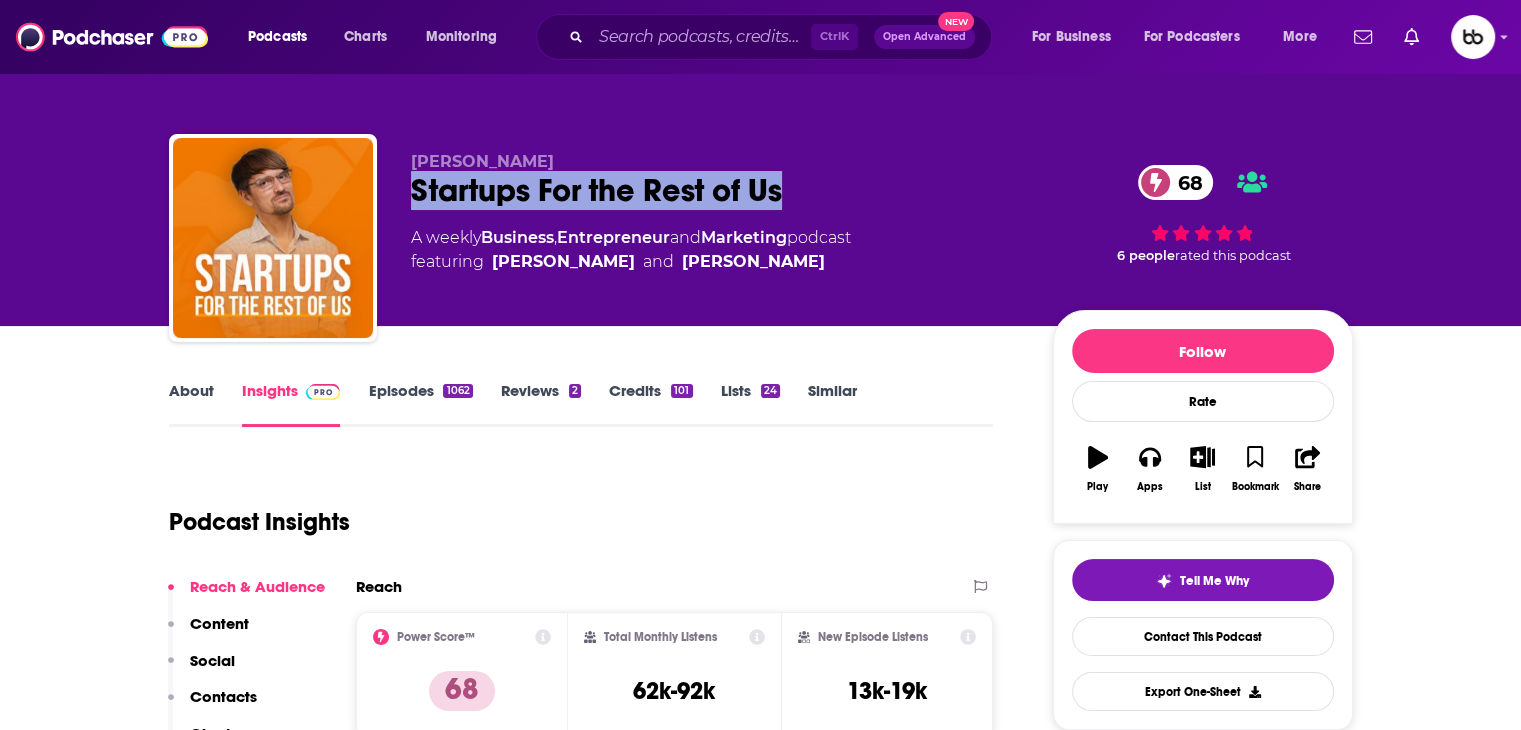 drag, startPoint x: 825, startPoint y: 179, endPoint x: 398, endPoint y: 174, distance: 427.02927 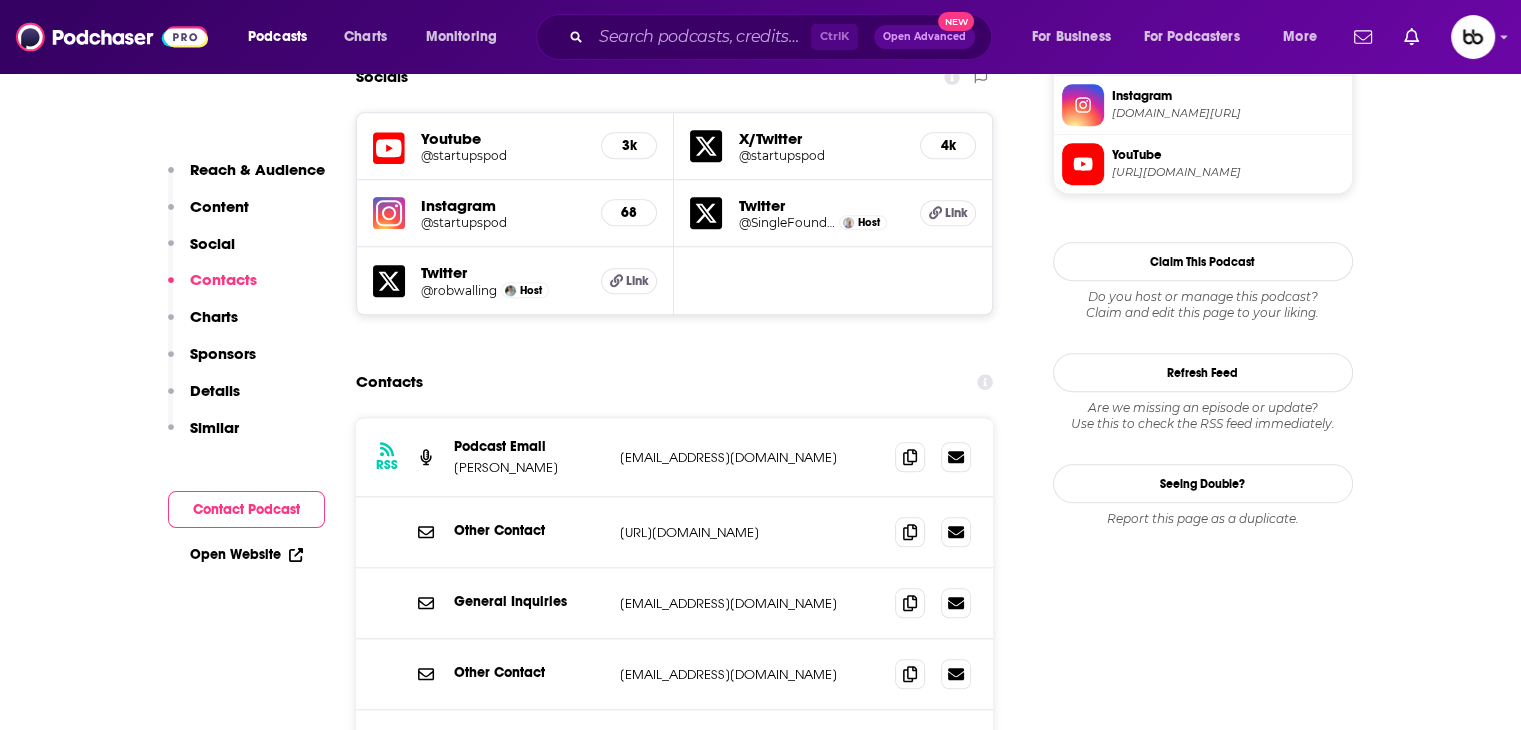 scroll, scrollTop: 1800, scrollLeft: 0, axis: vertical 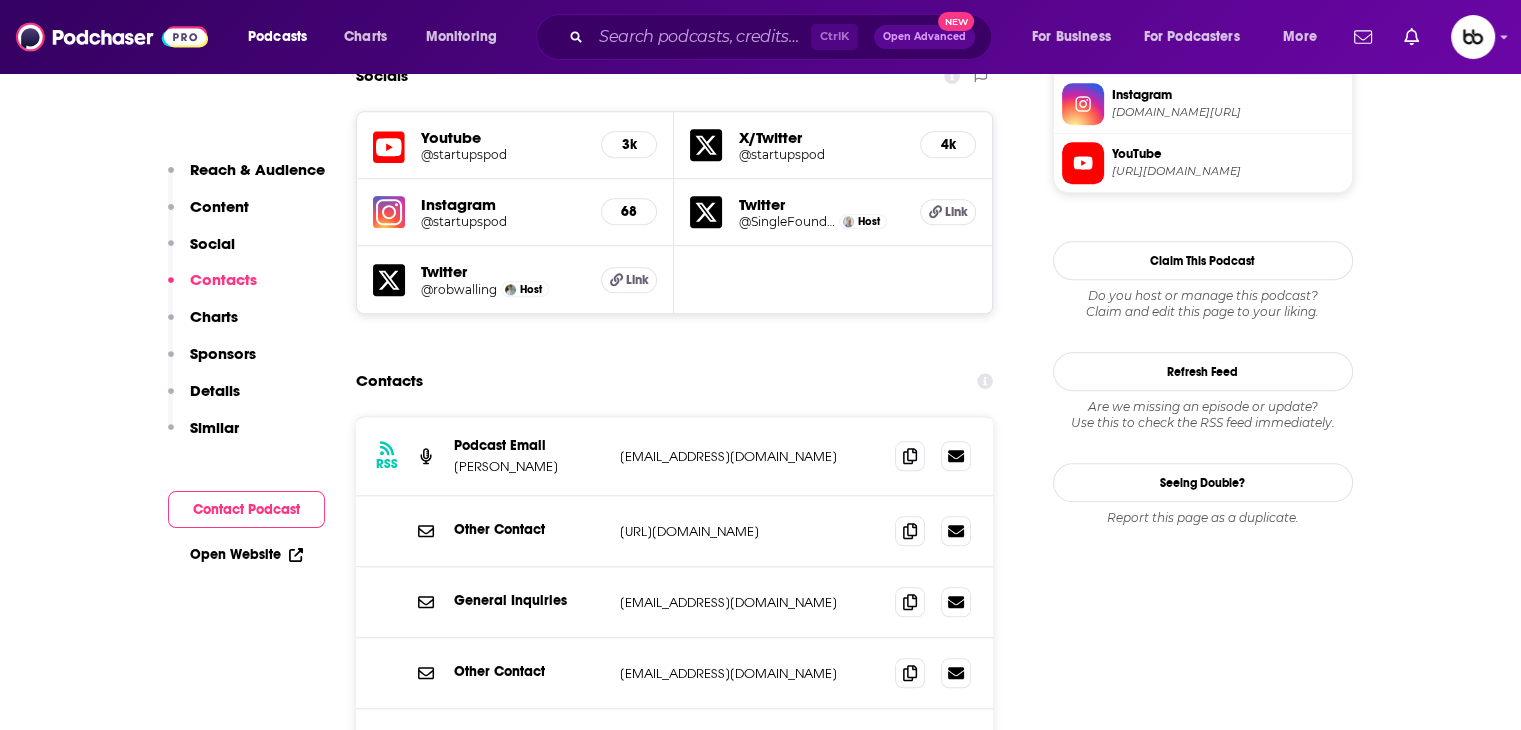 drag, startPoint x: 617, startPoint y: 554, endPoint x: 850, endPoint y: 549, distance: 233.05363 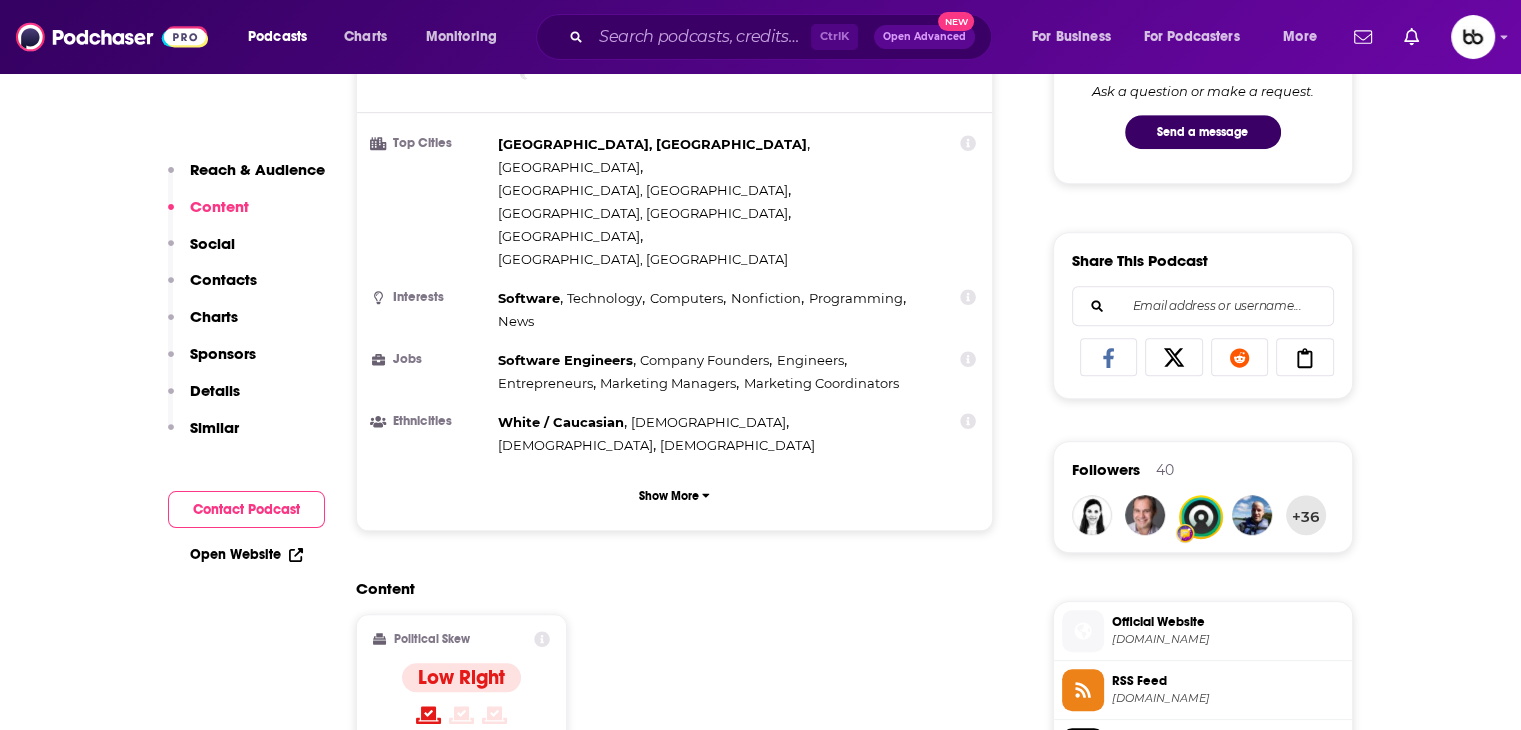 scroll, scrollTop: 1000, scrollLeft: 0, axis: vertical 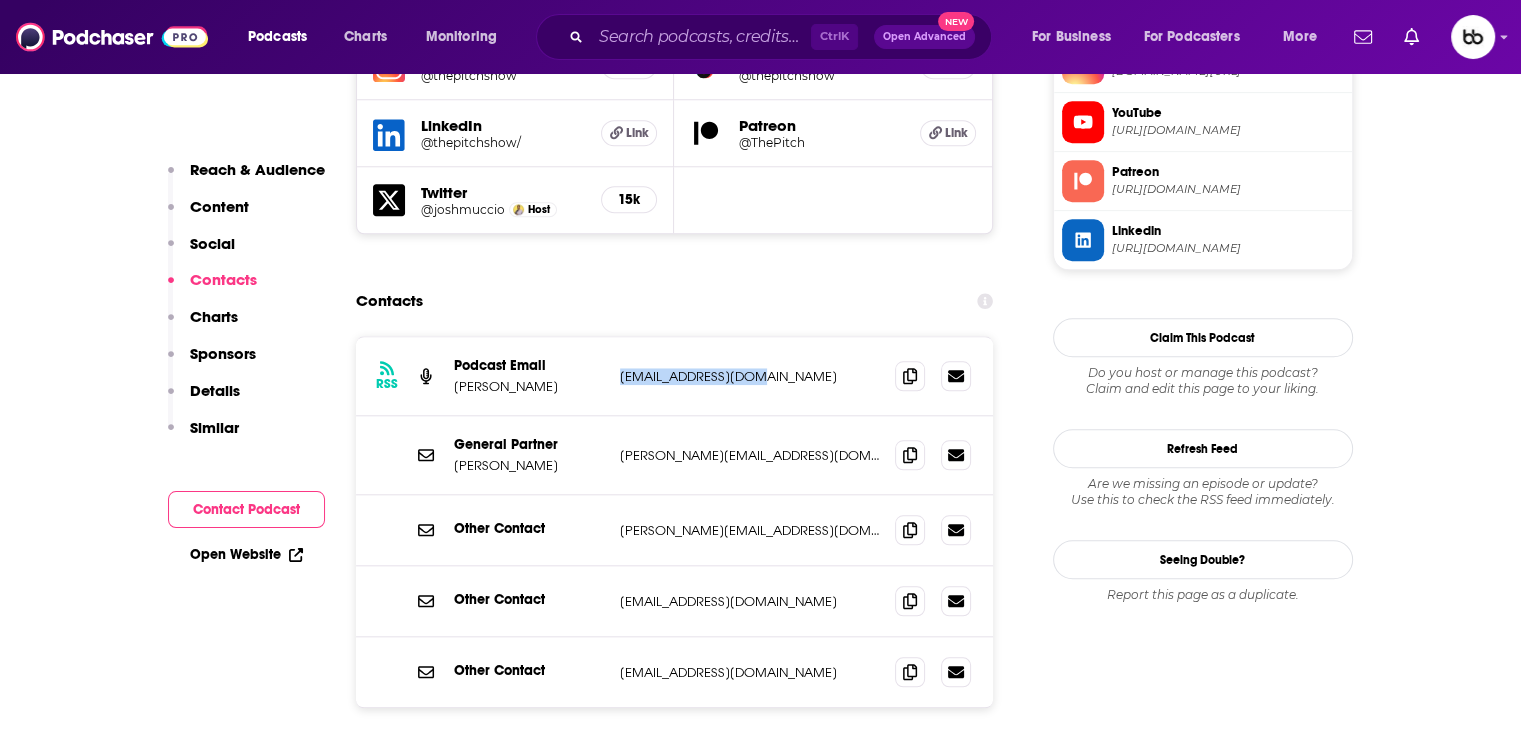 drag, startPoint x: 773, startPoint y: 286, endPoint x: 622, endPoint y: 278, distance: 151.21178 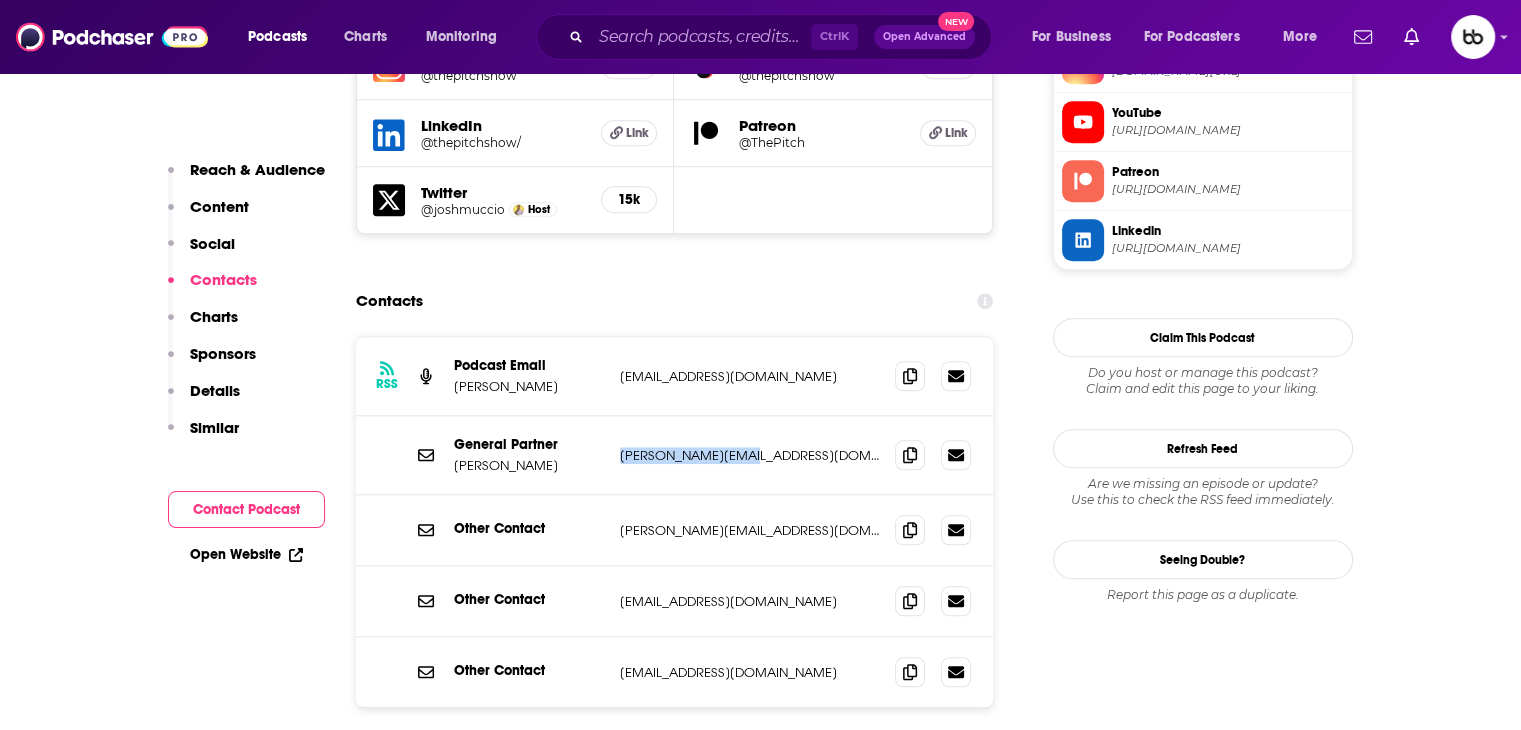 drag, startPoint x: 781, startPoint y: 362, endPoint x: 617, endPoint y: 362, distance: 164 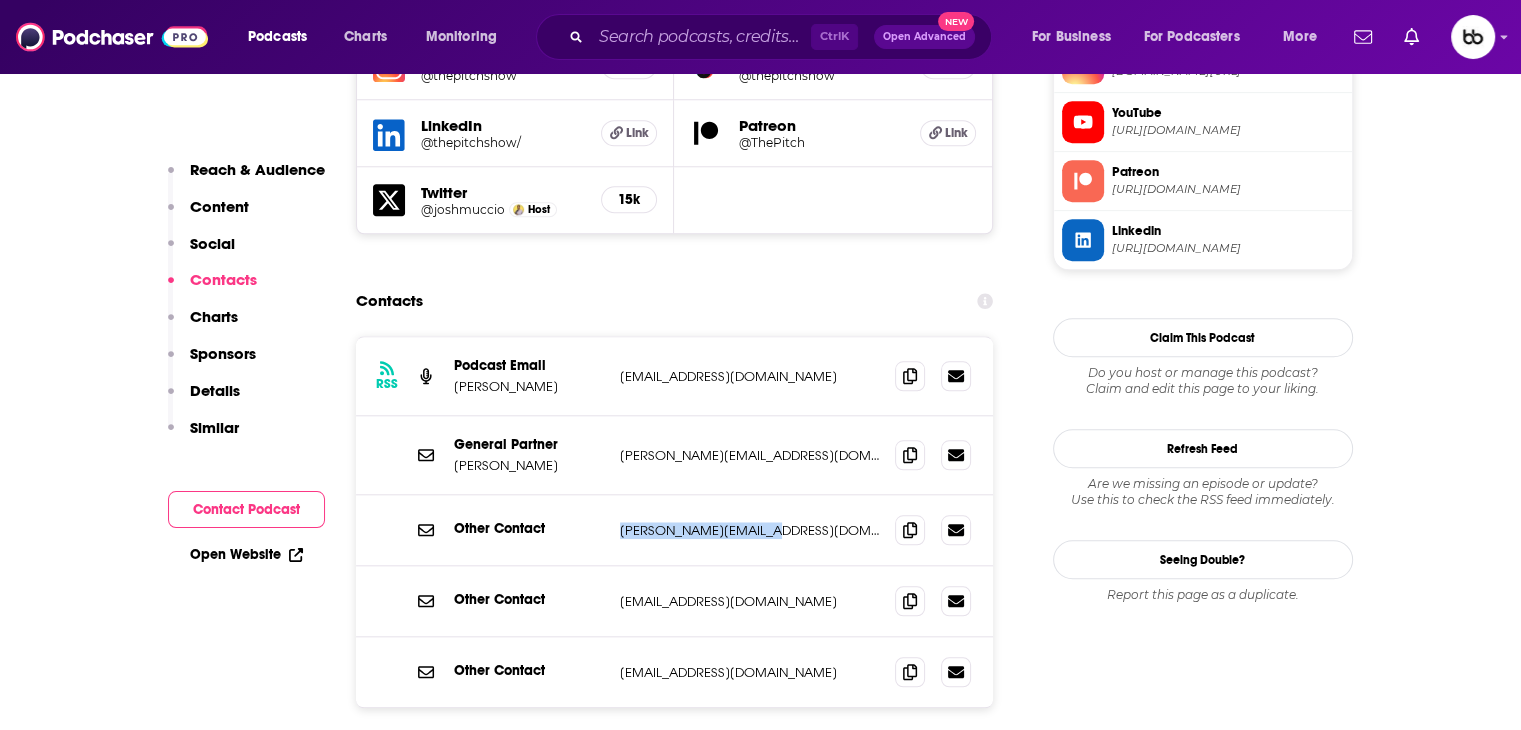 drag, startPoint x: 804, startPoint y: 435, endPoint x: 613, endPoint y: 434, distance: 191.00262 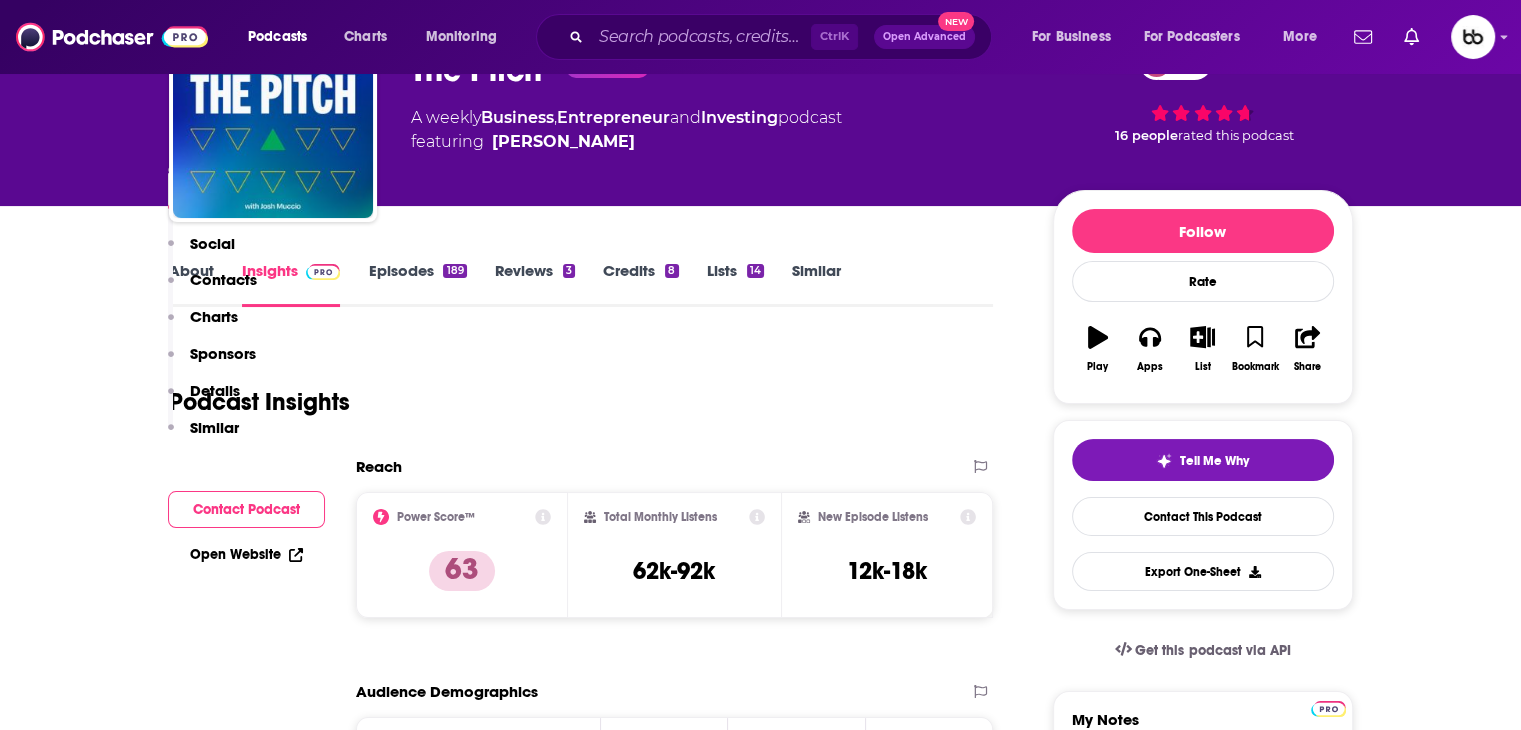 scroll, scrollTop: 0, scrollLeft: 0, axis: both 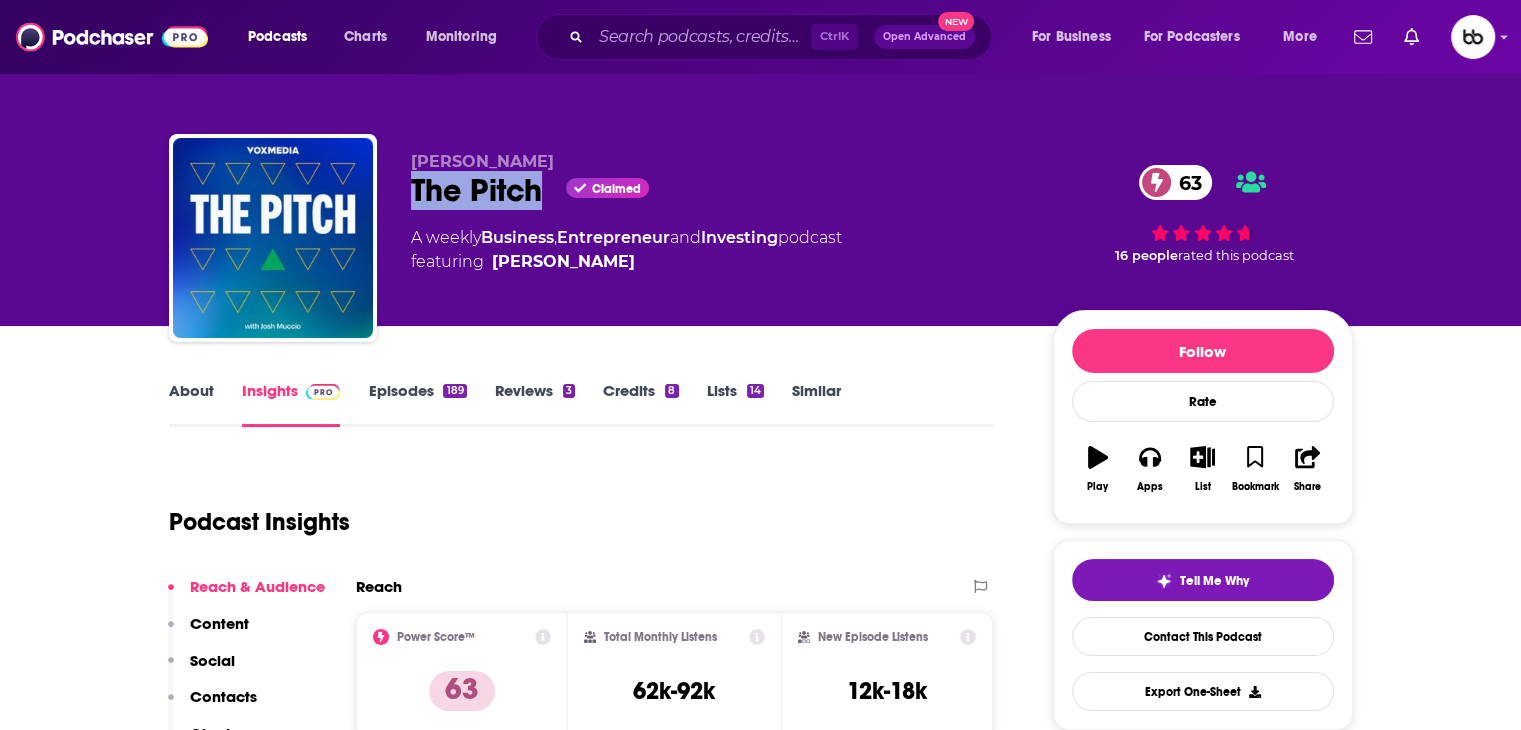 drag, startPoint x: 473, startPoint y: 188, endPoint x: 410, endPoint y: 189, distance: 63.007935 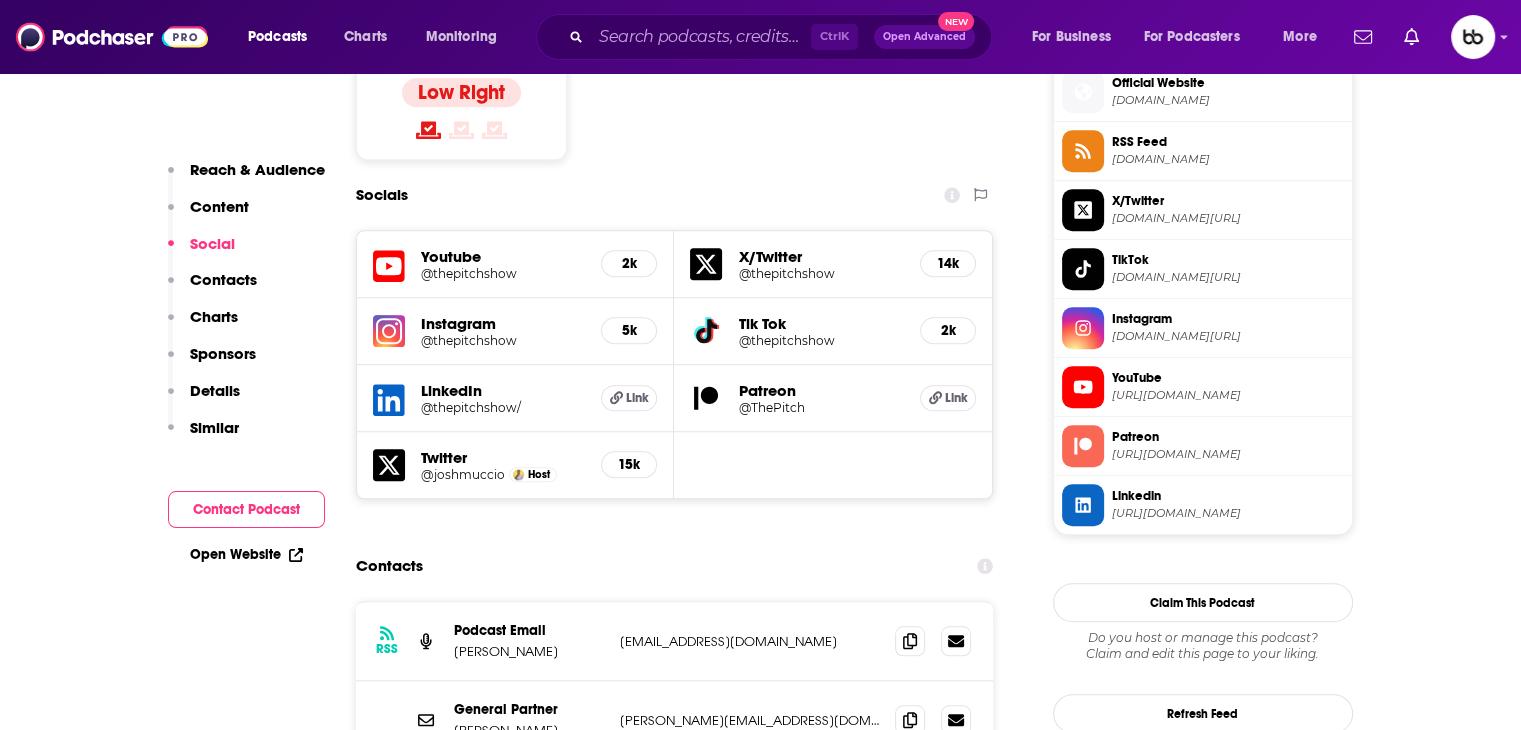scroll, scrollTop: 1800, scrollLeft: 0, axis: vertical 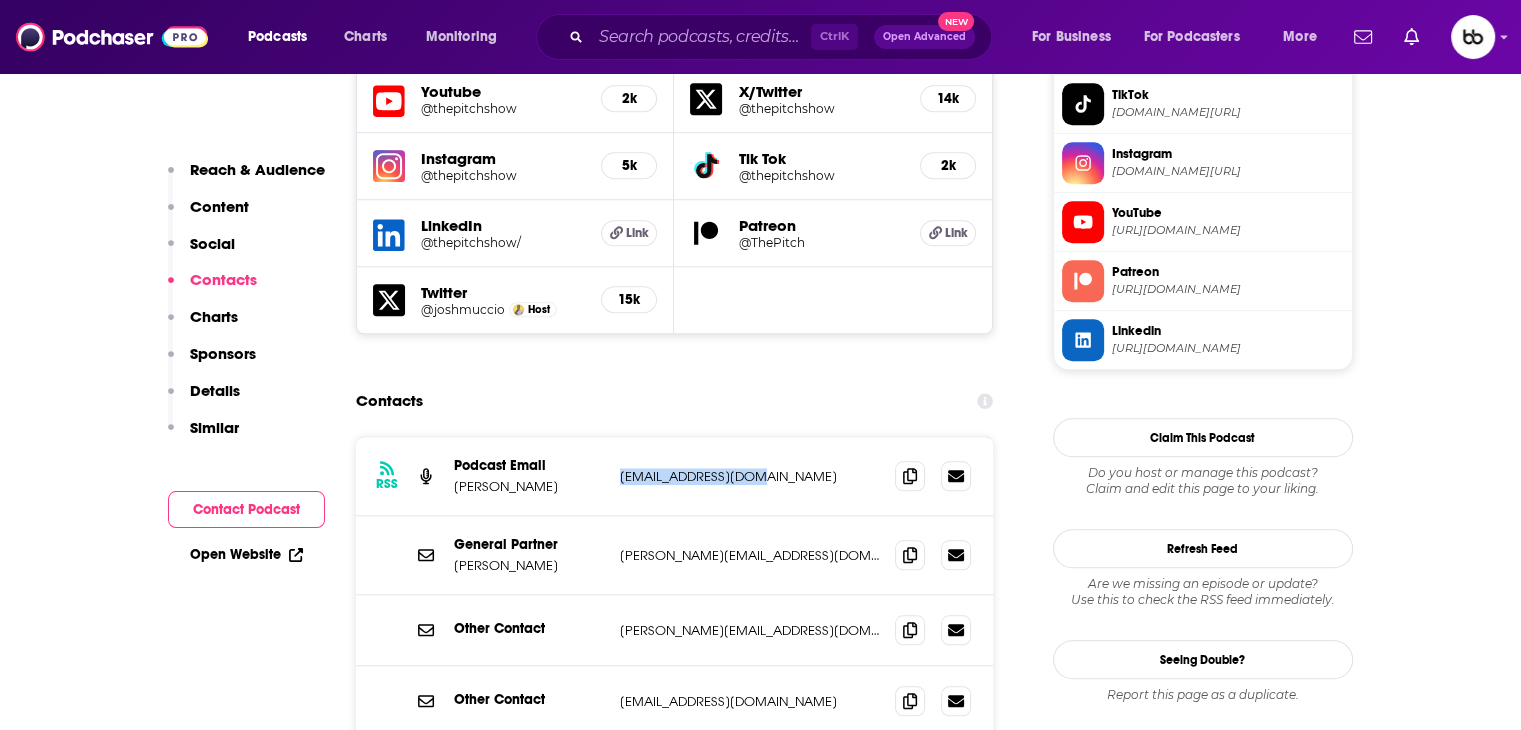 drag, startPoint x: 779, startPoint y: 373, endPoint x: 612, endPoint y: 375, distance: 167.01198 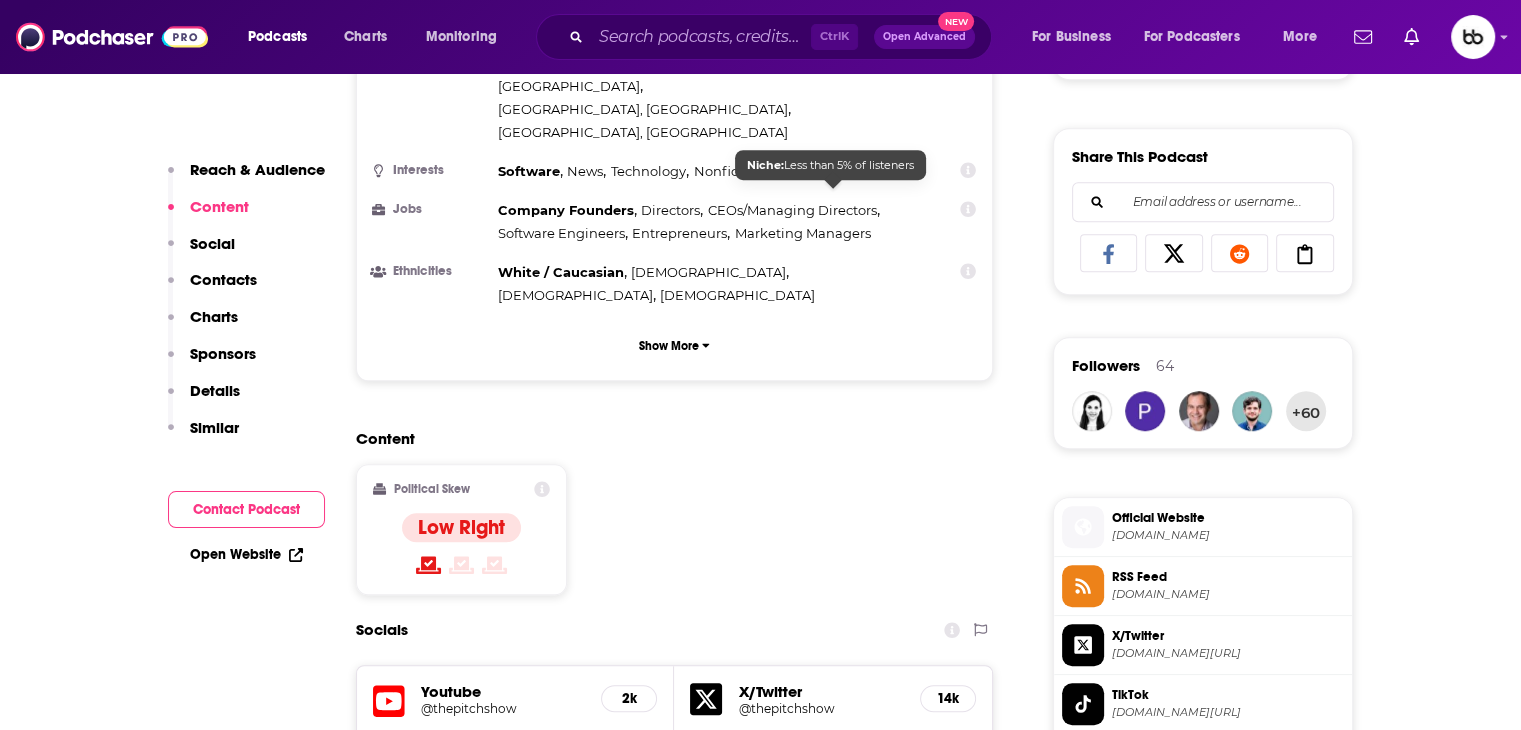 scroll, scrollTop: 900, scrollLeft: 0, axis: vertical 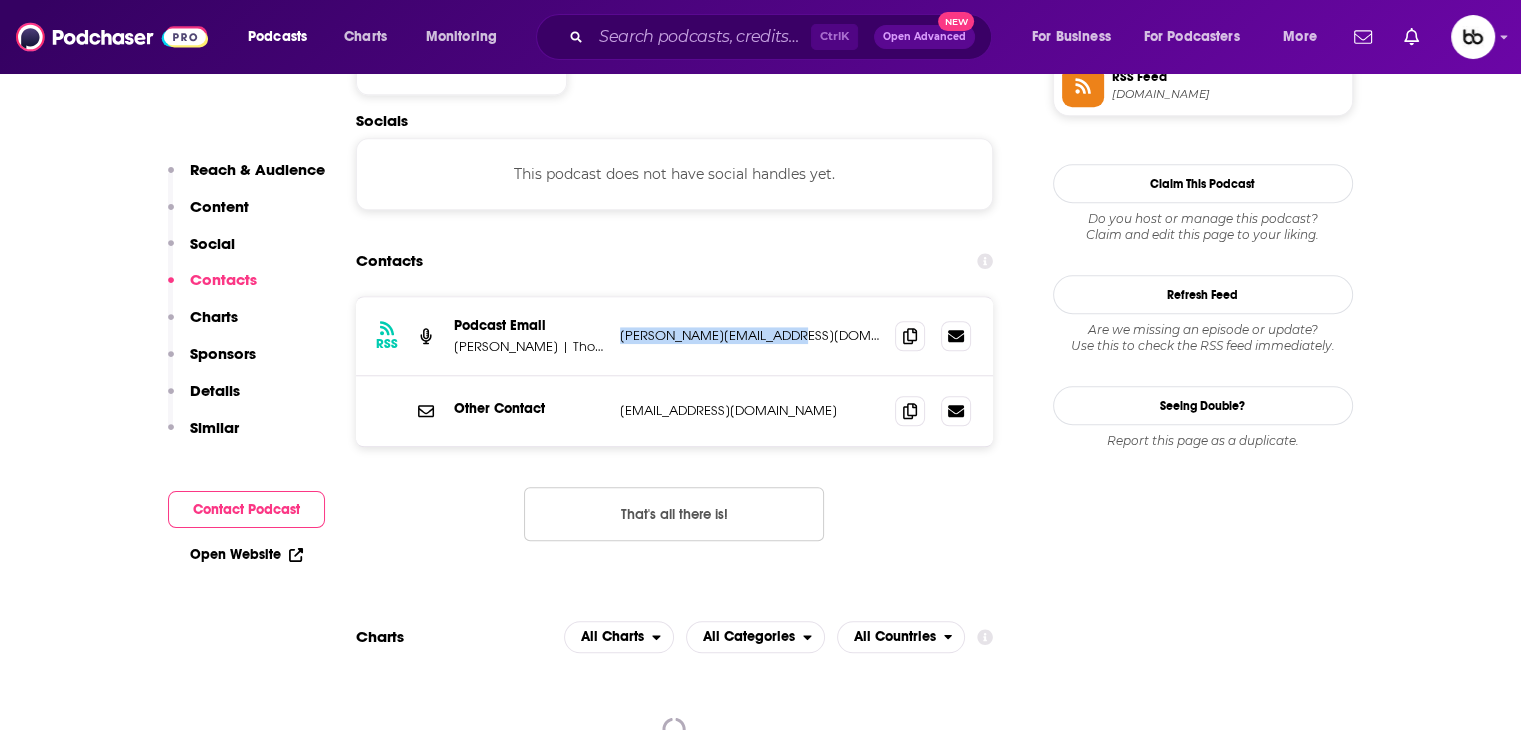 drag, startPoint x: 814, startPoint y: 274, endPoint x: 616, endPoint y: 285, distance: 198.30531 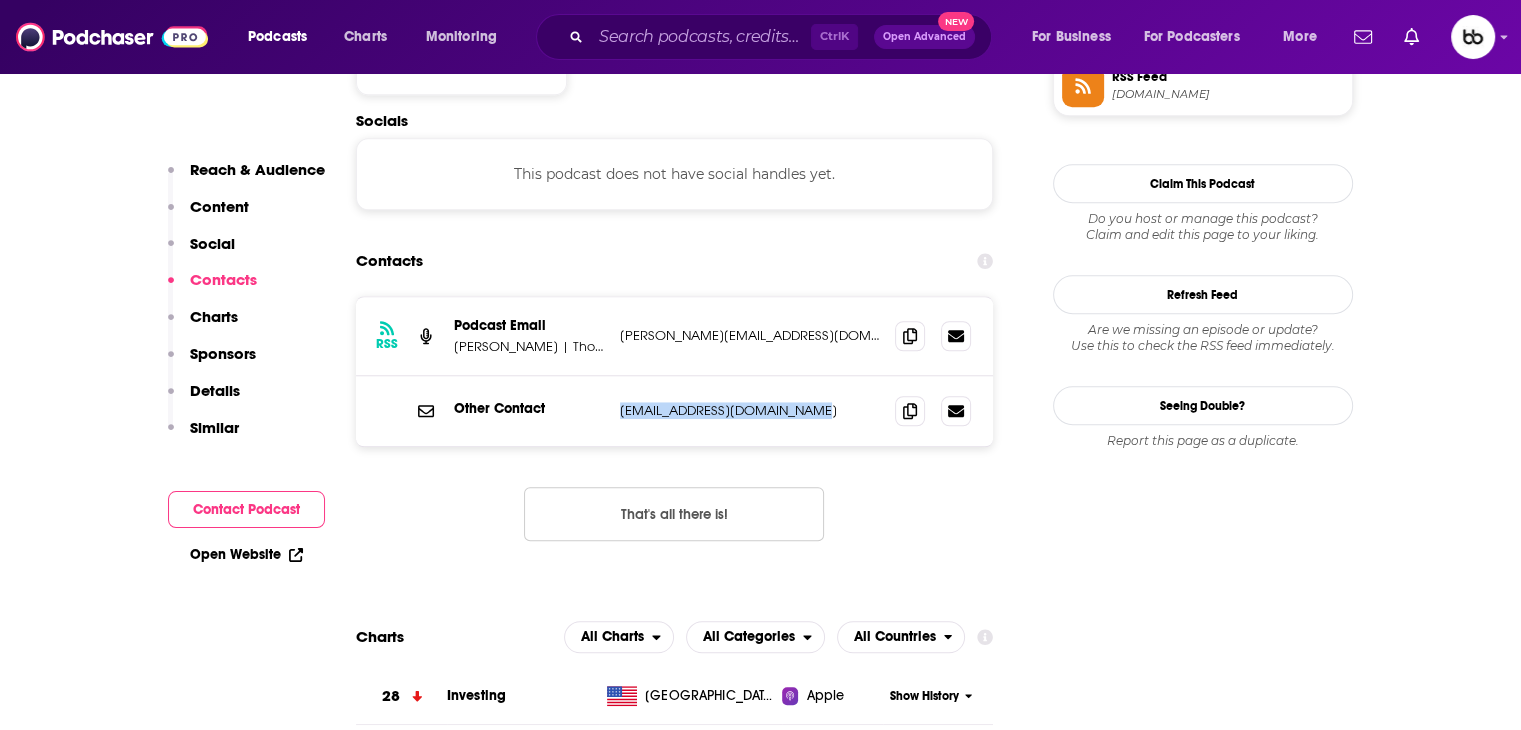 drag, startPoint x: 737, startPoint y: 357, endPoint x: 644, endPoint y: 256, distance: 137.2953 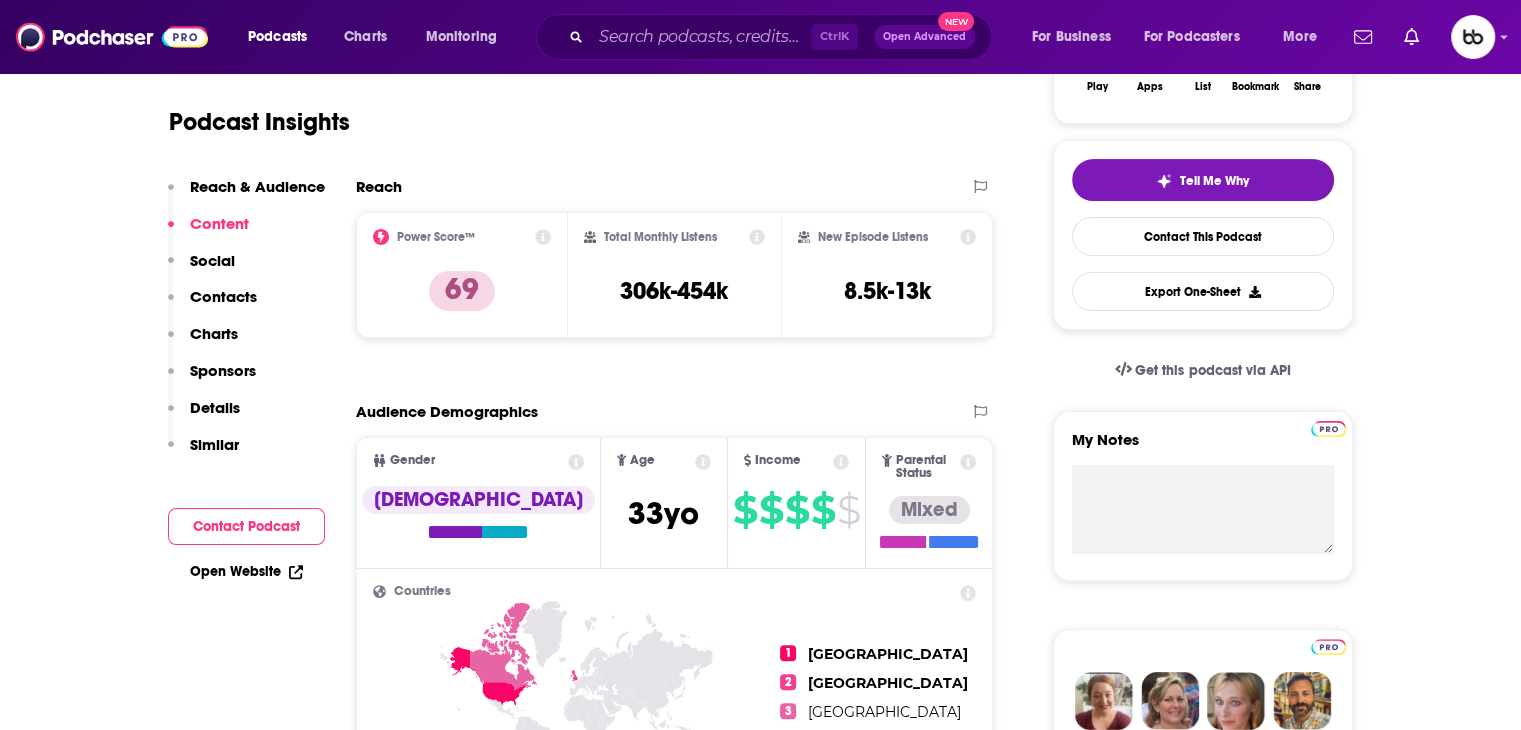 scroll, scrollTop: 0, scrollLeft: 0, axis: both 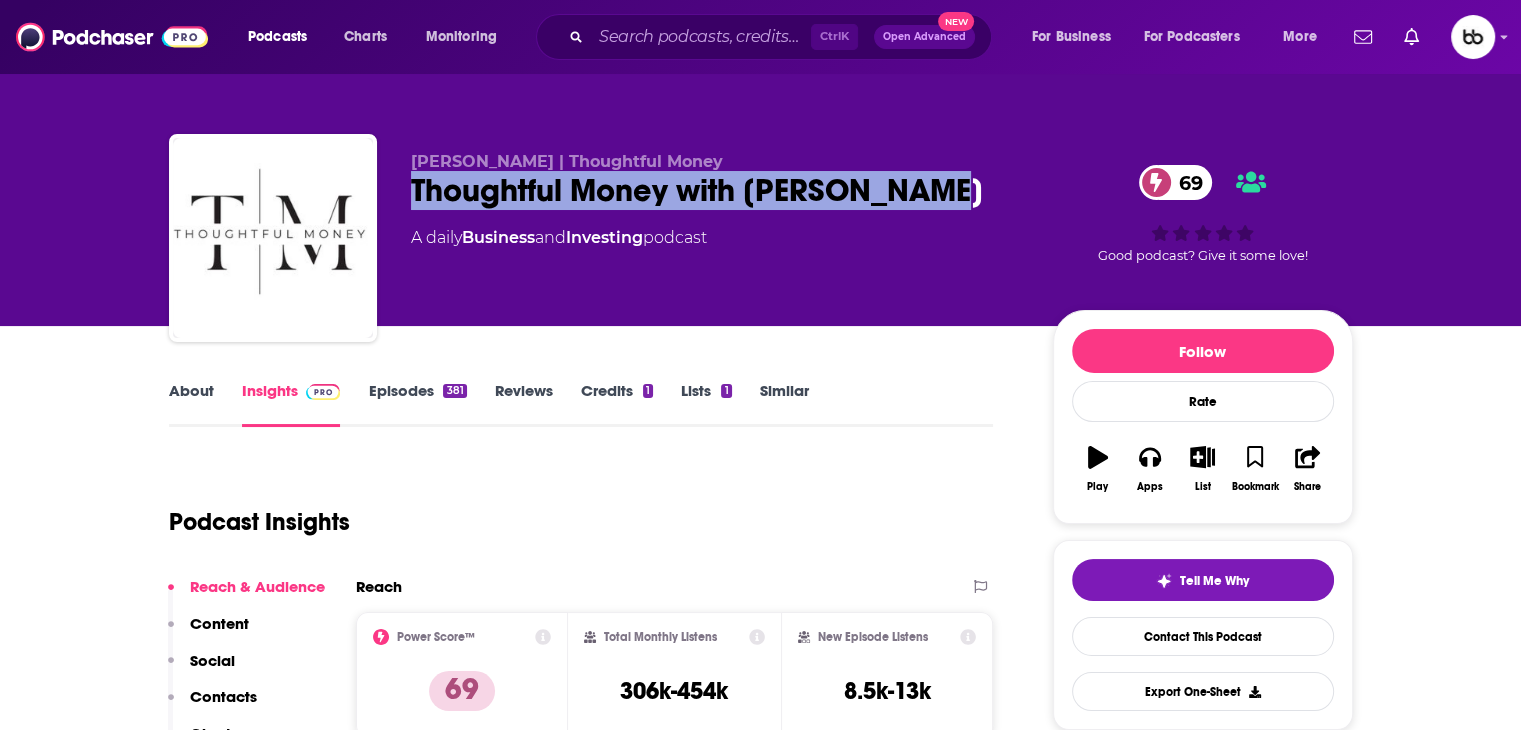 drag, startPoint x: 969, startPoint y: 187, endPoint x: 394, endPoint y: 192, distance: 575.0217 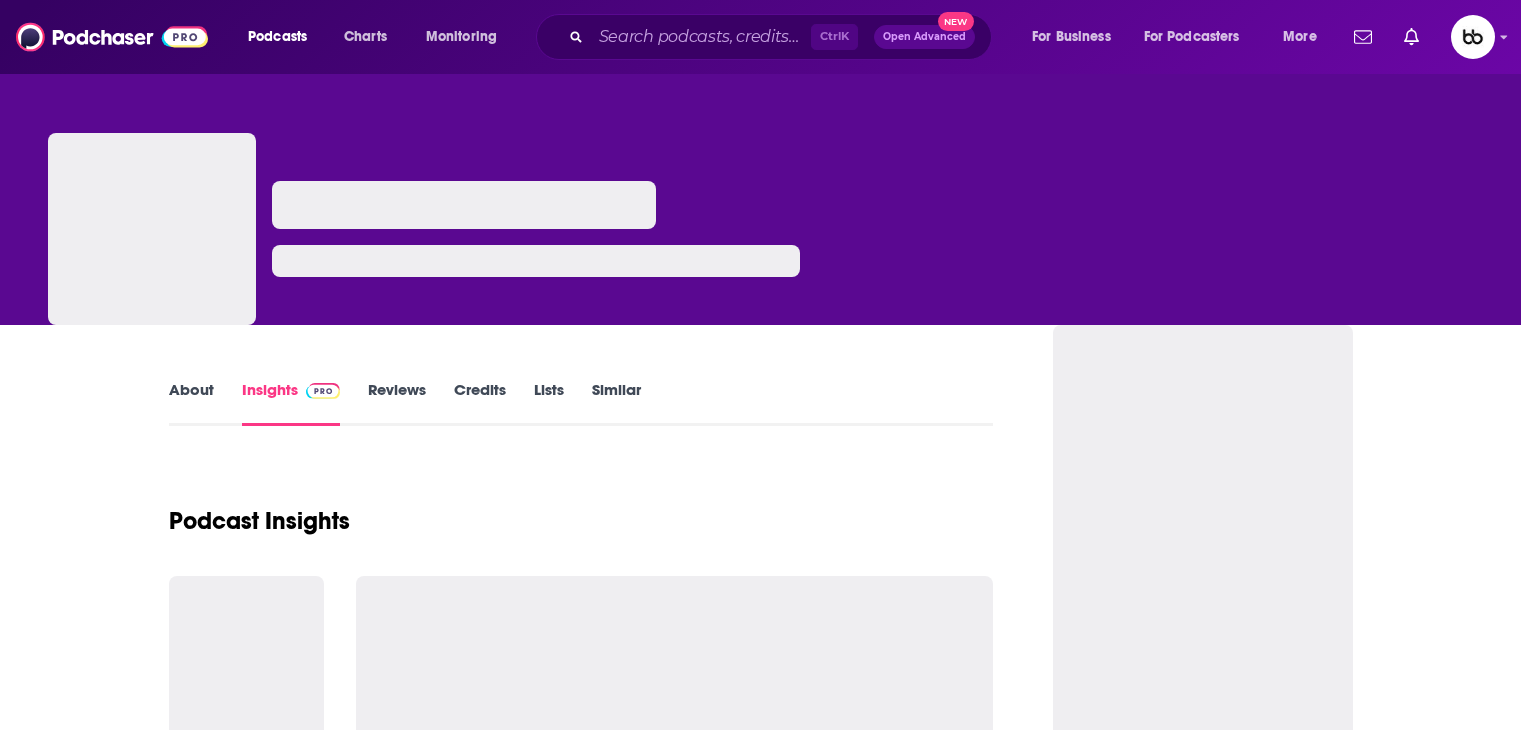 scroll, scrollTop: 0, scrollLeft: 0, axis: both 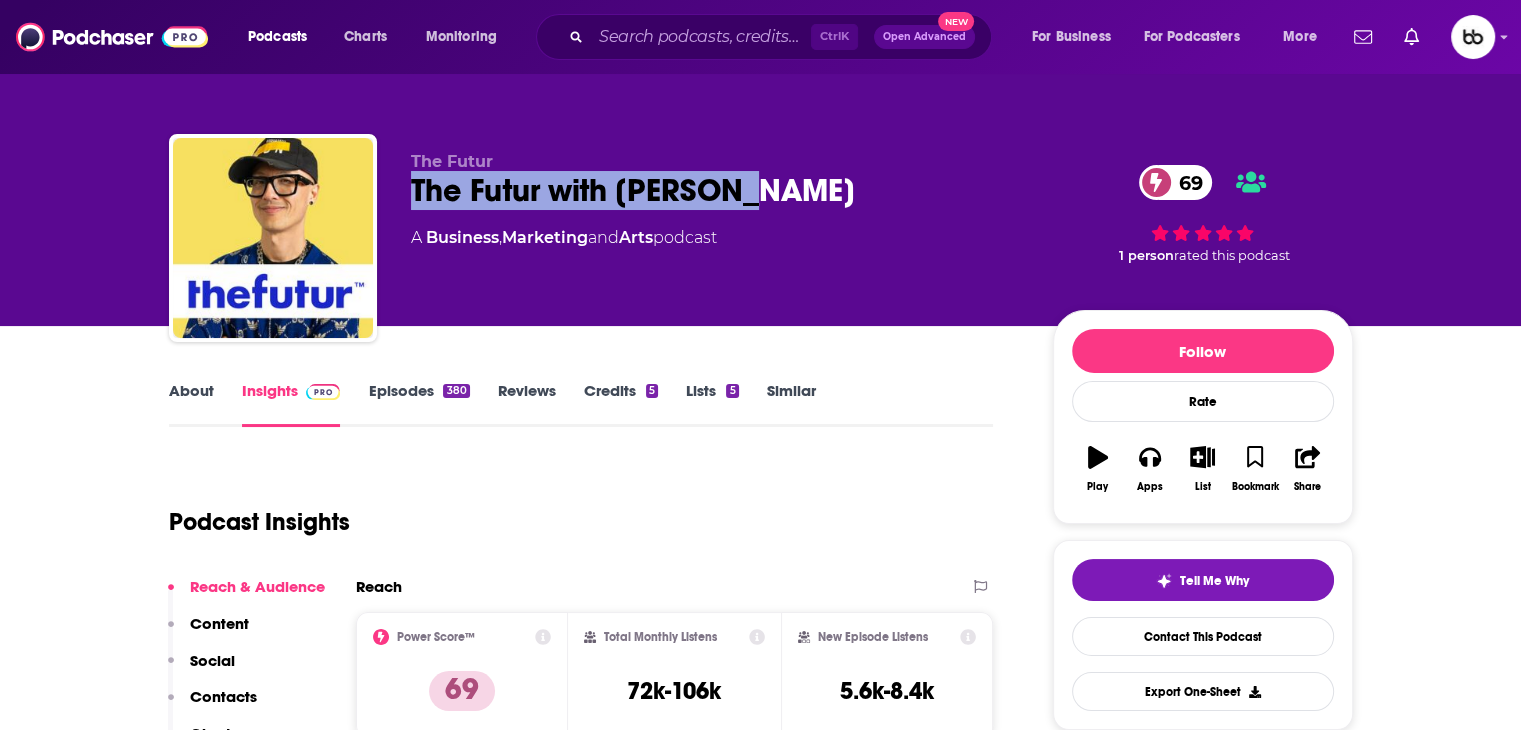 drag, startPoint x: 759, startPoint y: 198, endPoint x: 414, endPoint y: 208, distance: 345.1449 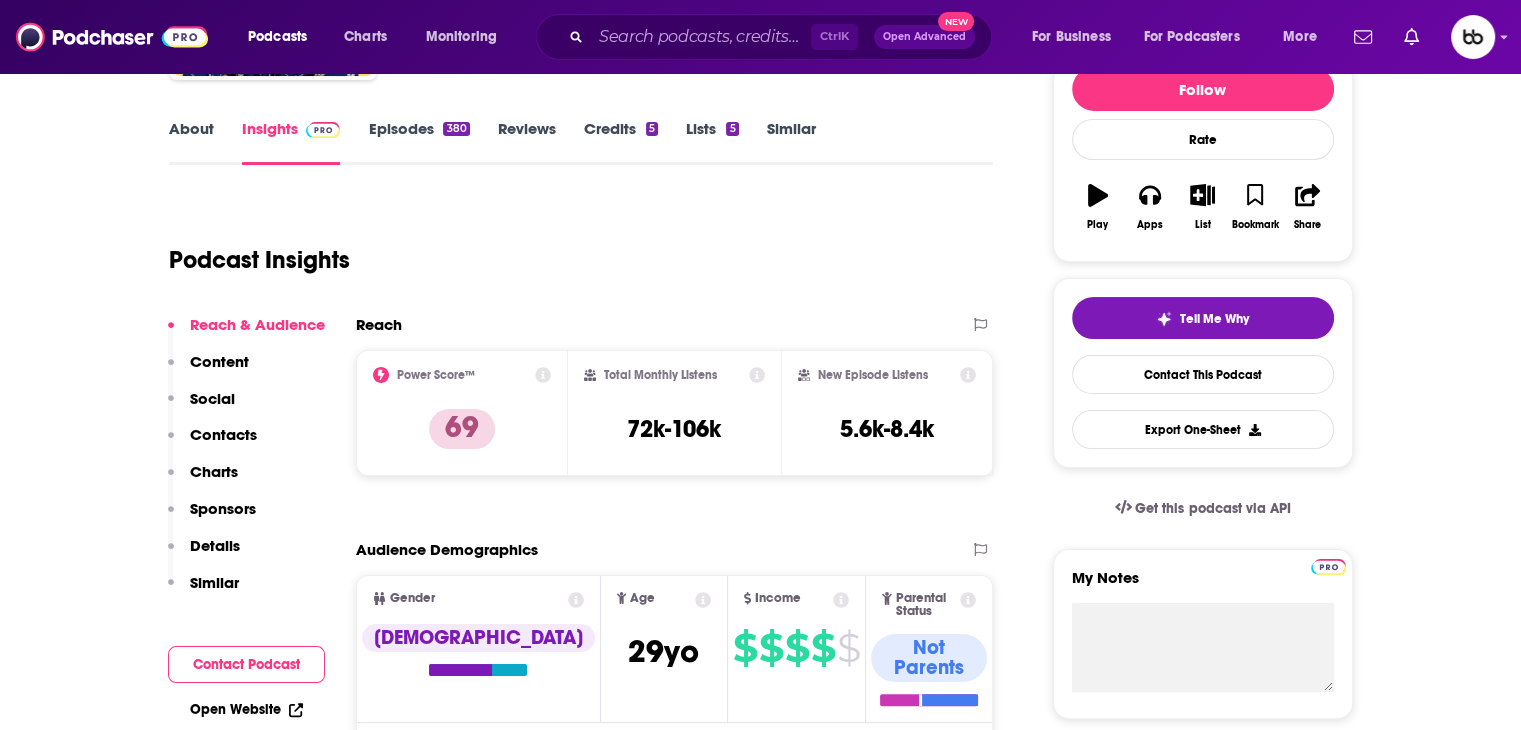 scroll, scrollTop: 100, scrollLeft: 0, axis: vertical 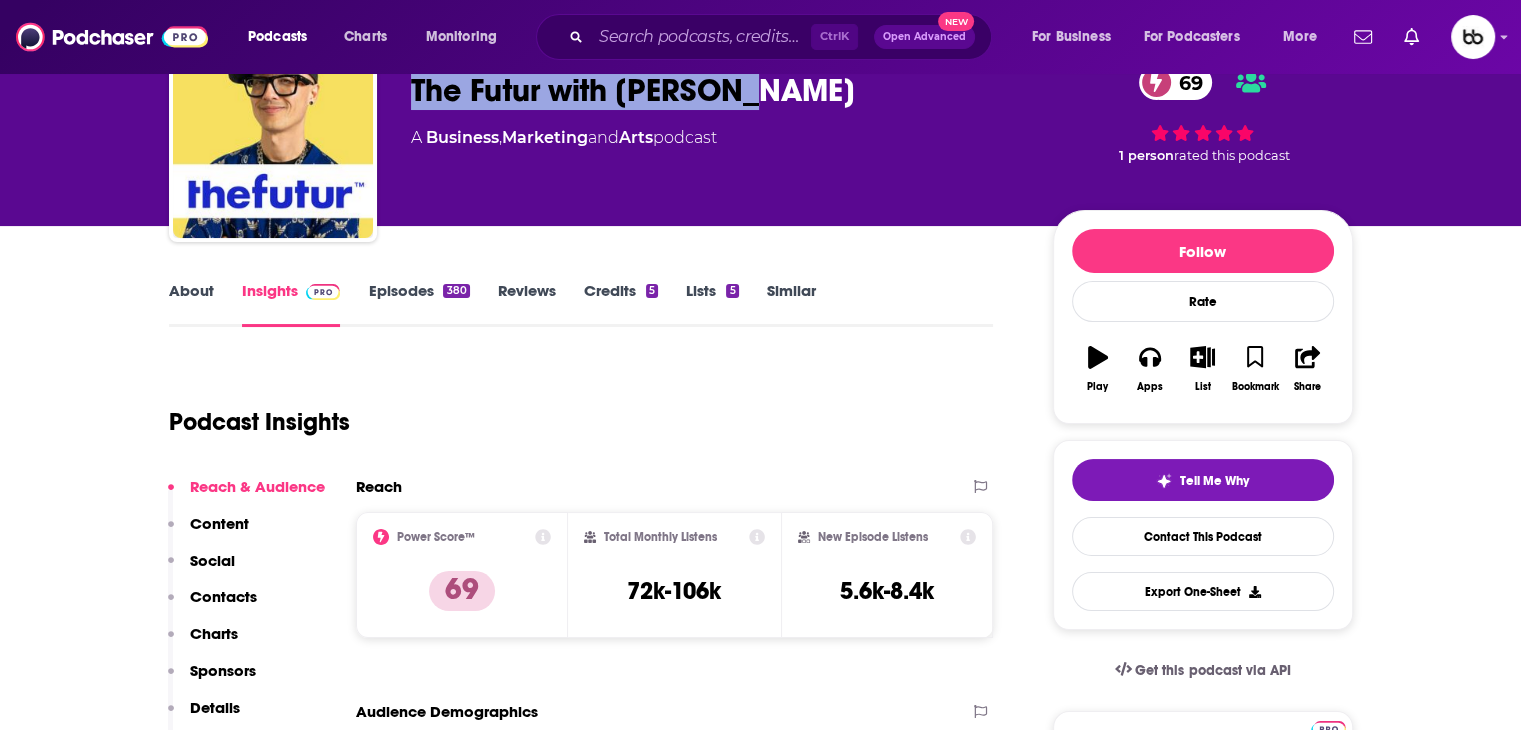 copy on "The Futur with Chris Do" 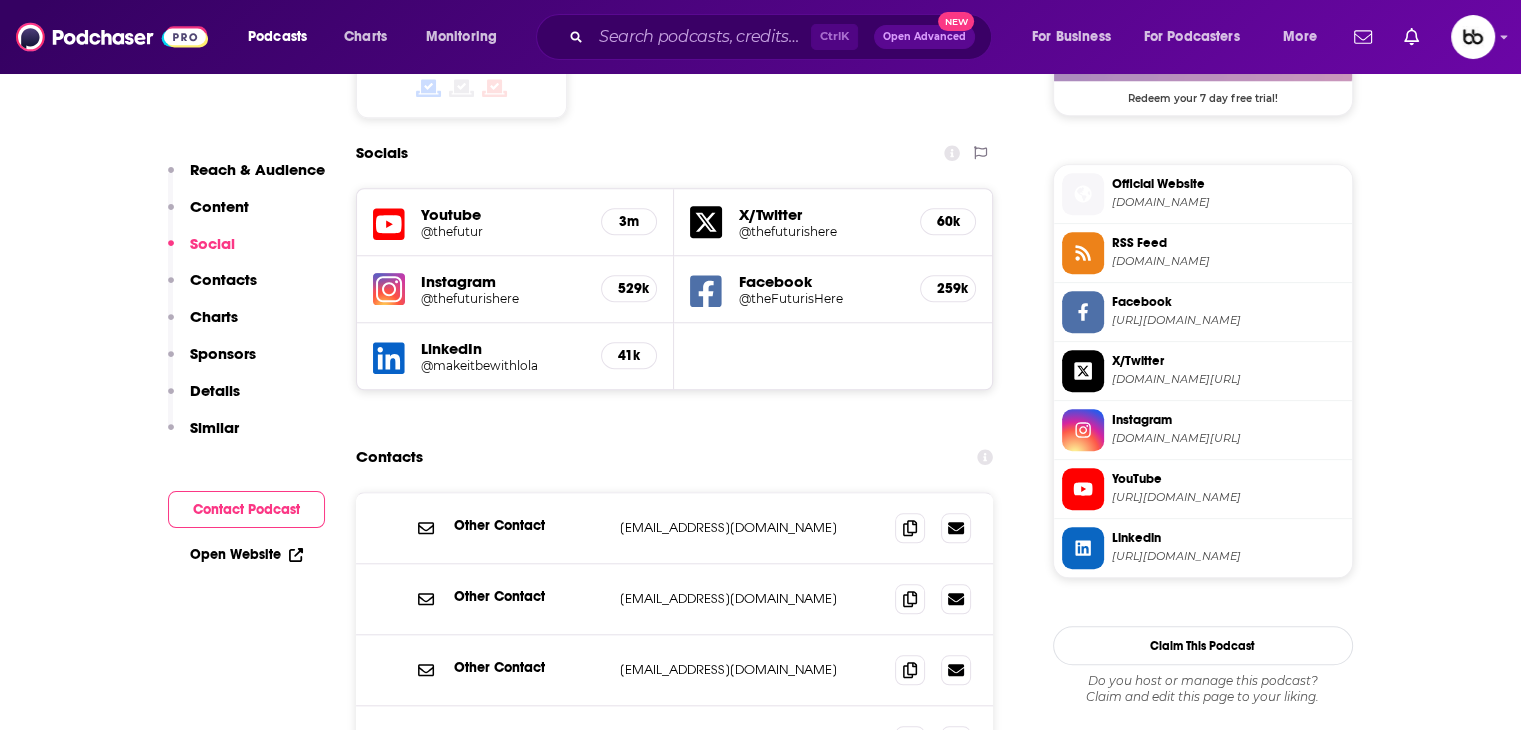 scroll, scrollTop: 1800, scrollLeft: 0, axis: vertical 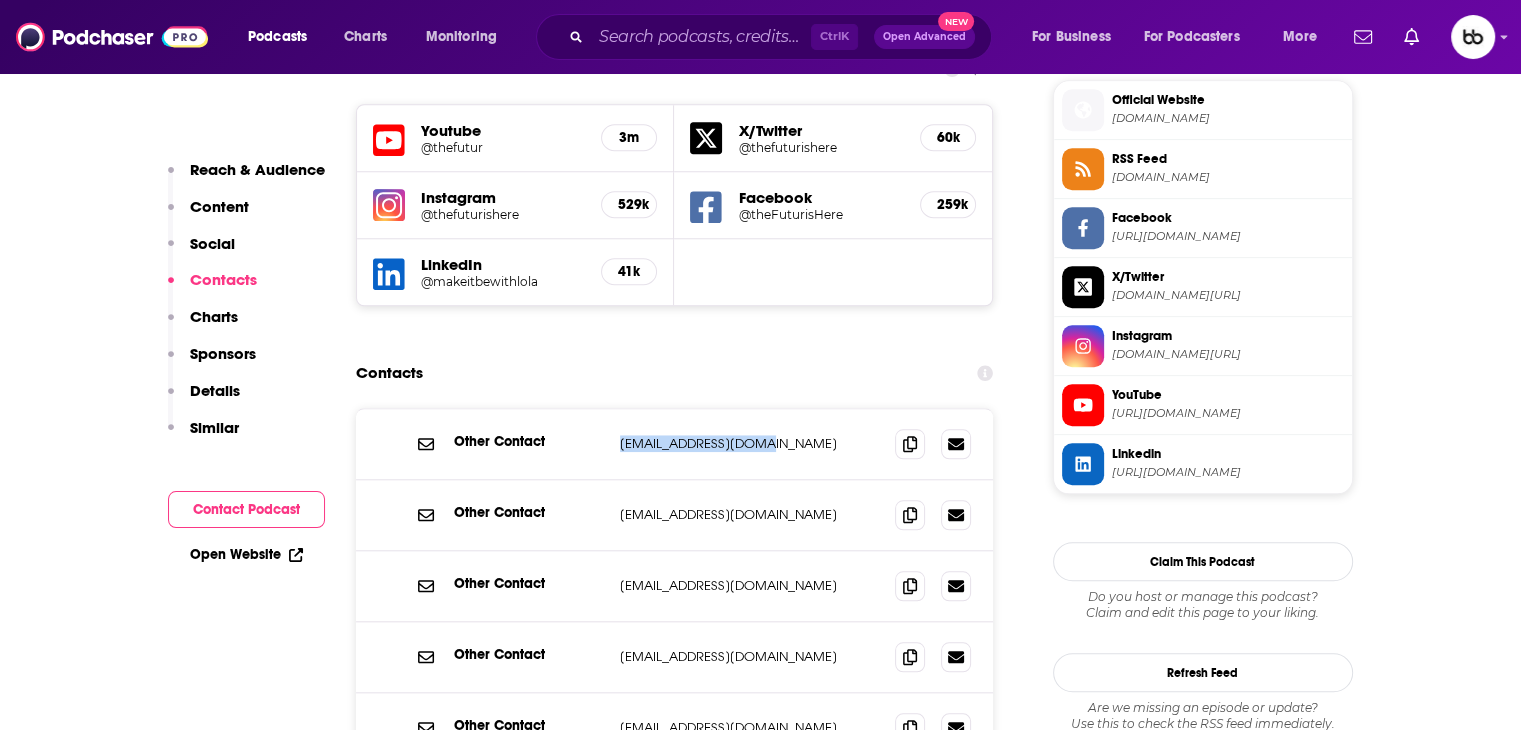 drag, startPoint x: 772, startPoint y: 359, endPoint x: 576, endPoint y: 343, distance: 196.65198 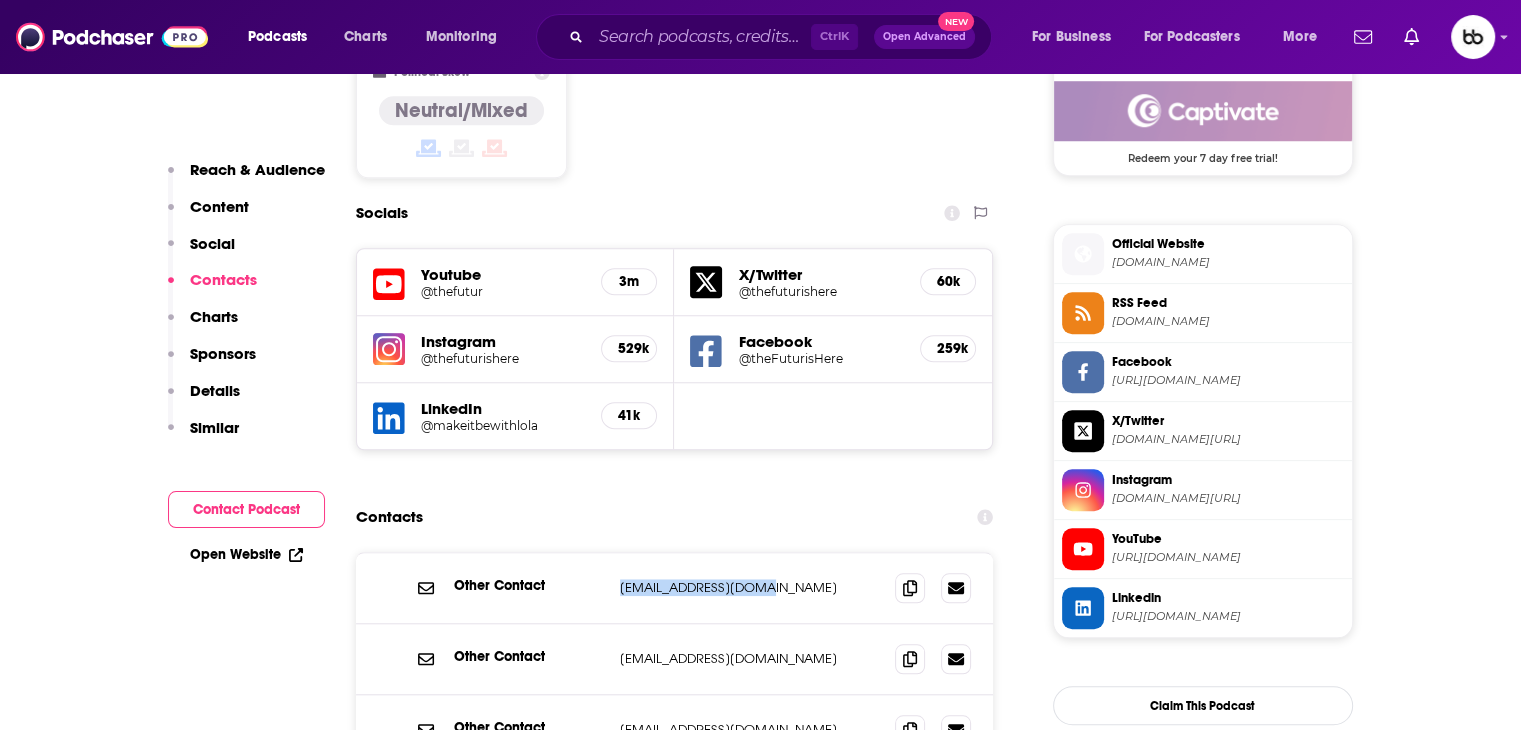 scroll, scrollTop: 1900, scrollLeft: 0, axis: vertical 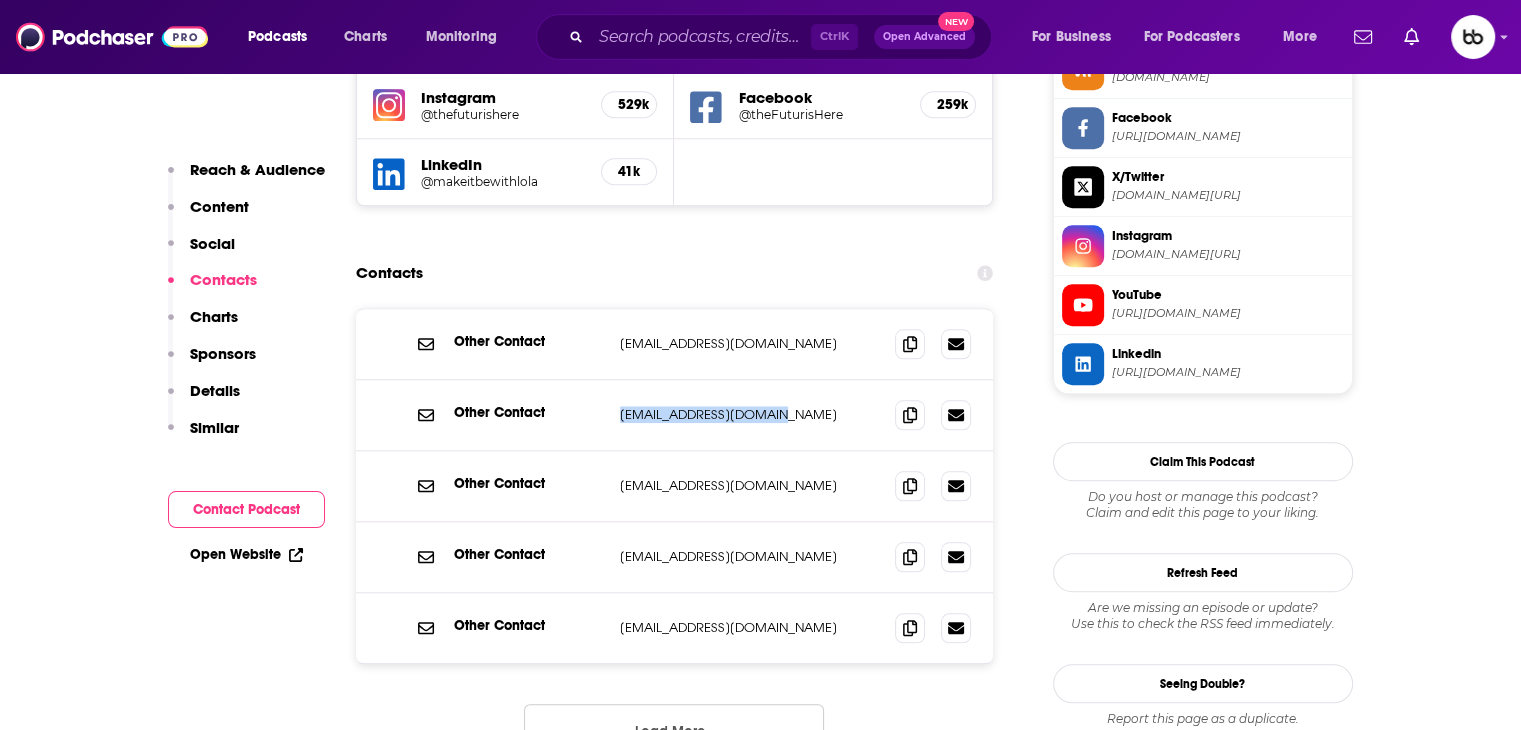 drag, startPoint x: 791, startPoint y: 317, endPoint x: 613, endPoint y: 315, distance: 178.01123 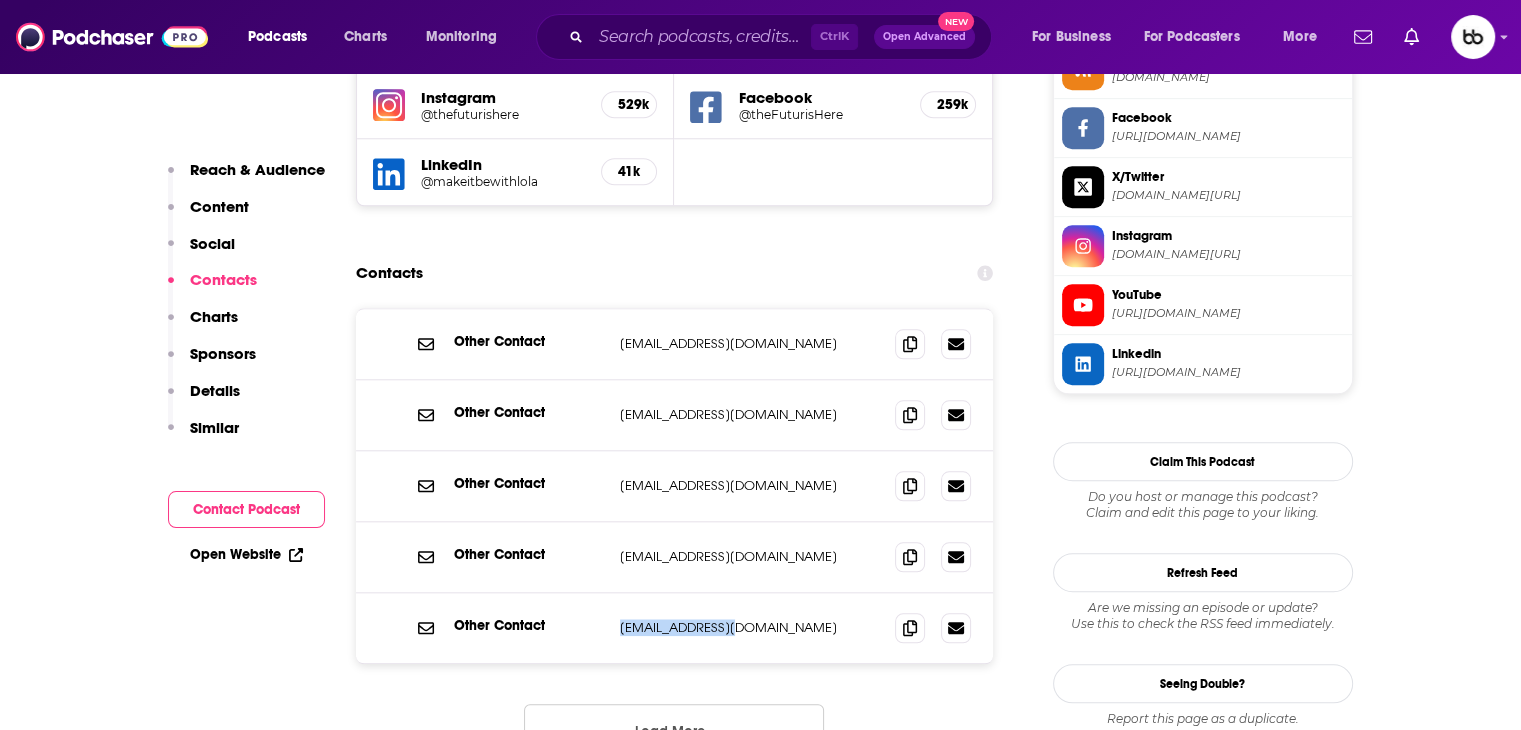 drag, startPoint x: 752, startPoint y: 542, endPoint x: 612, endPoint y: 541, distance: 140.00357 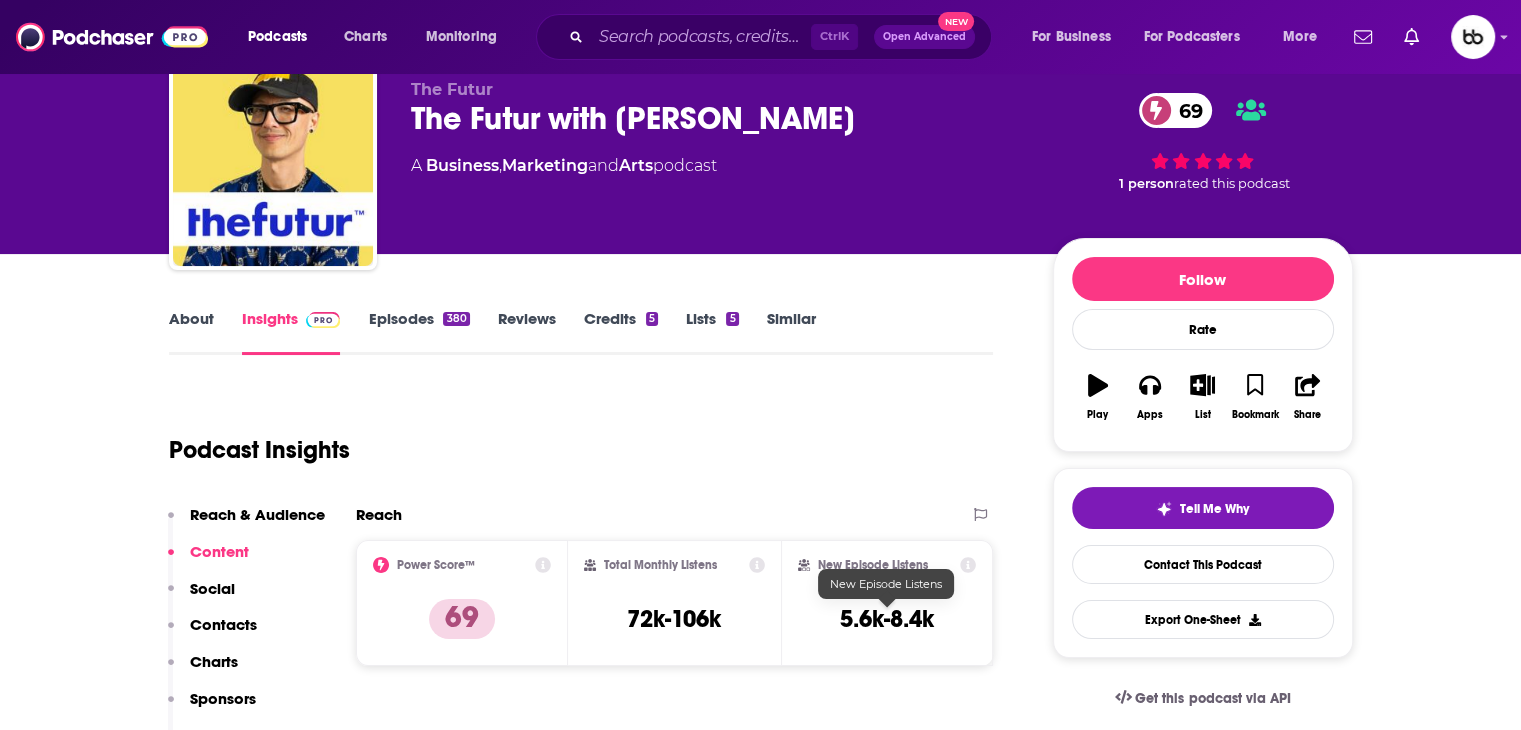 scroll, scrollTop: 0, scrollLeft: 0, axis: both 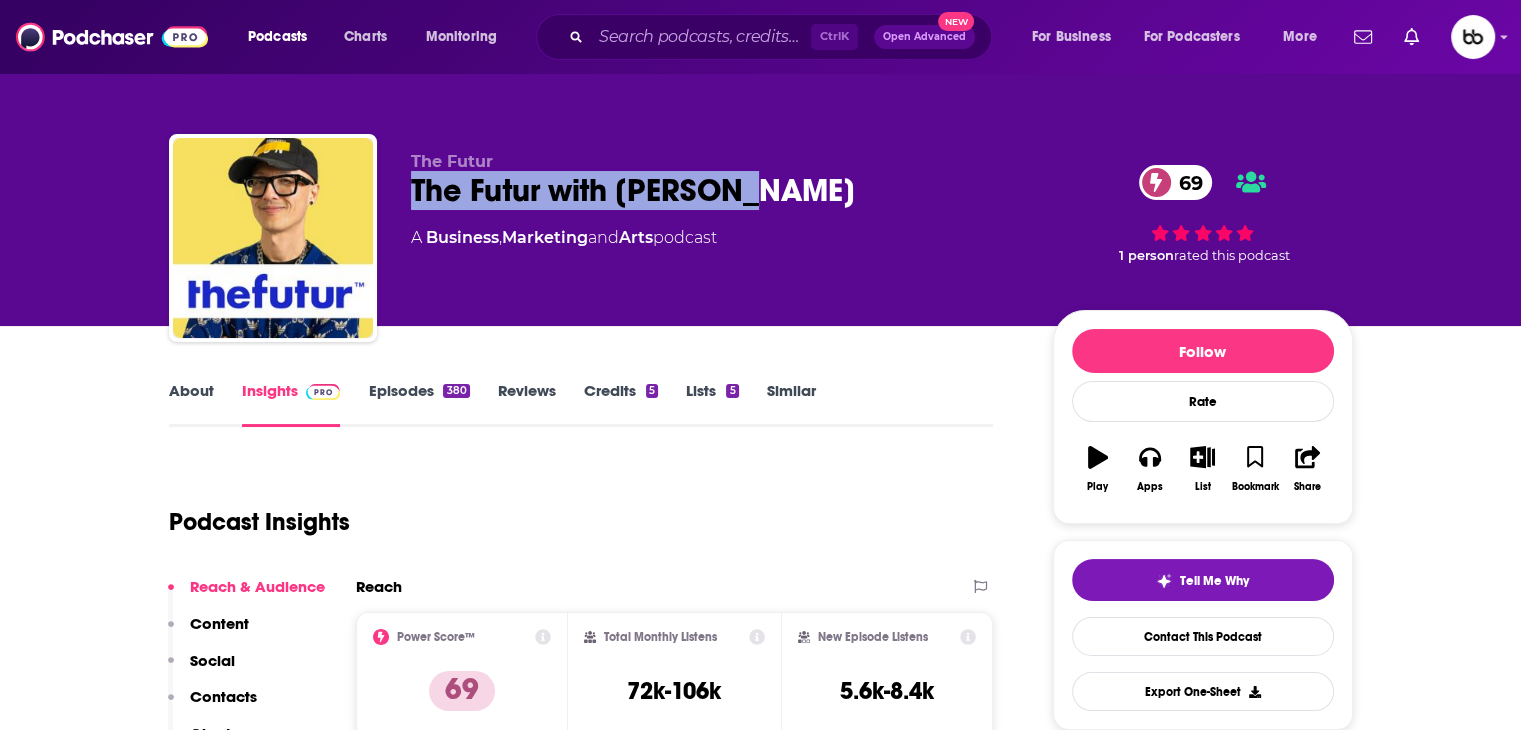 drag, startPoint x: 561, startPoint y: 198, endPoint x: 417, endPoint y: 207, distance: 144.28098 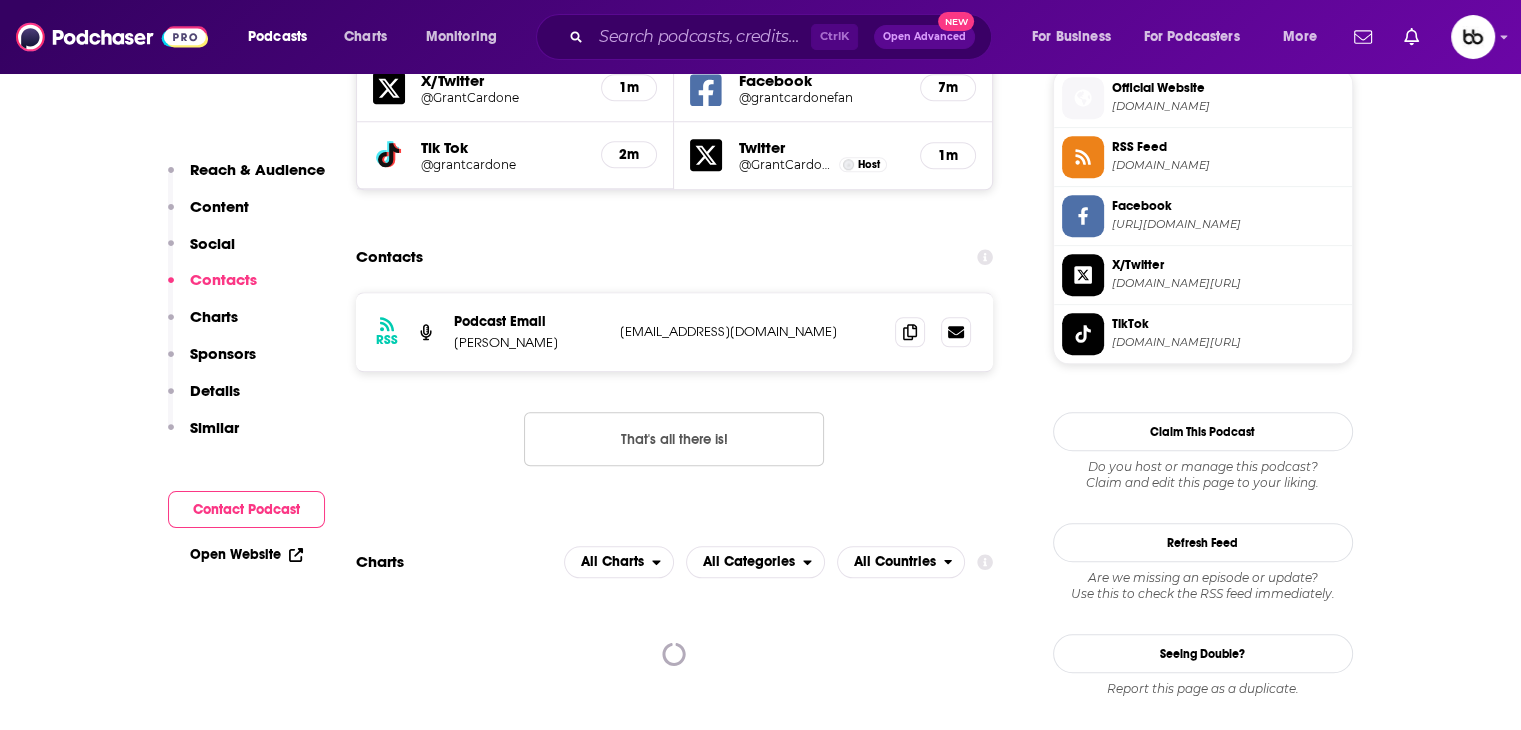 scroll, scrollTop: 1825, scrollLeft: 0, axis: vertical 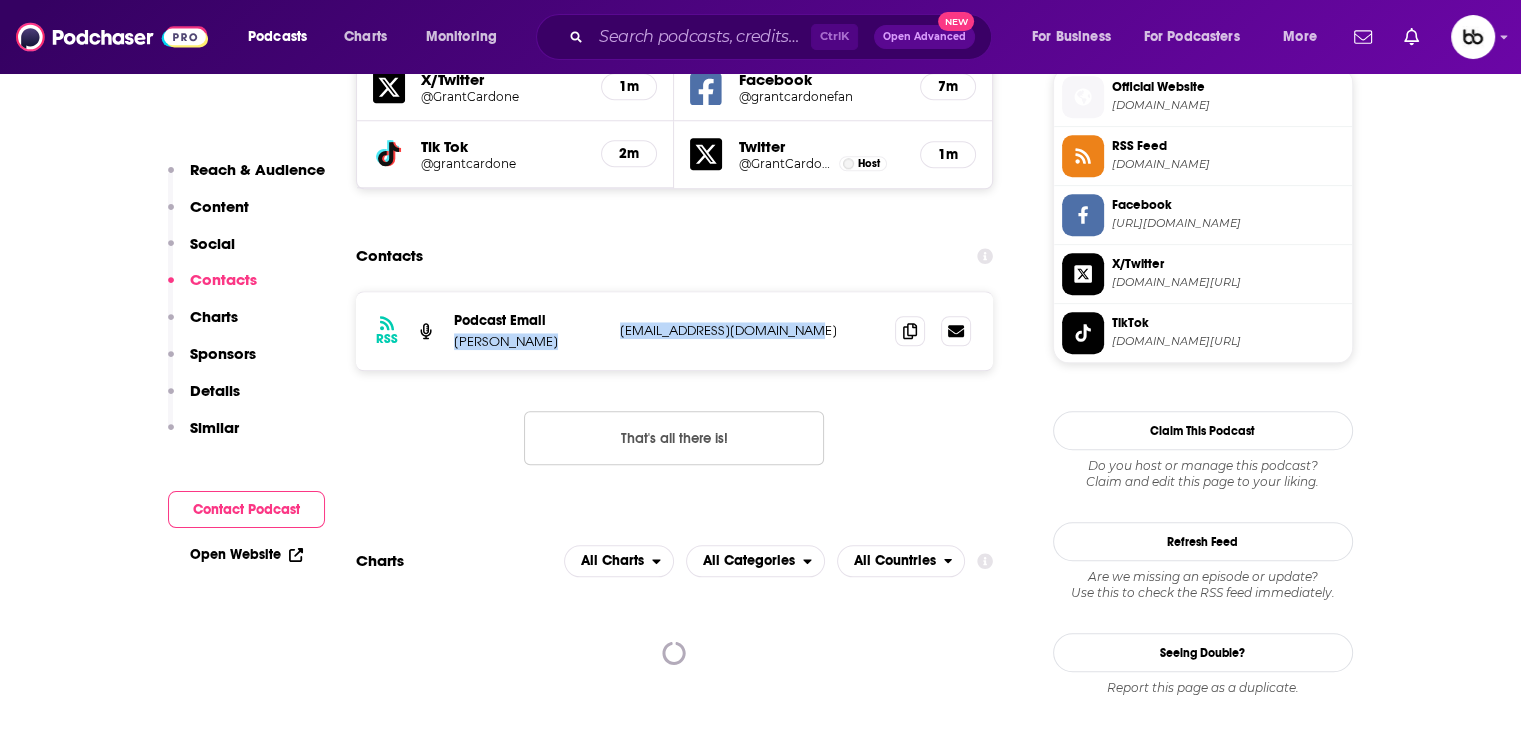 drag, startPoint x: 842, startPoint y: 261, endPoint x: 600, endPoint y: 262, distance: 242.00206 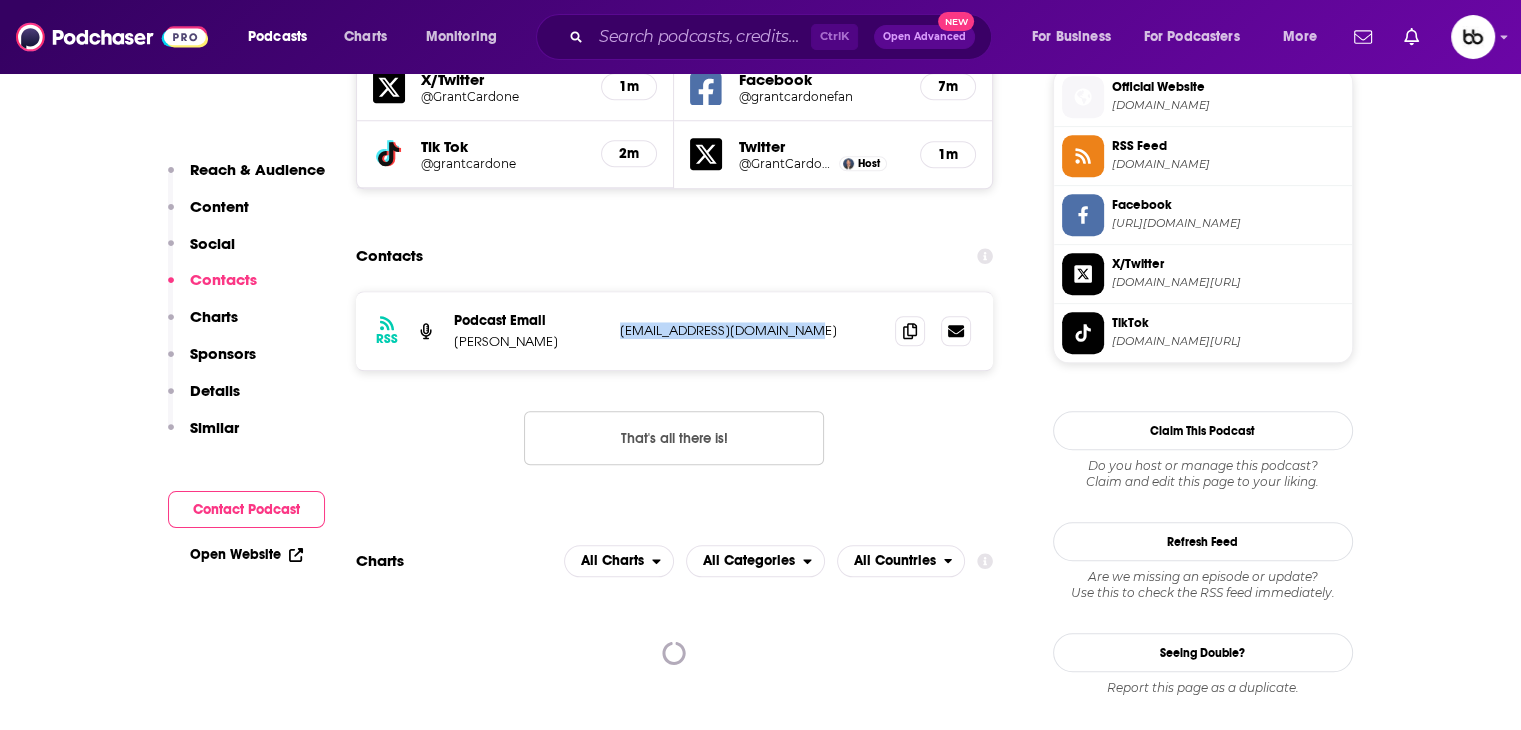 drag, startPoint x: 852, startPoint y: 263, endPoint x: 618, endPoint y: 261, distance: 234.00854 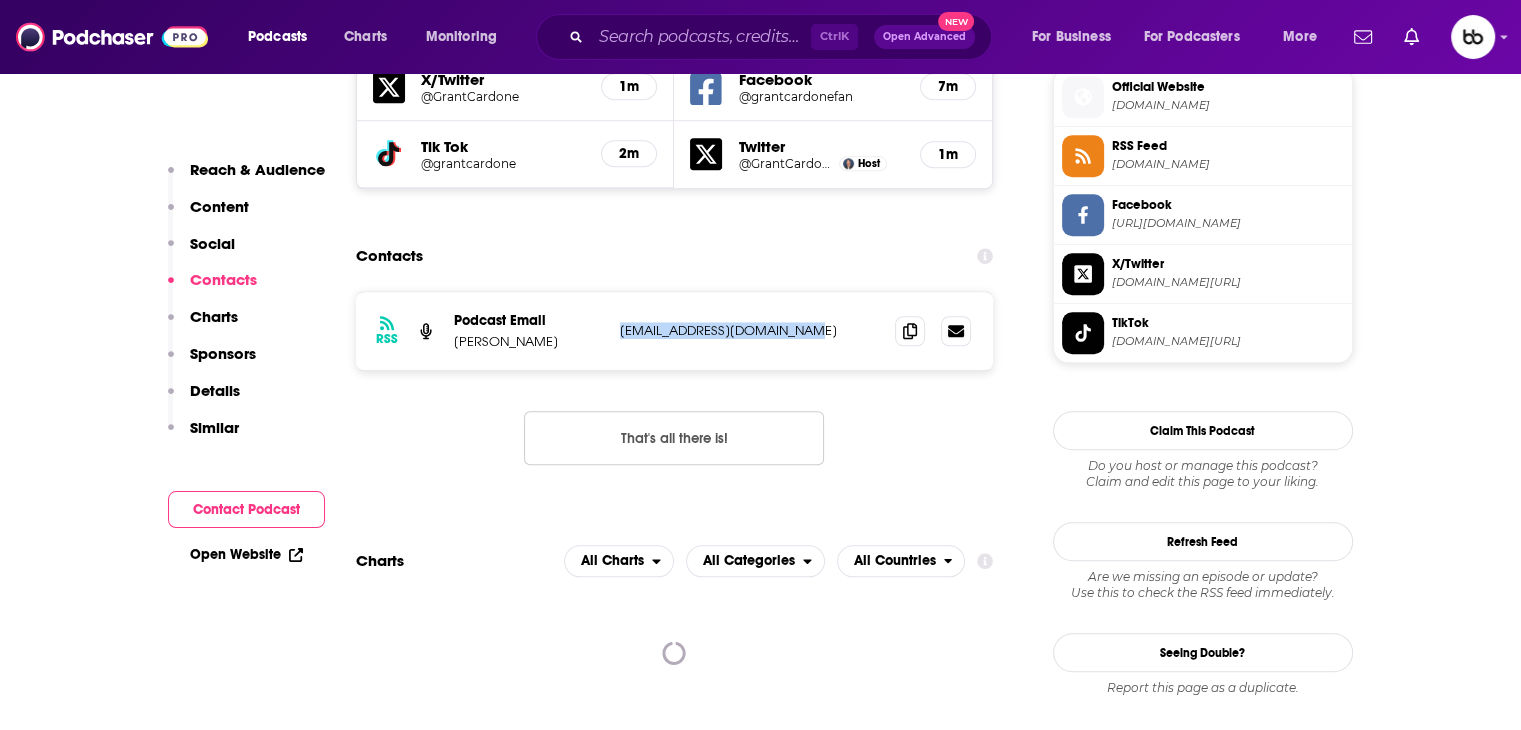 click on "RSS   Podcast Email [PERSON_NAME] [EMAIL_ADDRESS][DOMAIN_NAME] [EMAIL_ADDRESS][DOMAIN_NAME]" at bounding box center (675, 331) 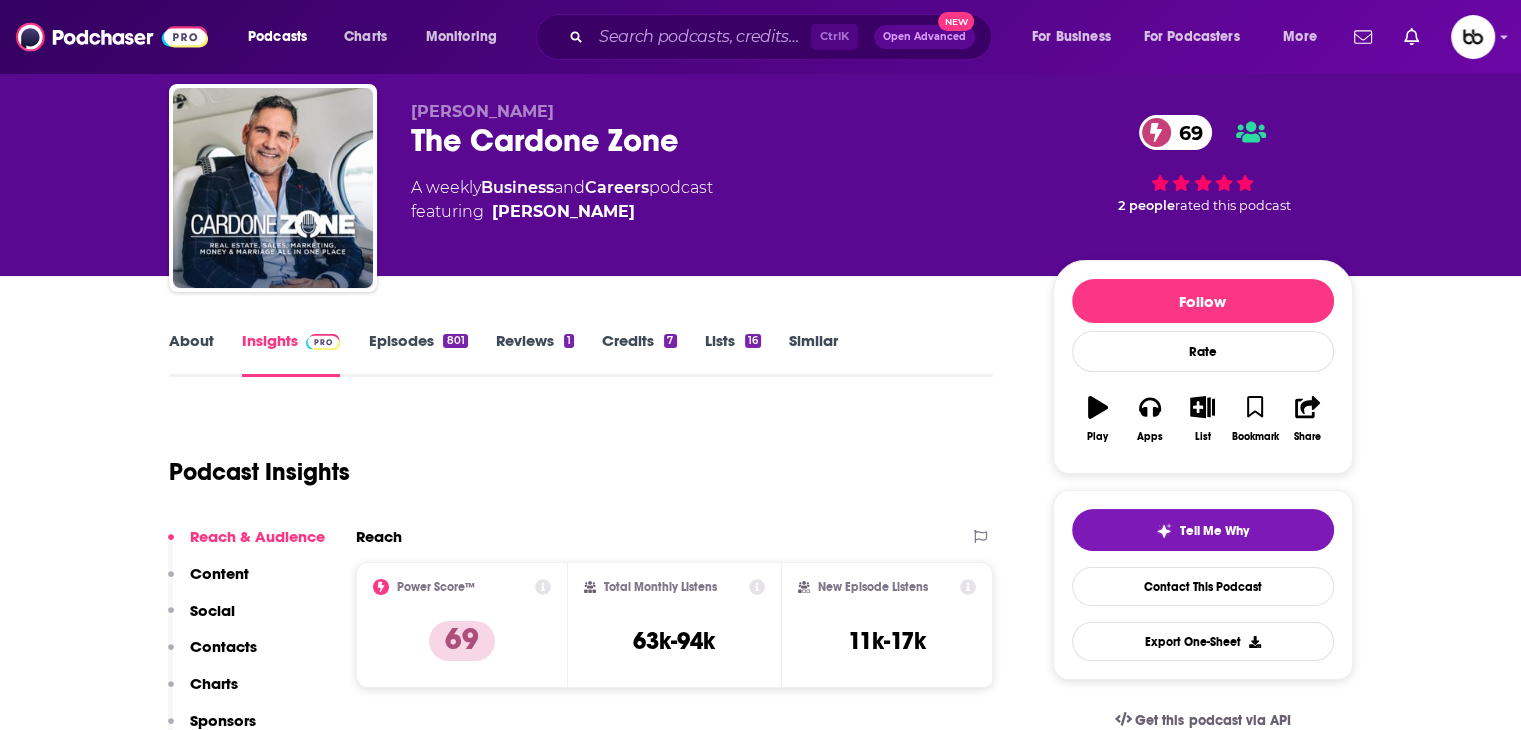 scroll, scrollTop: 0, scrollLeft: 0, axis: both 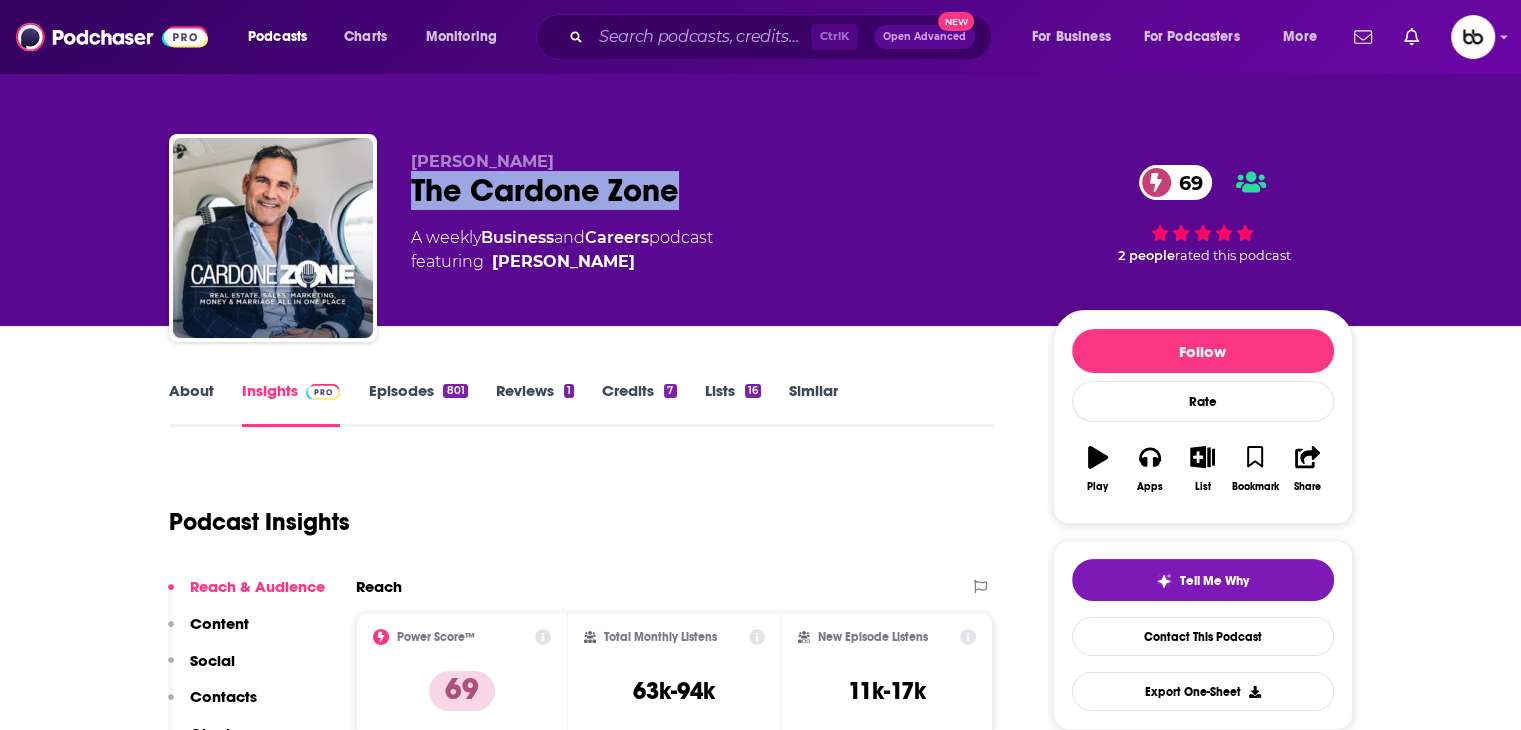 drag, startPoint x: 735, startPoint y: 201, endPoint x: 406, endPoint y: 206, distance: 329.038 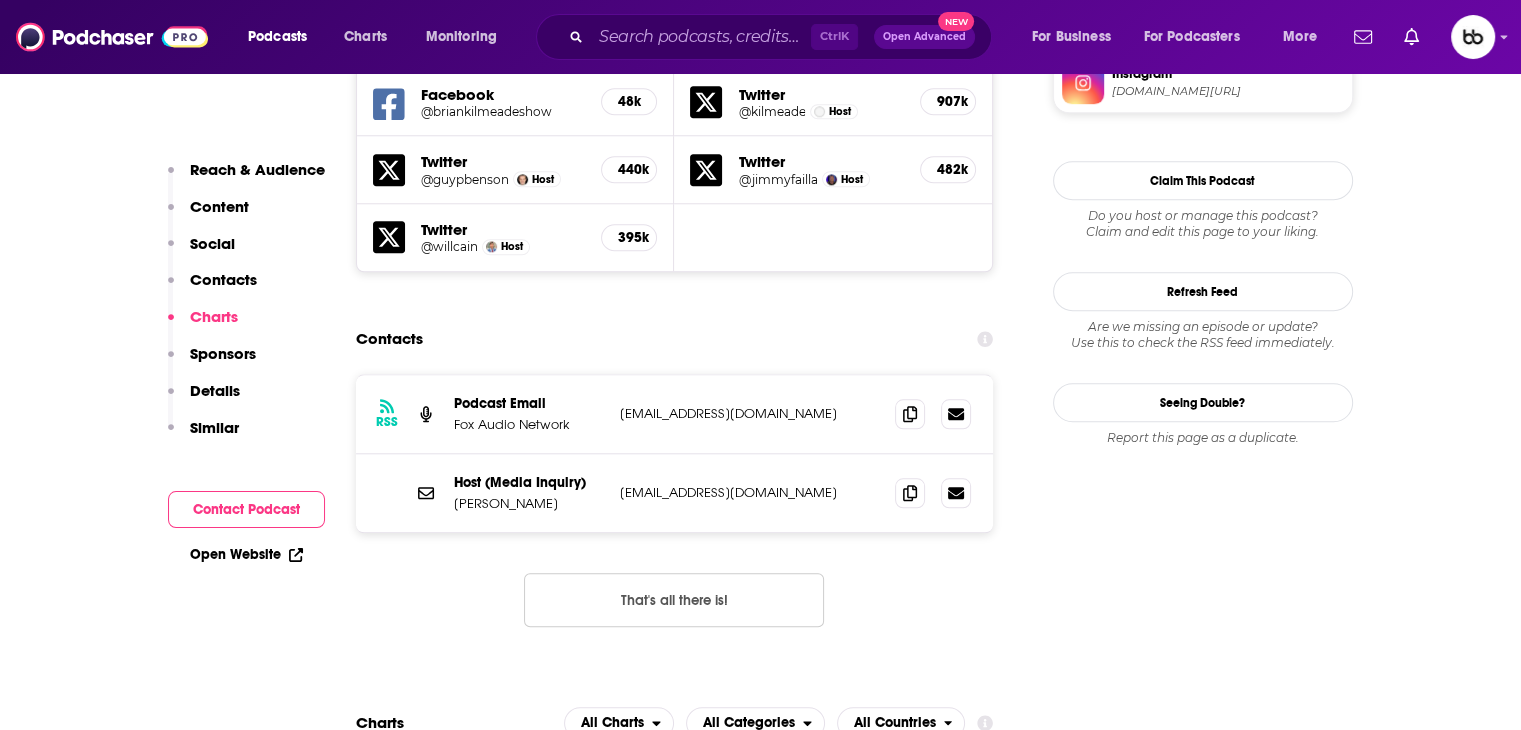 scroll, scrollTop: 1700, scrollLeft: 0, axis: vertical 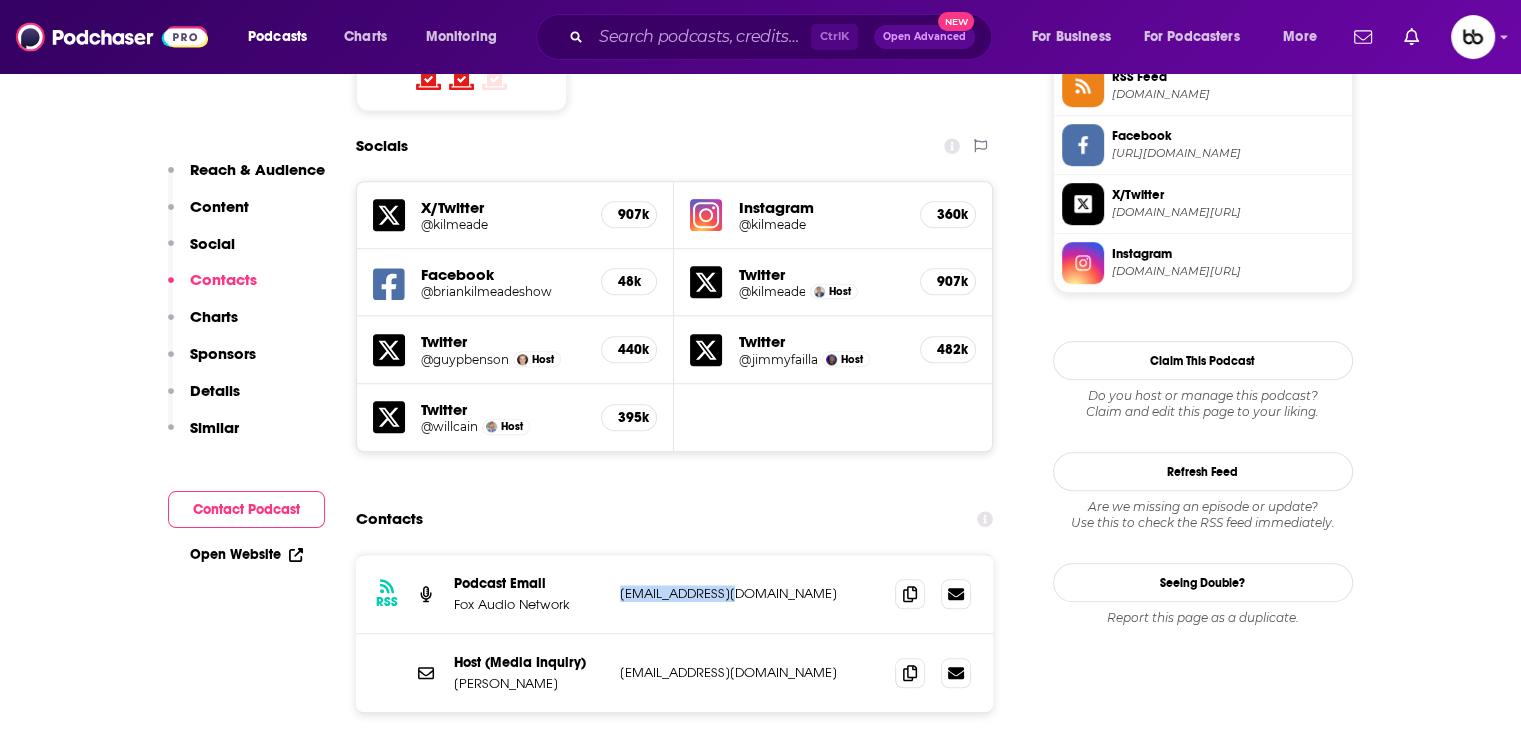 drag, startPoint x: 769, startPoint y: 513, endPoint x: 616, endPoint y: 500, distance: 153.5513 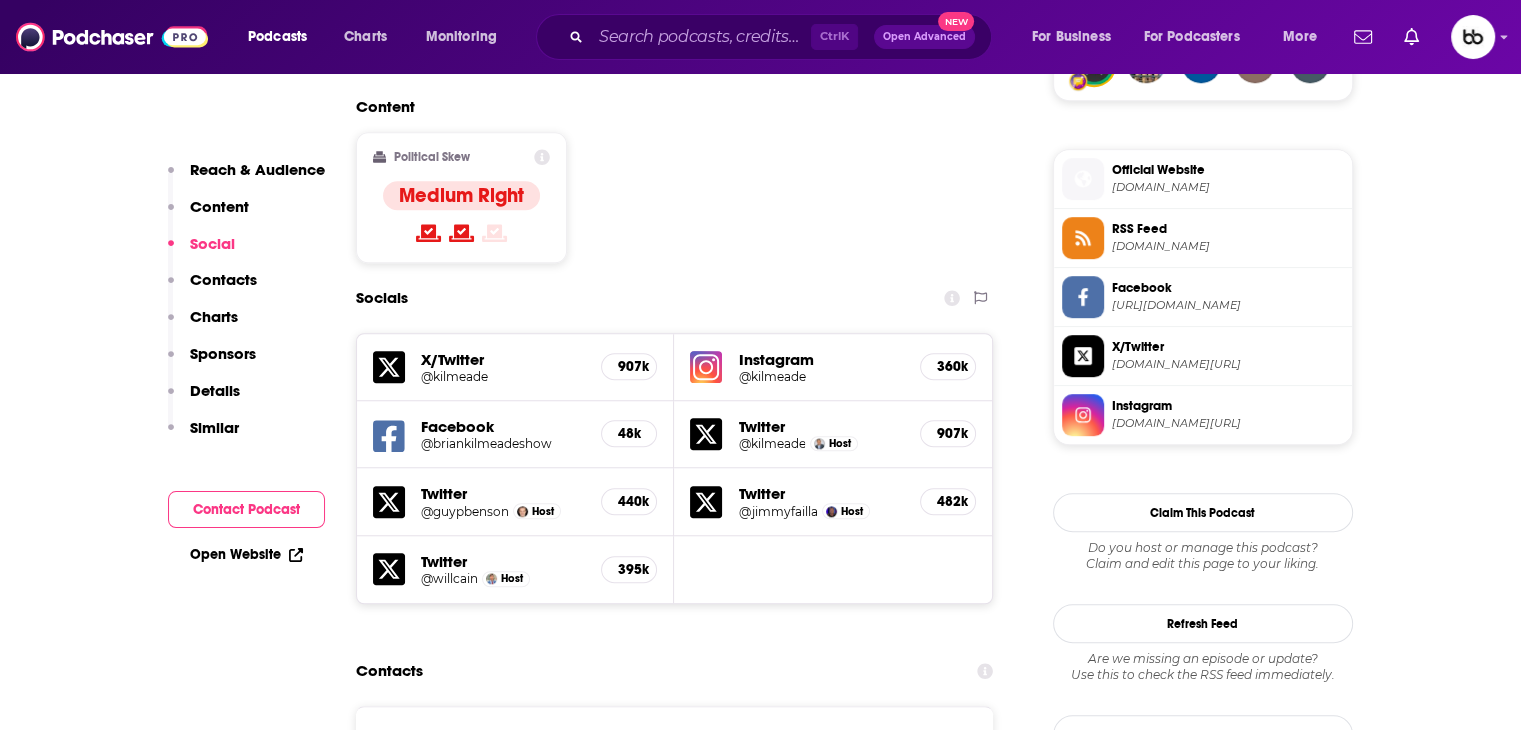 scroll, scrollTop: 1700, scrollLeft: 0, axis: vertical 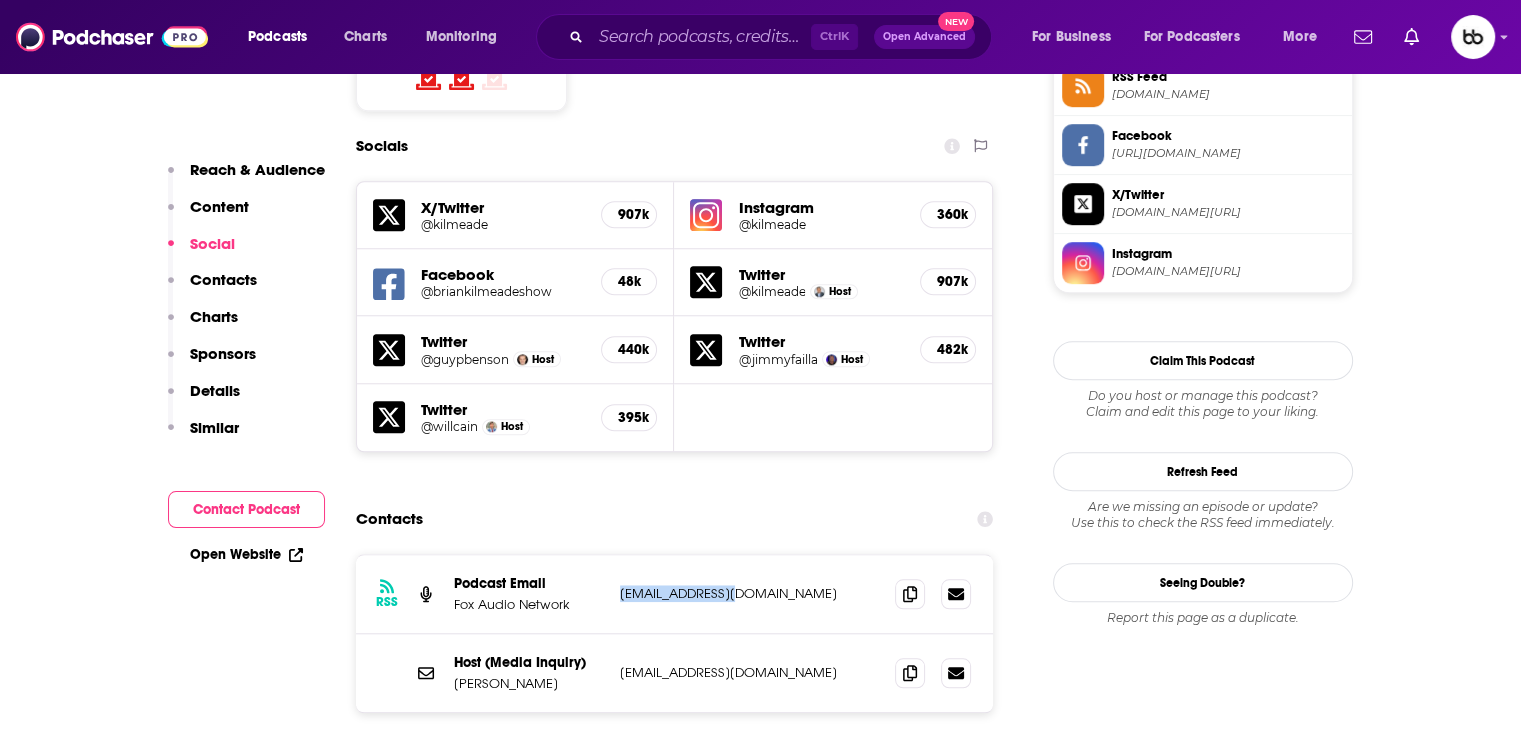 copy on "podcasts@fox.com" 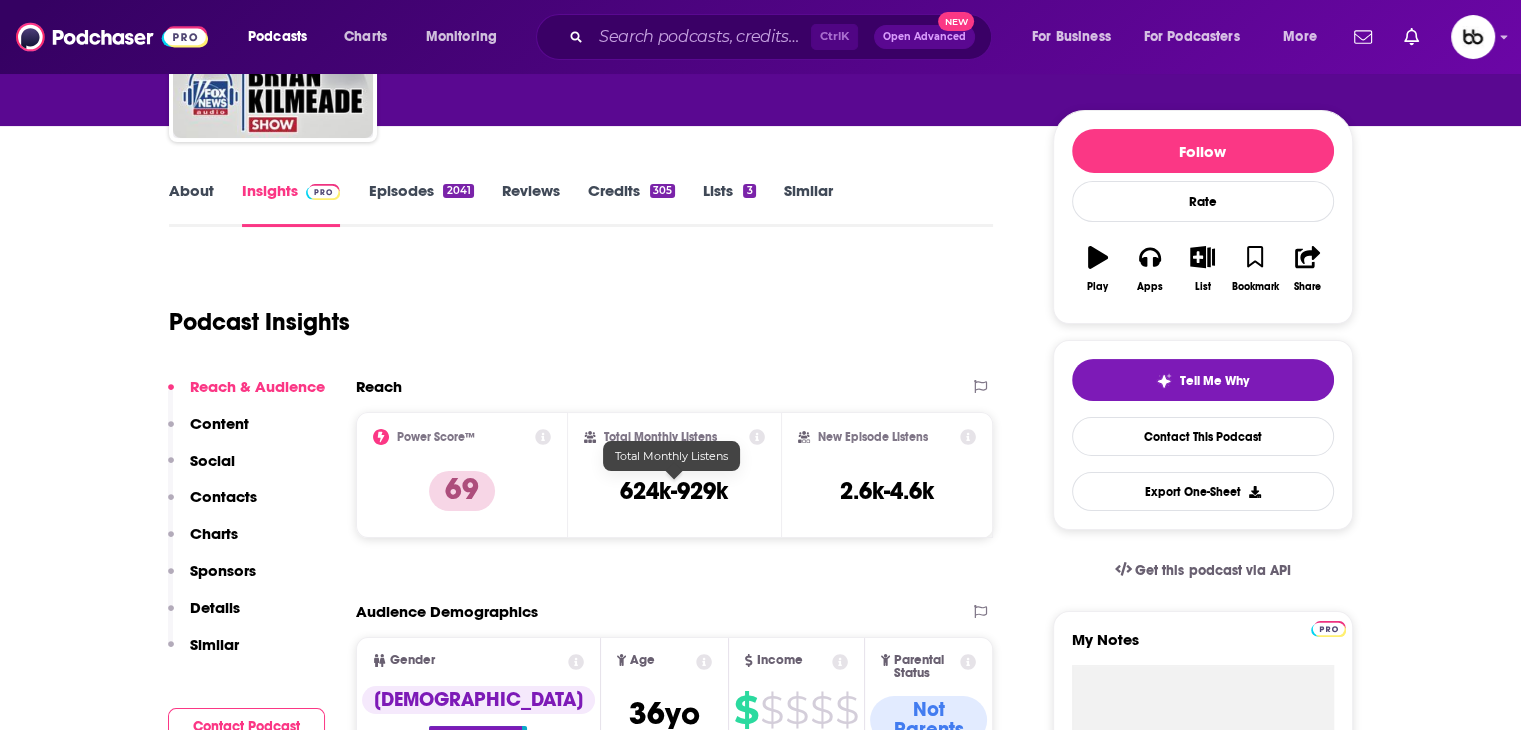 scroll, scrollTop: 0, scrollLeft: 0, axis: both 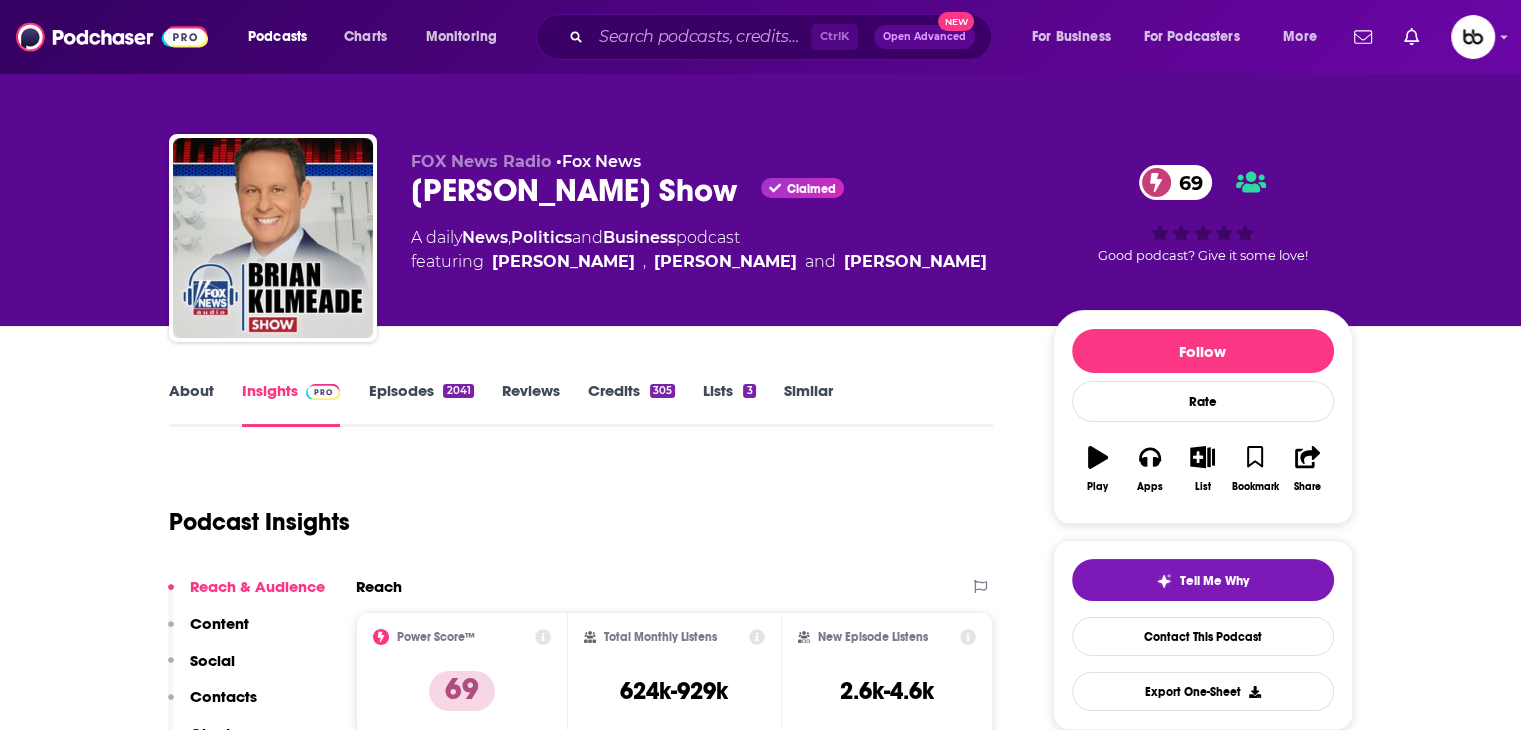 drag, startPoint x: 719, startPoint y: 181, endPoint x: 375, endPoint y: 181, distance: 344 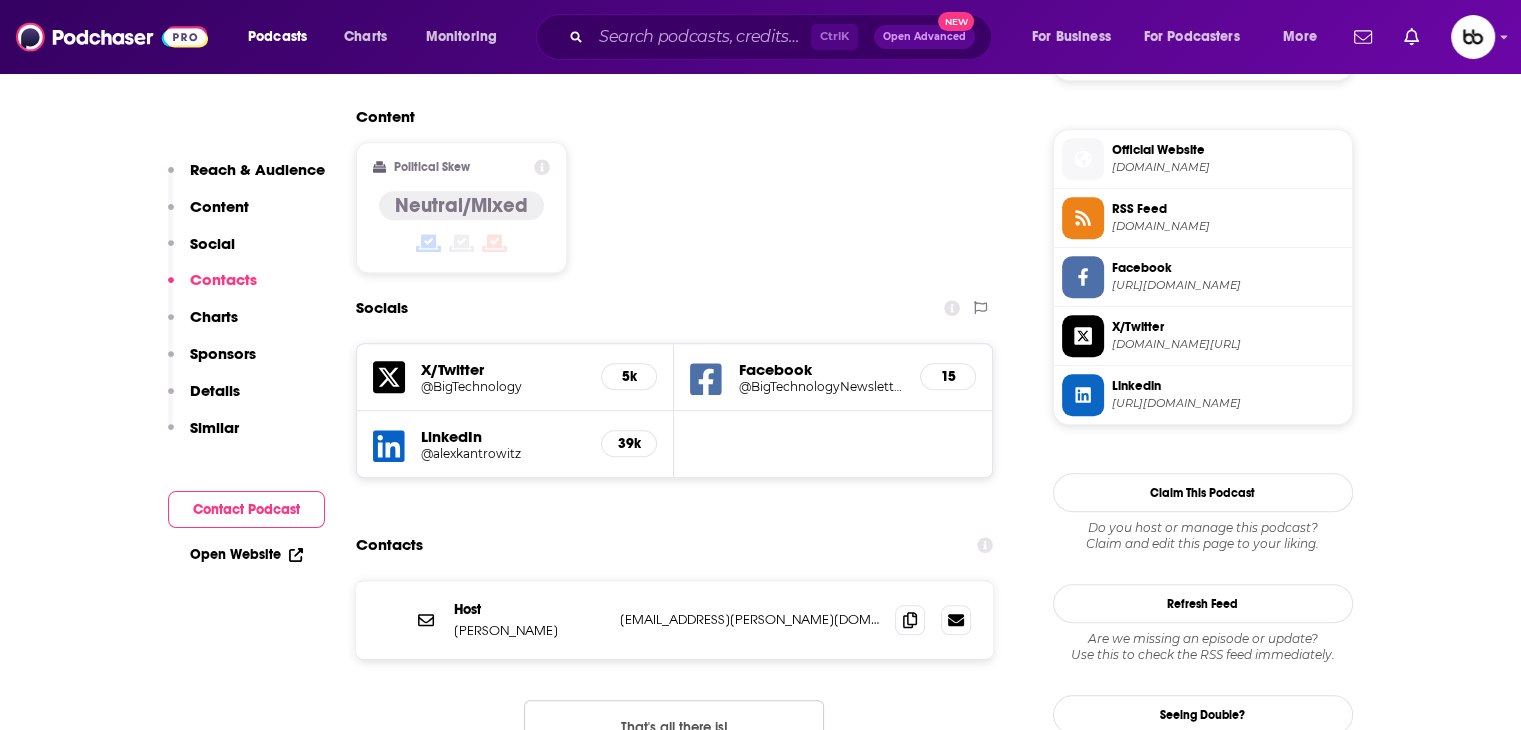 scroll, scrollTop: 1725, scrollLeft: 0, axis: vertical 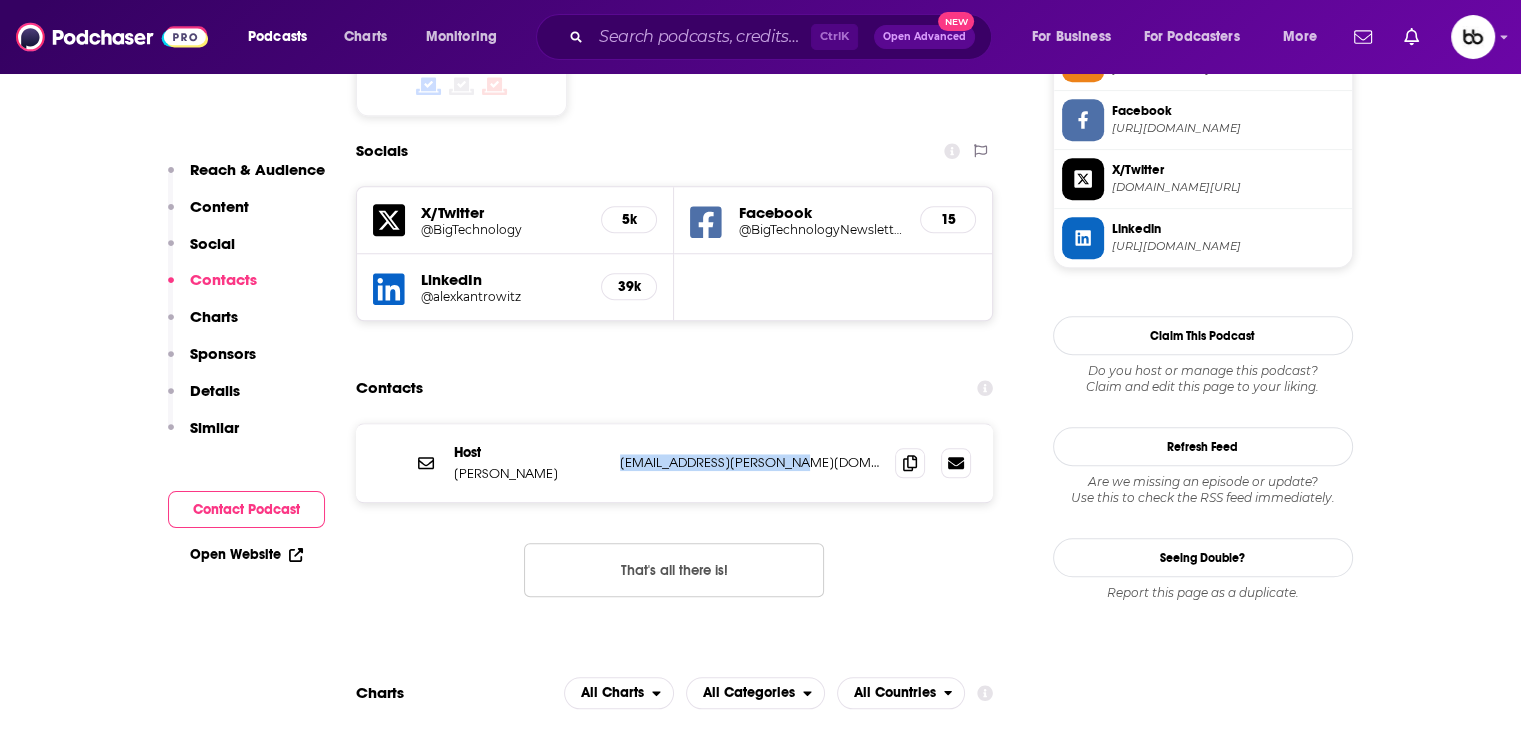 drag, startPoint x: 803, startPoint y: 341, endPoint x: 616, endPoint y: 339, distance: 187.0107 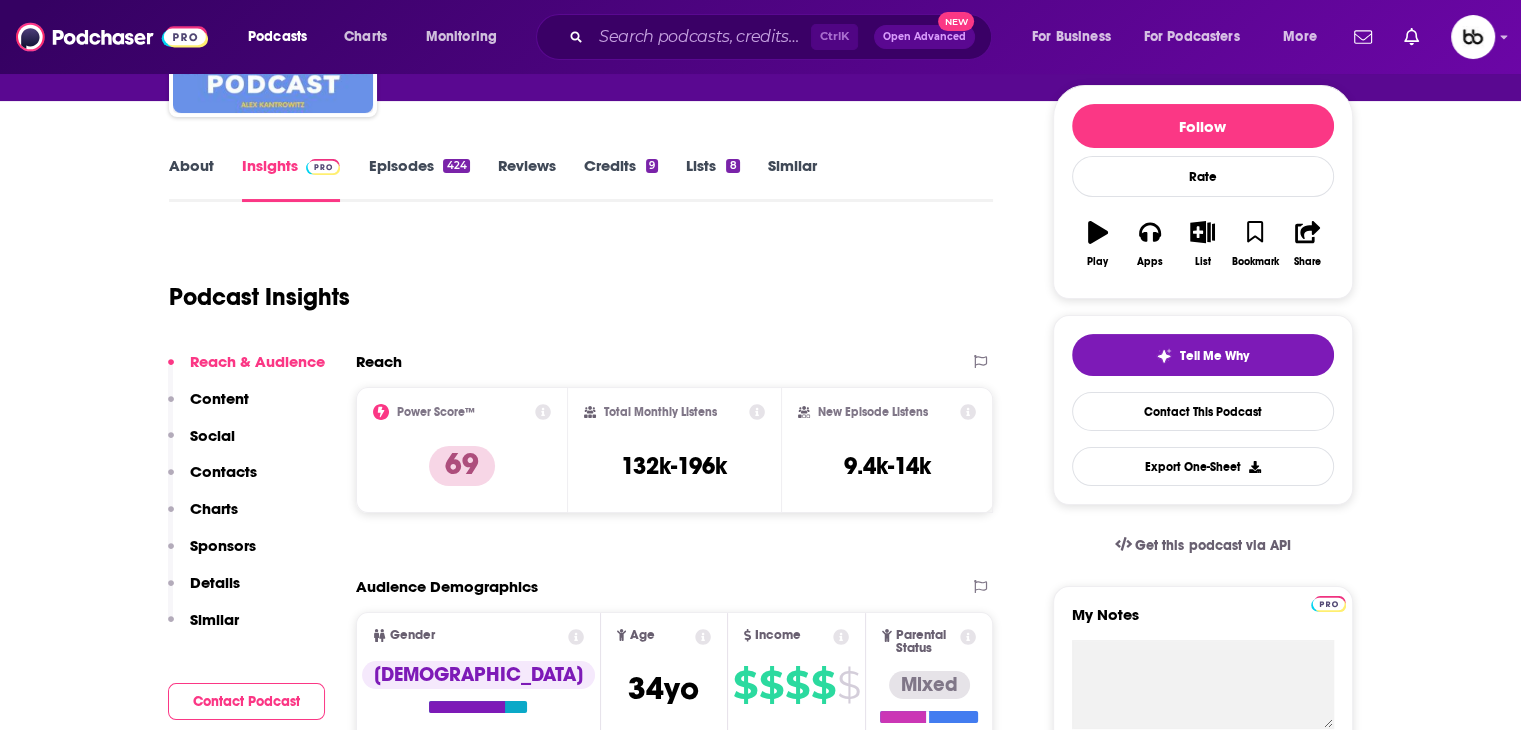 scroll, scrollTop: 0, scrollLeft: 0, axis: both 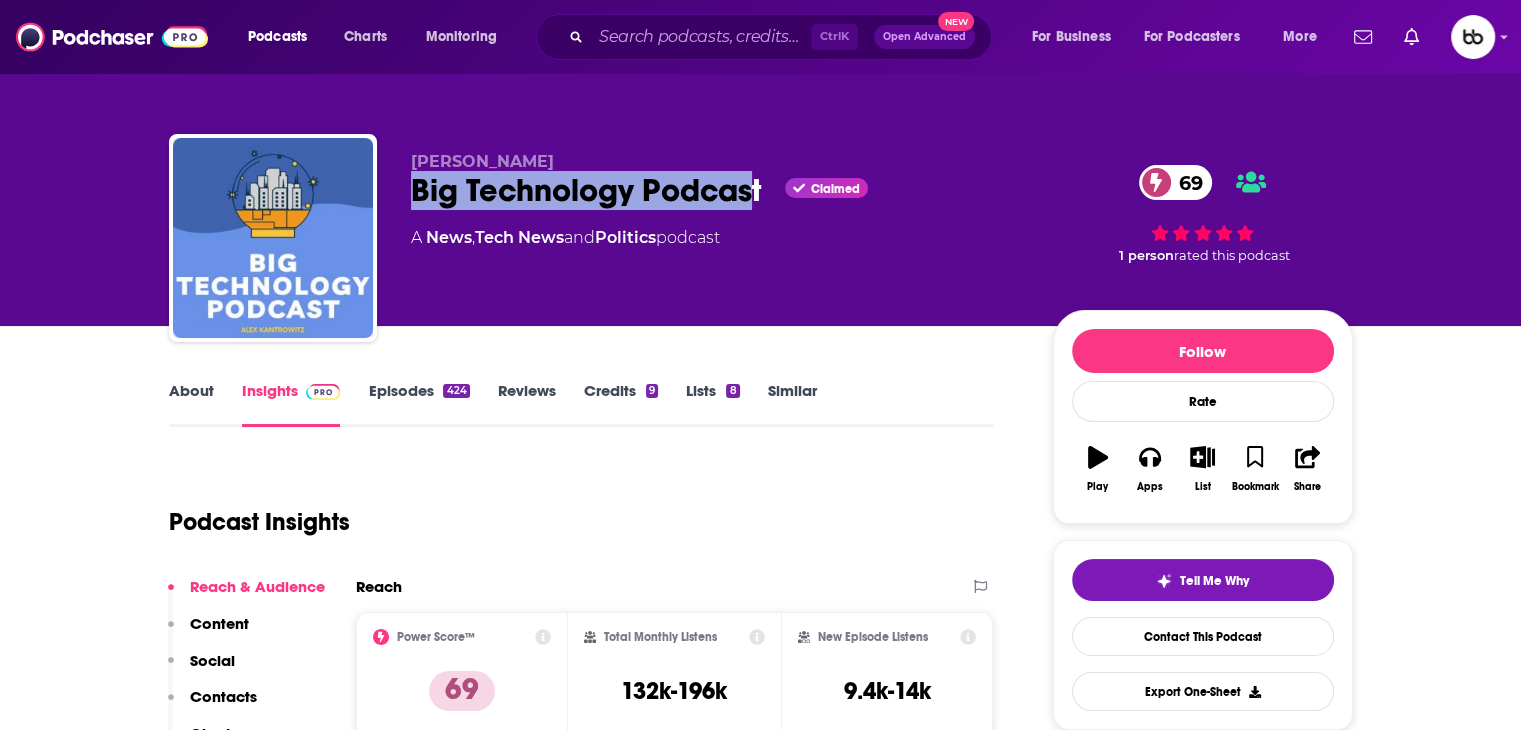 drag, startPoint x: 736, startPoint y: 186, endPoint x: 394, endPoint y: 200, distance: 342.28644 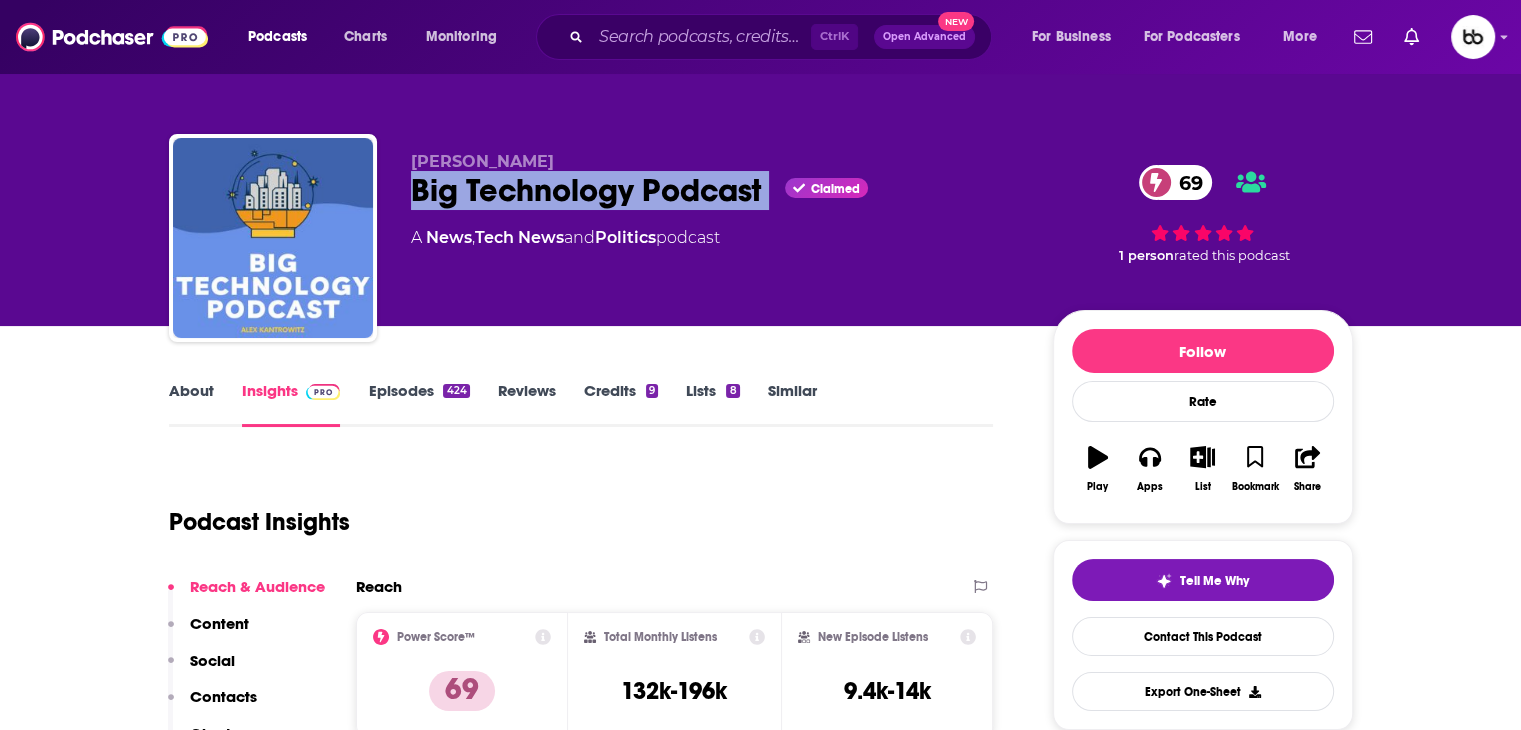 drag, startPoint x: 772, startPoint y: 194, endPoint x: 400, endPoint y: 210, distance: 372.34393 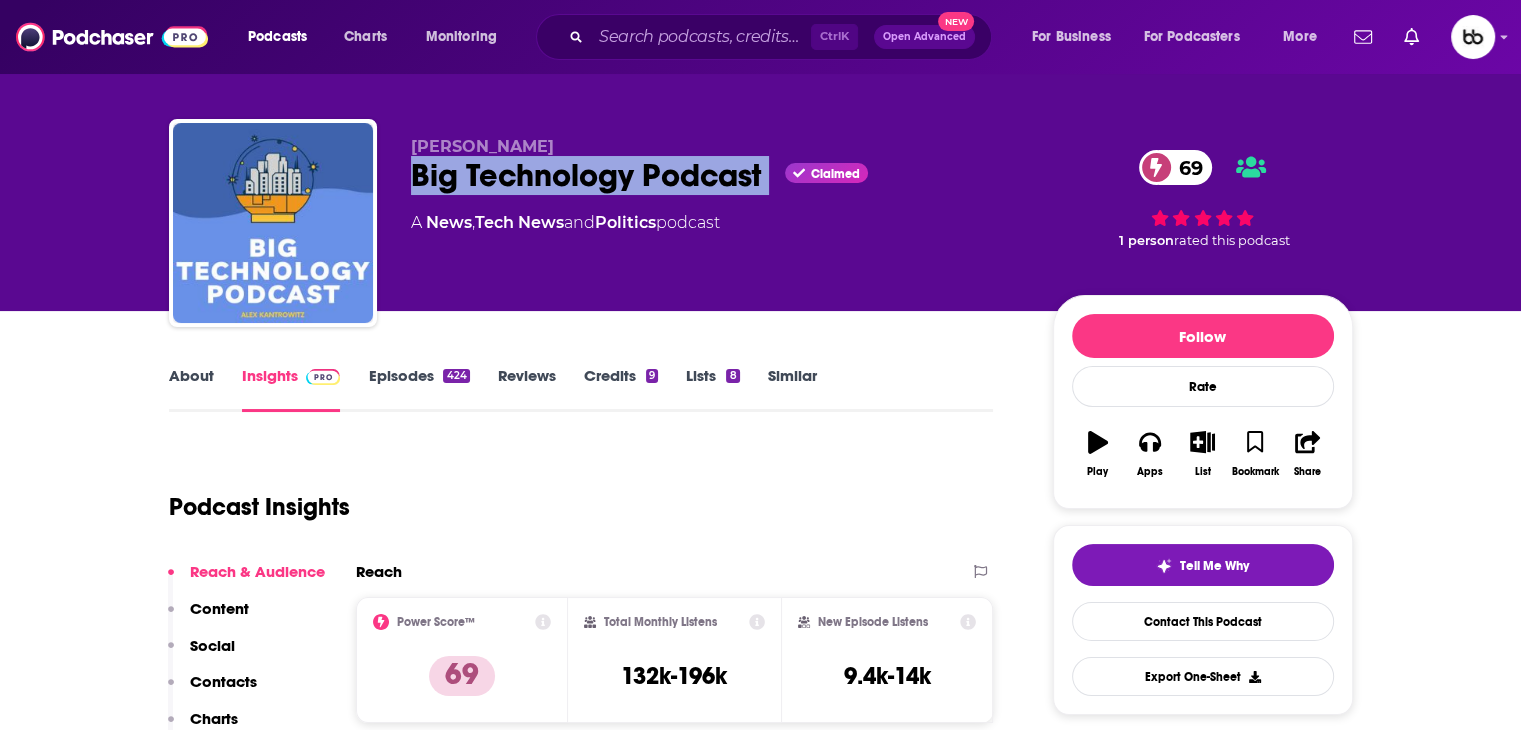 scroll, scrollTop: 0, scrollLeft: 0, axis: both 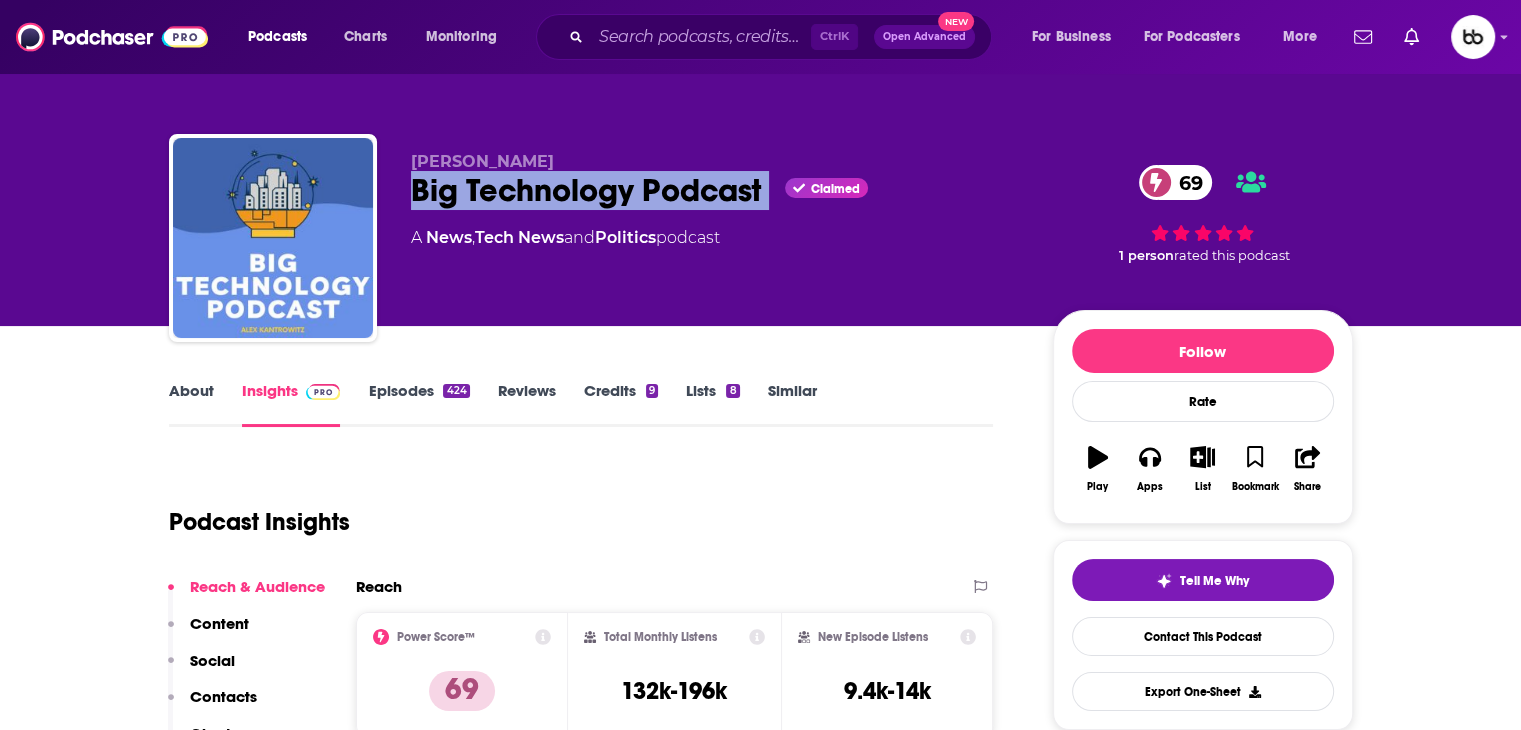 copy on "Big Technology Podcast" 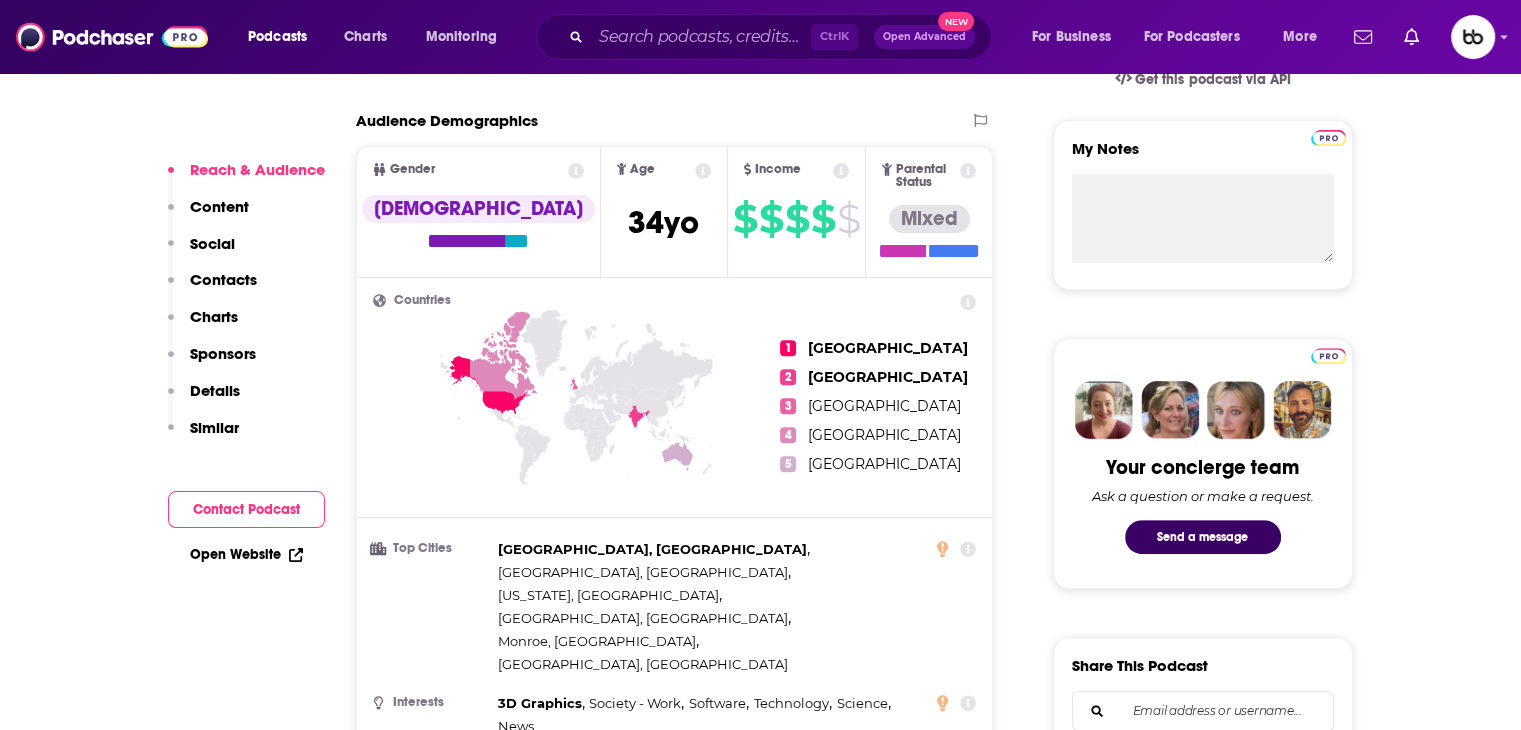 scroll, scrollTop: 900, scrollLeft: 0, axis: vertical 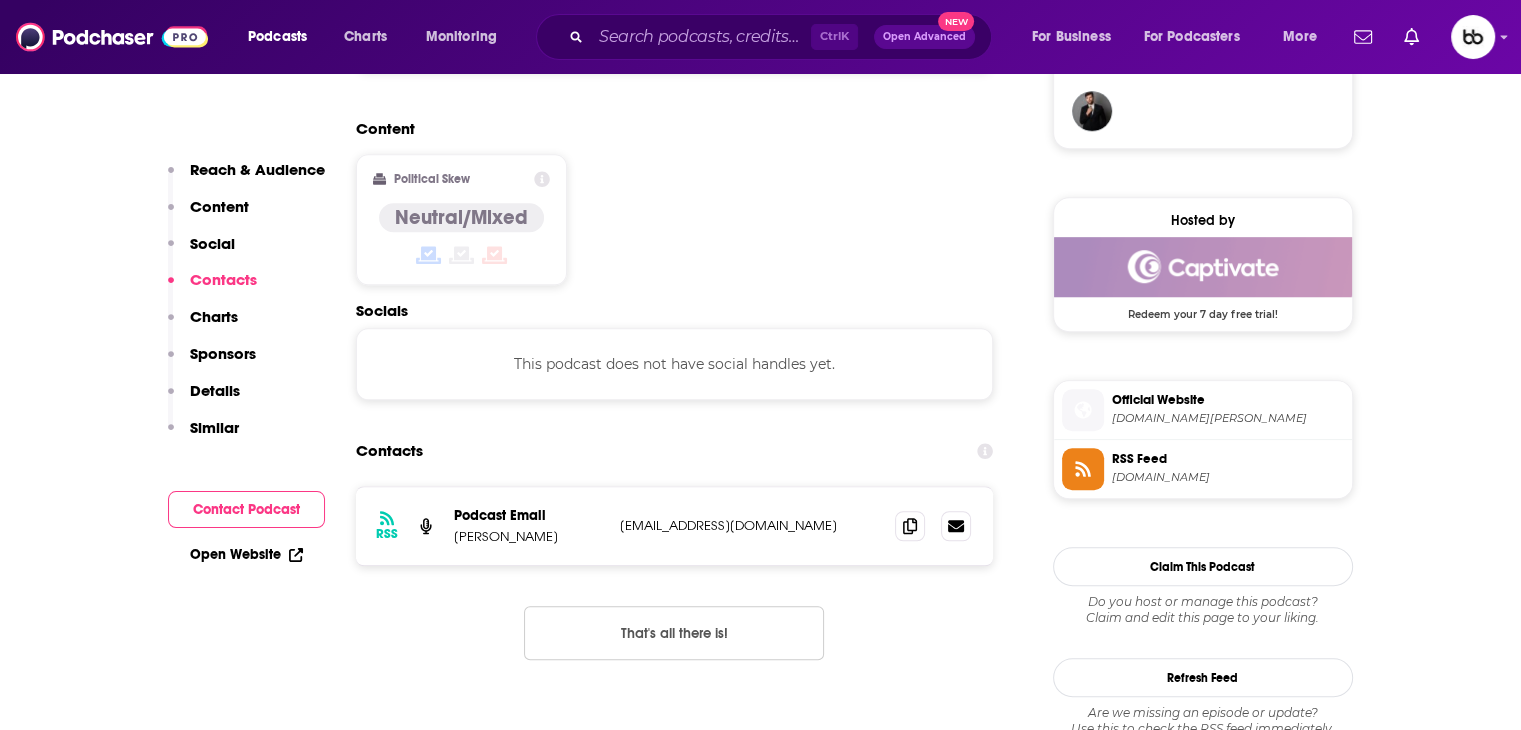 drag, startPoint x: 816, startPoint y: 462, endPoint x: 603, endPoint y: 467, distance: 213.05867 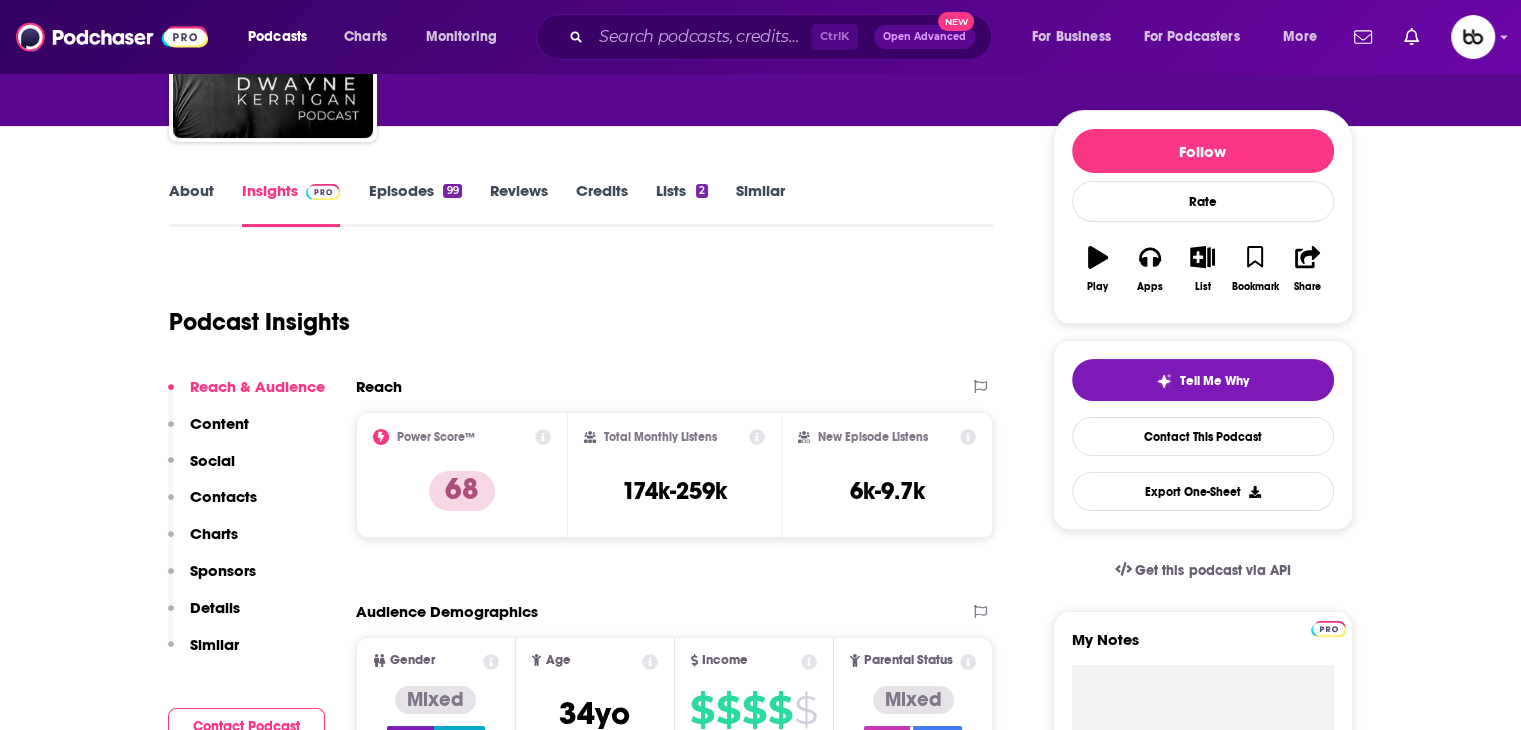 scroll, scrollTop: 0, scrollLeft: 0, axis: both 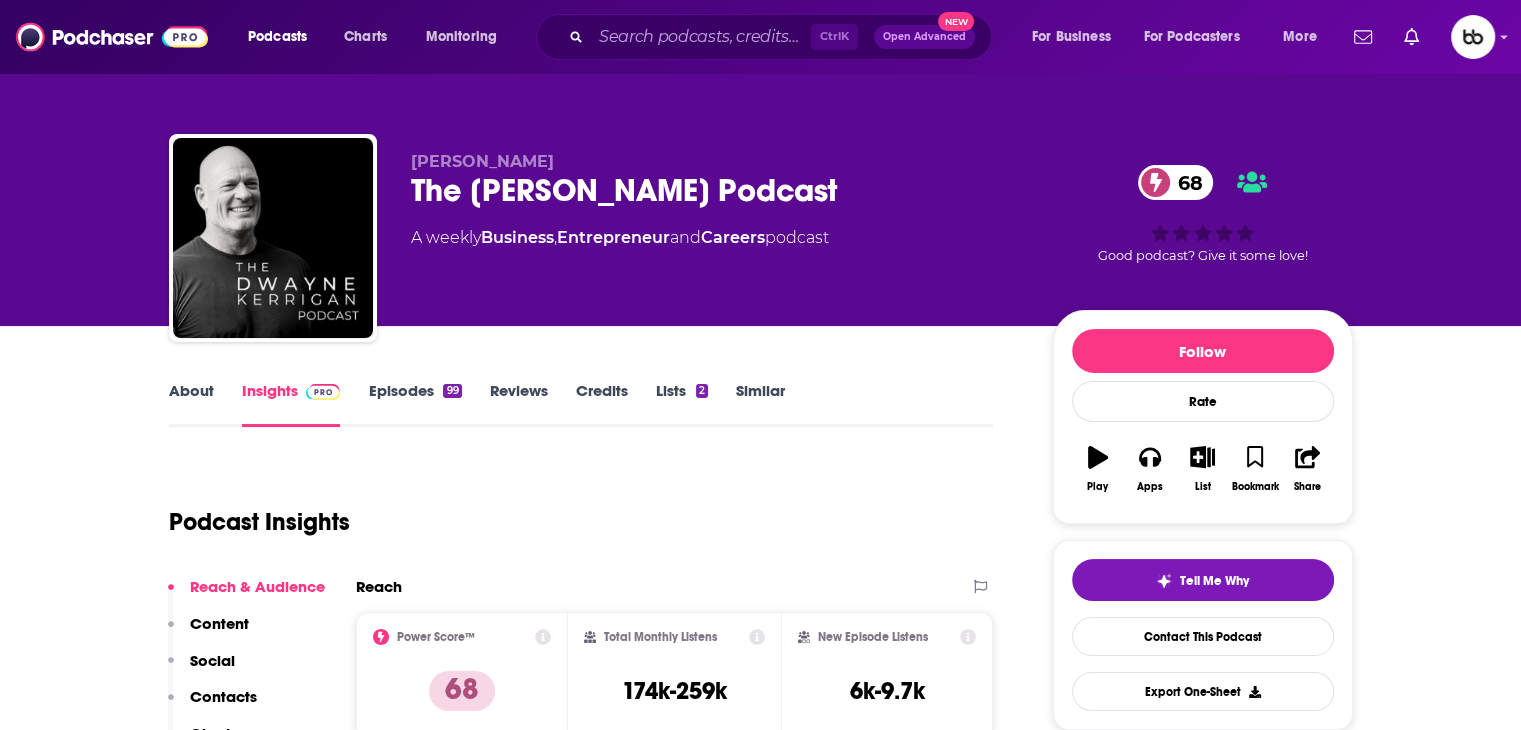 drag, startPoint x: 907, startPoint y: 182, endPoint x: 405, endPoint y: 183, distance: 502.001 